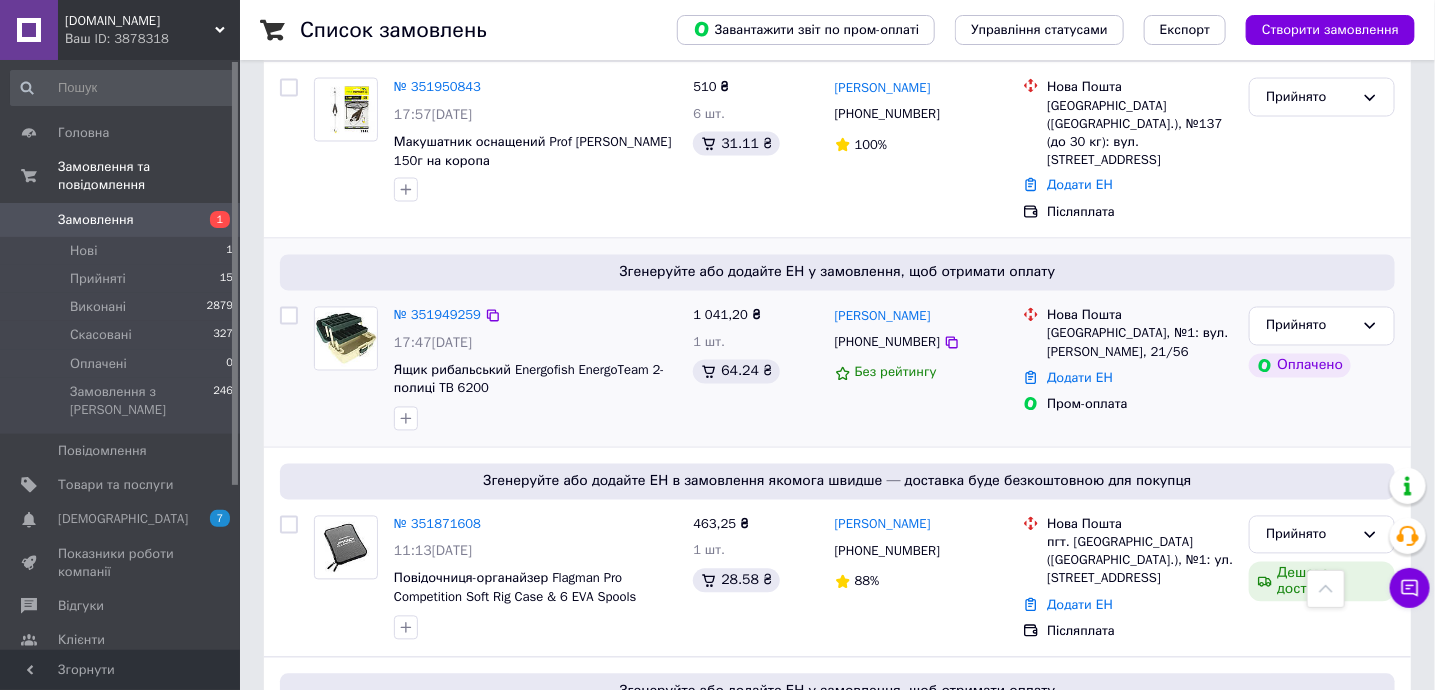 scroll, scrollTop: 1333, scrollLeft: 0, axis: vertical 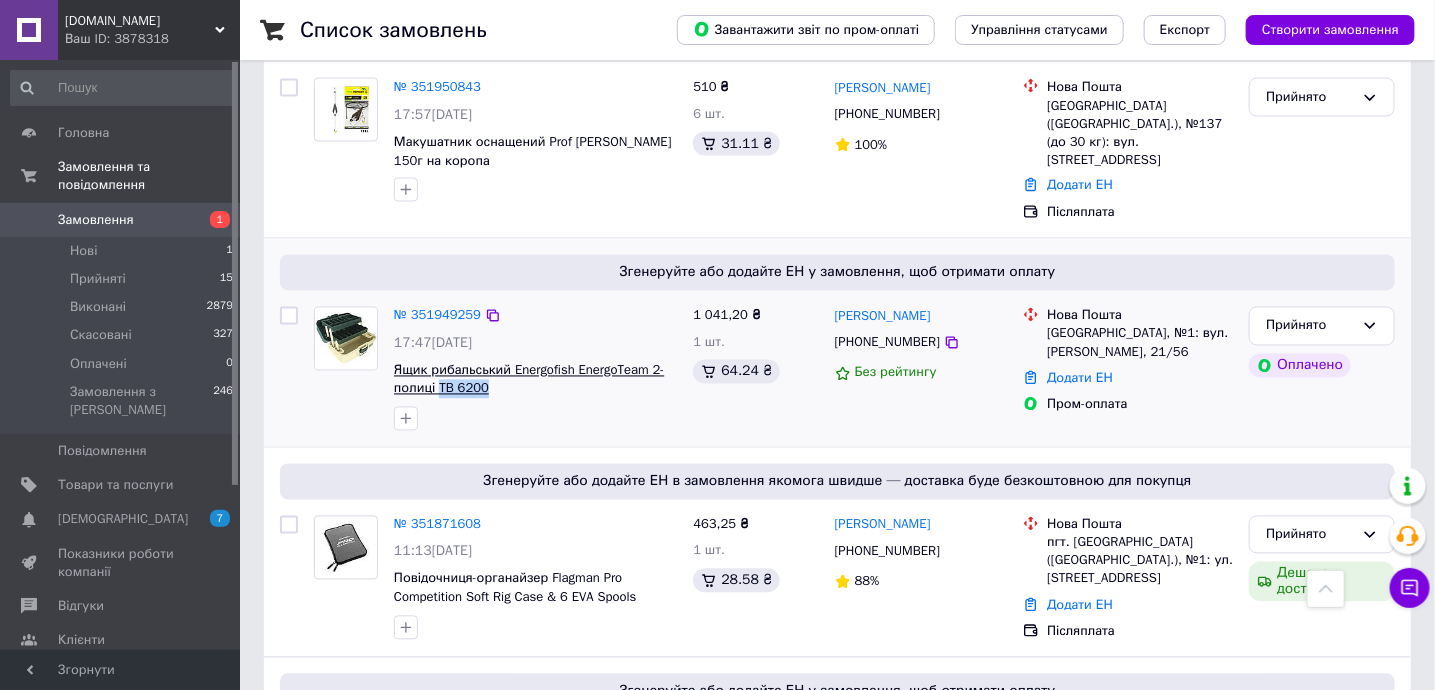 drag, startPoint x: 519, startPoint y: 364, endPoint x: 438, endPoint y: 368, distance: 81.09871 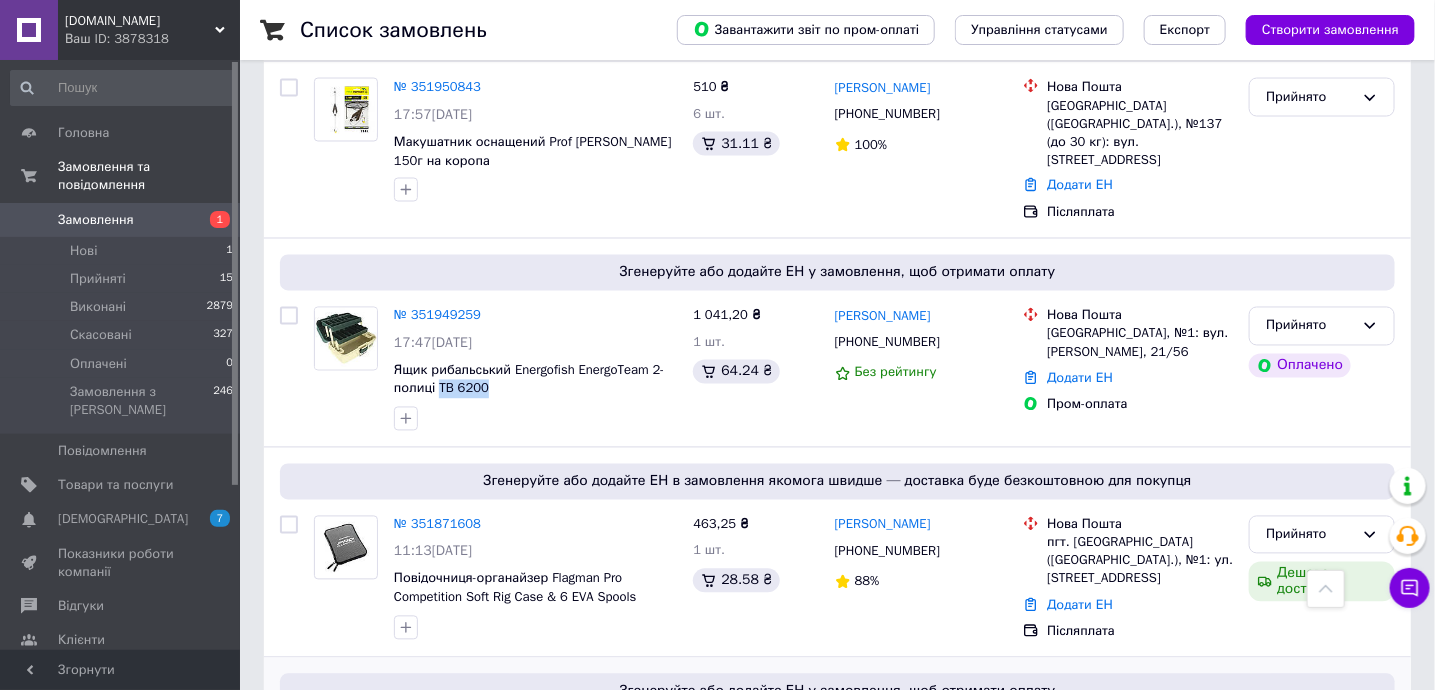 copy on "TB 6200" 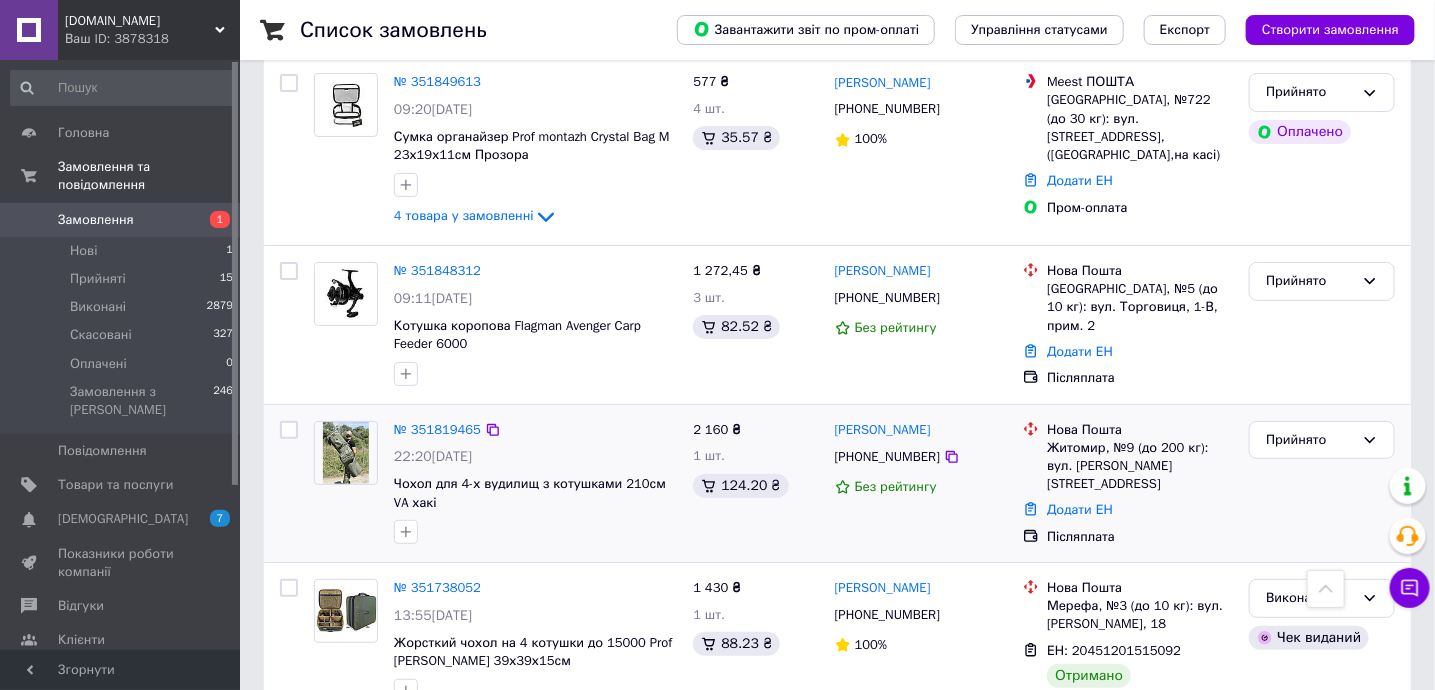 scroll, scrollTop: 2933, scrollLeft: 0, axis: vertical 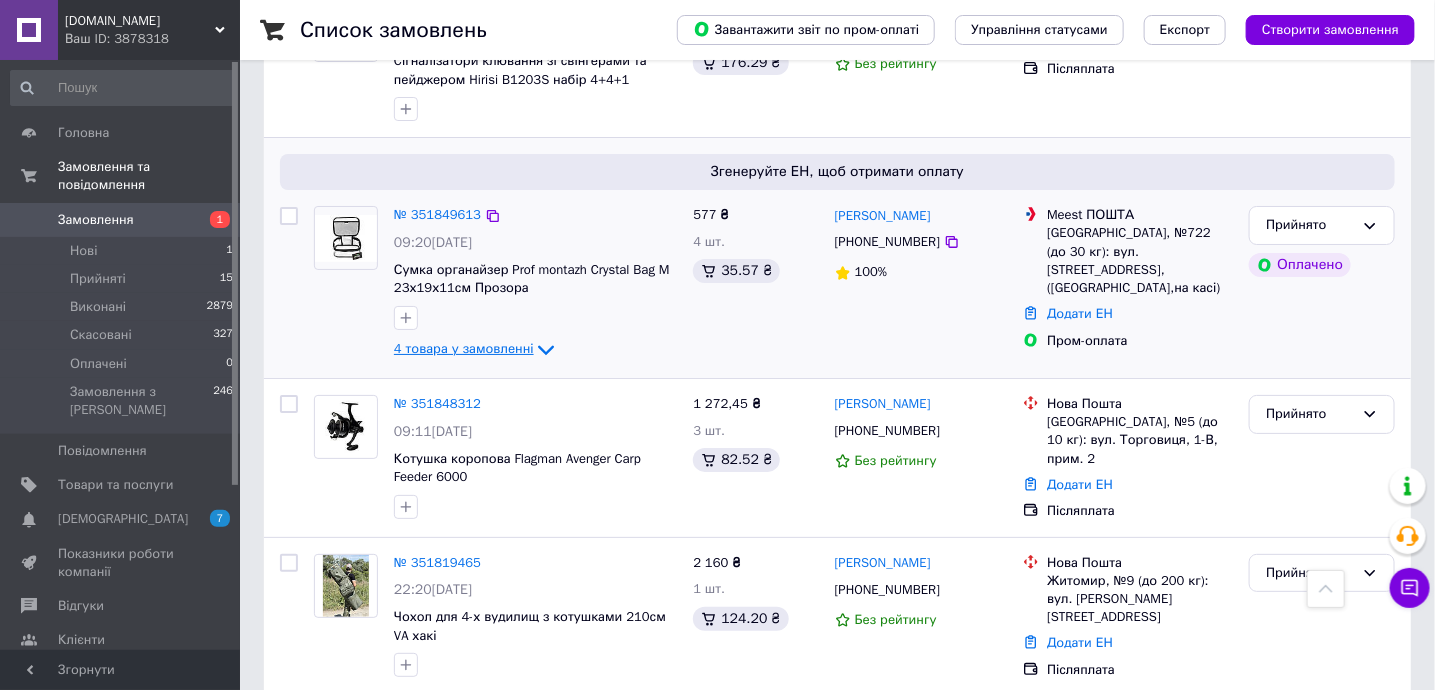 click on "4 товара у замовленні" at bounding box center (464, 349) 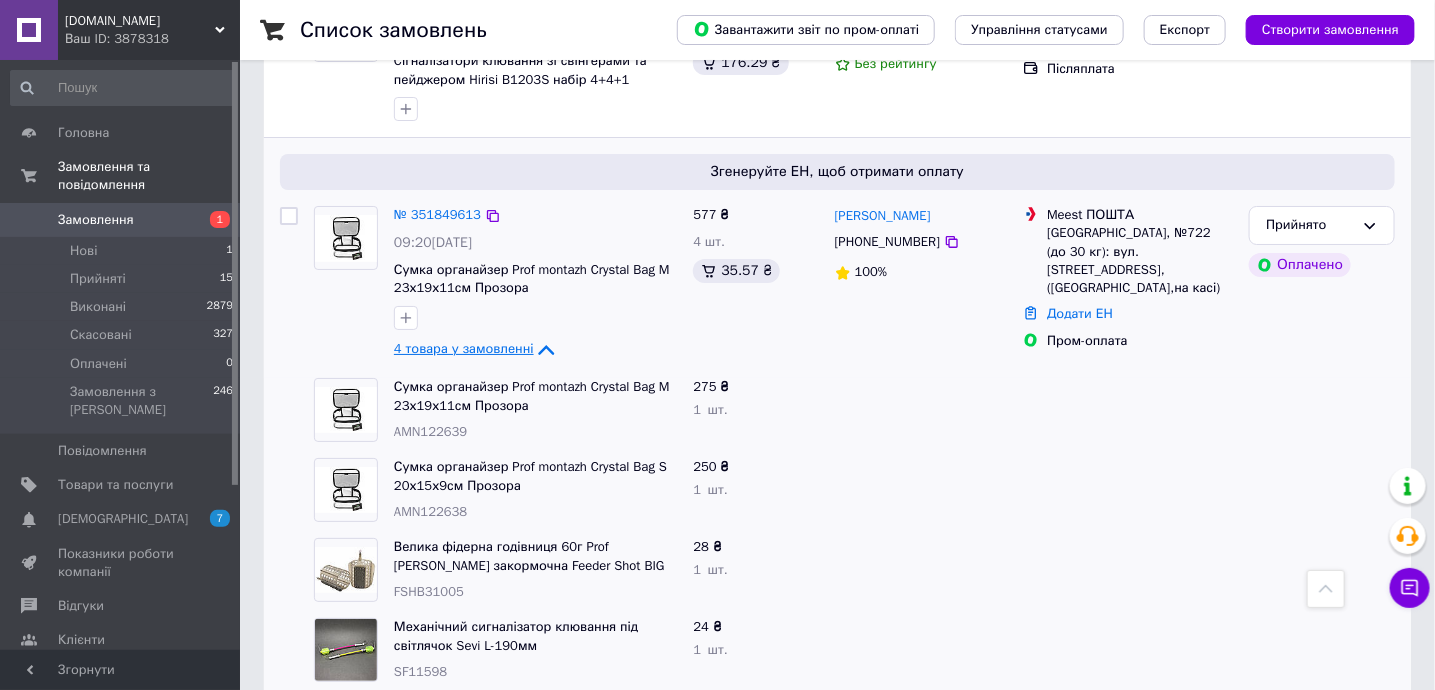 click on "4 товара у замовленні" at bounding box center (464, 349) 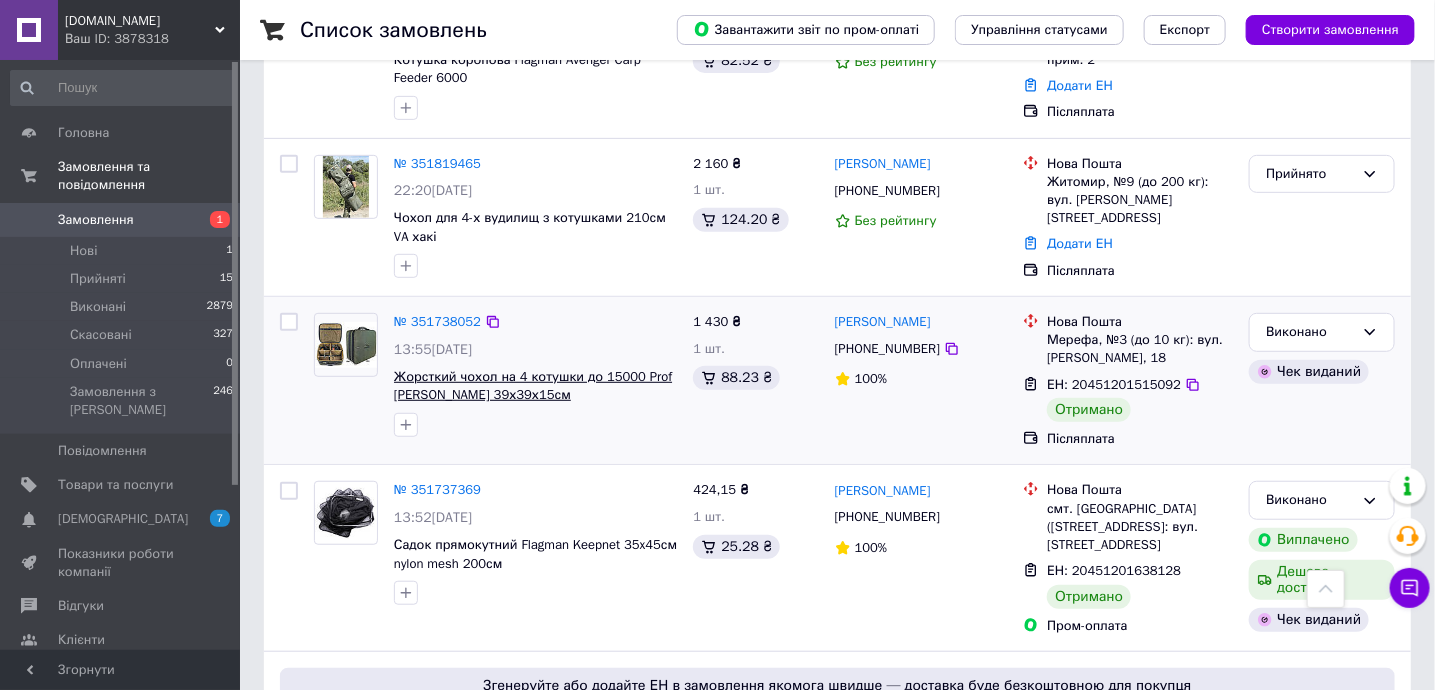 scroll, scrollTop: 3333, scrollLeft: 0, axis: vertical 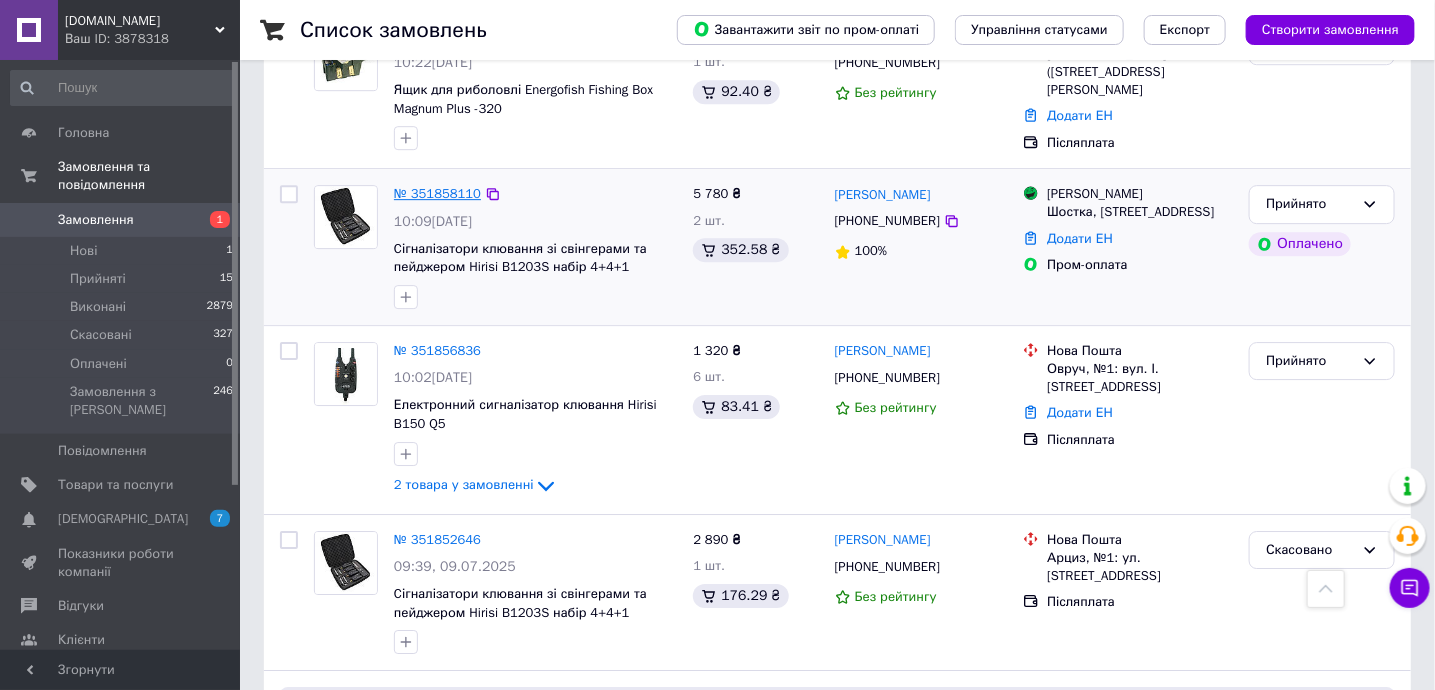 drag, startPoint x: 457, startPoint y: 153, endPoint x: 449, endPoint y: 162, distance: 12.0415945 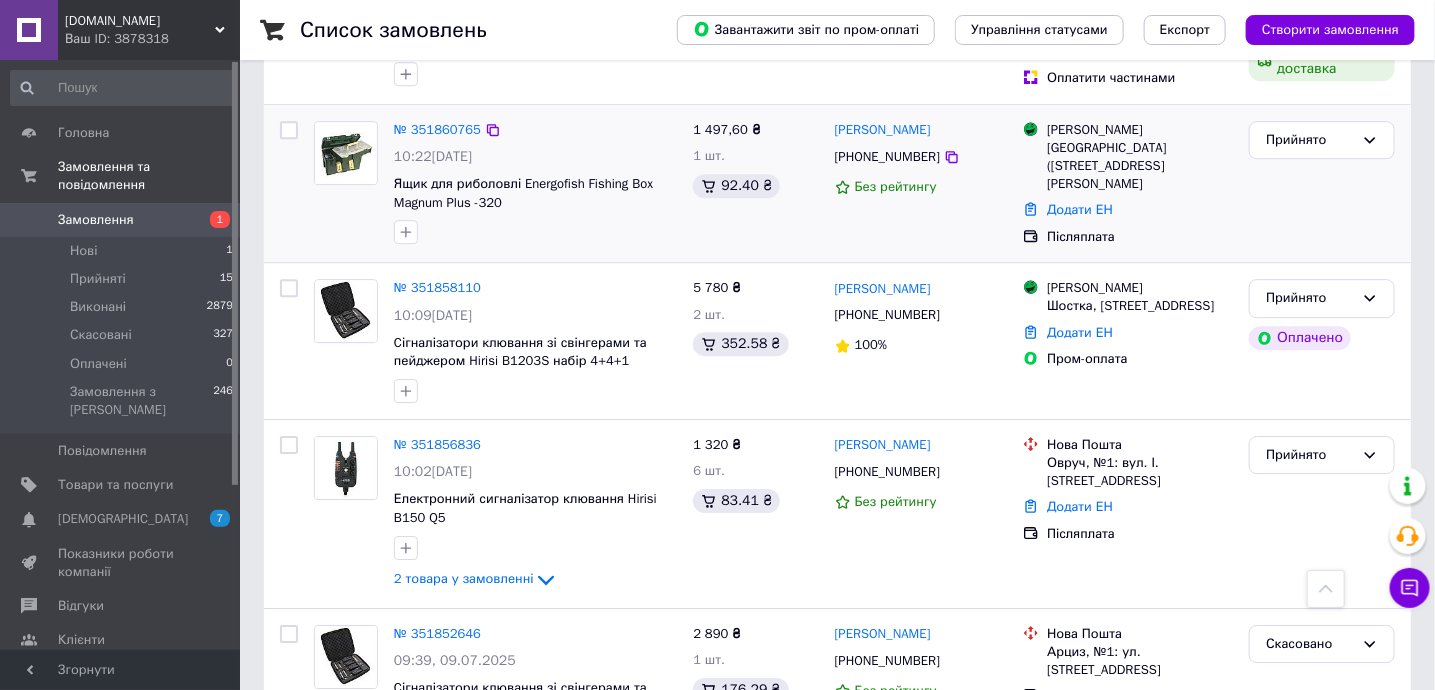 scroll, scrollTop: 2266, scrollLeft: 0, axis: vertical 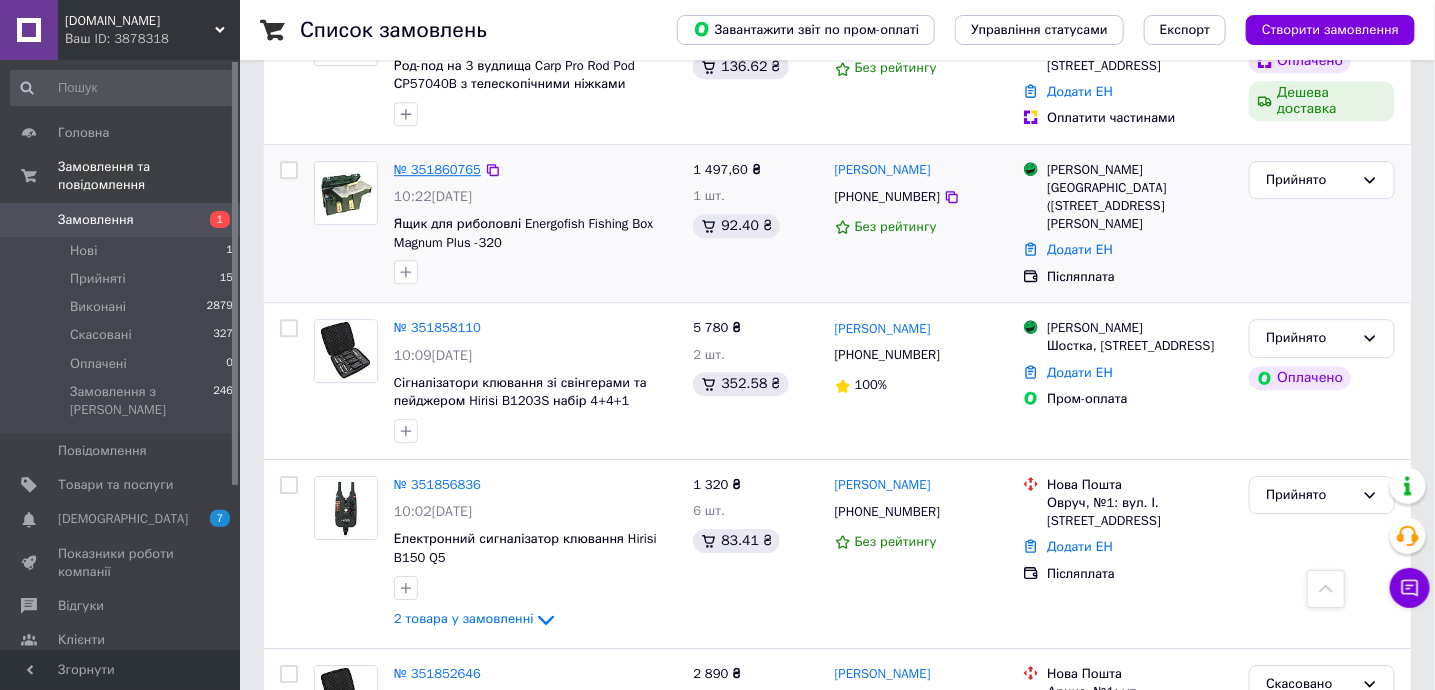drag, startPoint x: 448, startPoint y: 147, endPoint x: 455, endPoint y: 137, distance: 12.206555 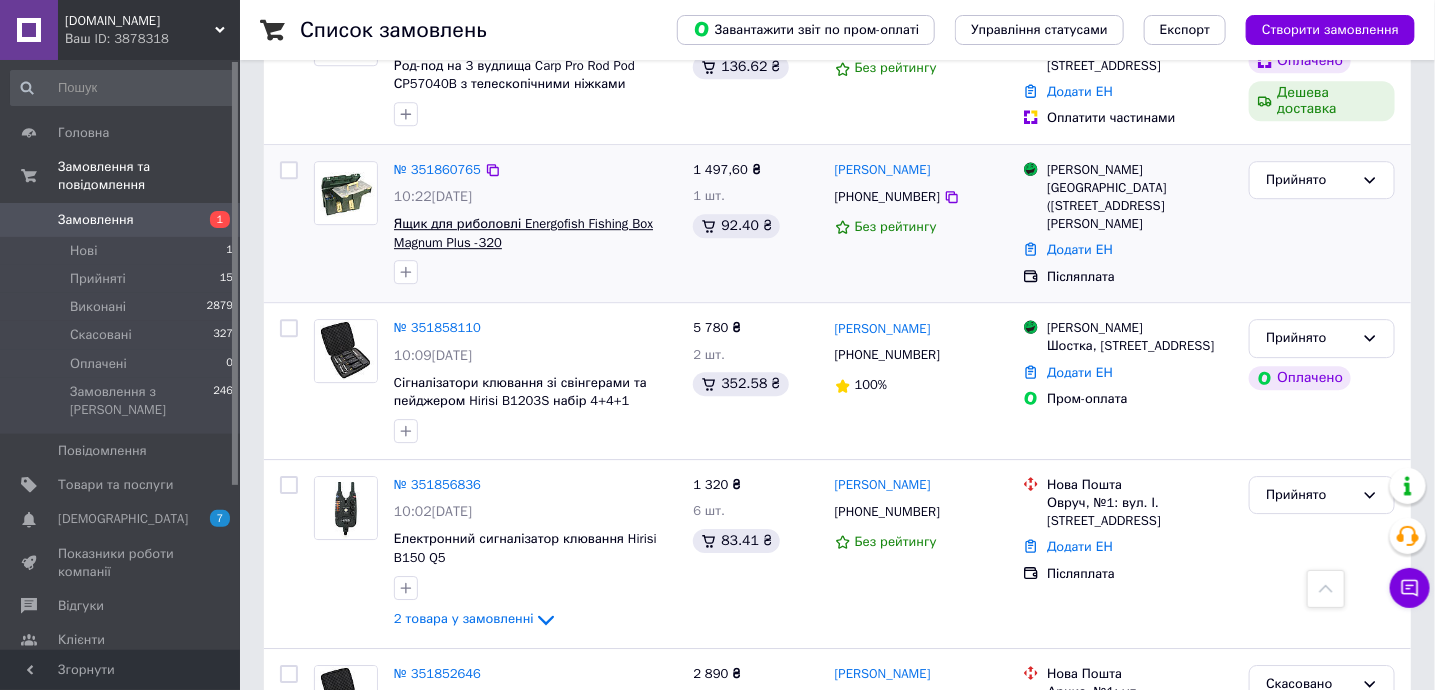 scroll, scrollTop: 2133, scrollLeft: 0, axis: vertical 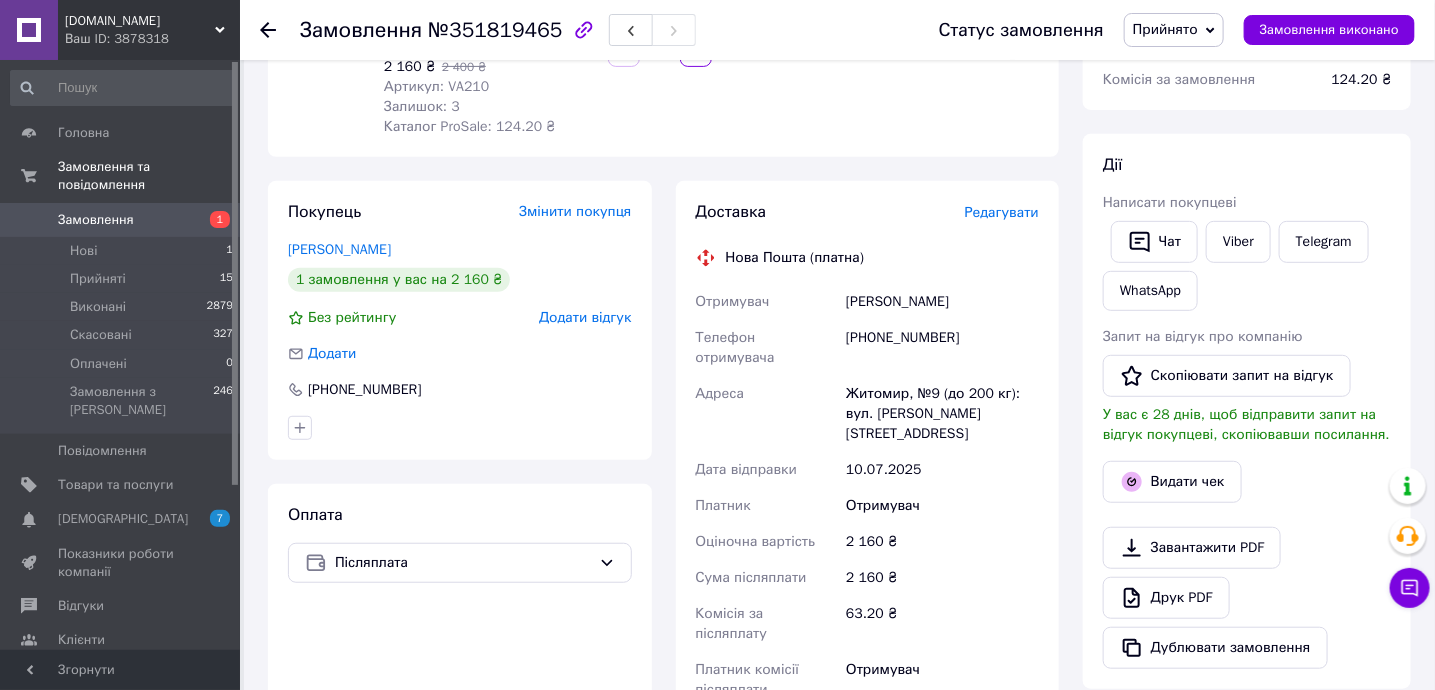 click on "[PHONE_NUMBER]" at bounding box center (942, 348) 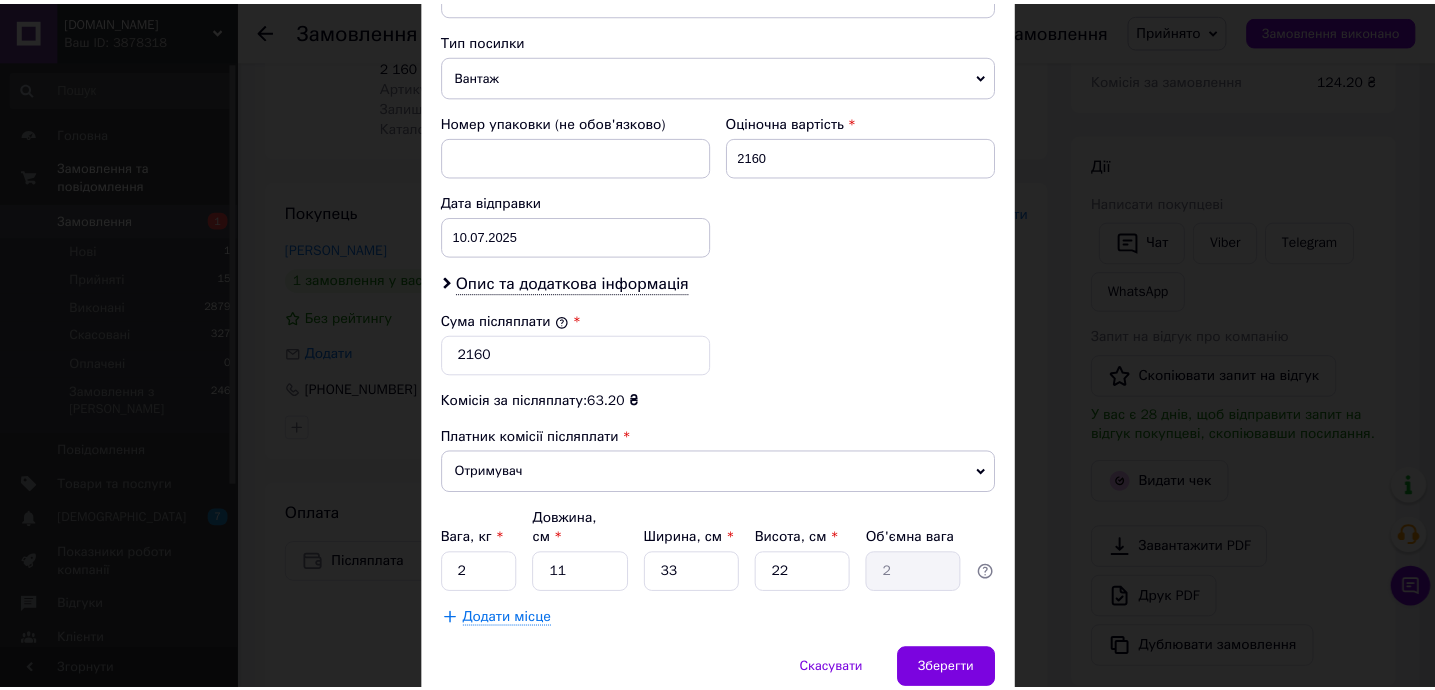 scroll, scrollTop: 852, scrollLeft: 0, axis: vertical 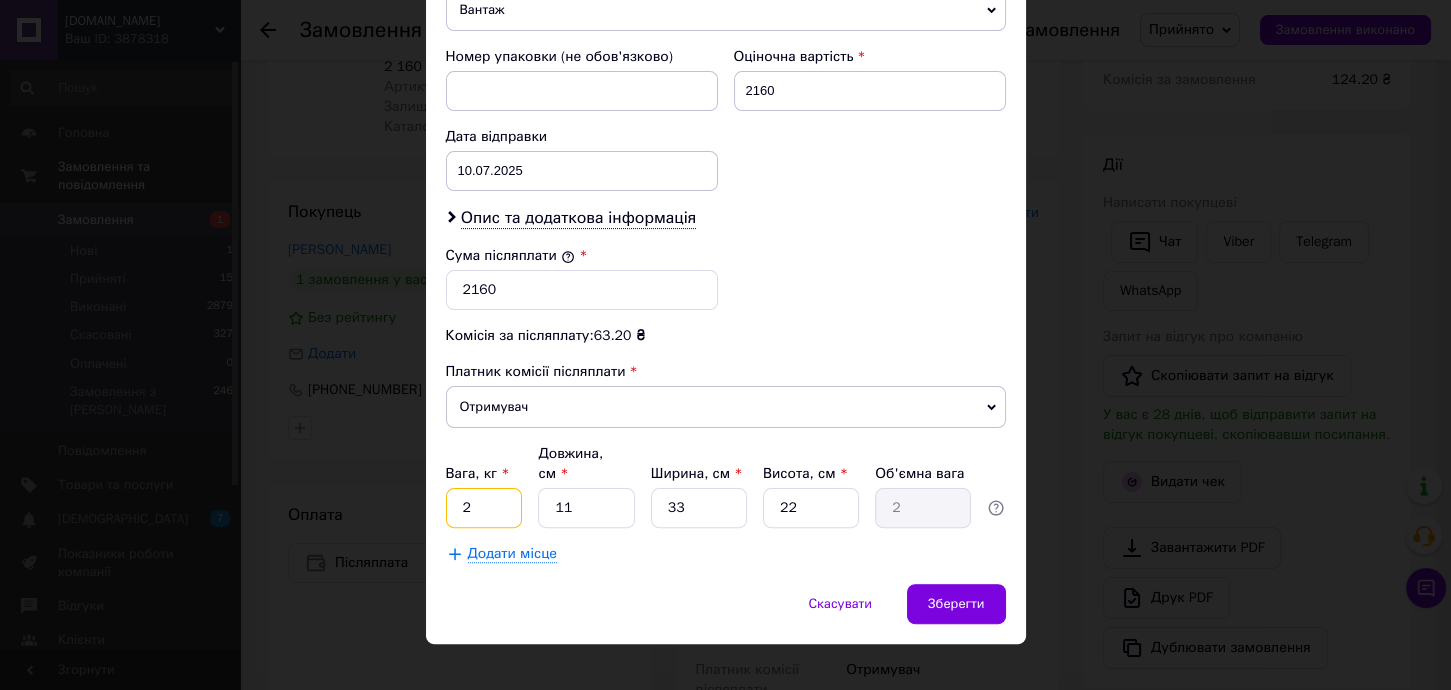 click on "2" at bounding box center (484, 508) 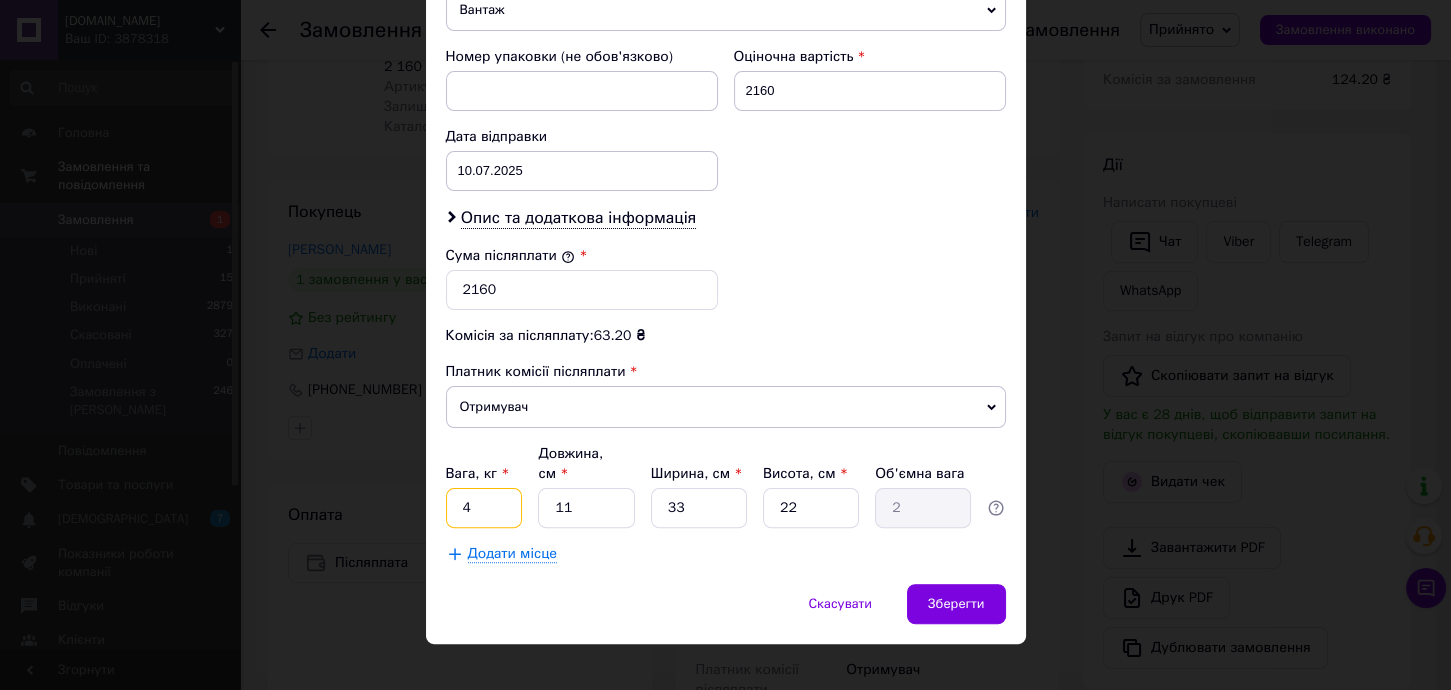type on "4" 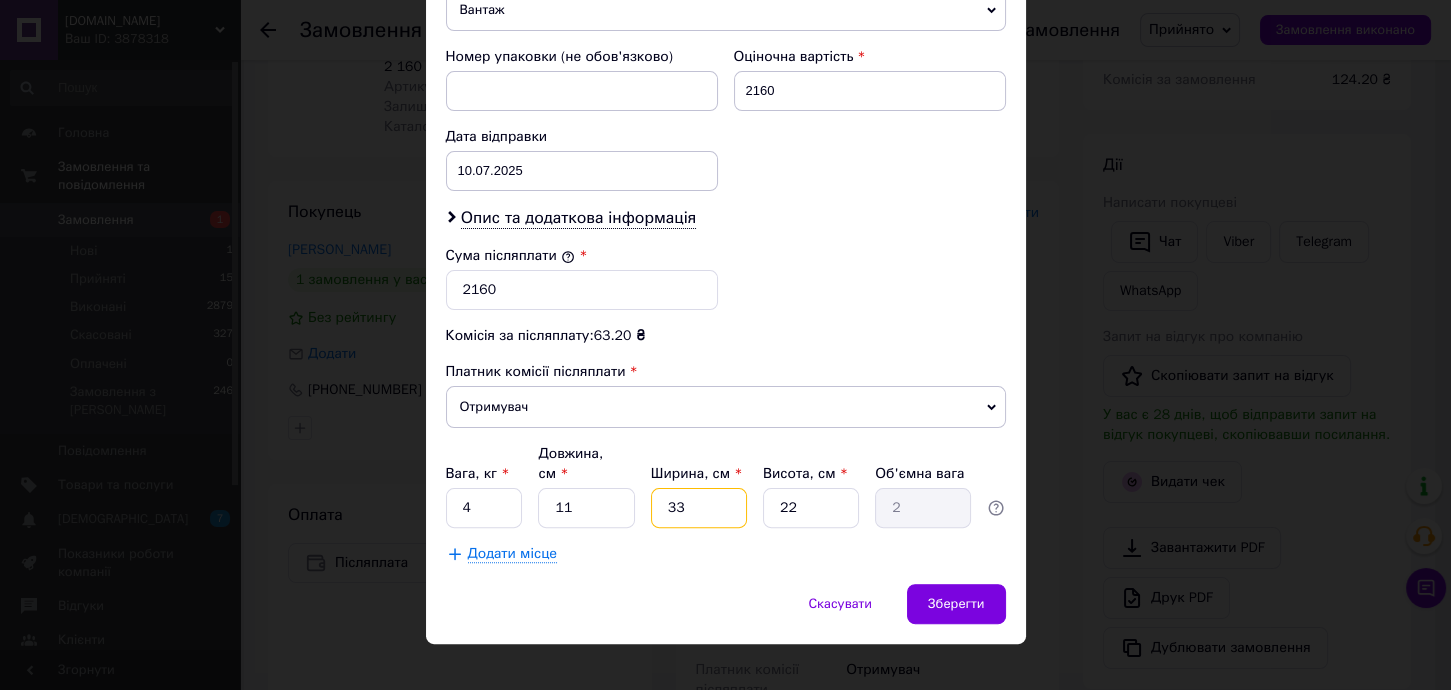 click on "33" at bounding box center [699, 508] 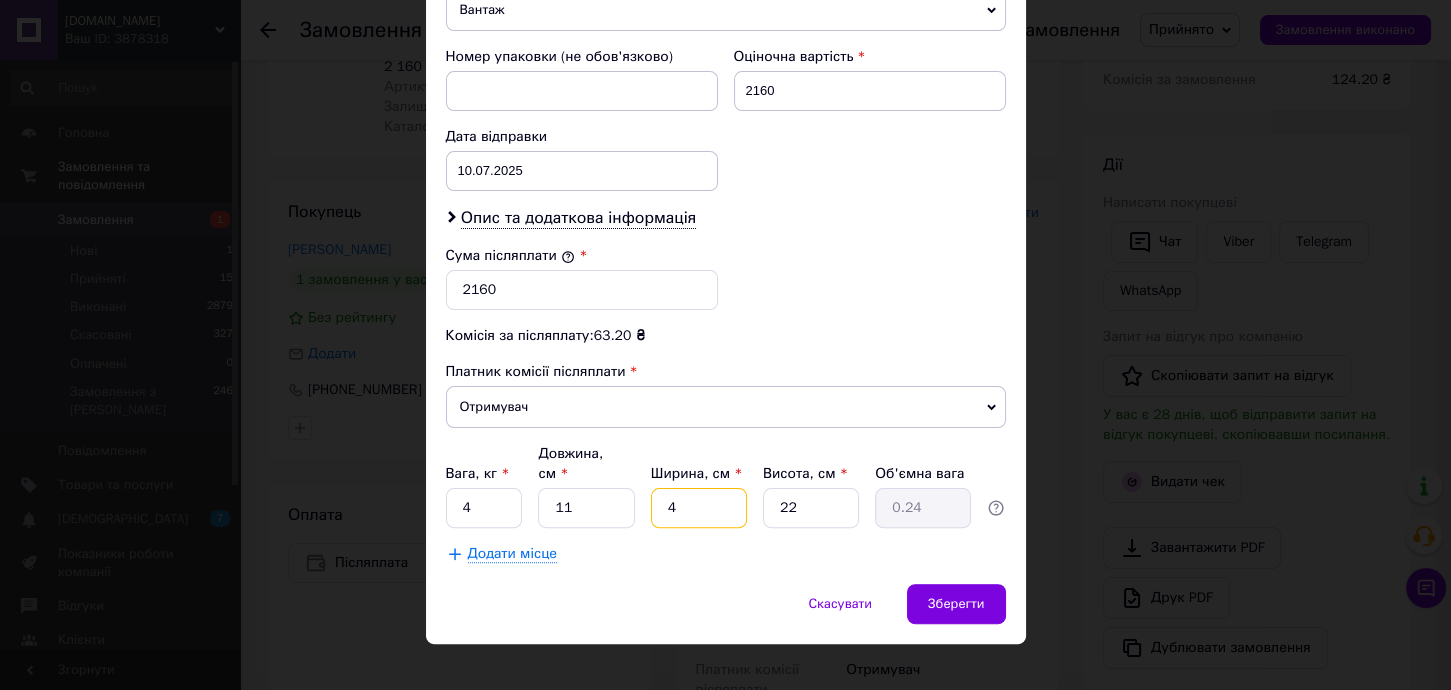 type on "4" 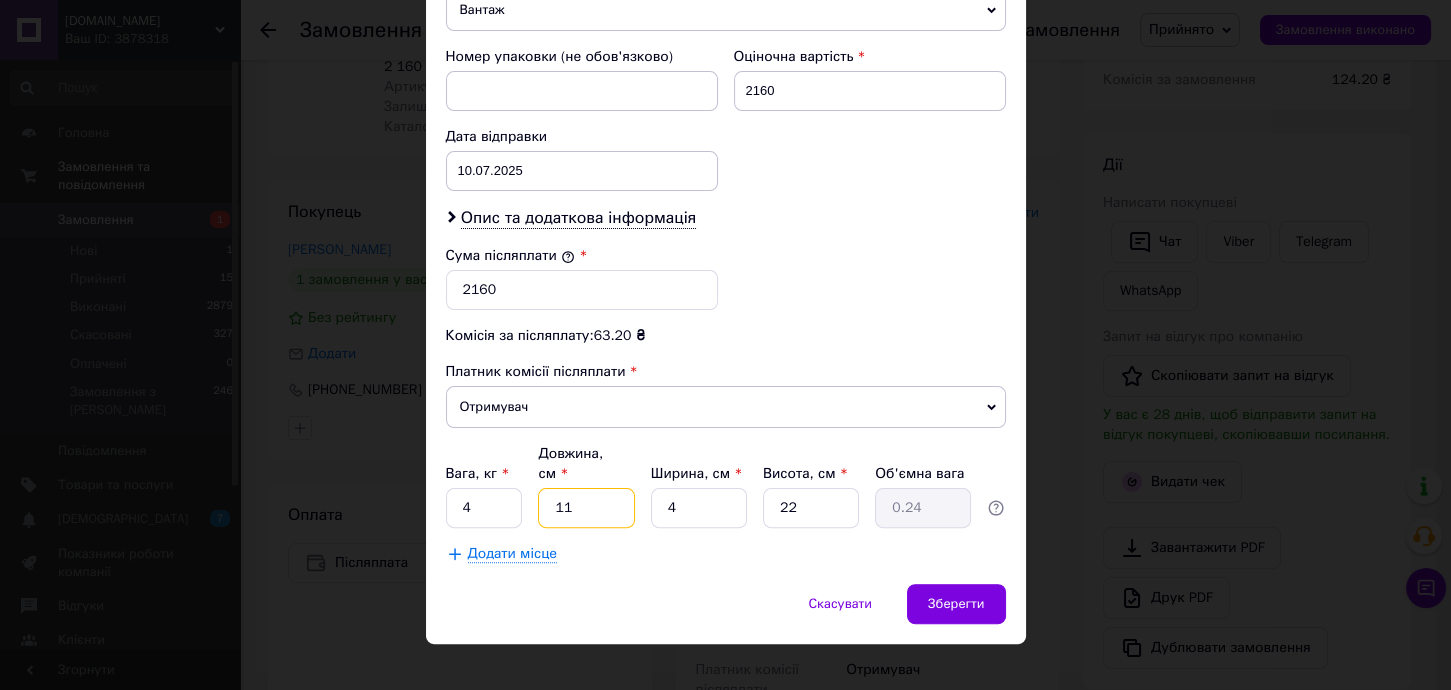 click on "11" at bounding box center [586, 508] 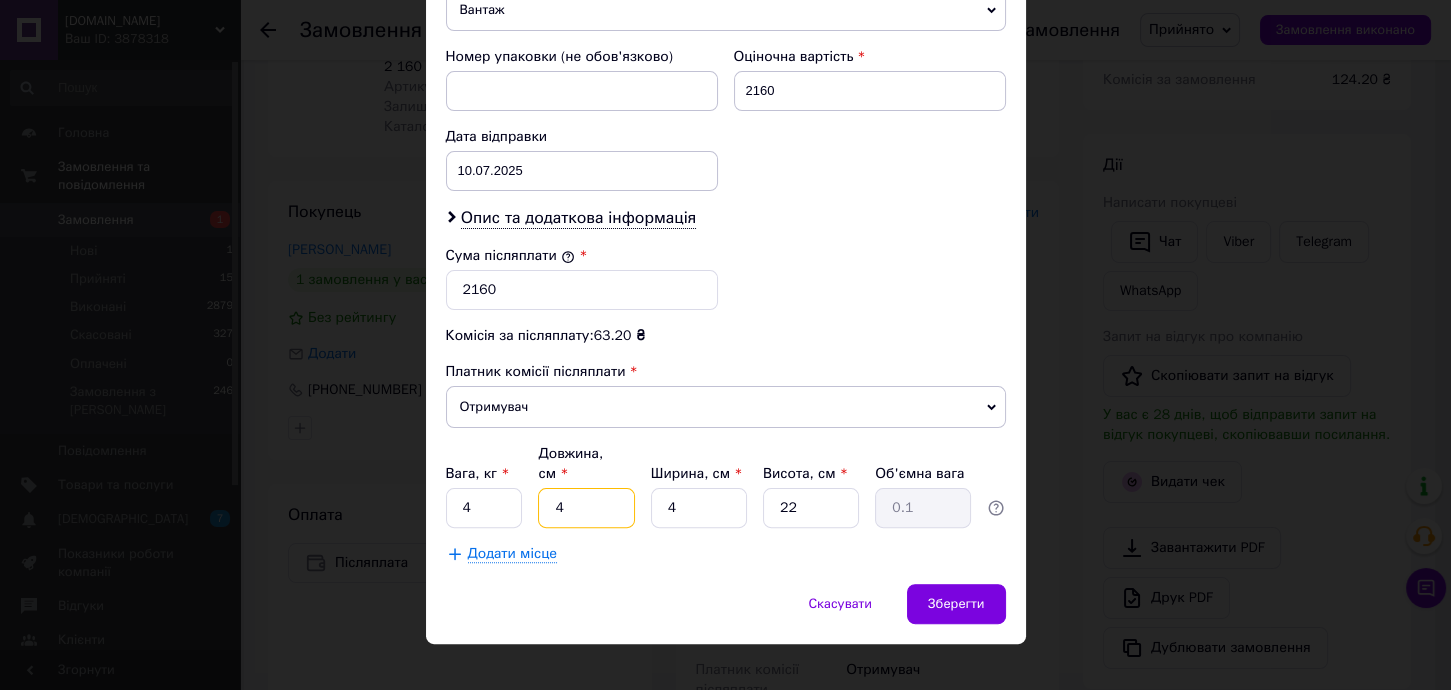 type on "40" 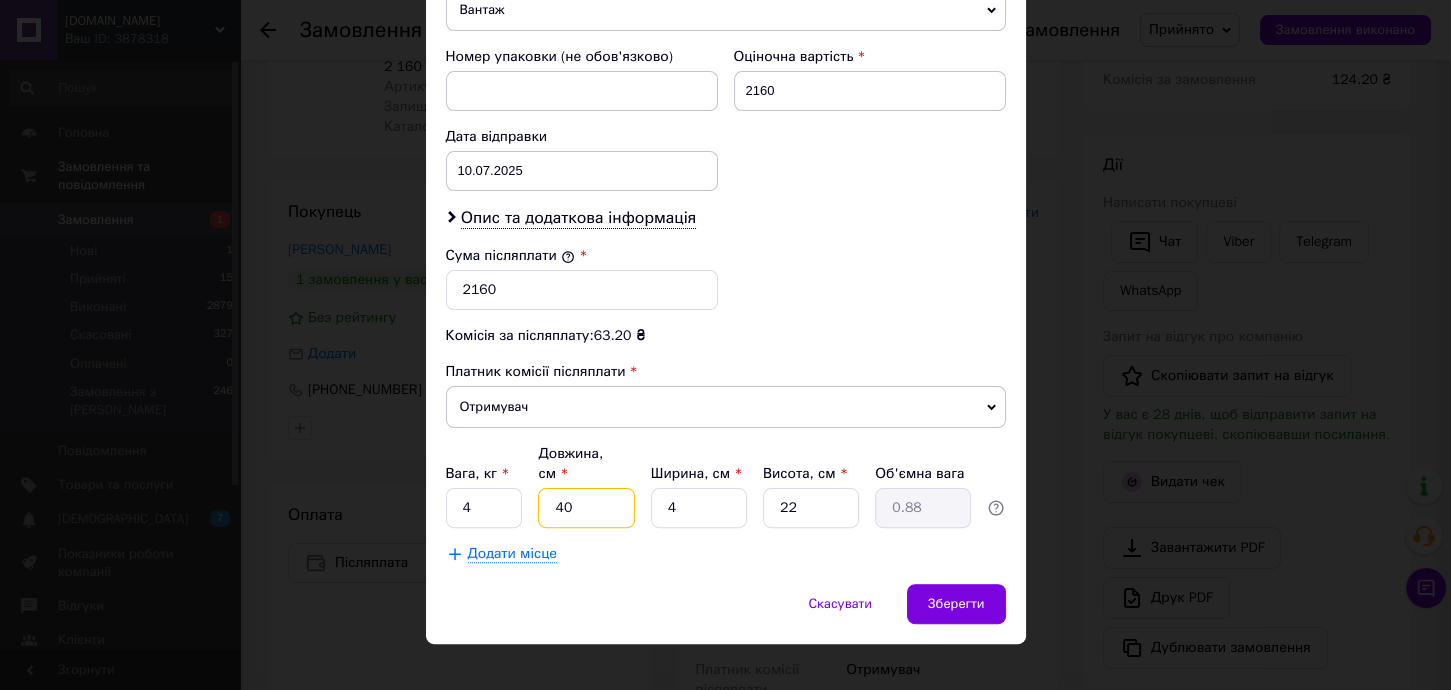 type on "40" 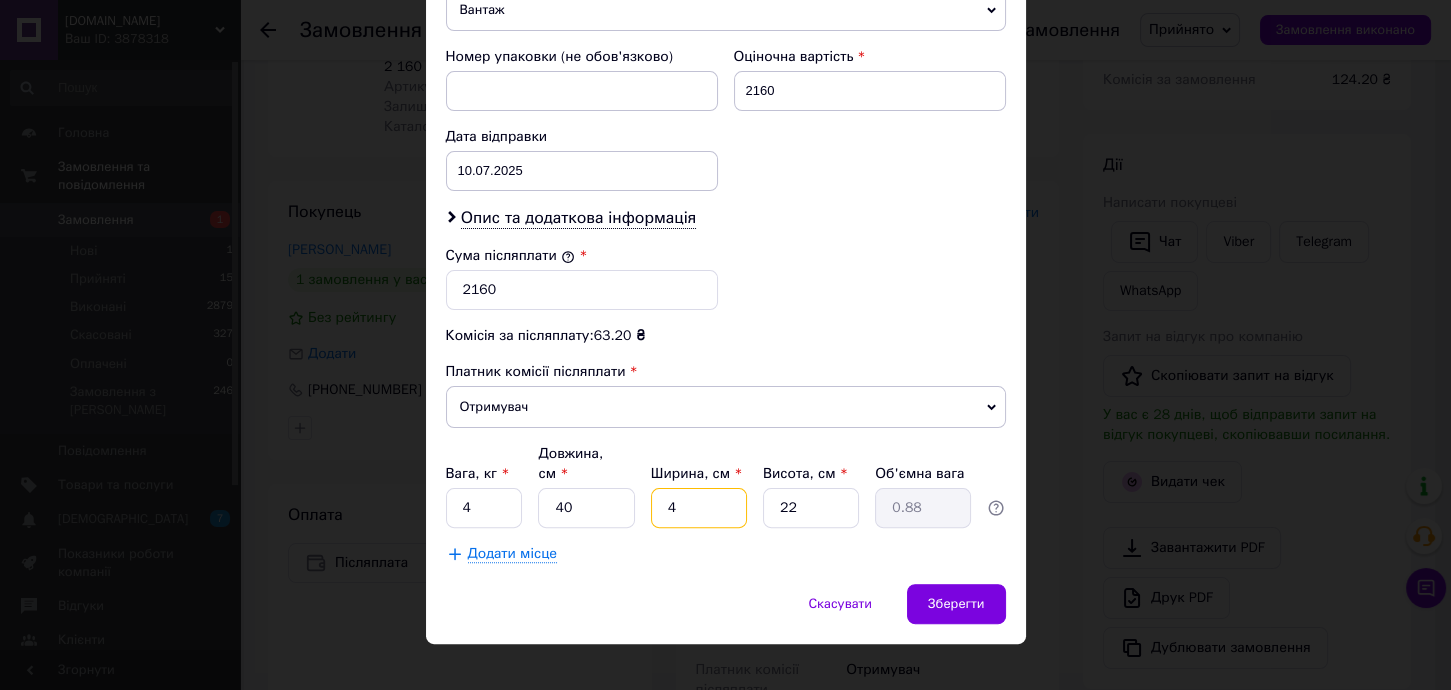 click on "4" at bounding box center [699, 508] 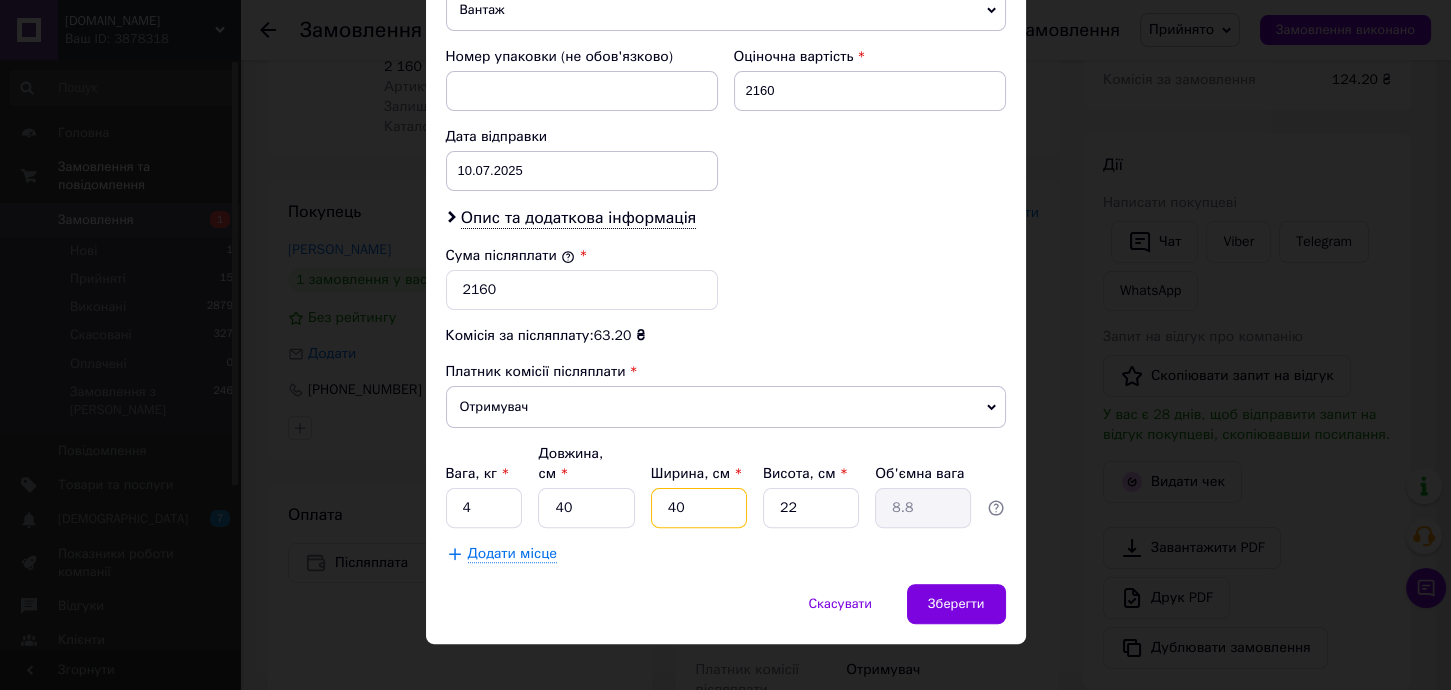type on "40" 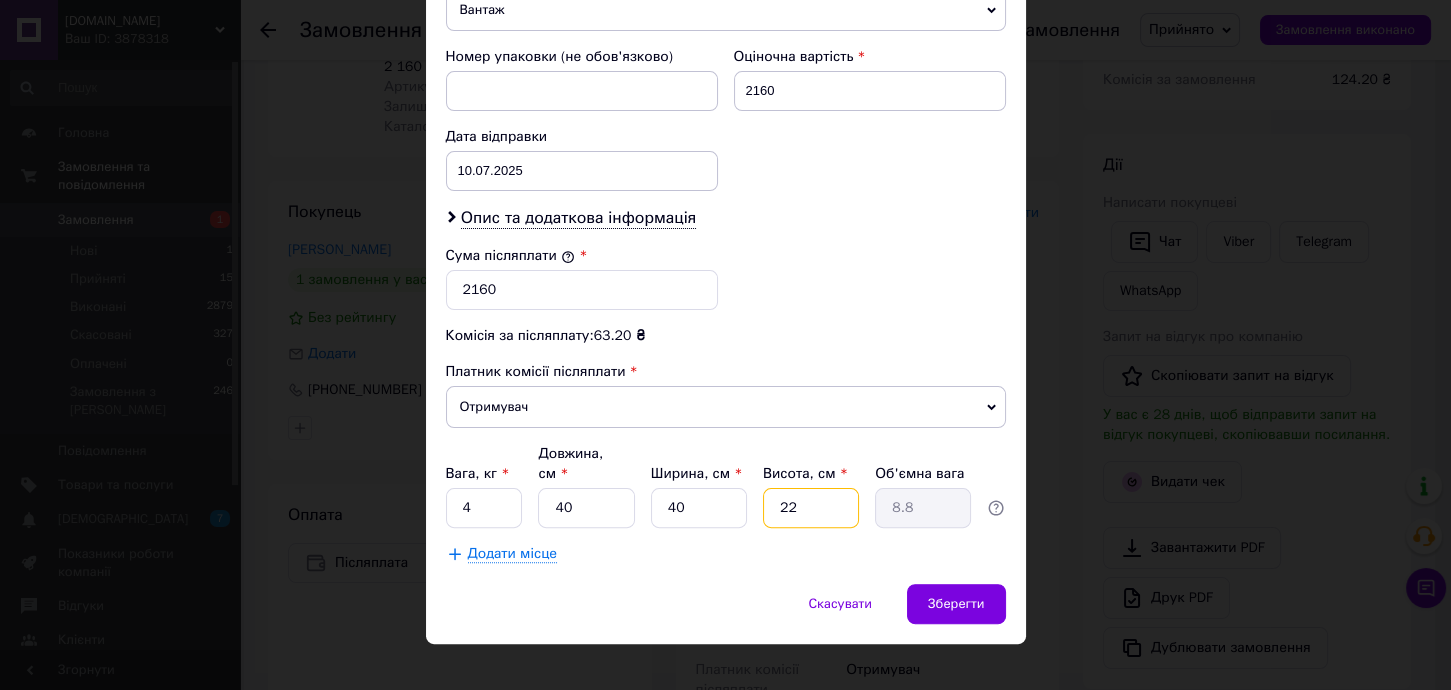 click on "22" at bounding box center [811, 508] 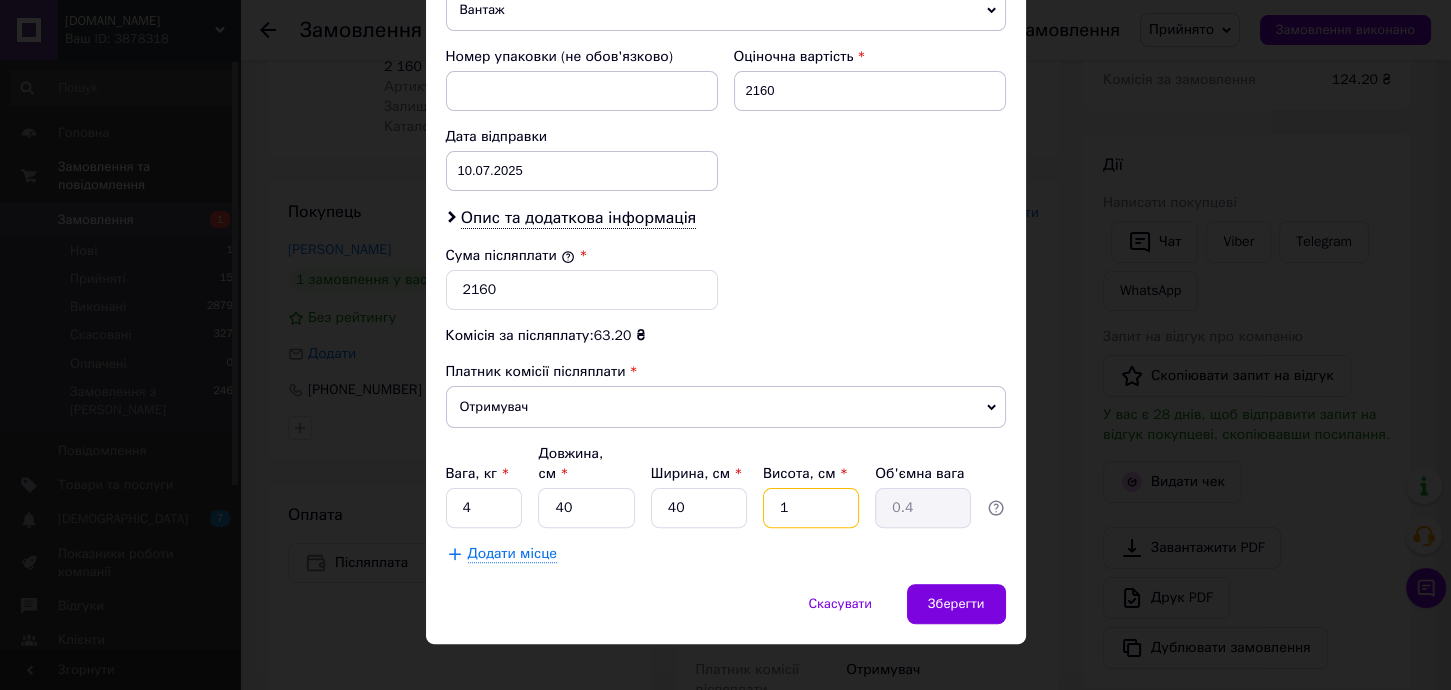 type on "10" 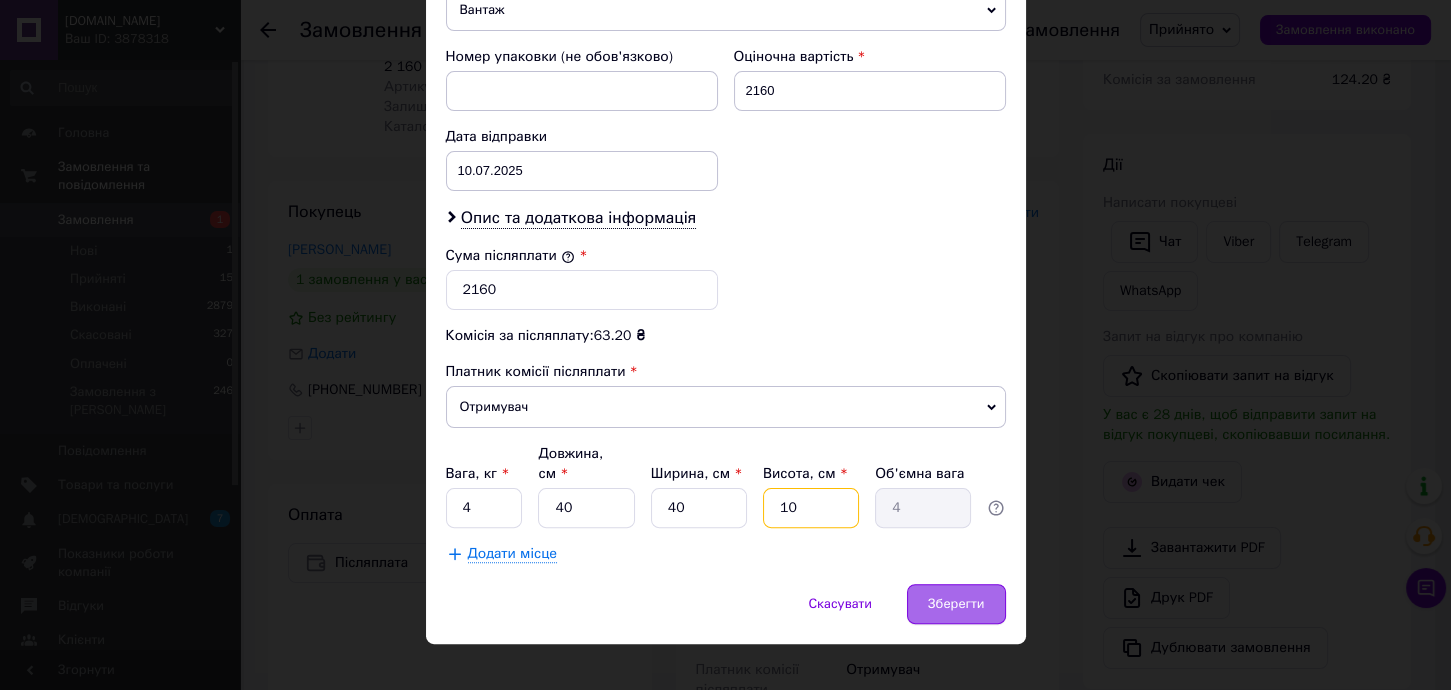 type on "10" 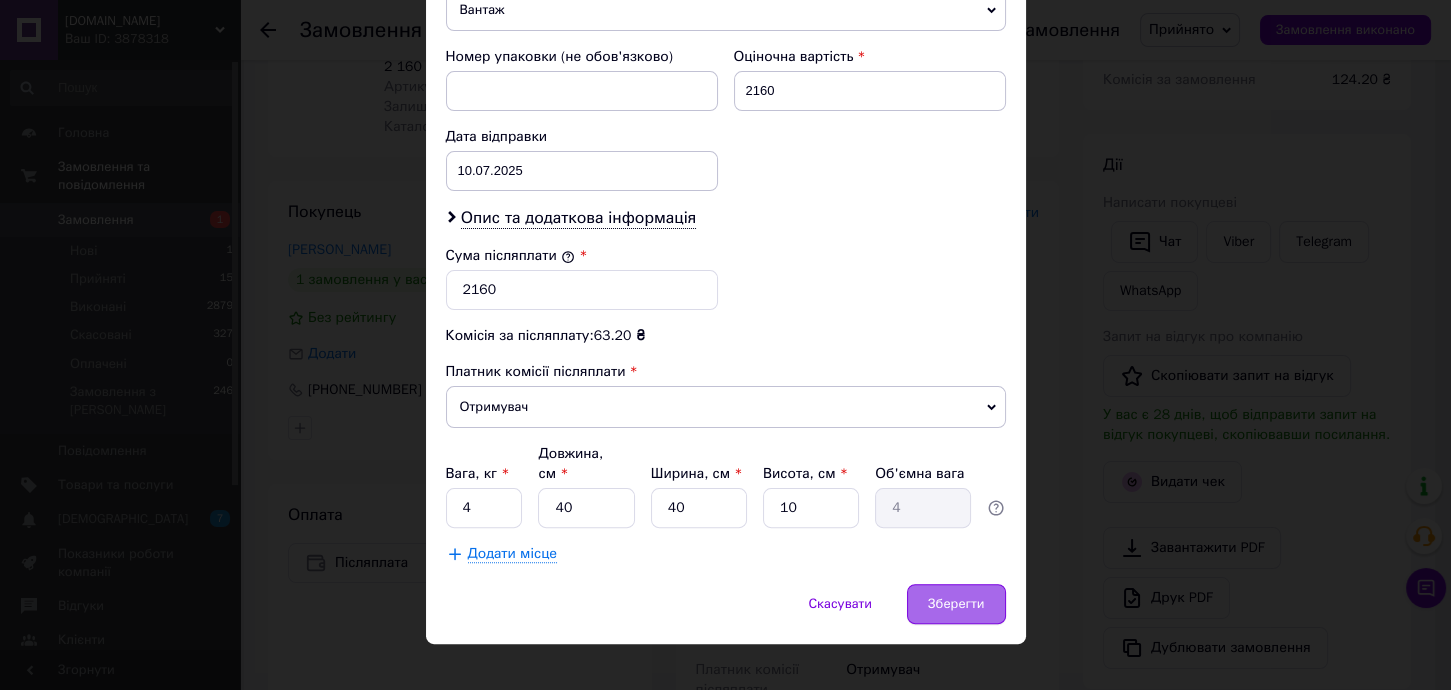 click on "Зберегти" at bounding box center [956, 604] 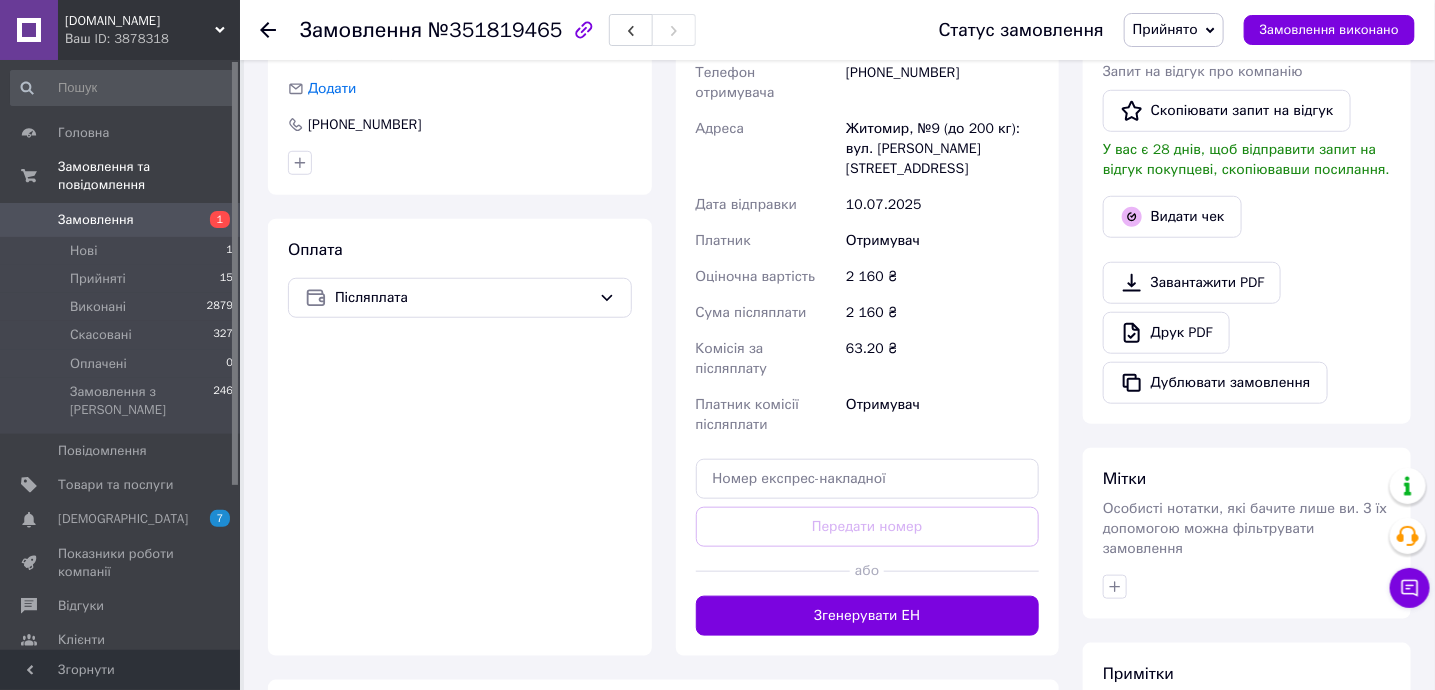scroll, scrollTop: 533, scrollLeft: 0, axis: vertical 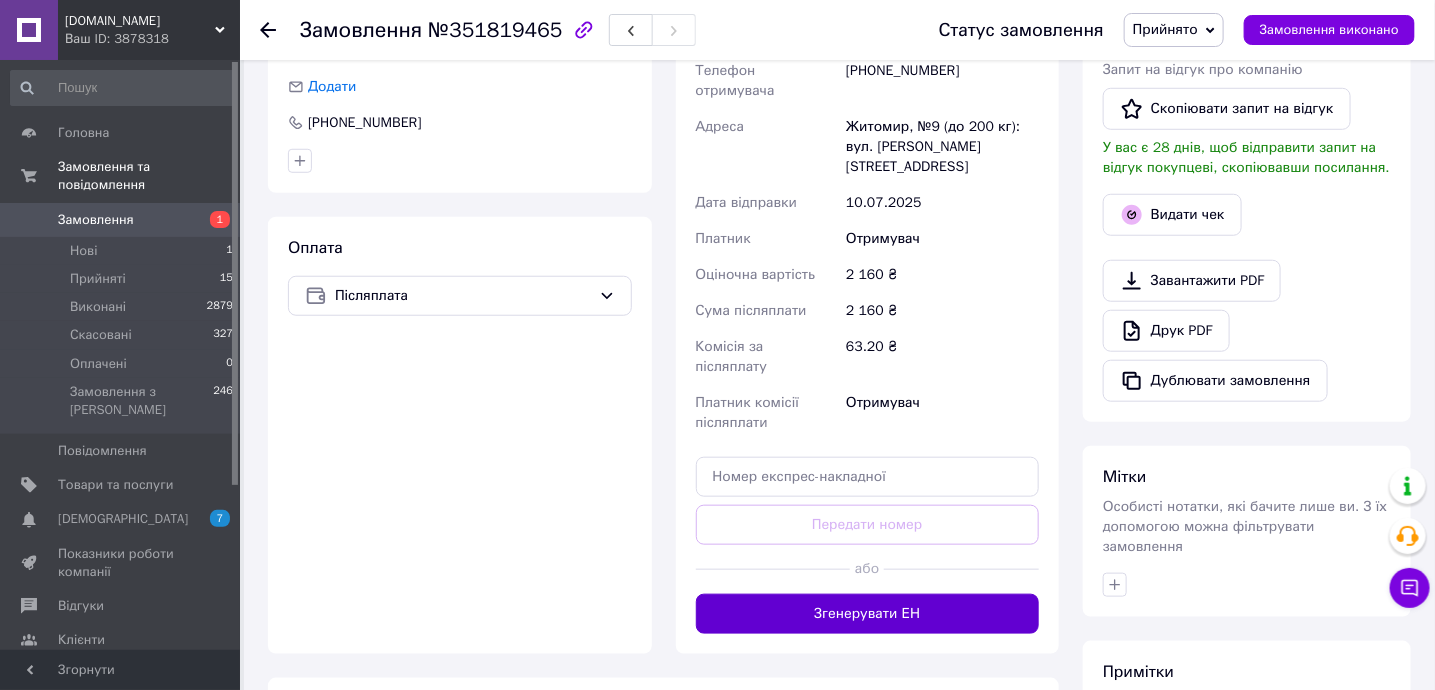 click on "Згенерувати ЕН" at bounding box center (868, 614) 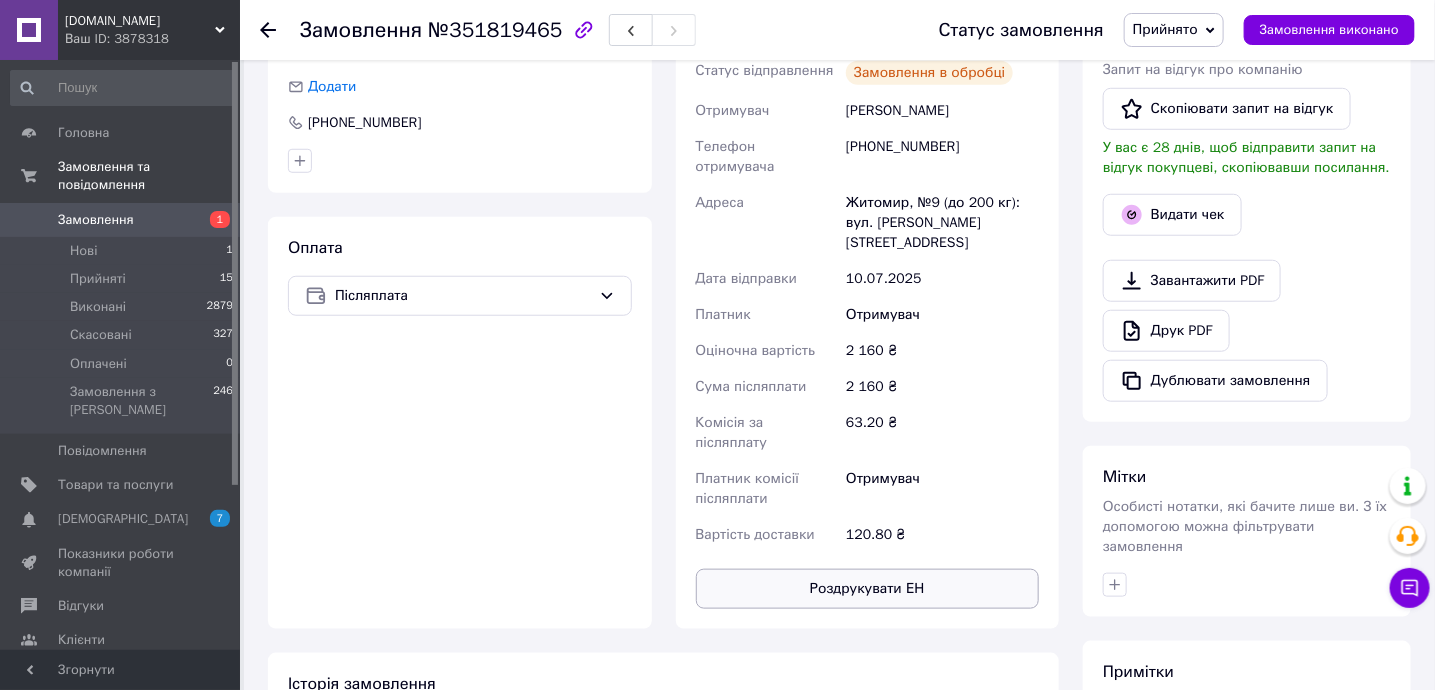 click on "Роздрукувати ЕН" at bounding box center [868, 589] 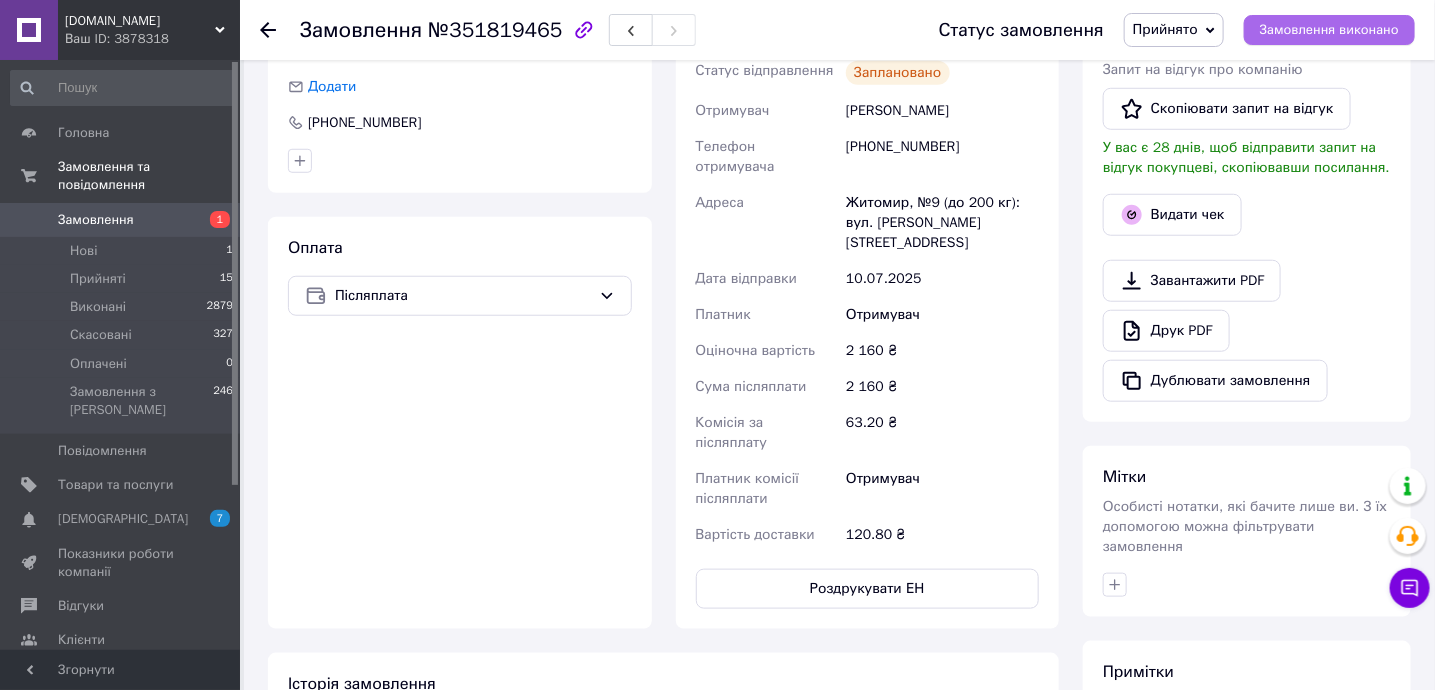 click on "Замовлення виконано" at bounding box center [1329, 30] 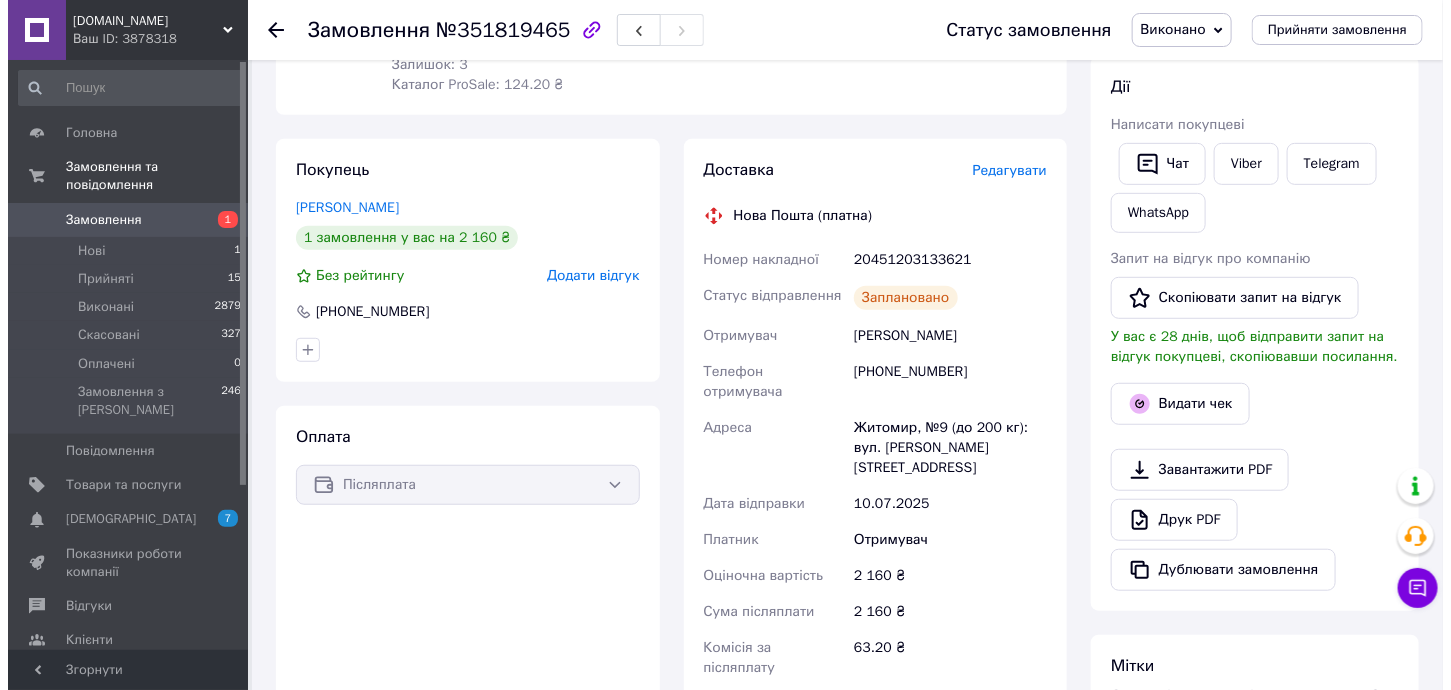 scroll, scrollTop: 266, scrollLeft: 0, axis: vertical 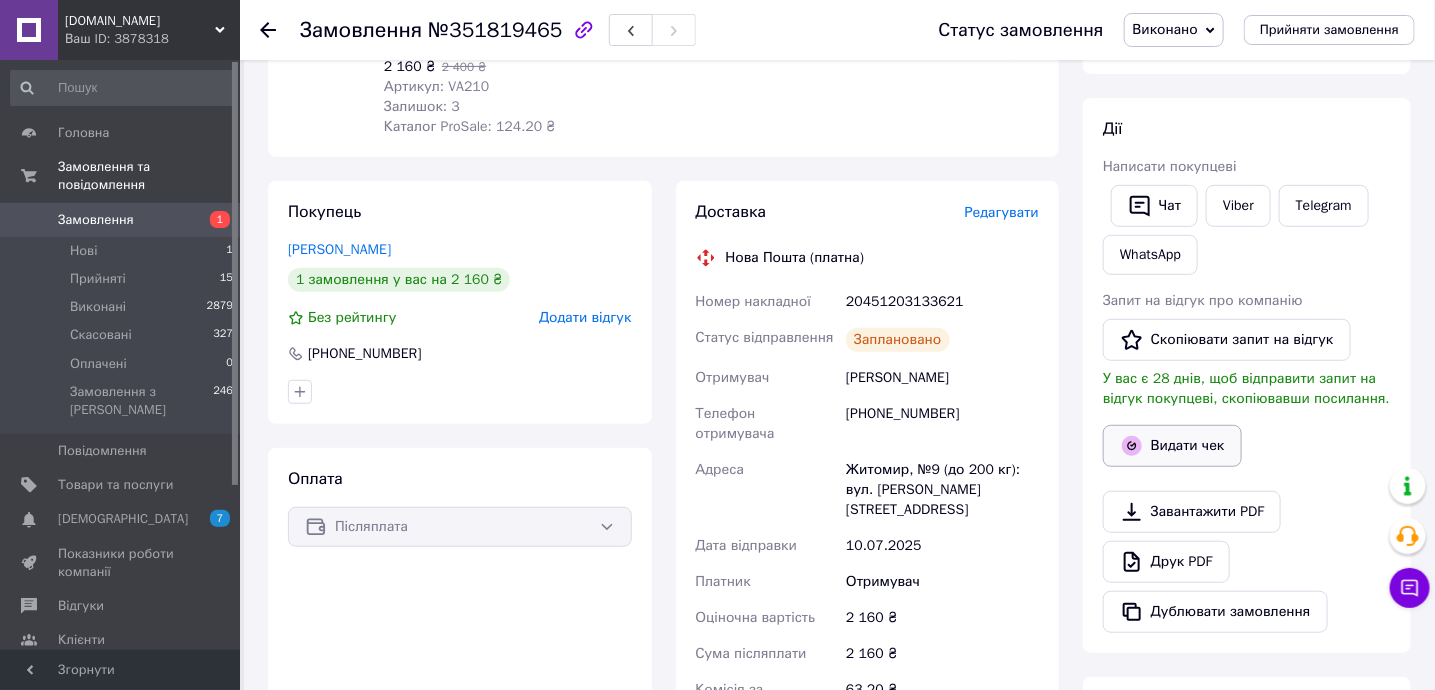 click on "Видати чек" at bounding box center [1172, 446] 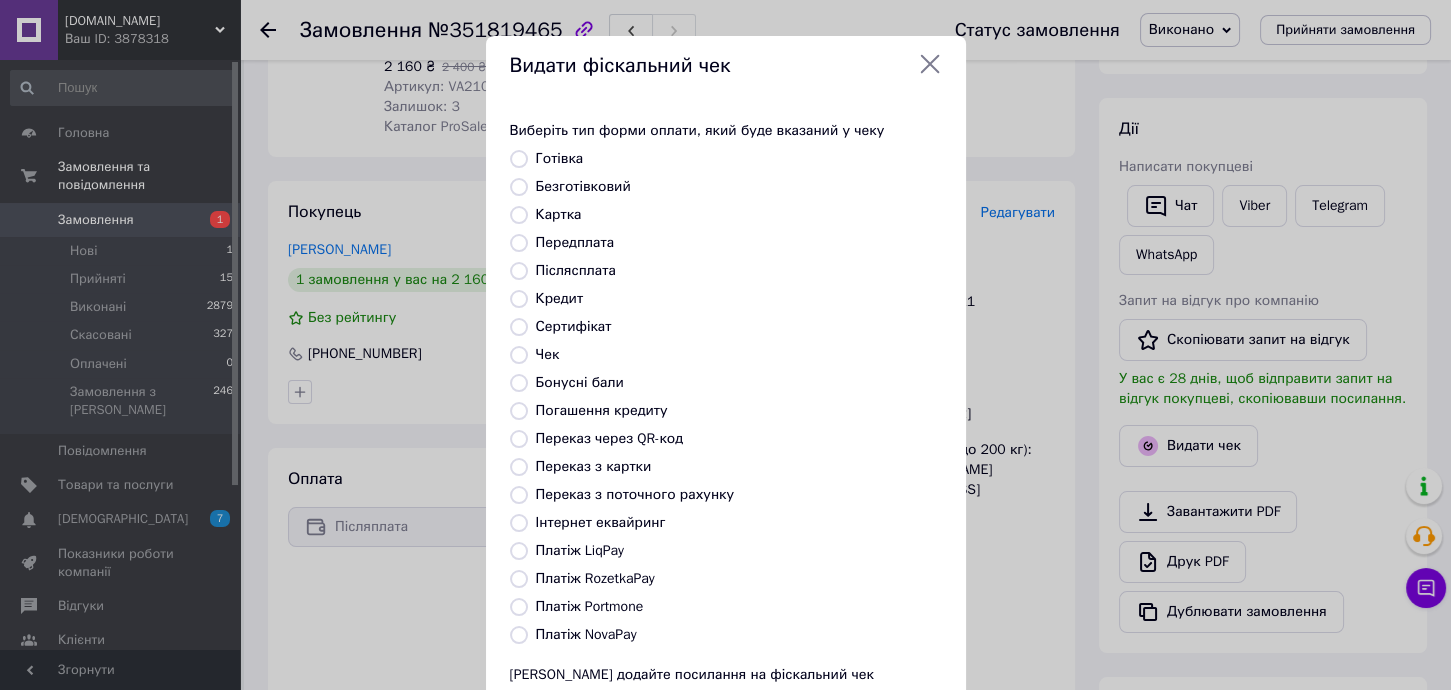 click on "Платіж NovaPay" at bounding box center (586, 634) 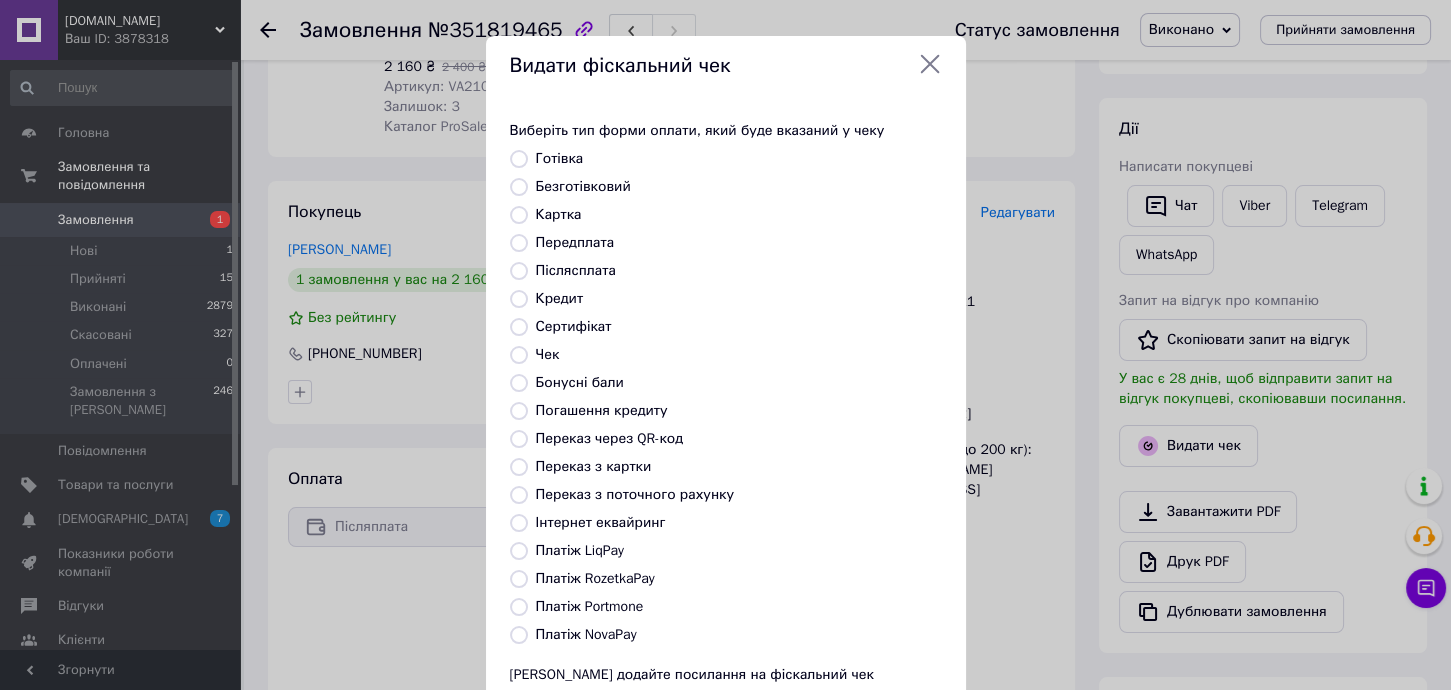 radio on "true" 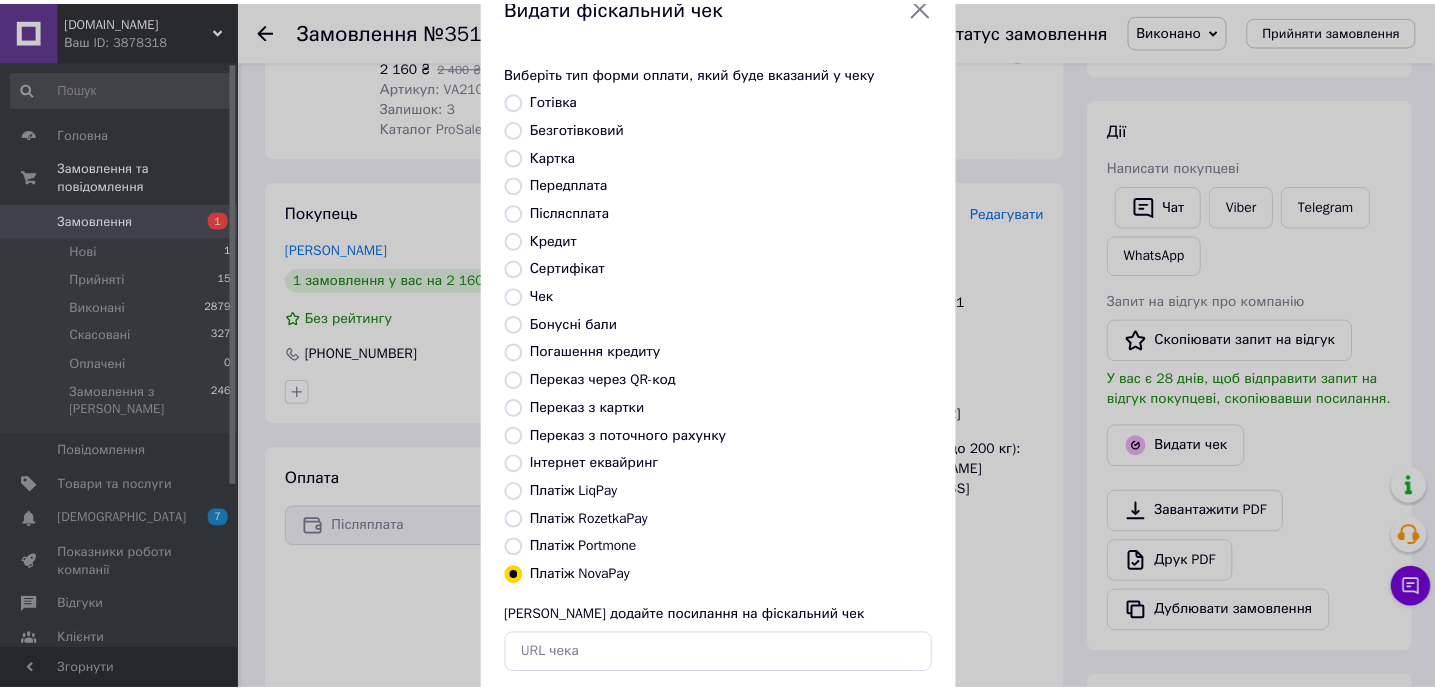 scroll, scrollTop: 133, scrollLeft: 0, axis: vertical 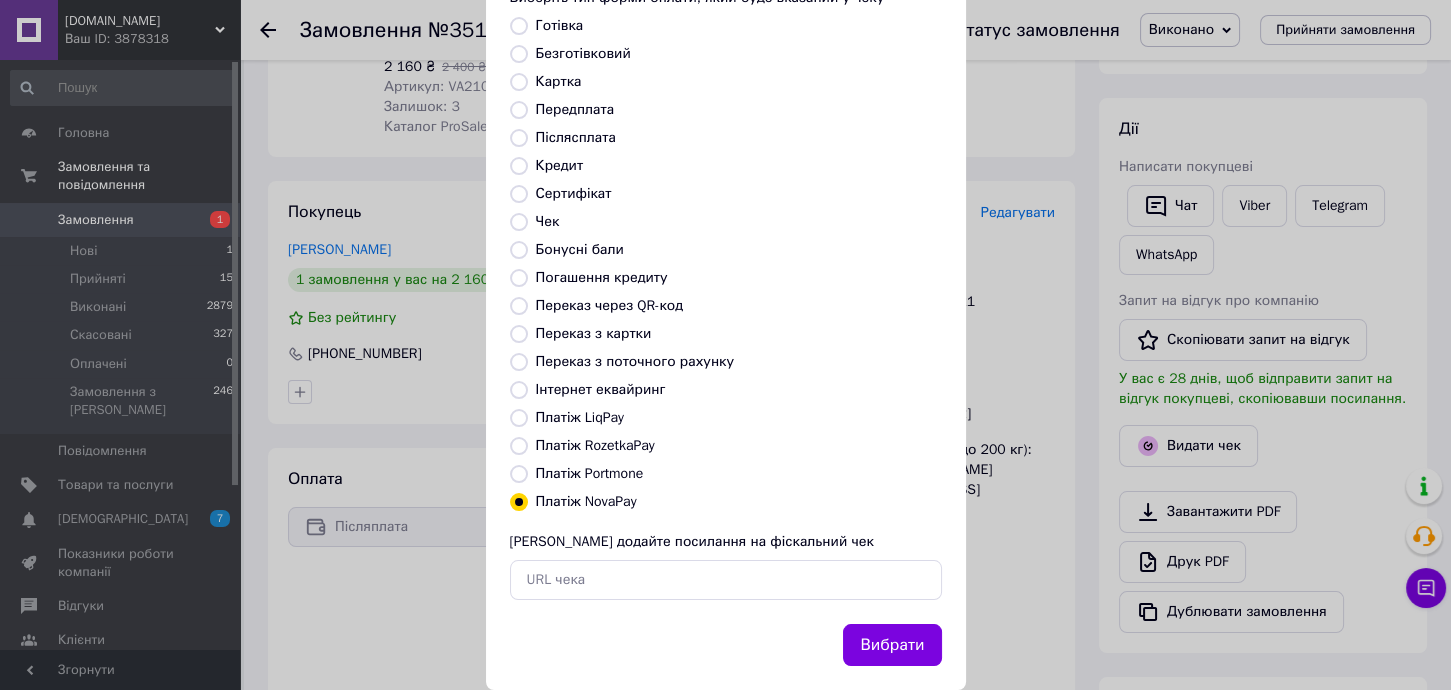 click on "Вибрати" at bounding box center [892, 645] 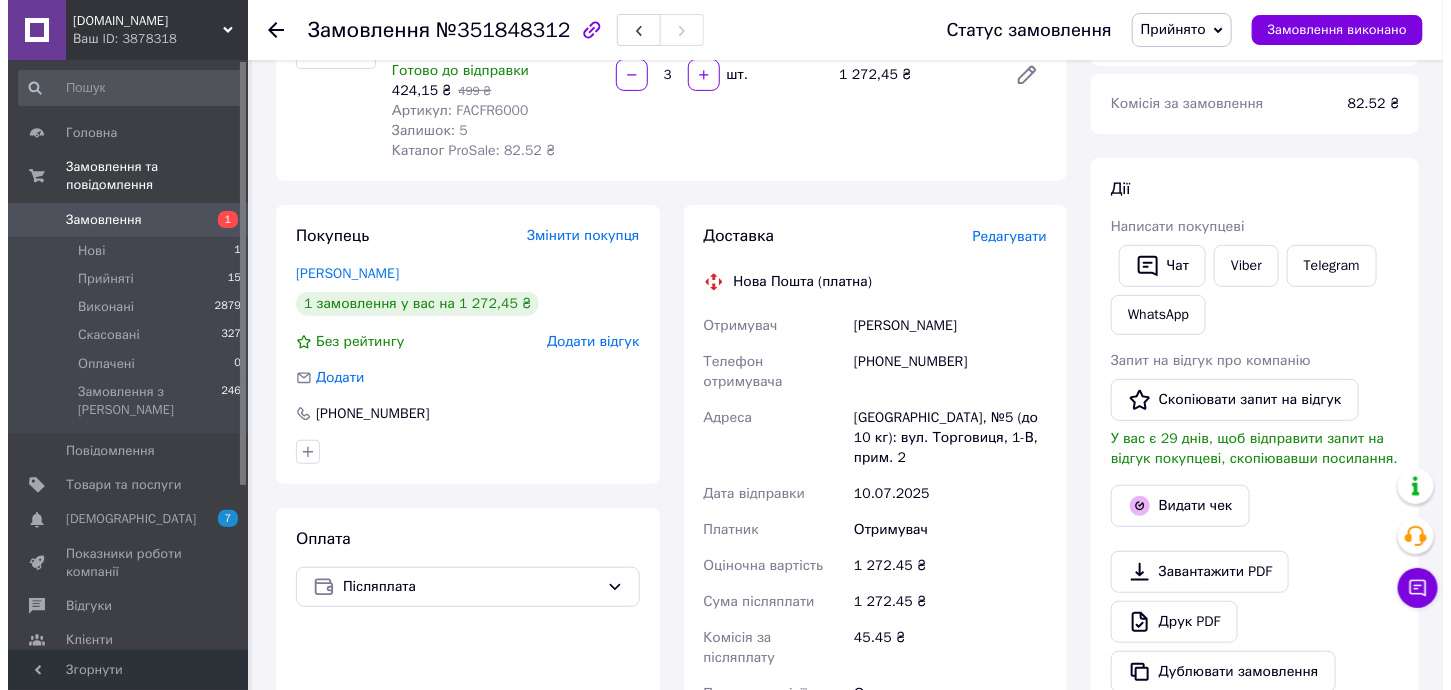 scroll, scrollTop: 266, scrollLeft: 0, axis: vertical 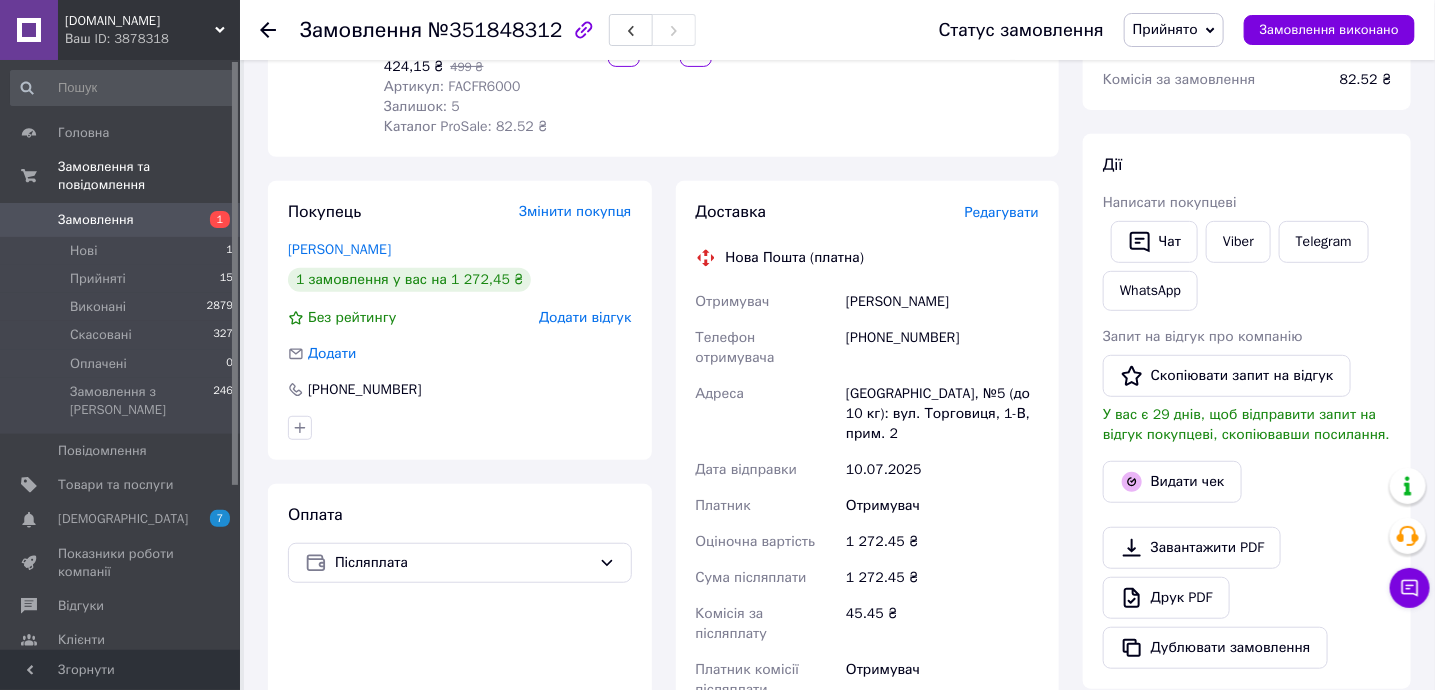 click on "Доставка Редагувати Нова Пошта (платна) Отримувач [PERSON_NAME] Телефон отримувача [PHONE_NUMBER] [GEOGRAPHIC_DATA], №5 (до 10 кг): вул. Торговиця, 1-В, прим. 2 Дата відправки [DATE] Платник Отримувач Оціночна вартість 1 272.45 ₴ Сума післяплати 1 272.45 ₴ Комісія за післяплату 45.45 ₴ Платник комісії післяплати Отримувач Передати номер або Згенерувати ЕН" at bounding box center [868, 551] 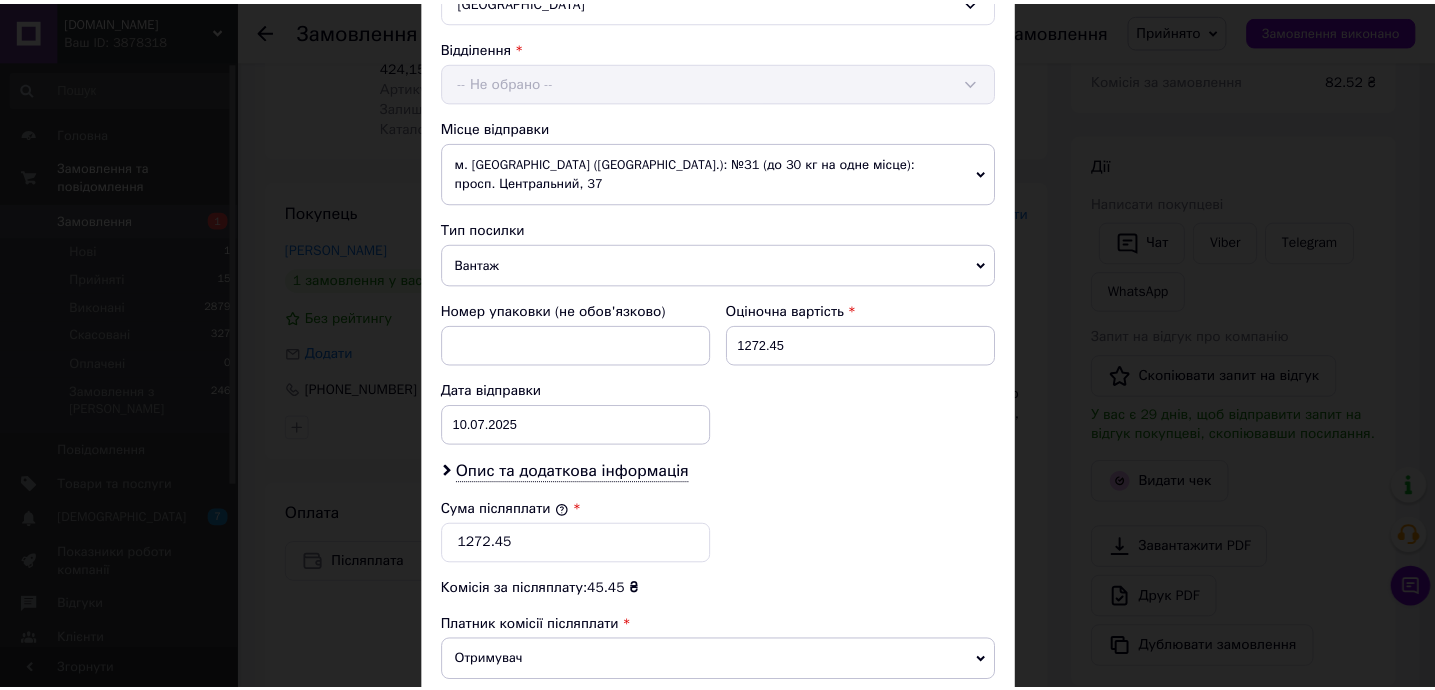 scroll, scrollTop: 852, scrollLeft: 0, axis: vertical 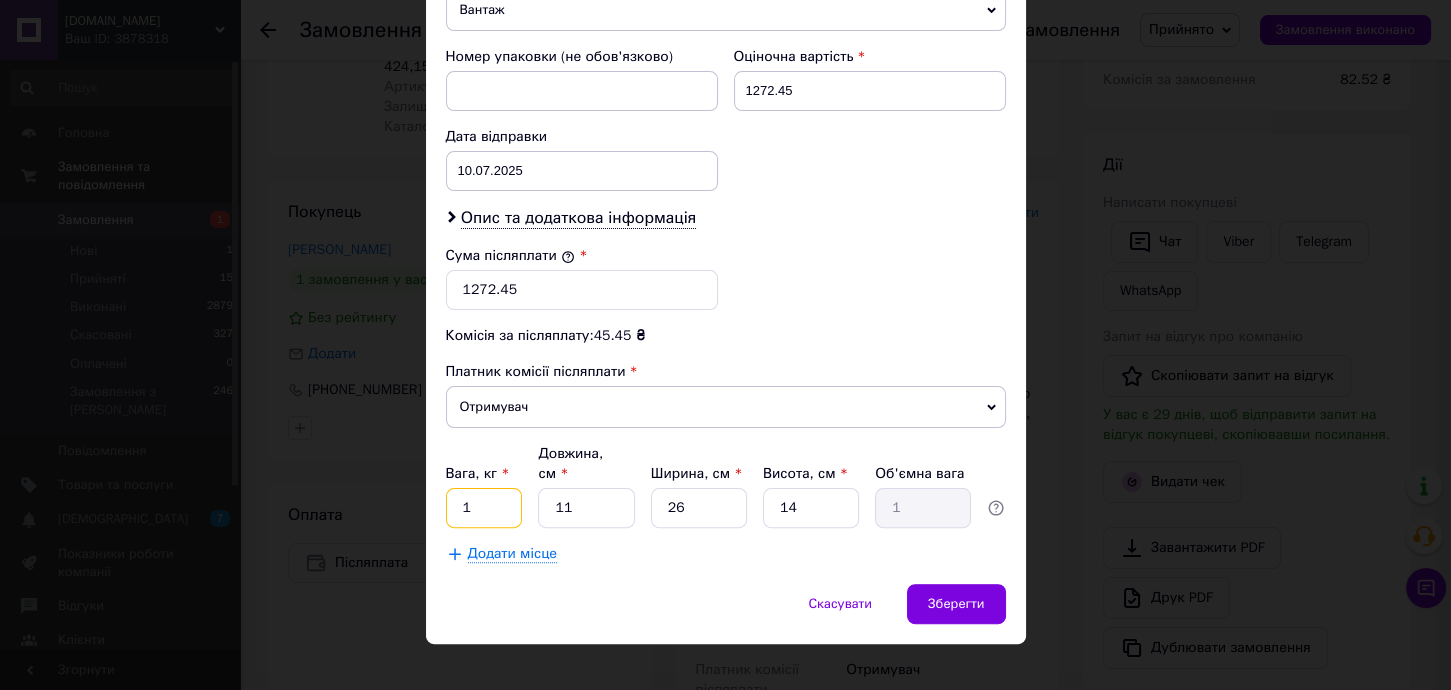click on "1" at bounding box center (484, 508) 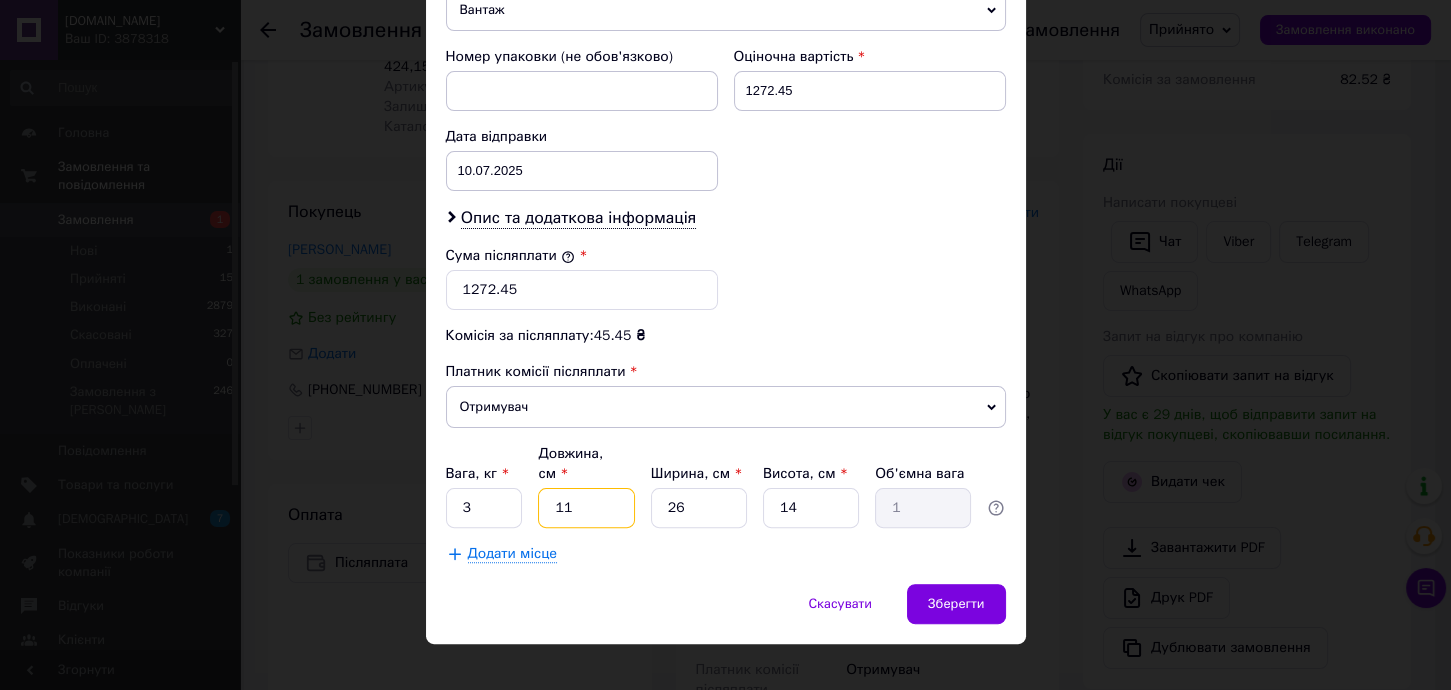 click on "11" at bounding box center [586, 508] 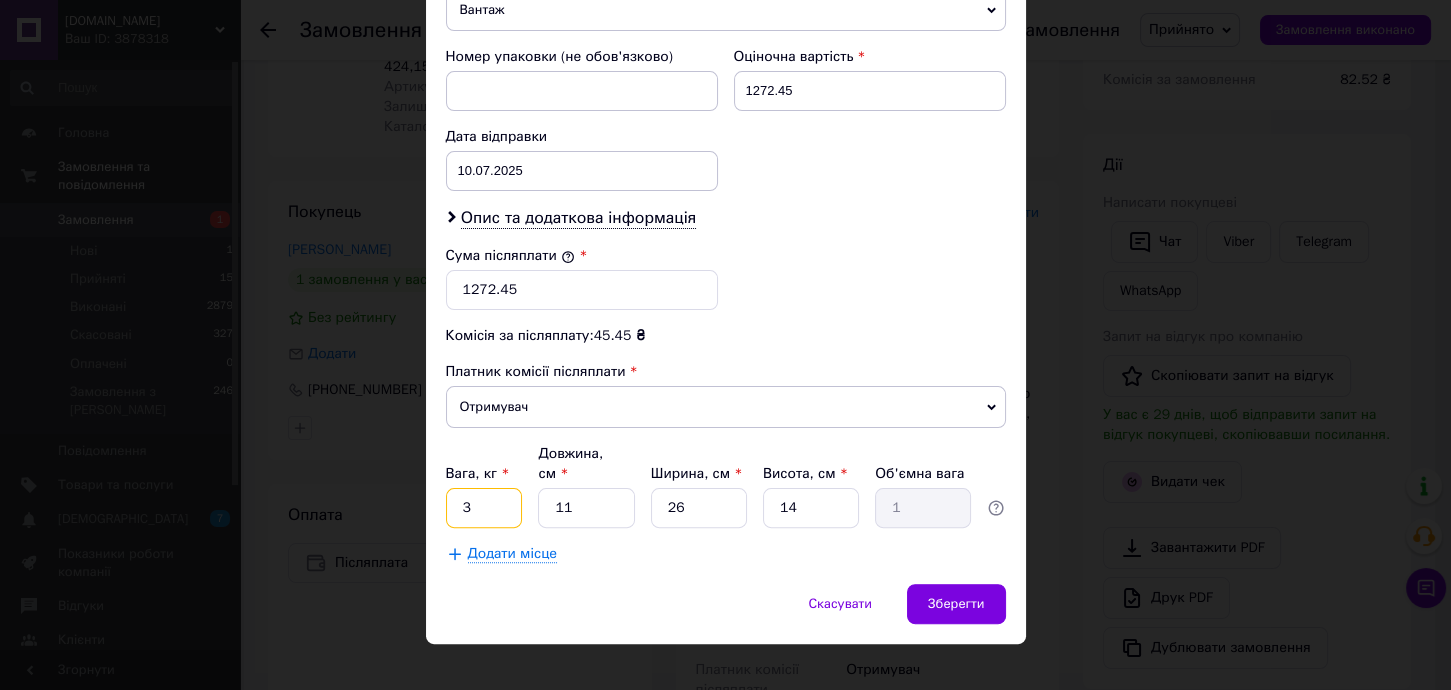 click on "3" at bounding box center [484, 508] 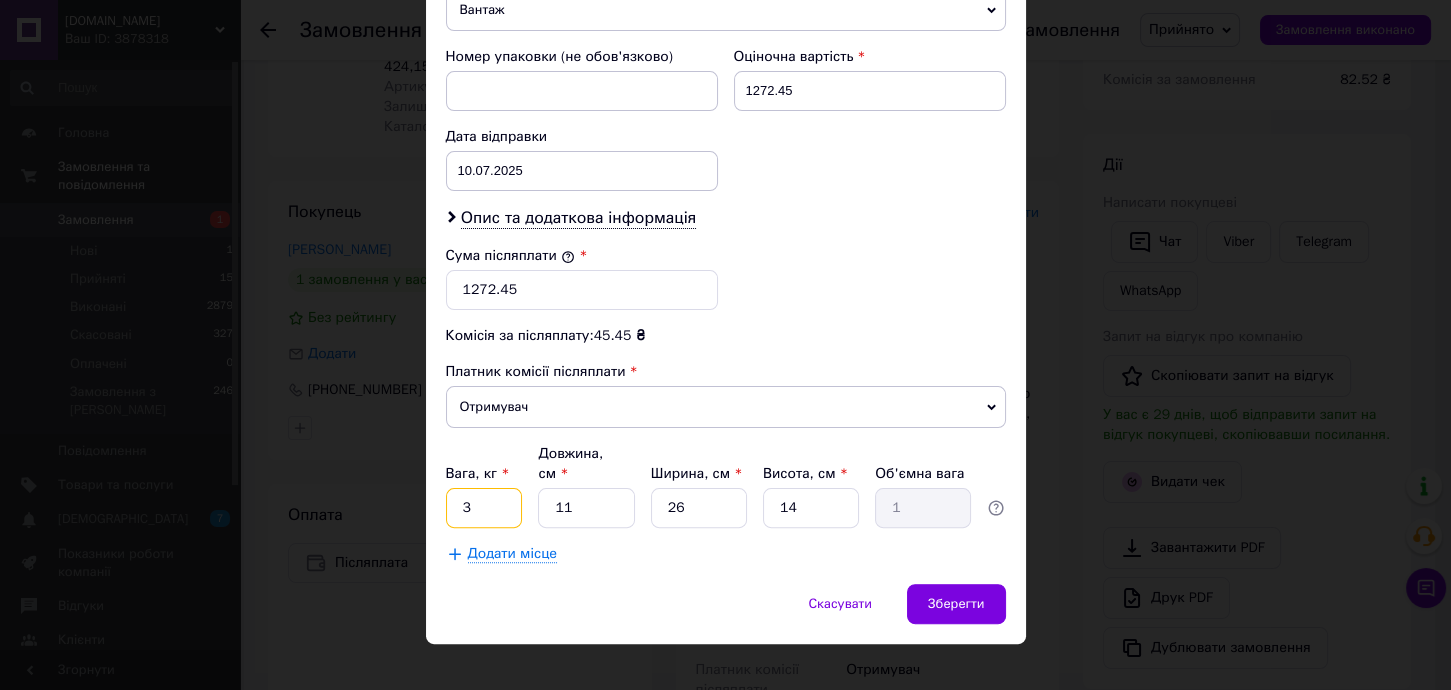 click on "3" at bounding box center [484, 508] 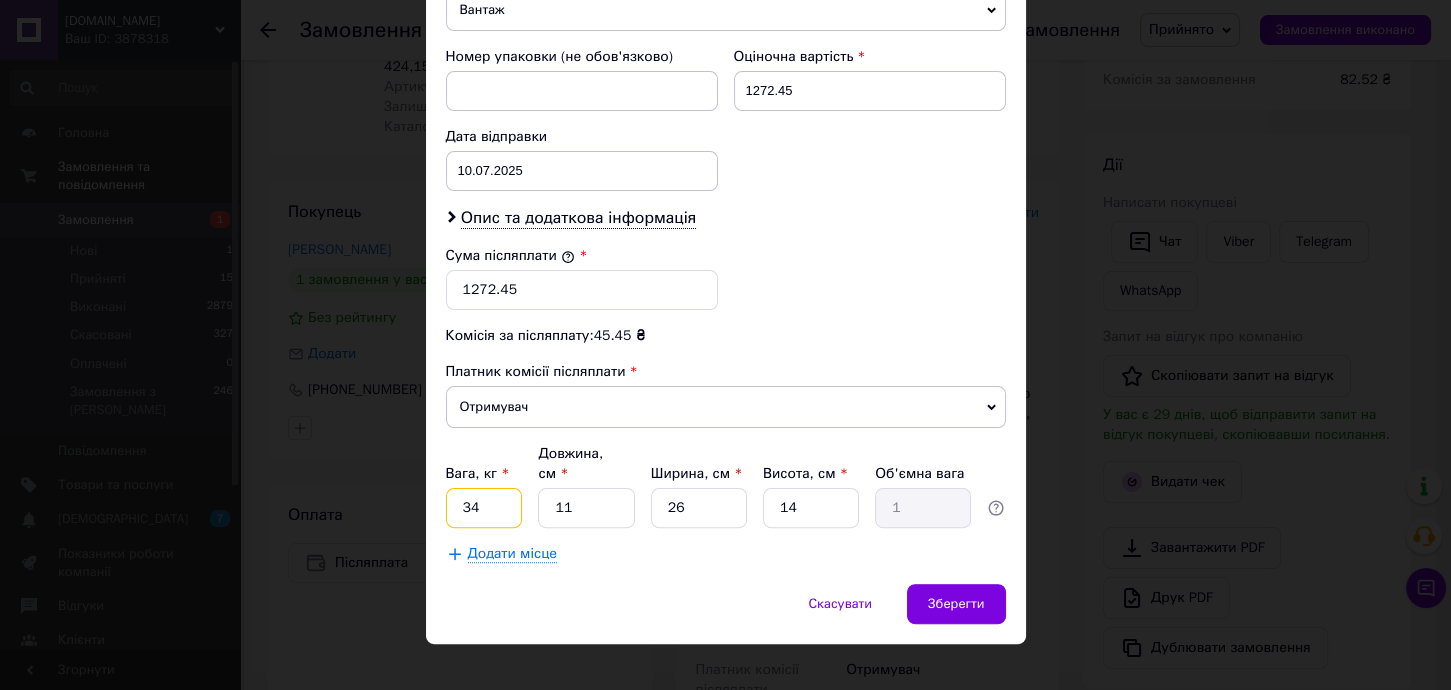 type on "34" 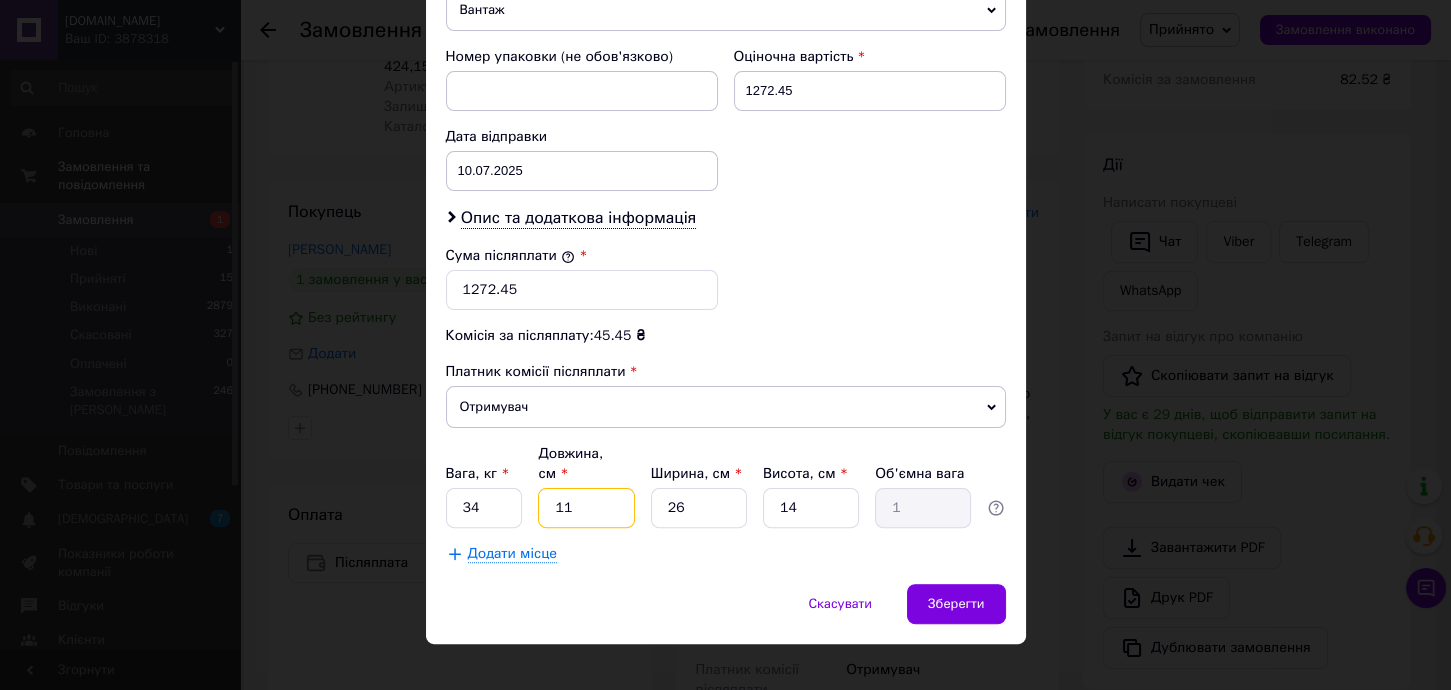 click on "11" at bounding box center [586, 508] 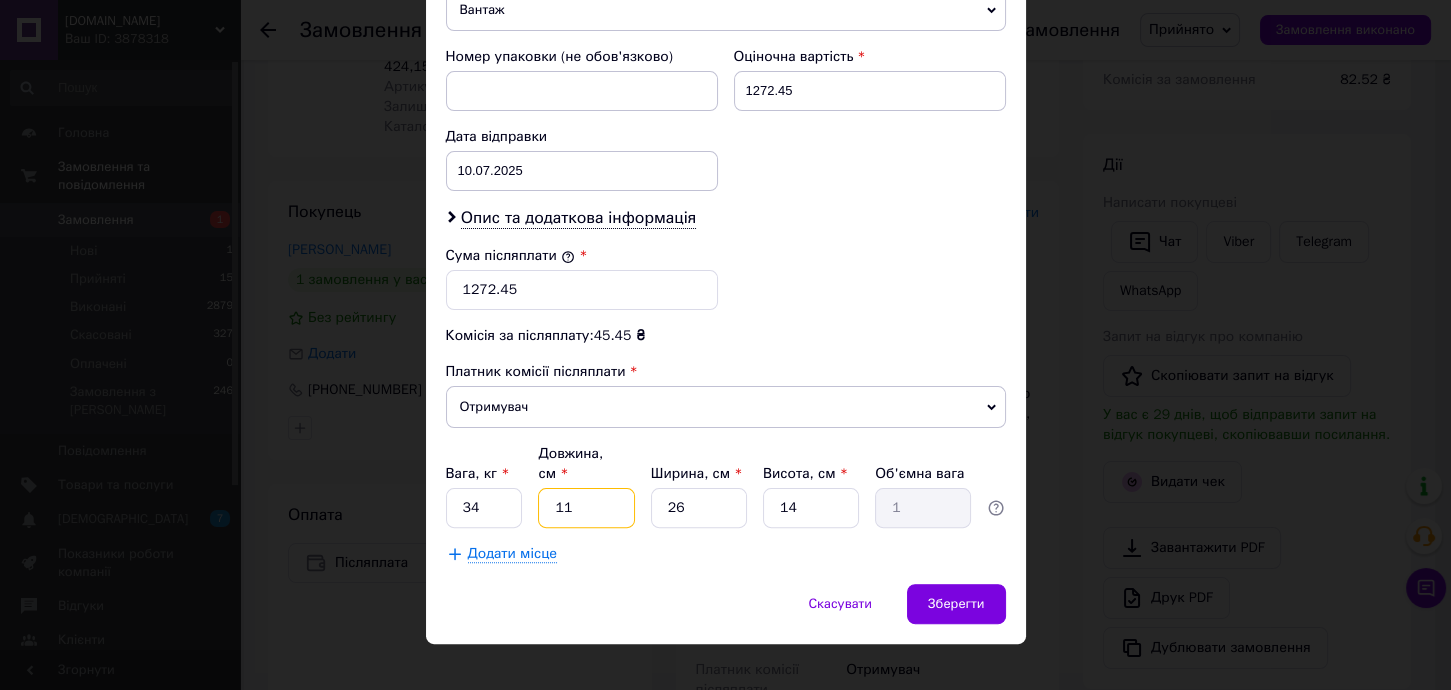 click on "11" at bounding box center (586, 508) 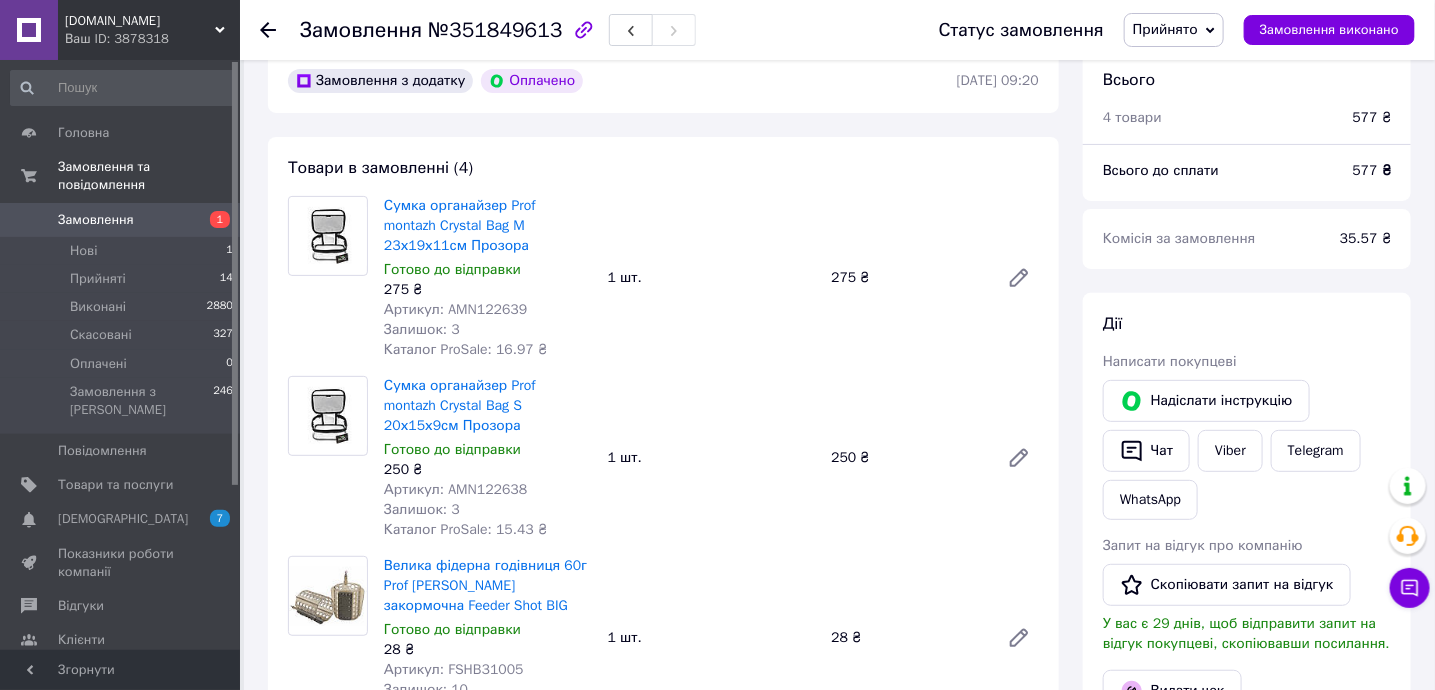 scroll, scrollTop: 133, scrollLeft: 0, axis: vertical 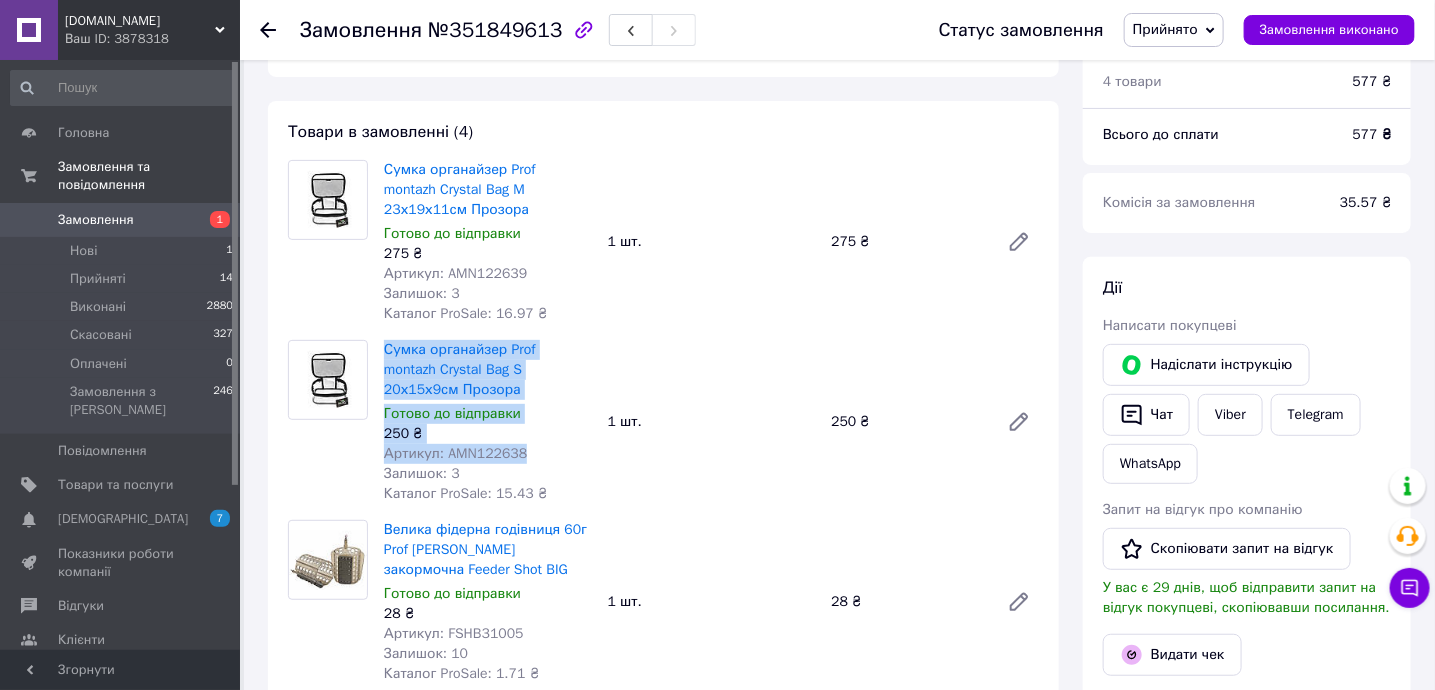 drag, startPoint x: 537, startPoint y: 445, endPoint x: 378, endPoint y: 359, distance: 180.7678 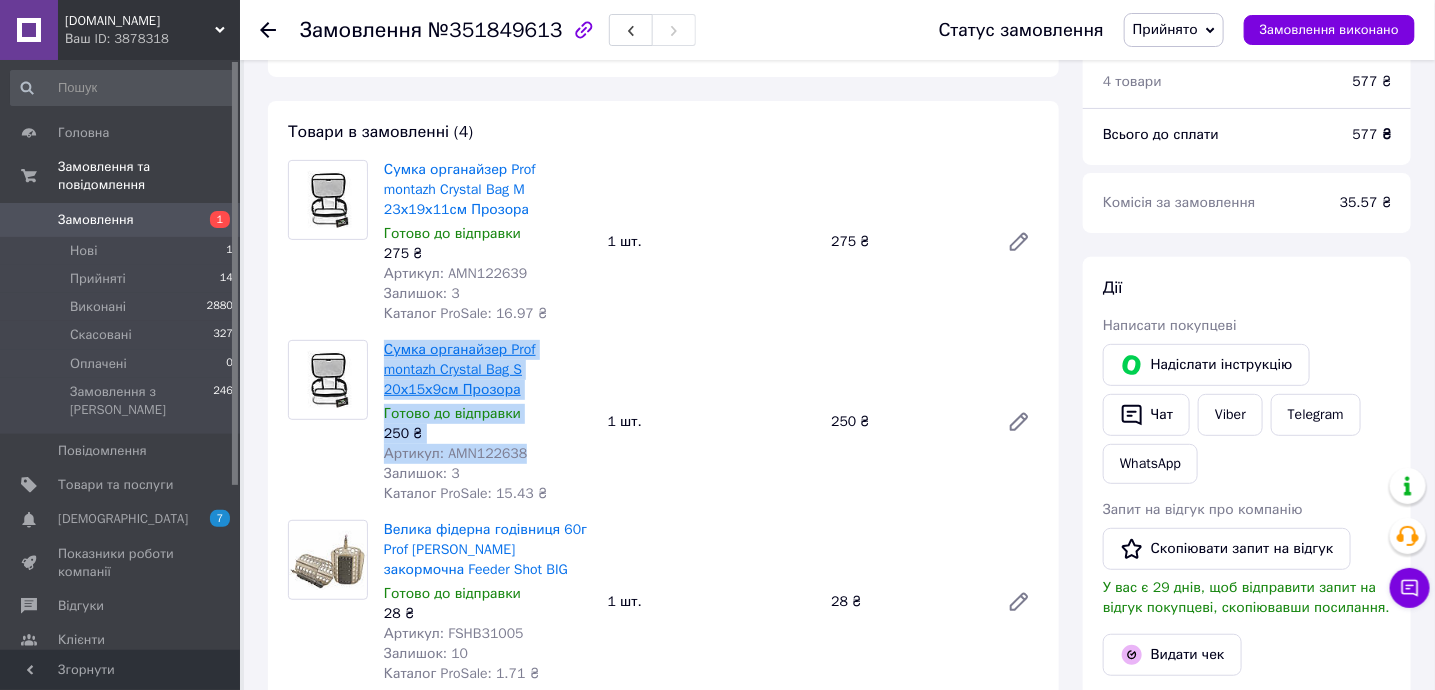 copy on "Сумка органайзер Prof montazh Crystal Bag S 20х15х9см Прозора Готово до відправки 250 ₴ Артикул: AMN122638" 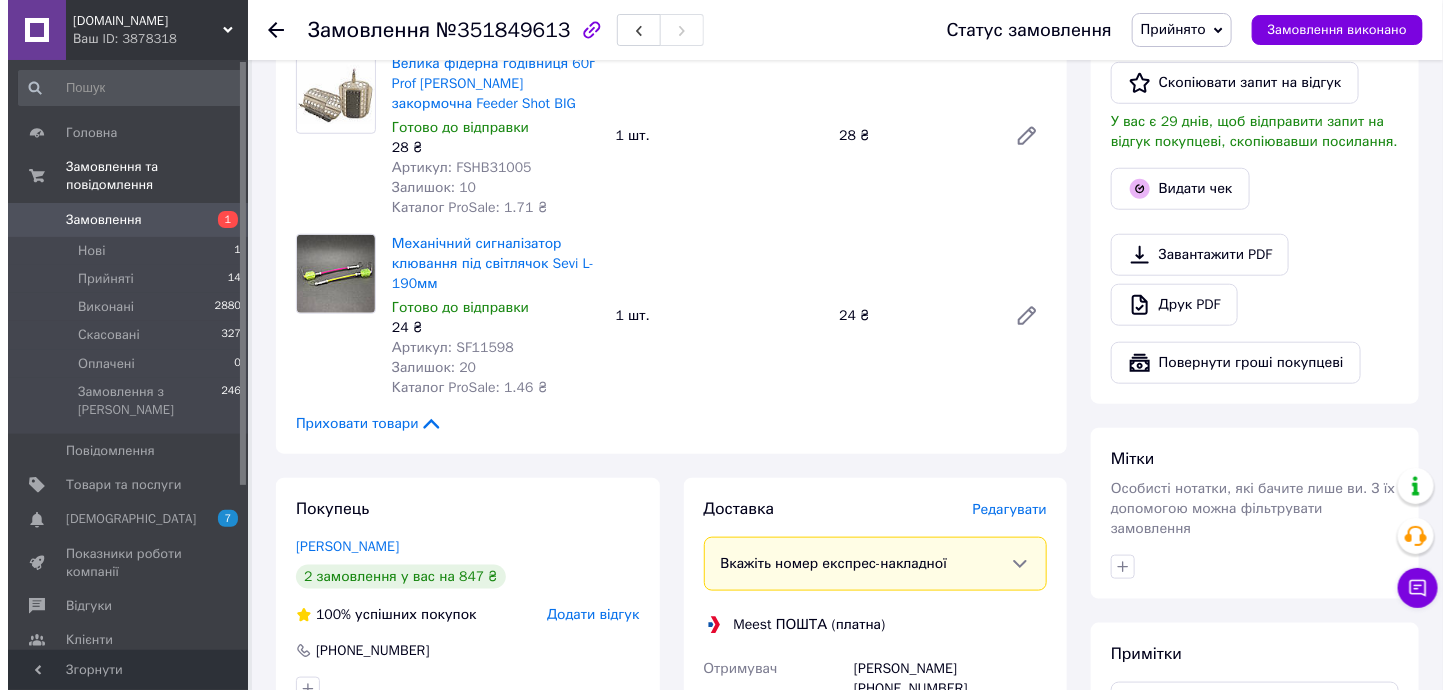 scroll, scrollTop: 666, scrollLeft: 0, axis: vertical 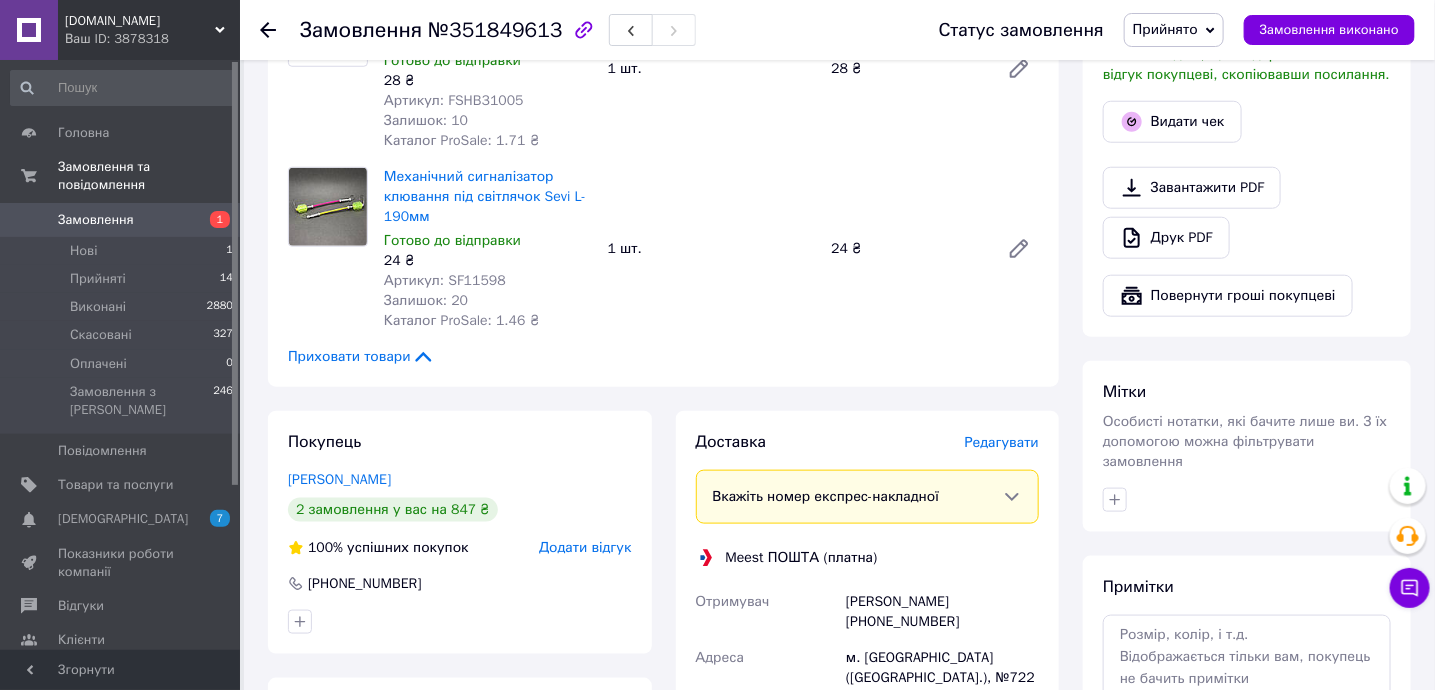 click on "Редагувати" at bounding box center [1002, 442] 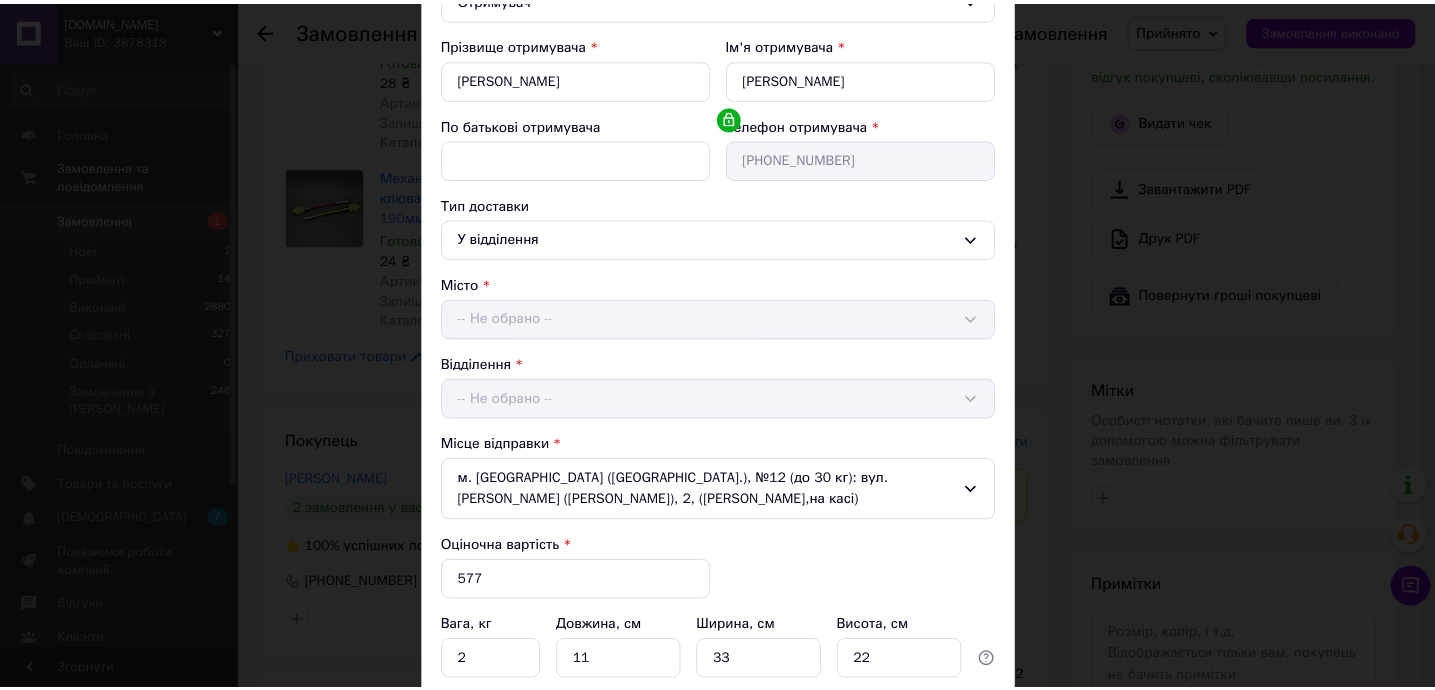 scroll, scrollTop: 450, scrollLeft: 0, axis: vertical 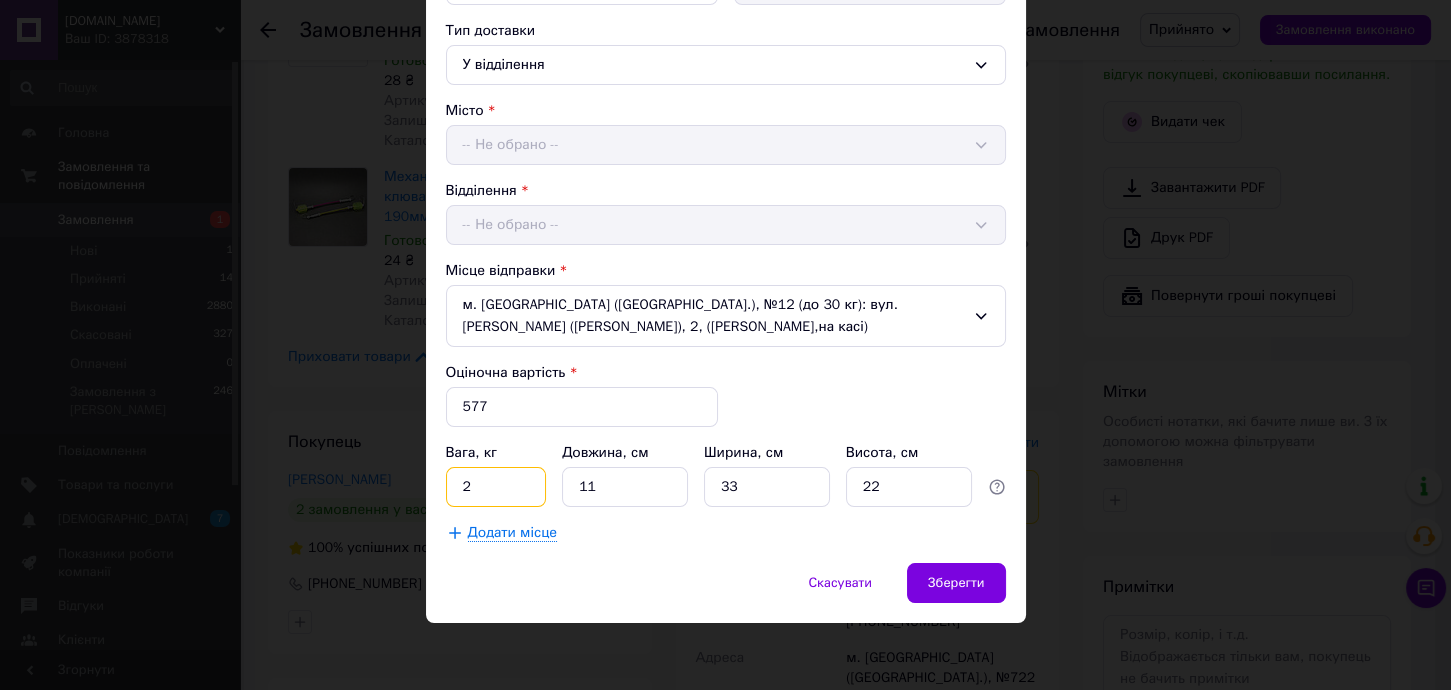 click on "2" at bounding box center [496, 487] 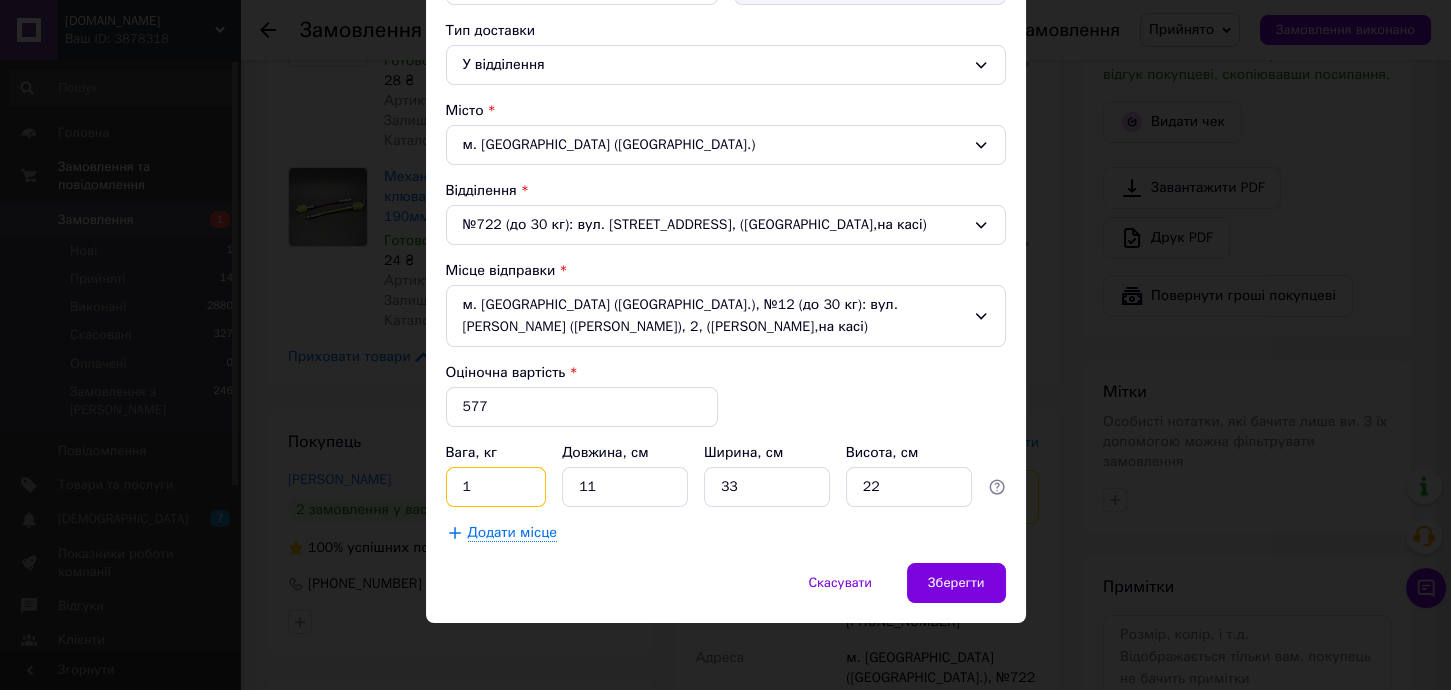 type on "1" 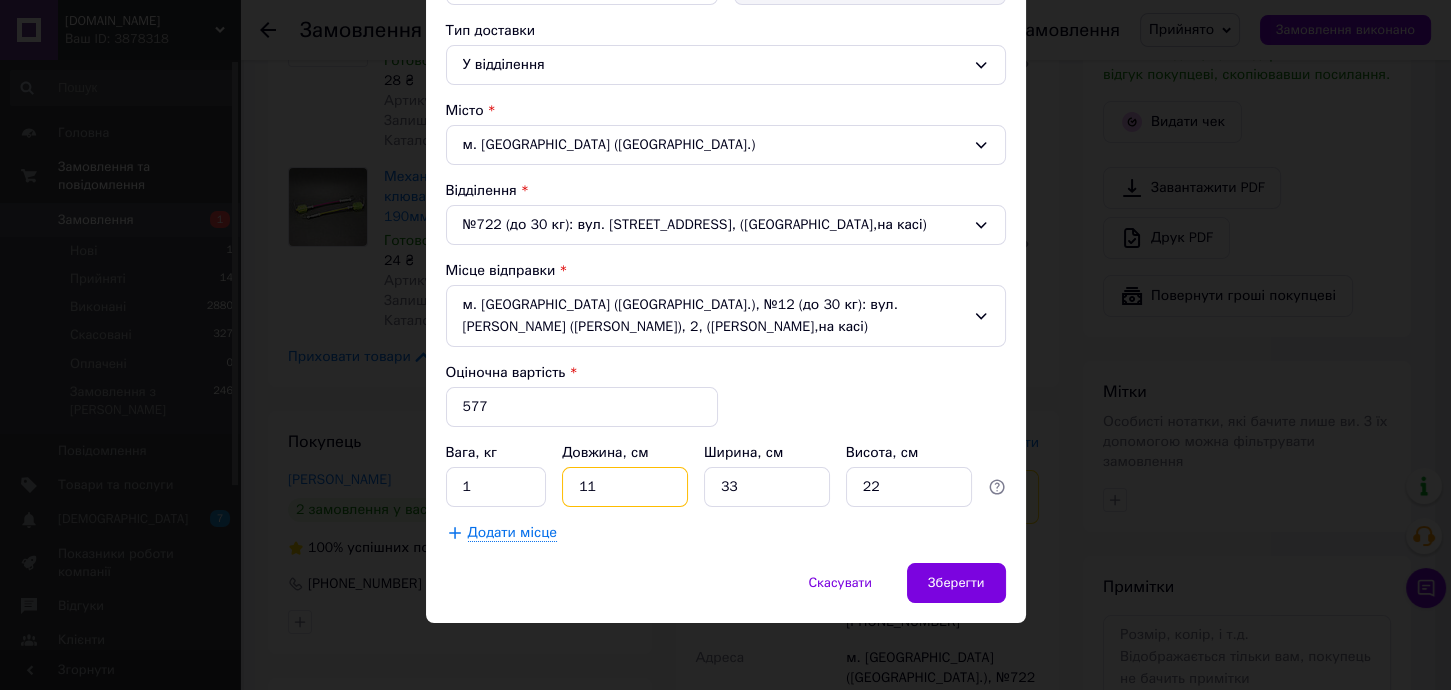 click on "11" at bounding box center (625, 487) 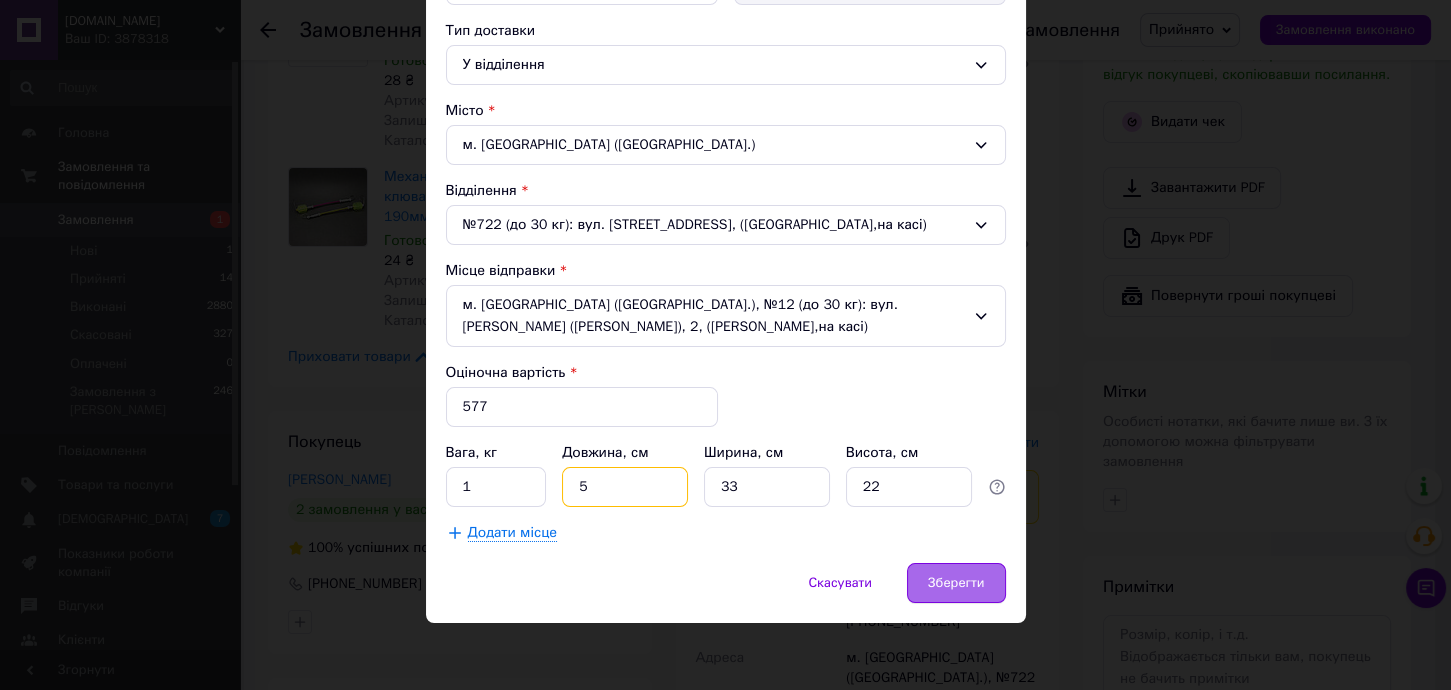 type on "5" 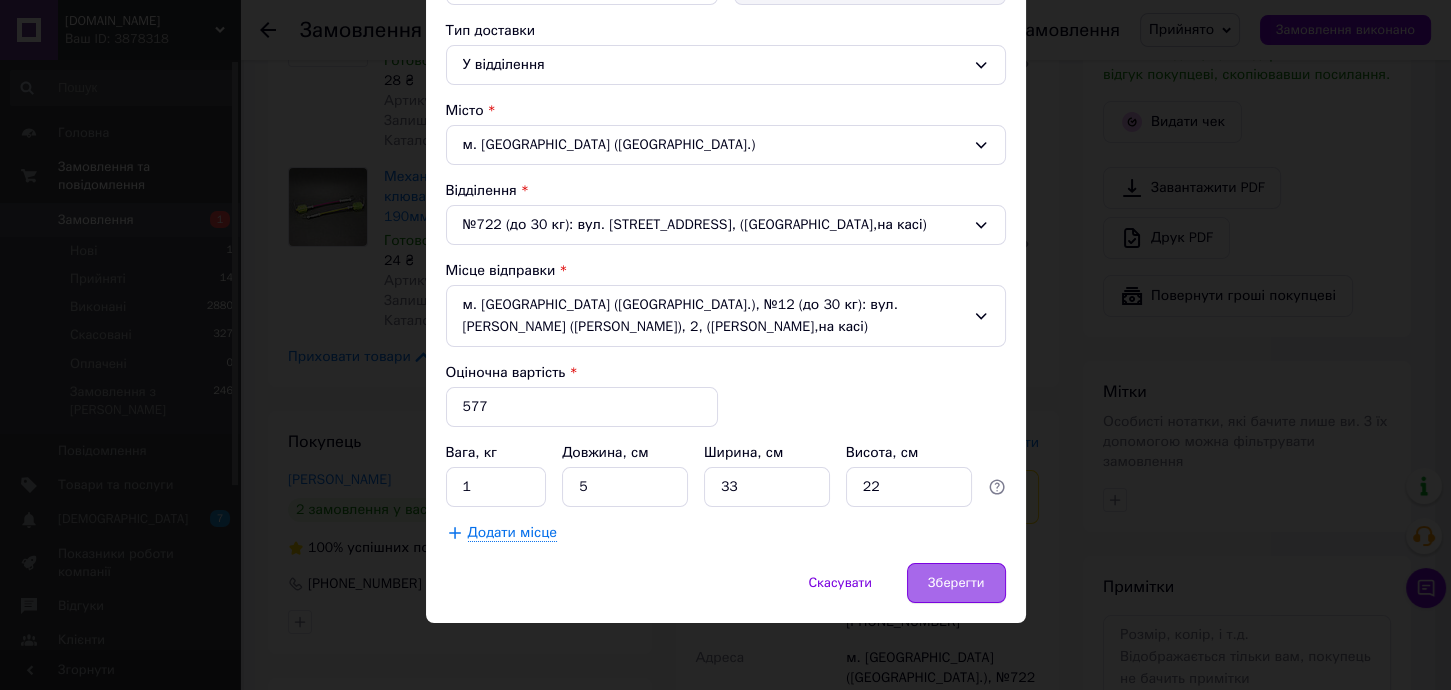 click on "Зберегти" at bounding box center [956, 583] 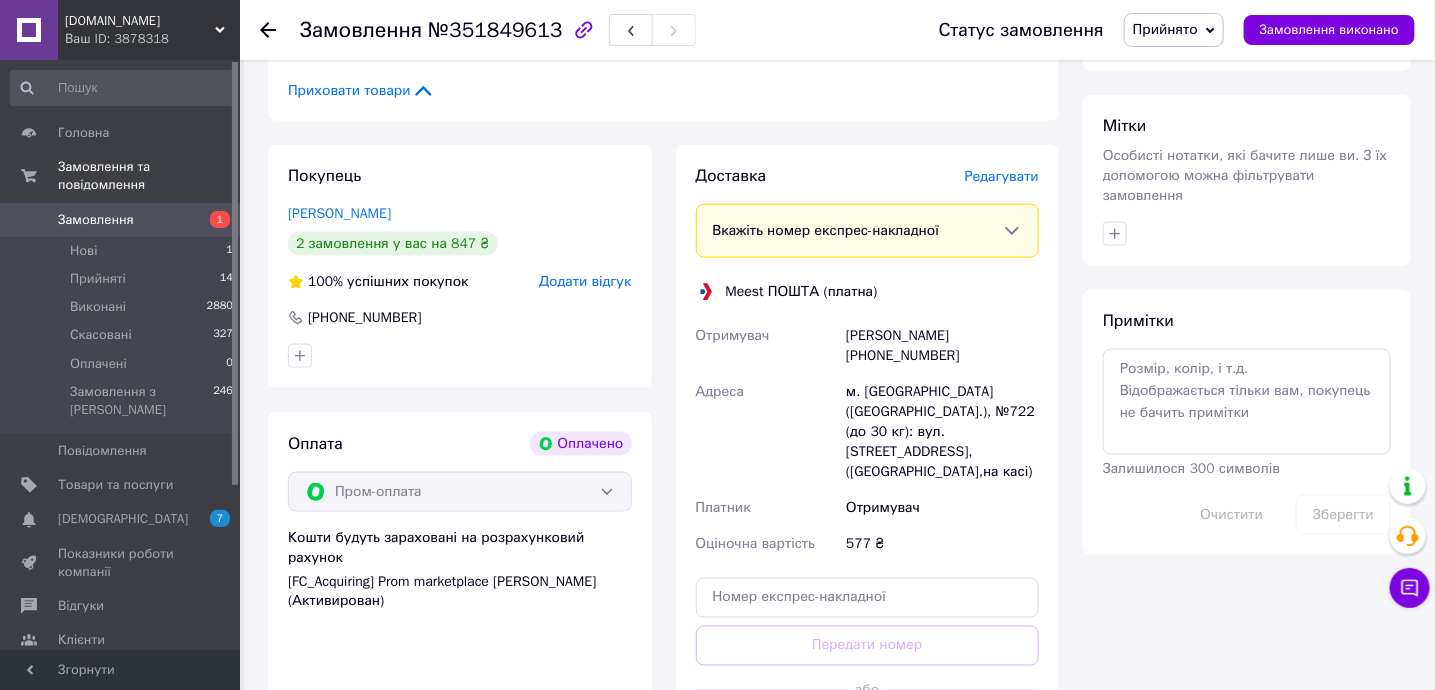 scroll, scrollTop: 933, scrollLeft: 0, axis: vertical 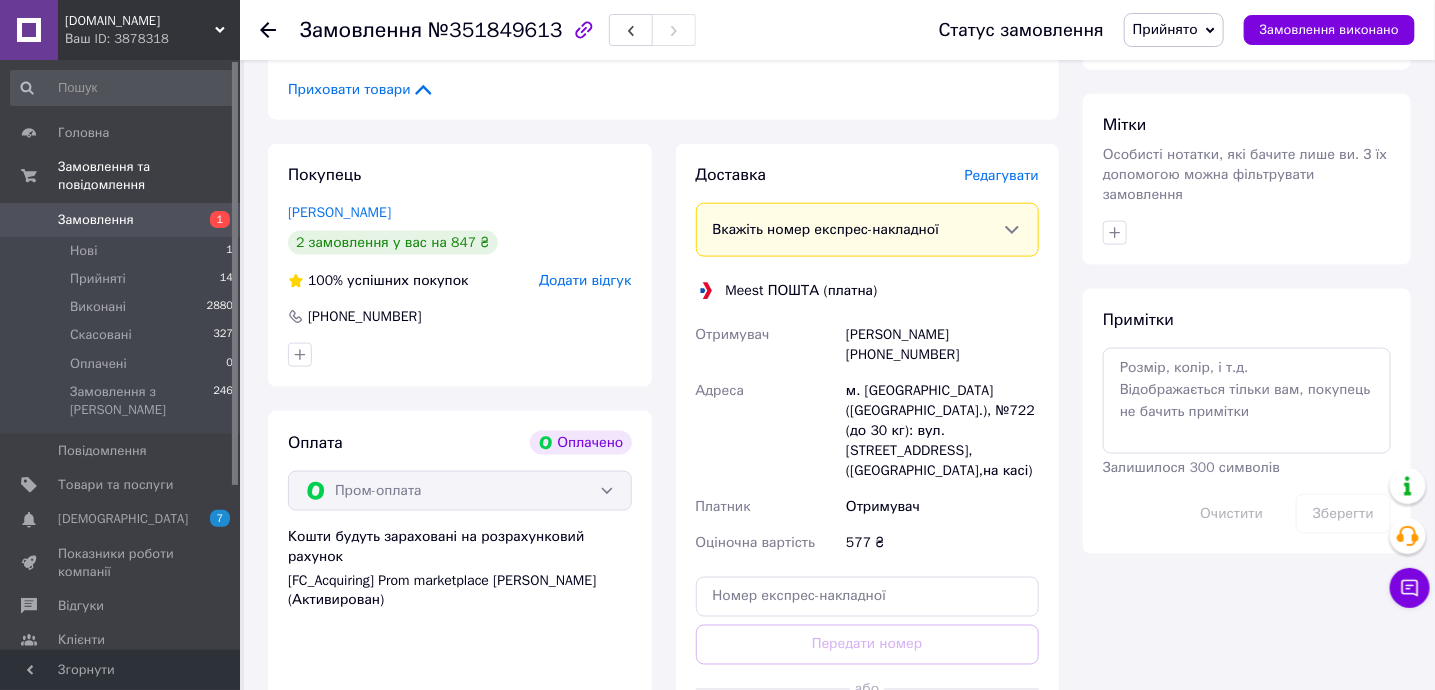 drag, startPoint x: 366, startPoint y: 216, endPoint x: 404, endPoint y: 204, distance: 39.849716 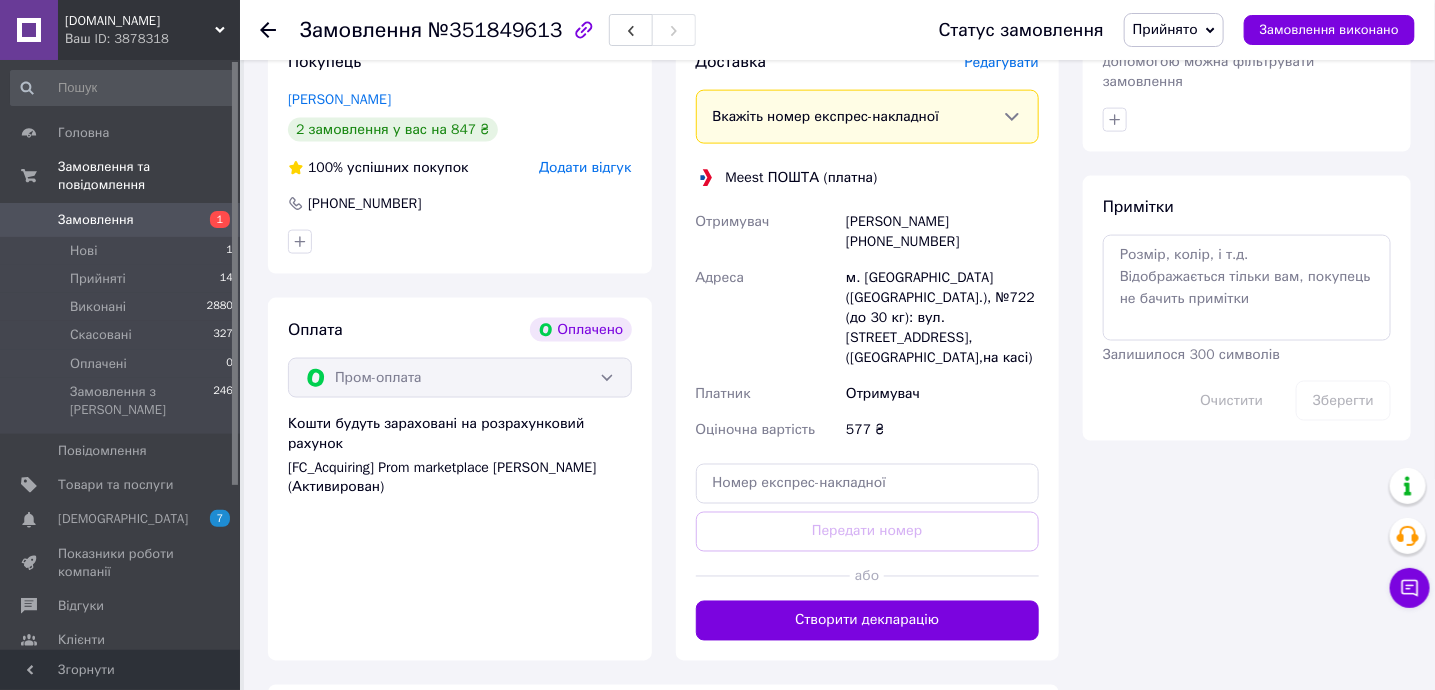 scroll, scrollTop: 1200, scrollLeft: 0, axis: vertical 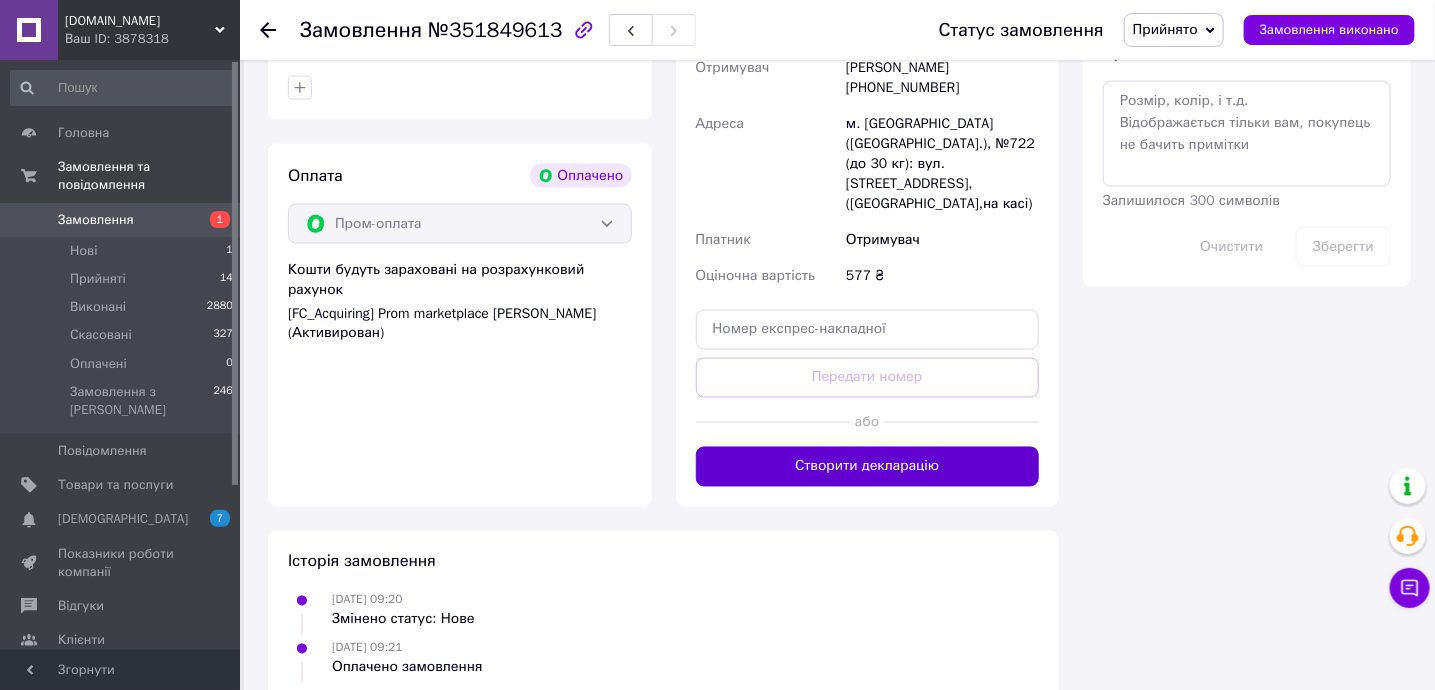click on "Створити декларацію" at bounding box center [868, 467] 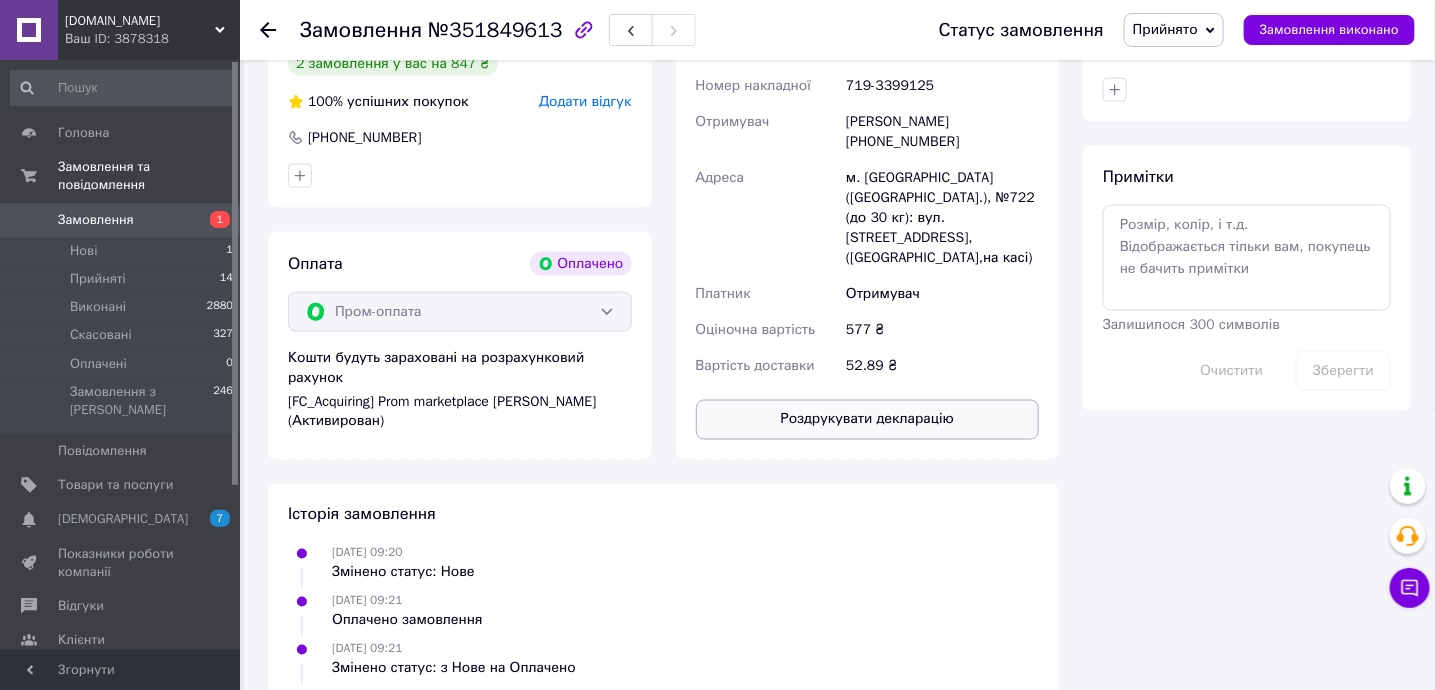 scroll, scrollTop: 1027, scrollLeft: 0, axis: vertical 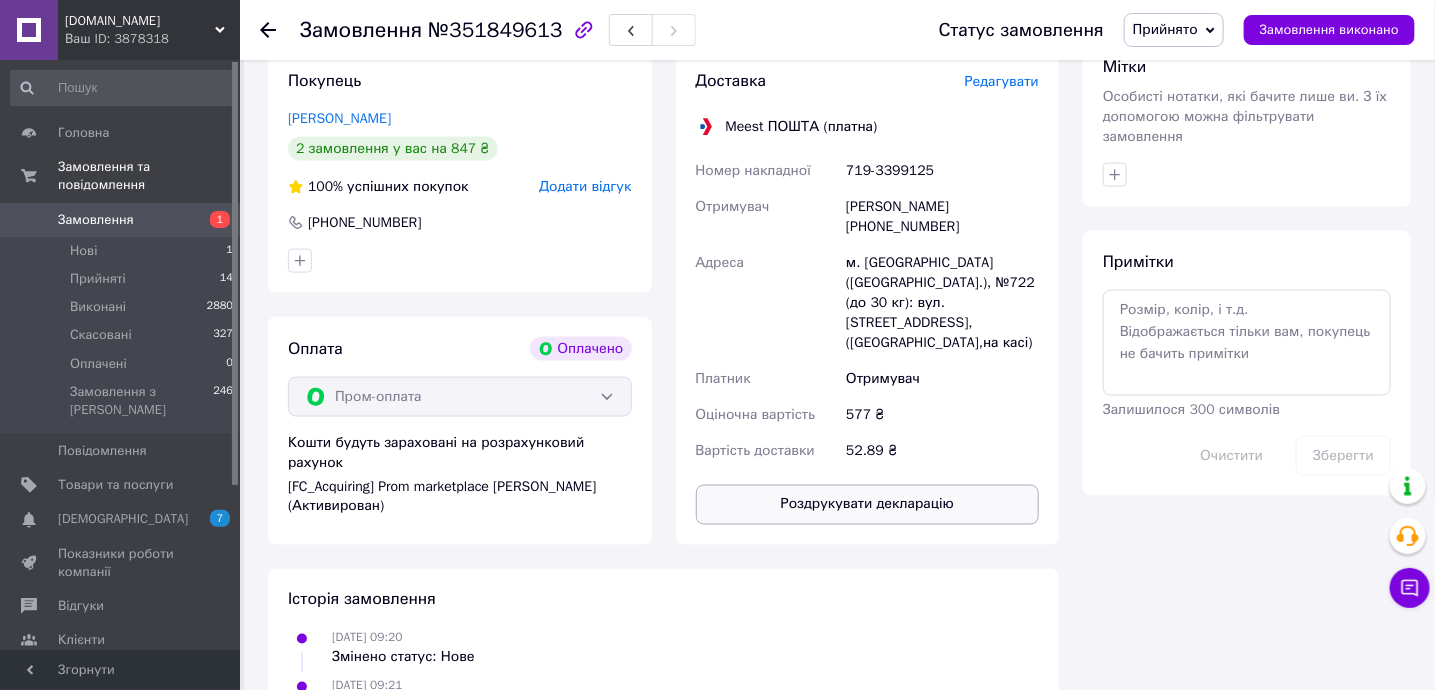 click on "Роздрукувати декларацію" at bounding box center [868, 505] 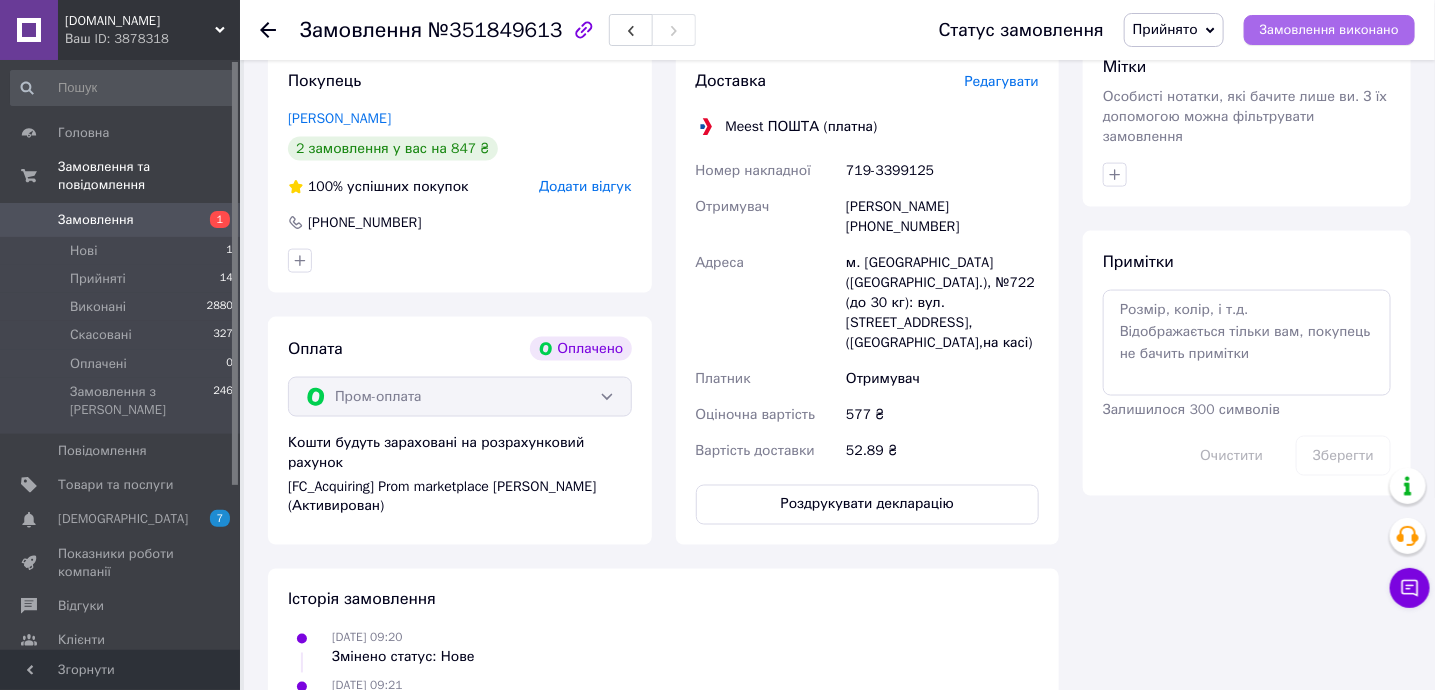 click on "Замовлення виконано" at bounding box center [1329, 30] 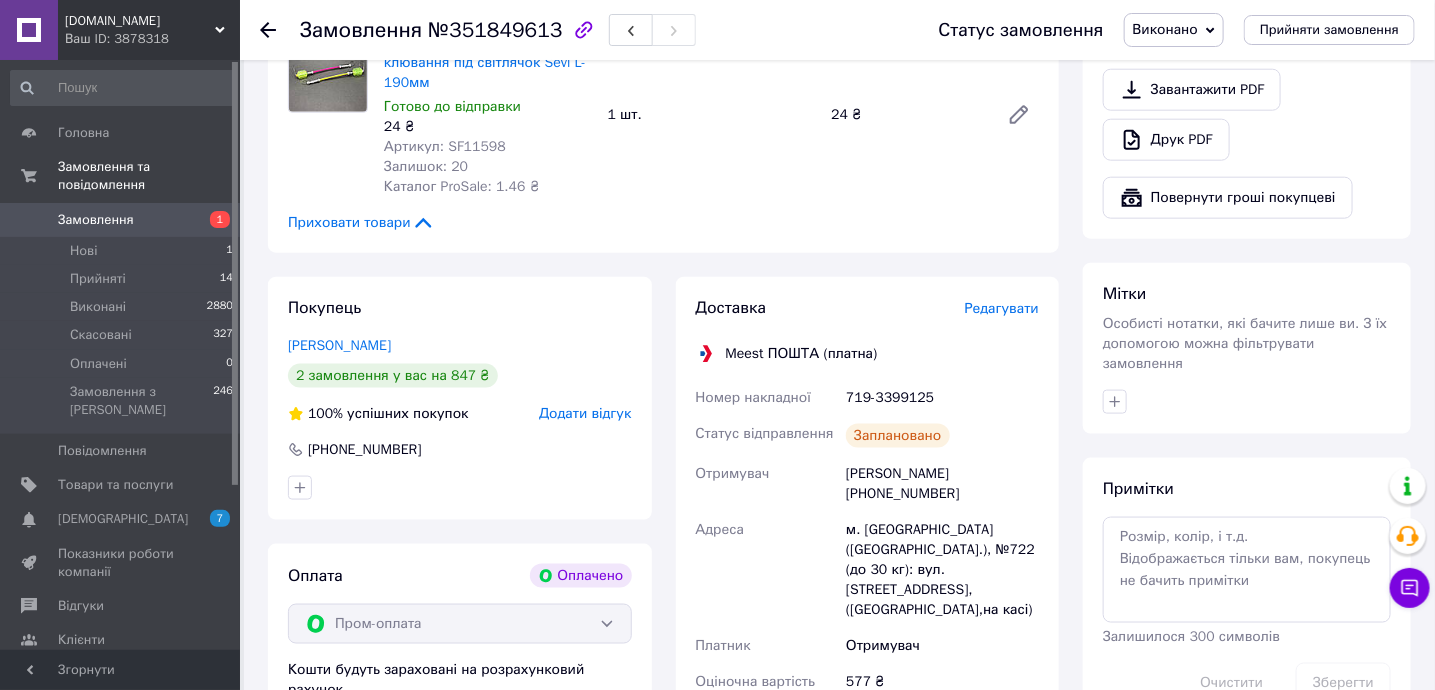 scroll, scrollTop: 759, scrollLeft: 0, axis: vertical 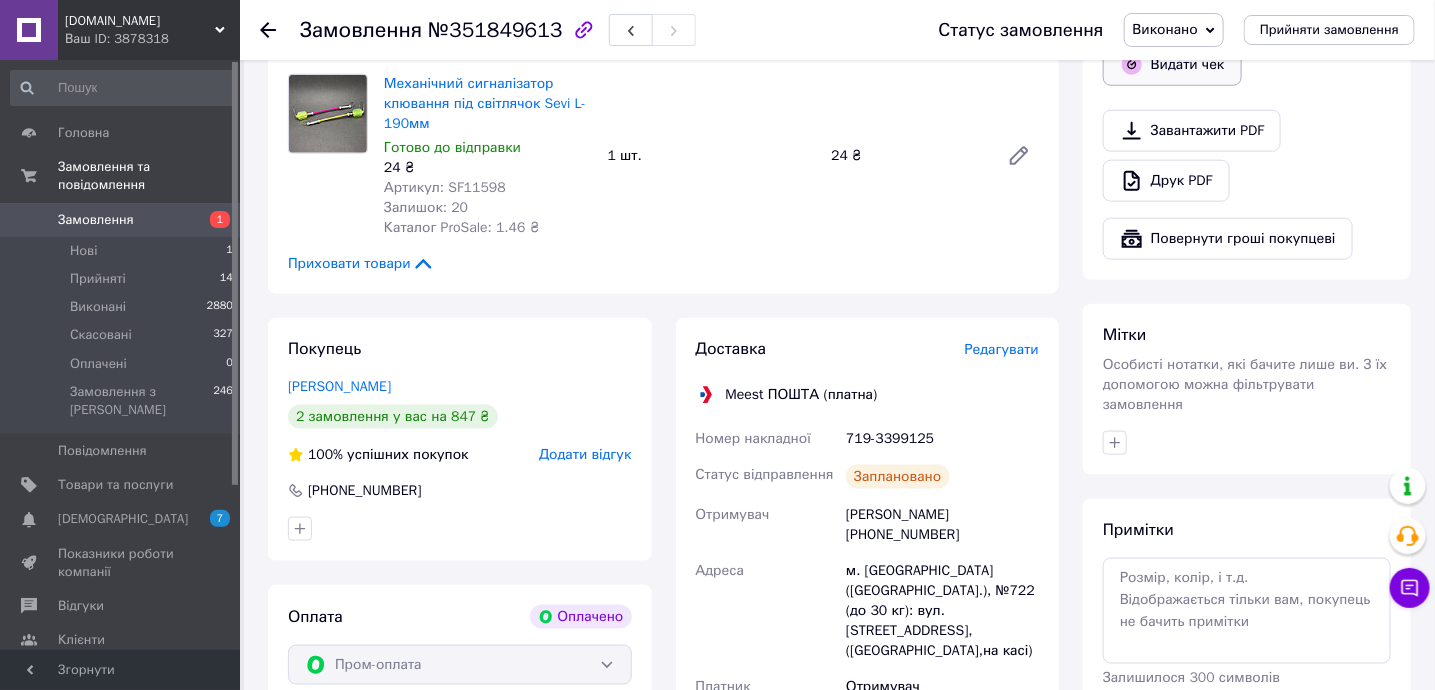 click on "Видати чек" at bounding box center [1172, 65] 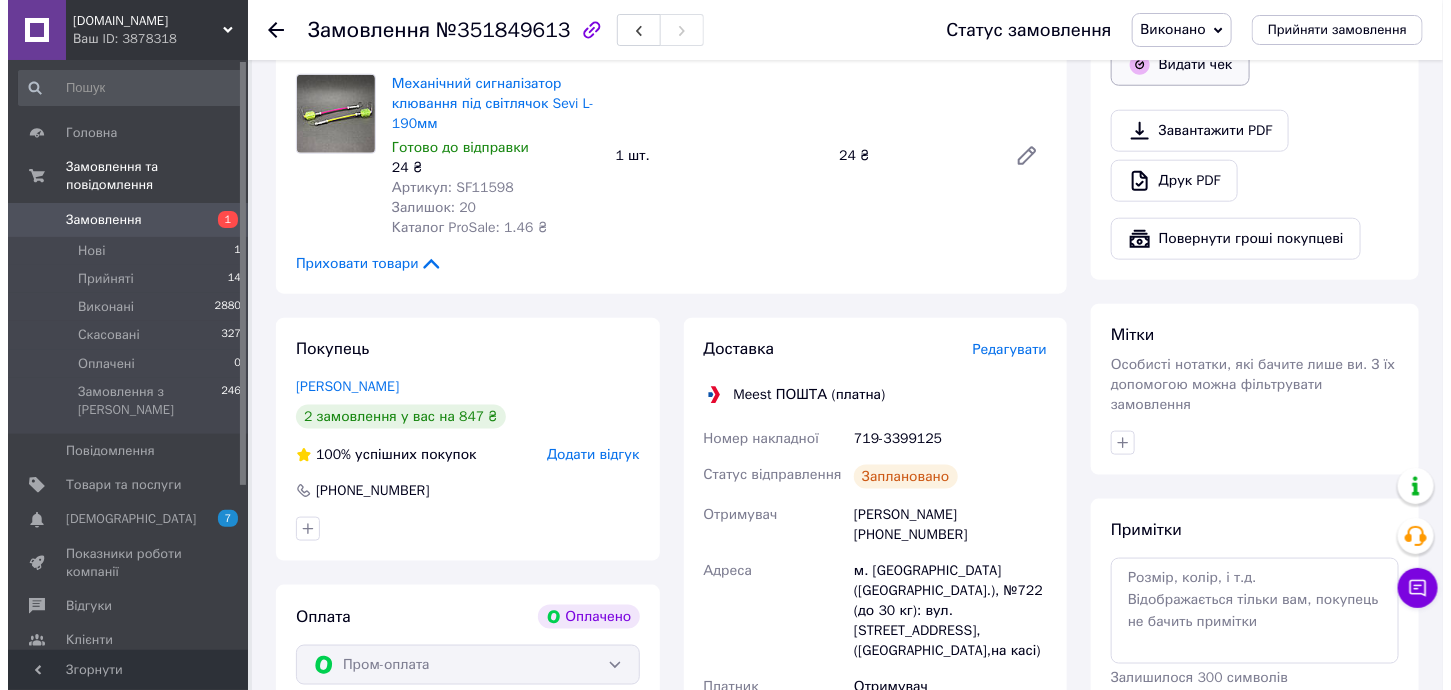 scroll, scrollTop: 739, scrollLeft: 0, axis: vertical 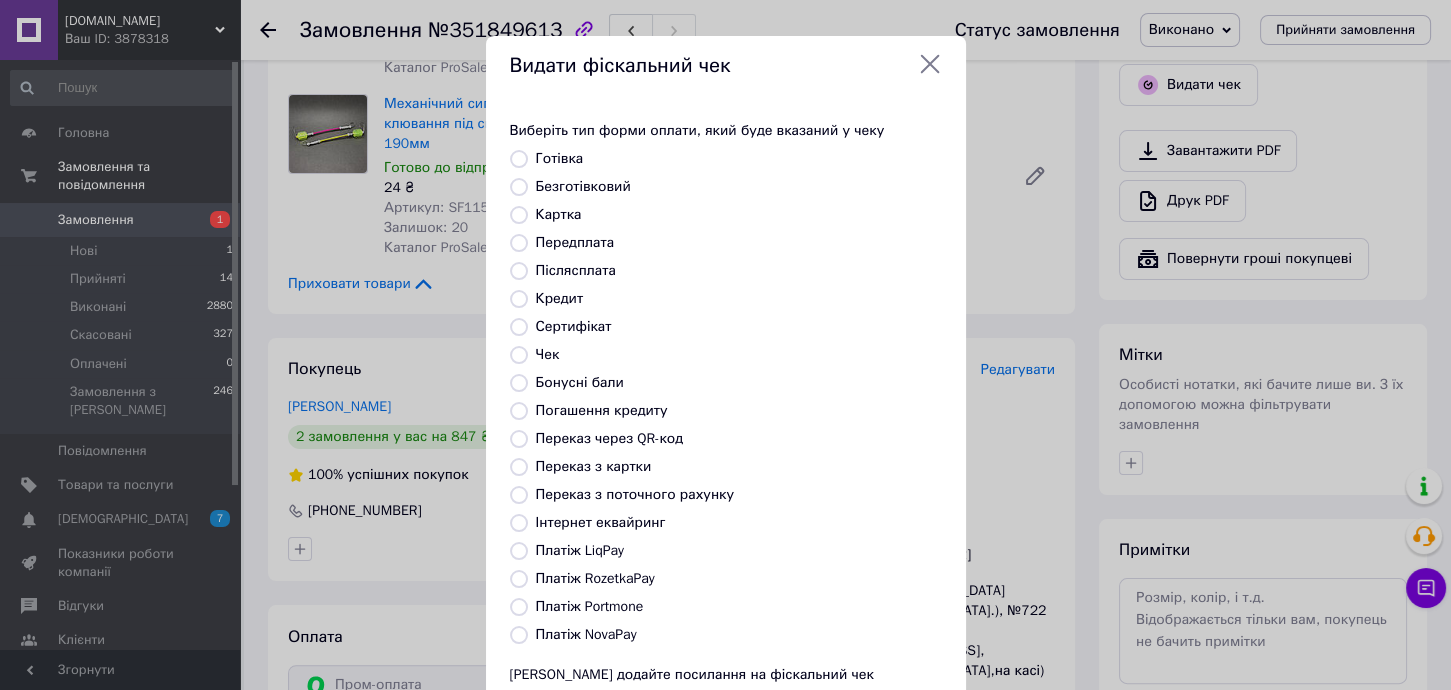 click on "Платіж RozetkaPay" at bounding box center [595, 578] 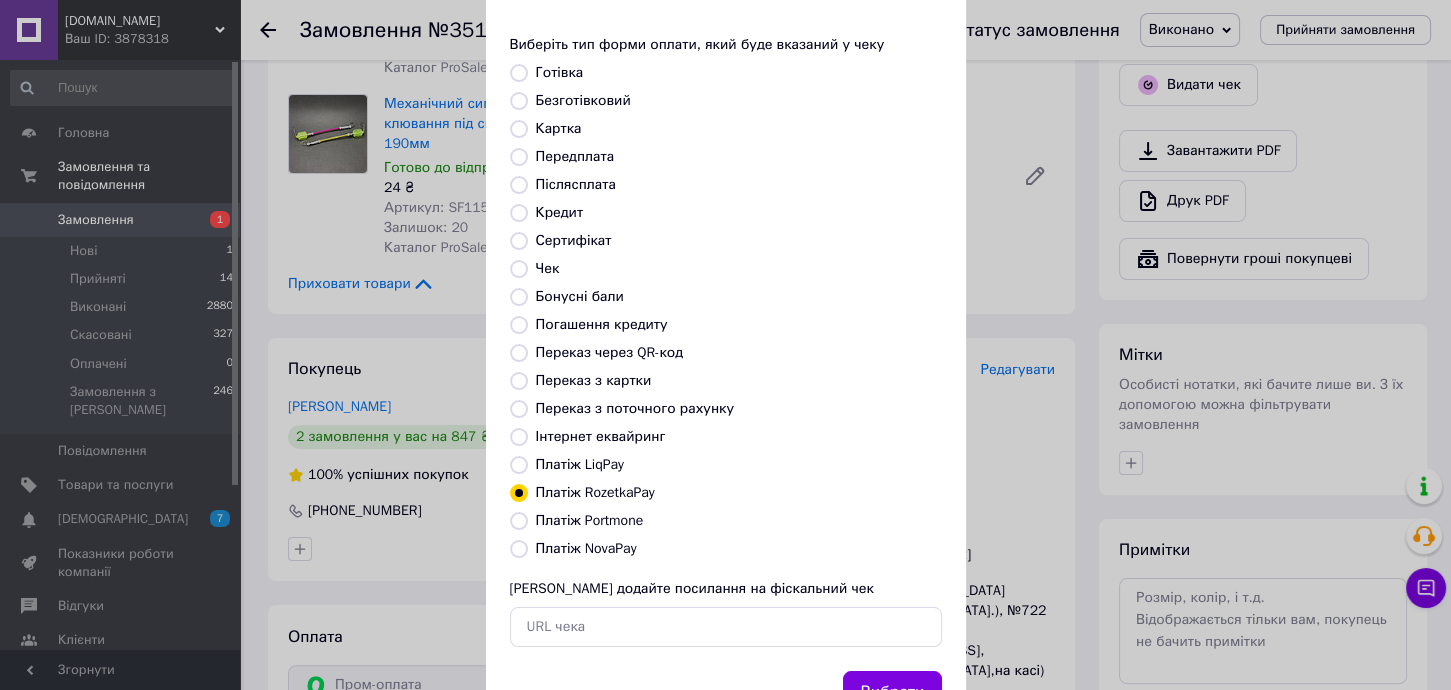 scroll, scrollTop: 169, scrollLeft: 0, axis: vertical 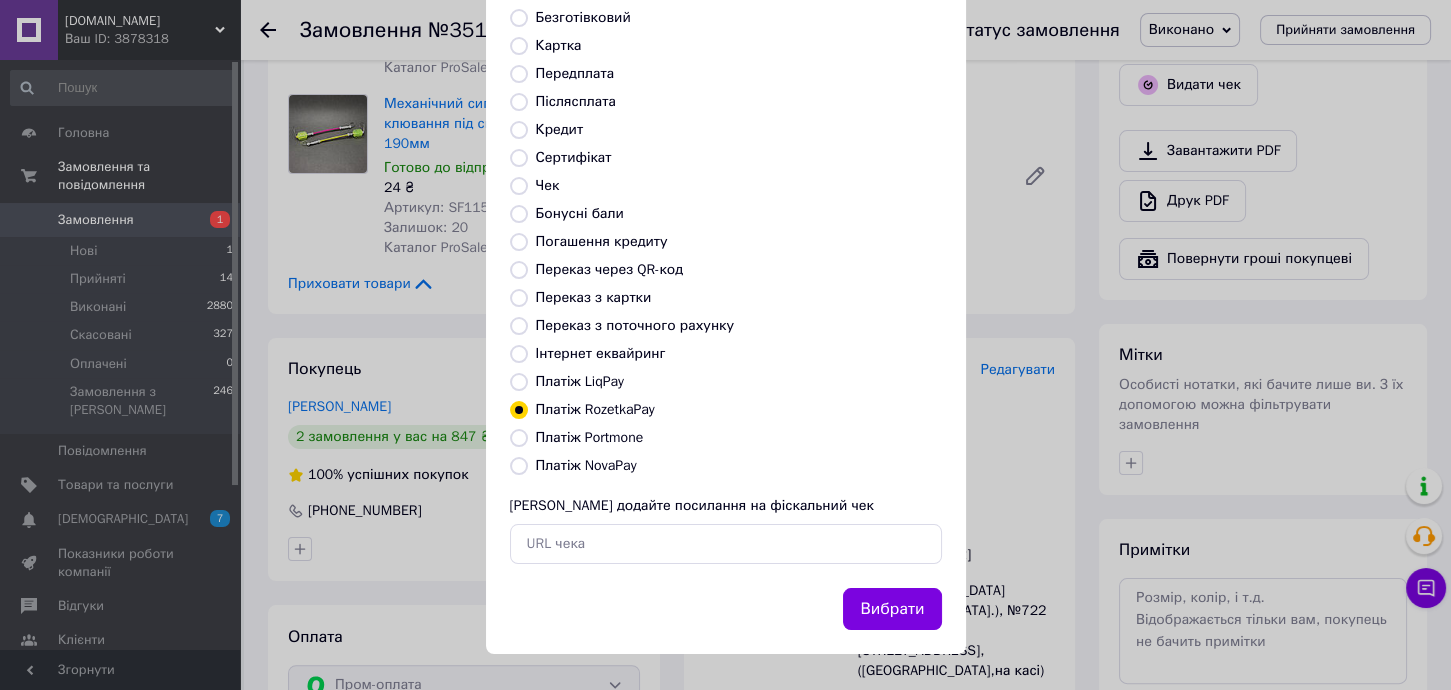 click on "Вибрати" at bounding box center (892, 609) 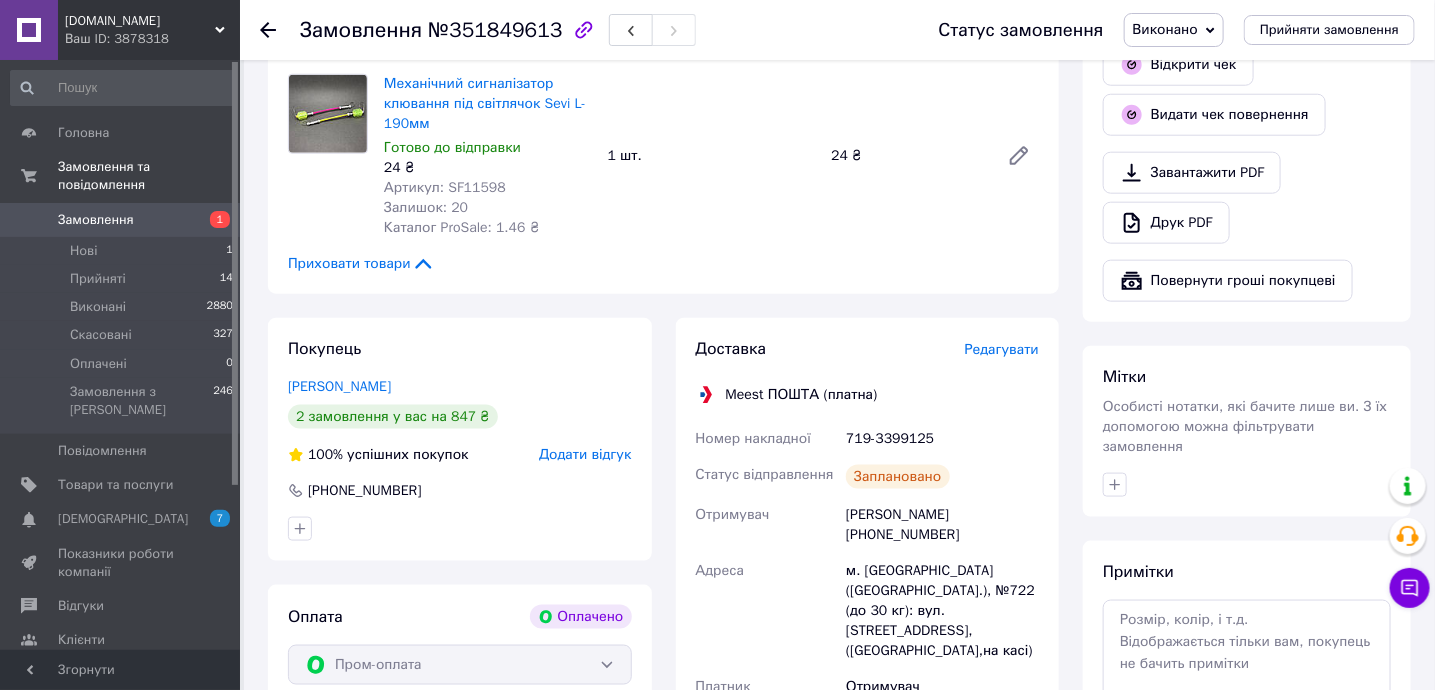 scroll, scrollTop: 626, scrollLeft: 0, axis: vertical 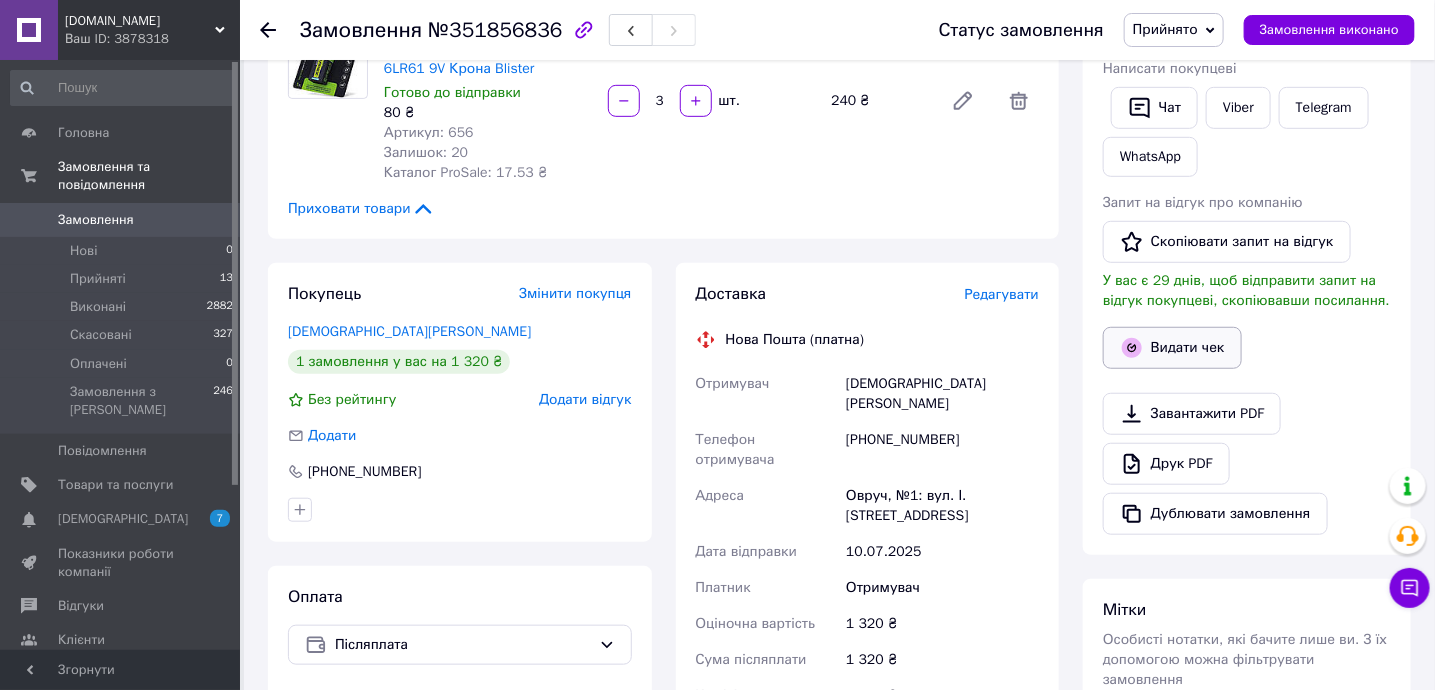 click on "Видати чек" at bounding box center [1172, 348] 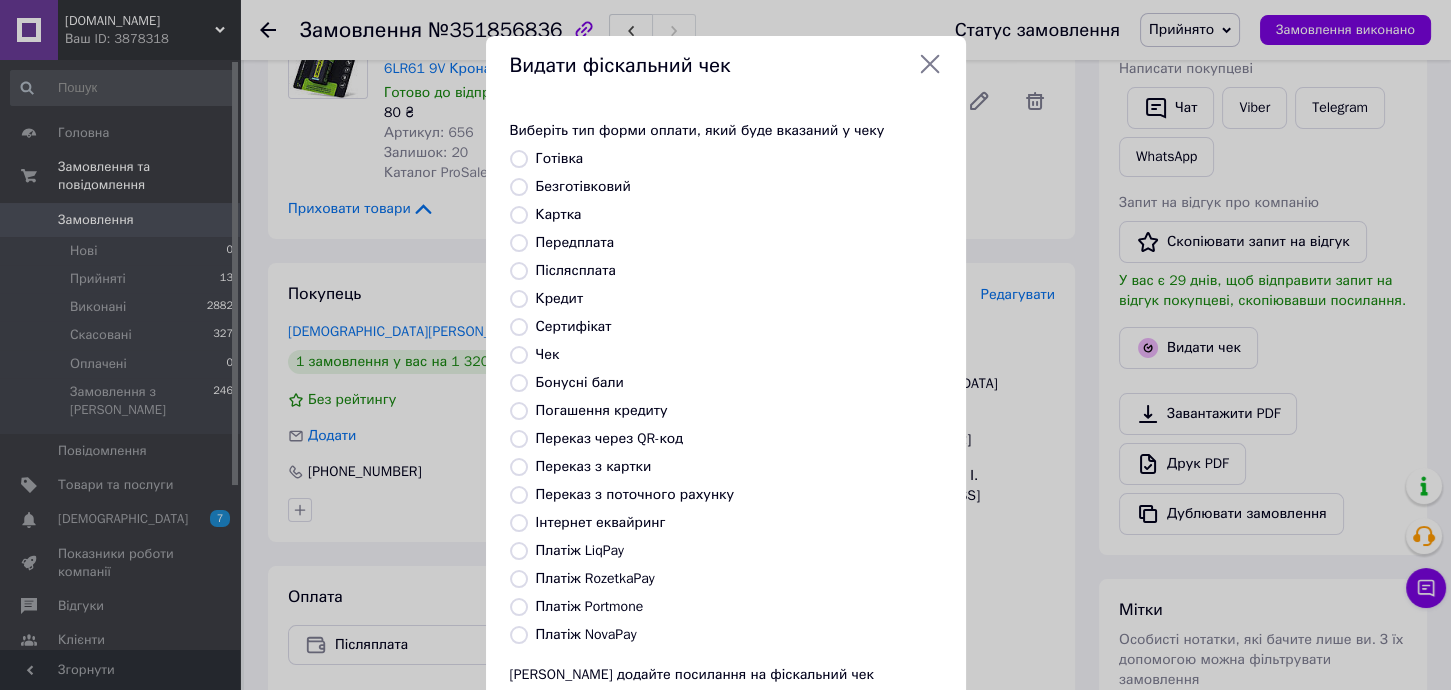 click on "Платіж NovaPay" at bounding box center (519, 635) 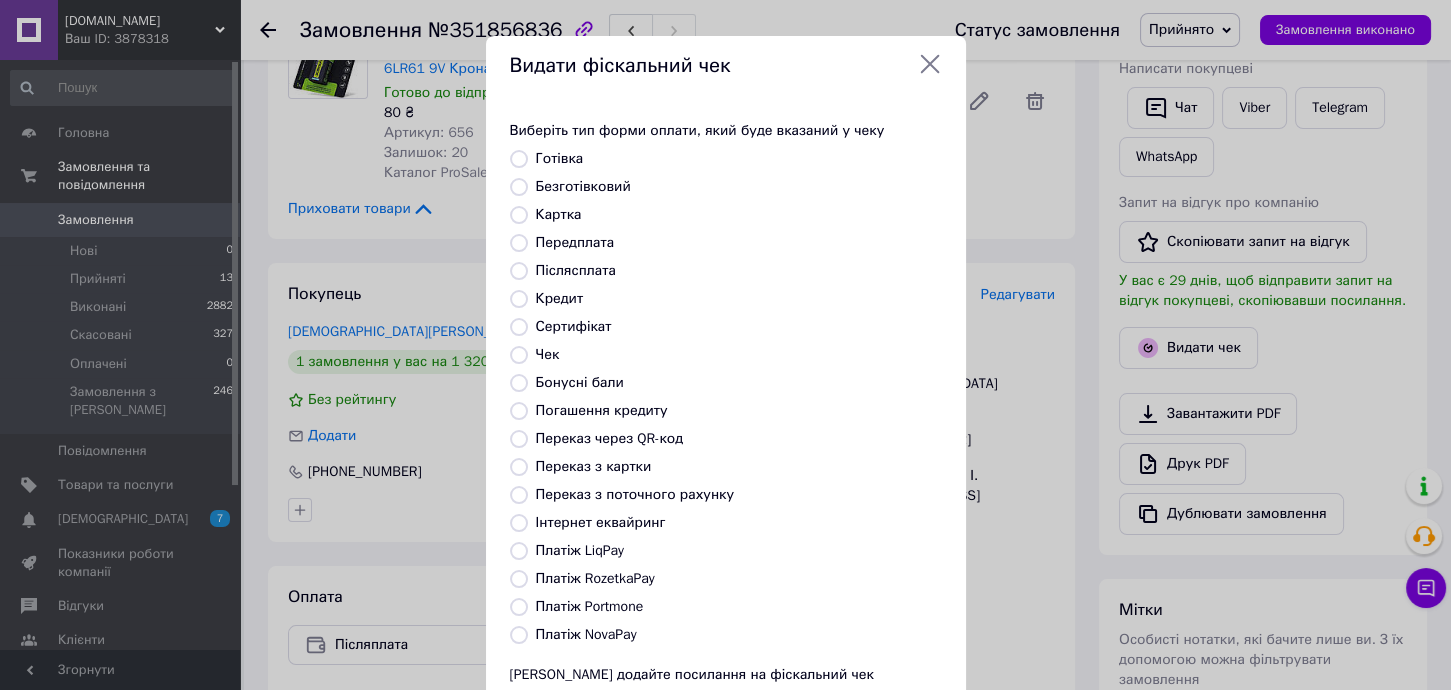 radio on "true" 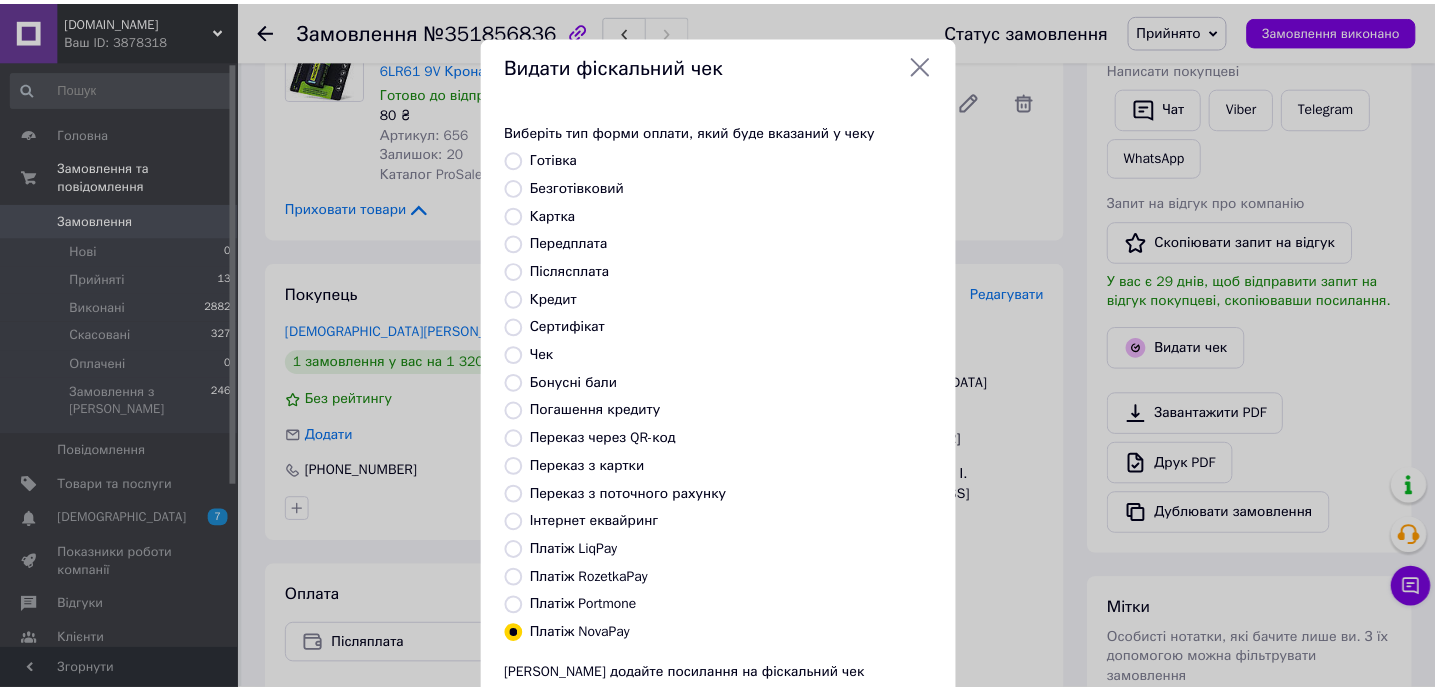 scroll, scrollTop: 169, scrollLeft: 0, axis: vertical 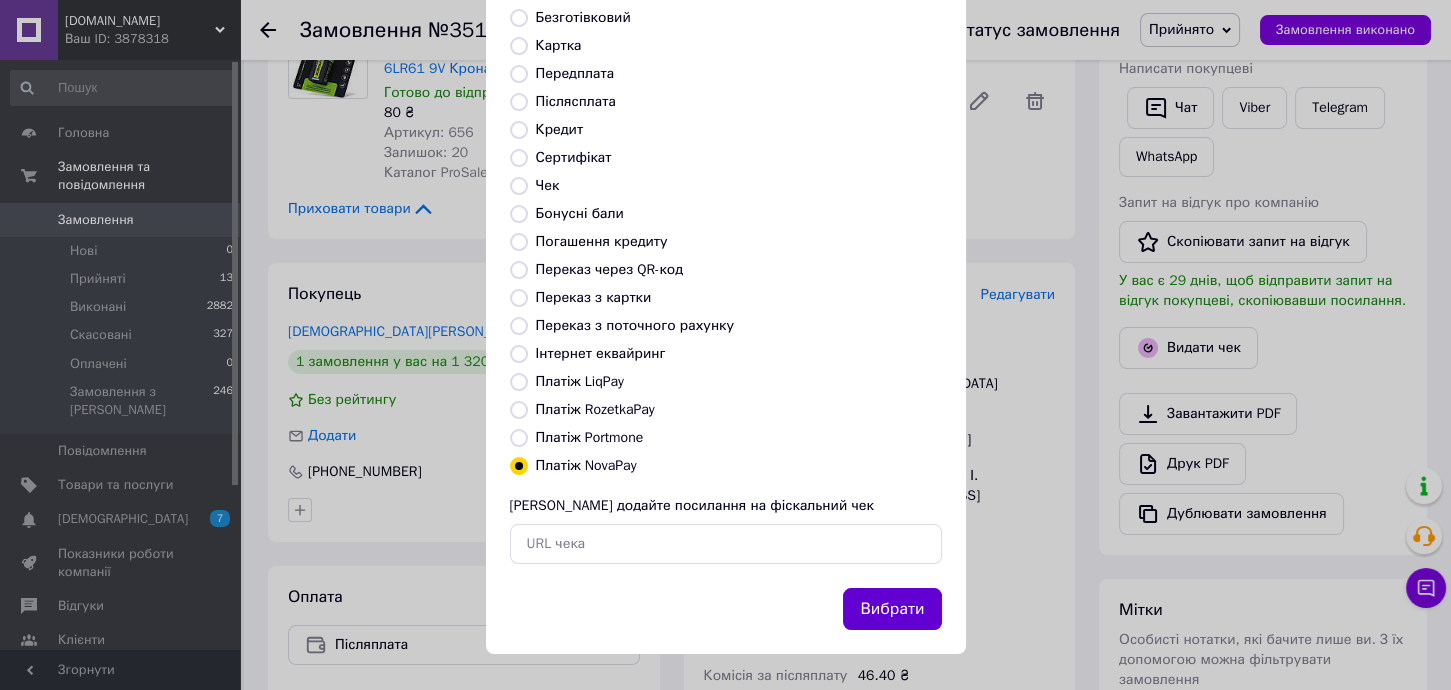 click on "Вибрати" at bounding box center [892, 609] 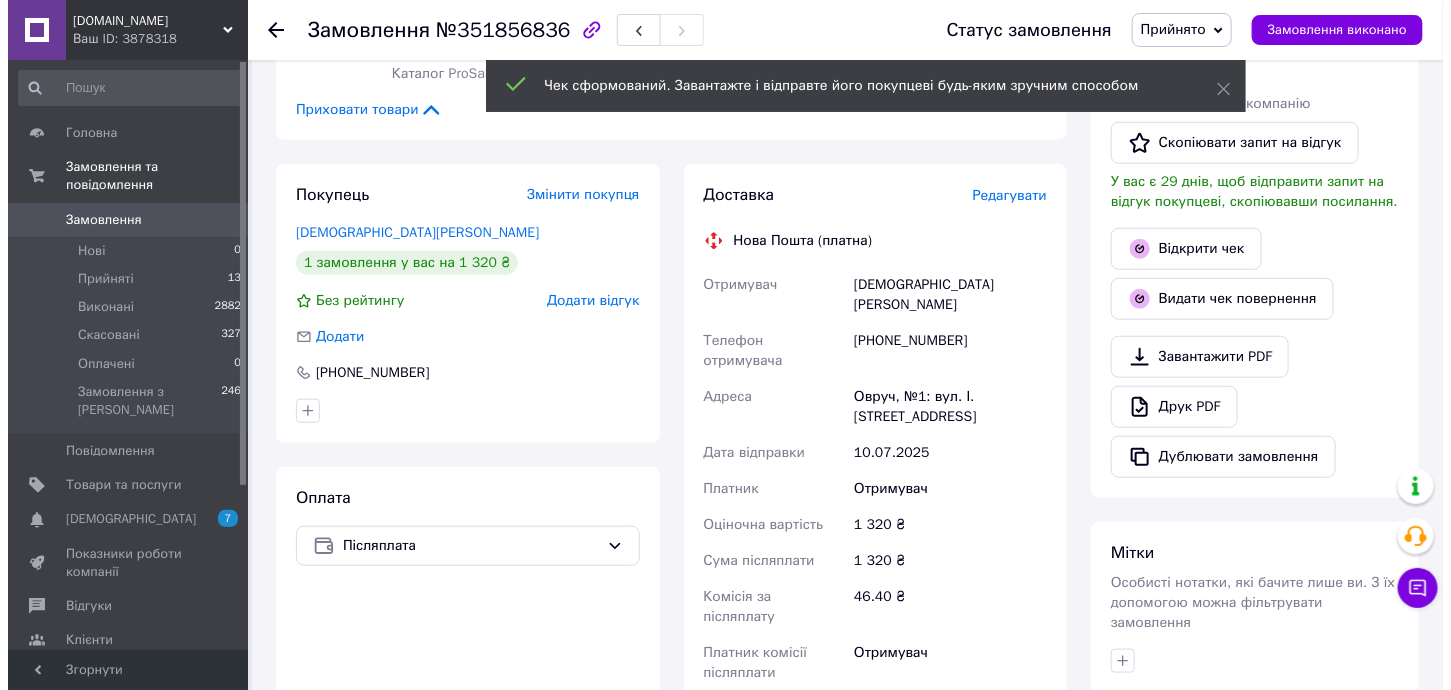 scroll, scrollTop: 400, scrollLeft: 0, axis: vertical 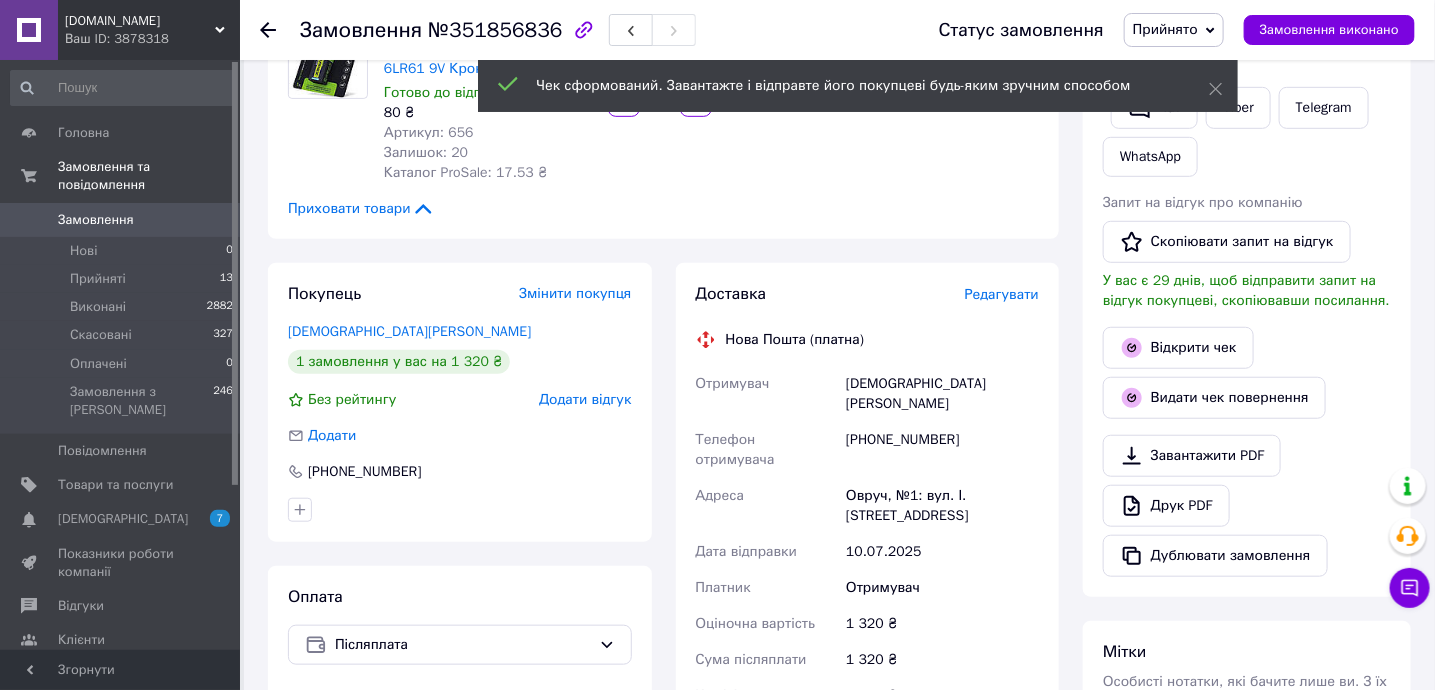 click on "Редагувати" at bounding box center [1002, 294] 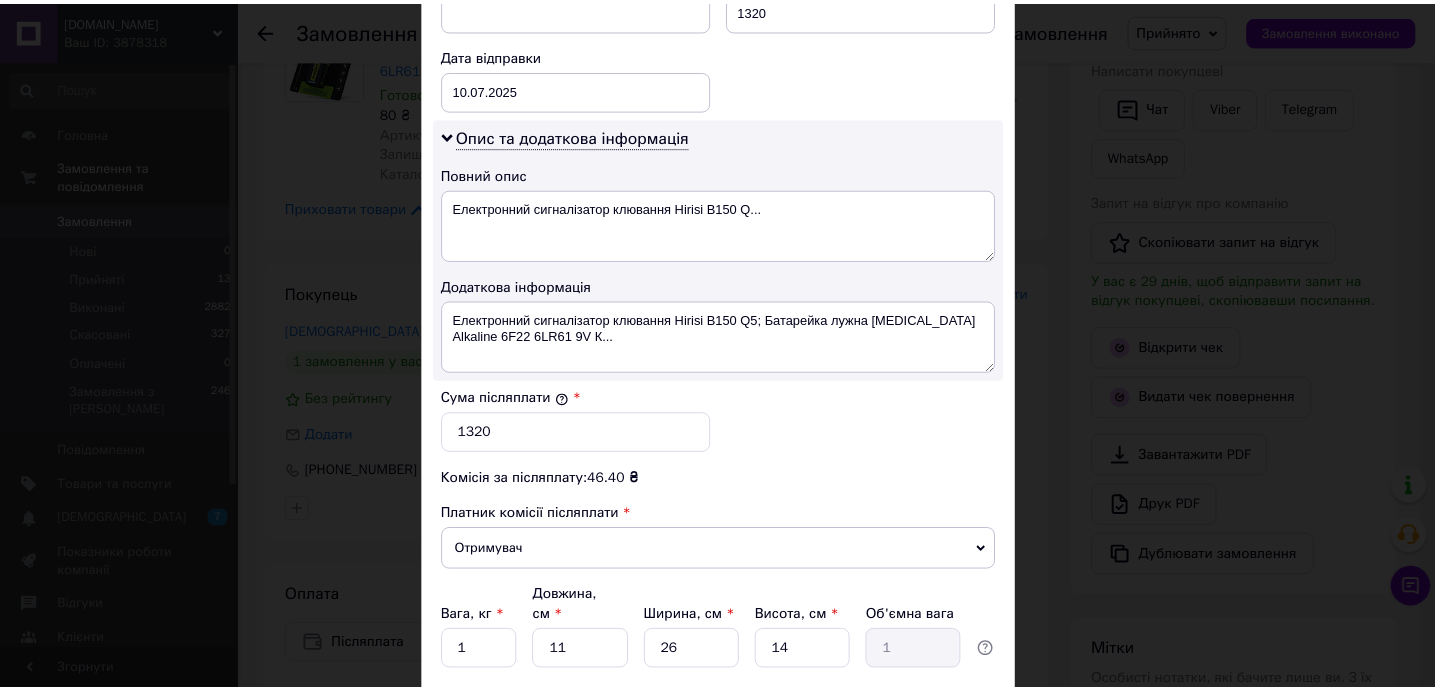 scroll, scrollTop: 1075, scrollLeft: 0, axis: vertical 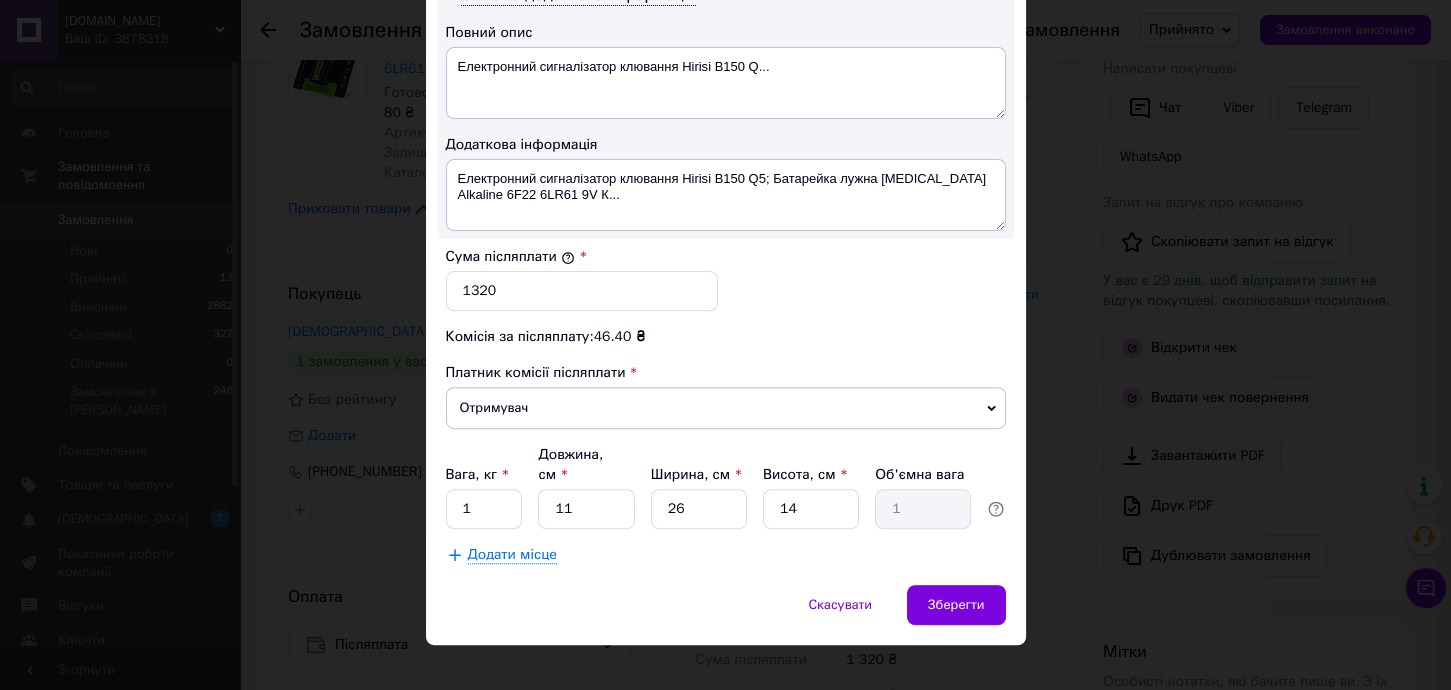 click on "× Редагування доставки Спосіб доставки Нова Пошта (платна) Платник Отримувач Відправник Прізвище отримувача Сурін Ім'я отримувача Віталій По батькові отримувача Телефон отримувача +380686363631 Тип доставки У відділенні Кур'єром В поштоматі Місто Овруч Відділення №1: вул. І. Богуна, 8-а Місце відправки м. Кривий Ріг (Дніпропетровська обл.): №31 (до 30 кг на одне місце): просп. Центральний, 37 Немає збігів. Спробуйте змінити умови пошуку Додати ще місце відправки Тип посилки Вантаж Документи Номер упаковки (не обов'язково) Оціночна вартість 1320 Дата відправки 10.07.2025 < > <" at bounding box center [725, 345] 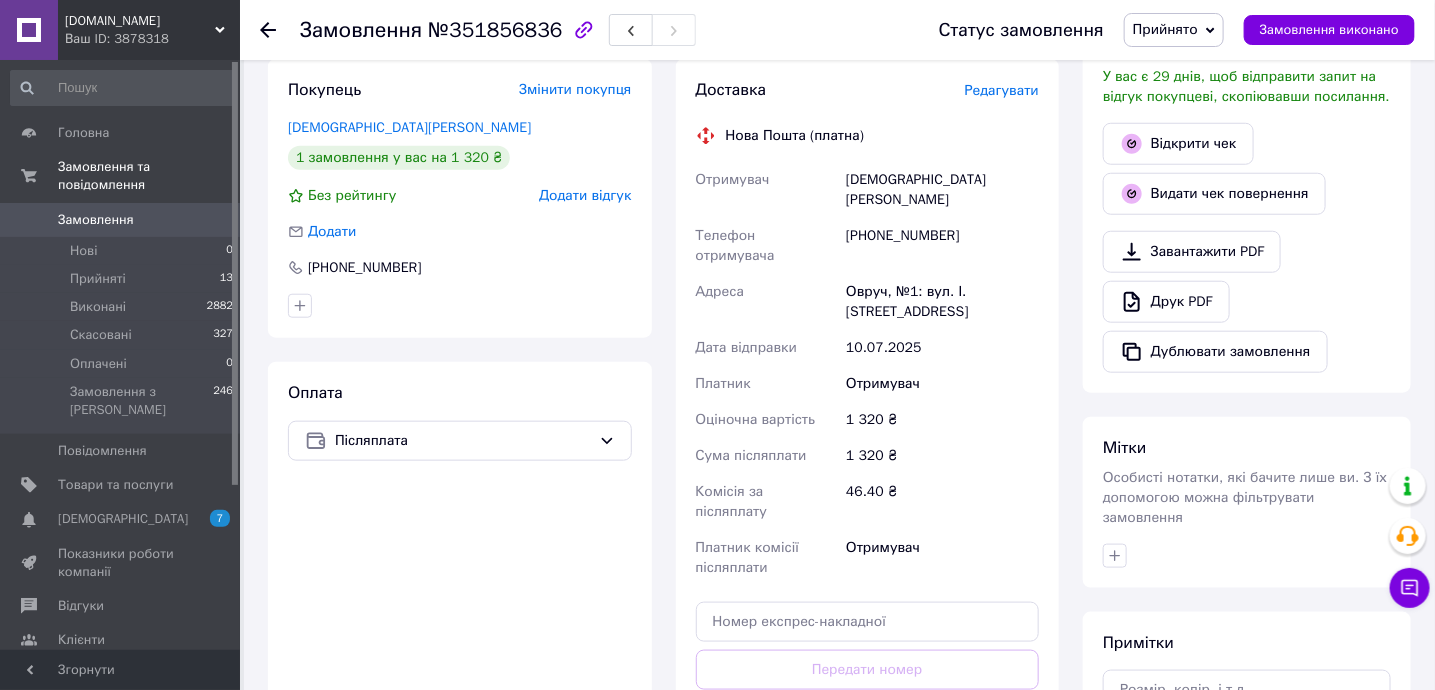 scroll, scrollTop: 799, scrollLeft: 0, axis: vertical 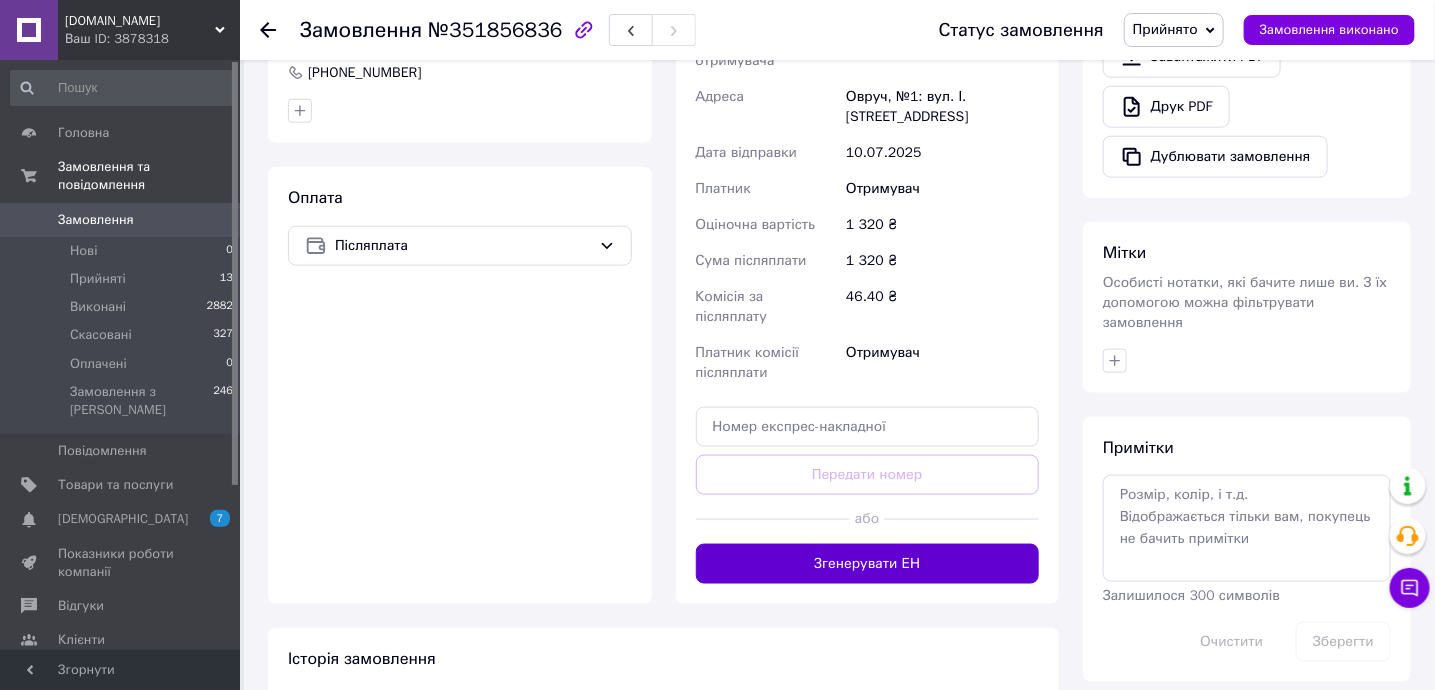 drag, startPoint x: 826, startPoint y: 483, endPoint x: 827, endPoint y: 464, distance: 19.026299 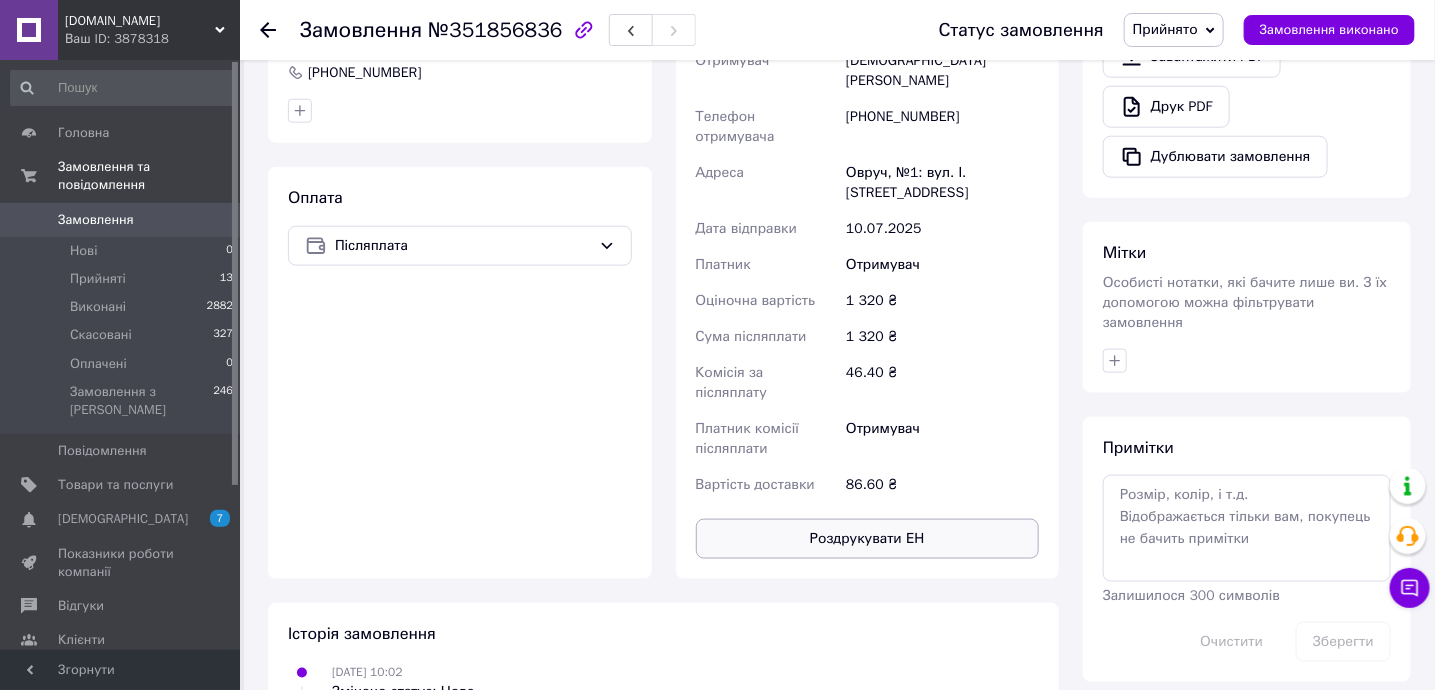 click on "Роздрукувати ЕН" at bounding box center (868, 539) 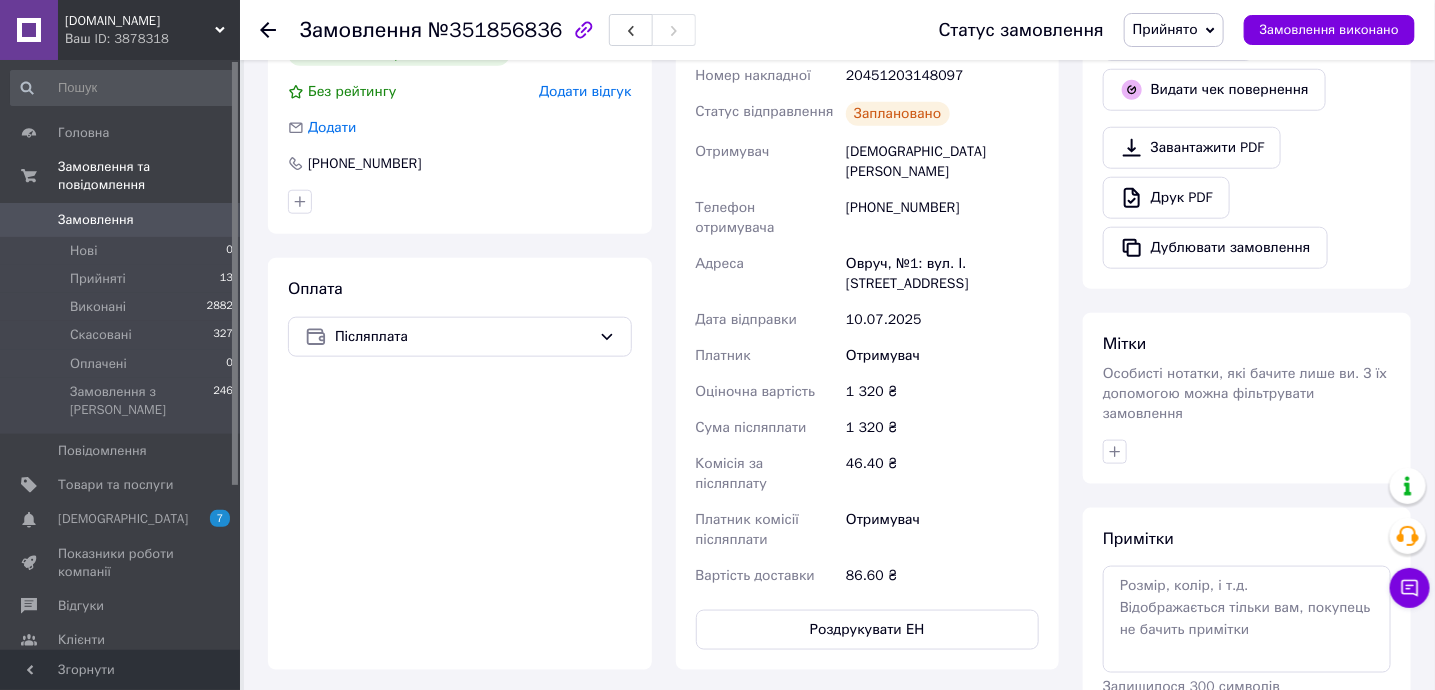 scroll, scrollTop: 666, scrollLeft: 0, axis: vertical 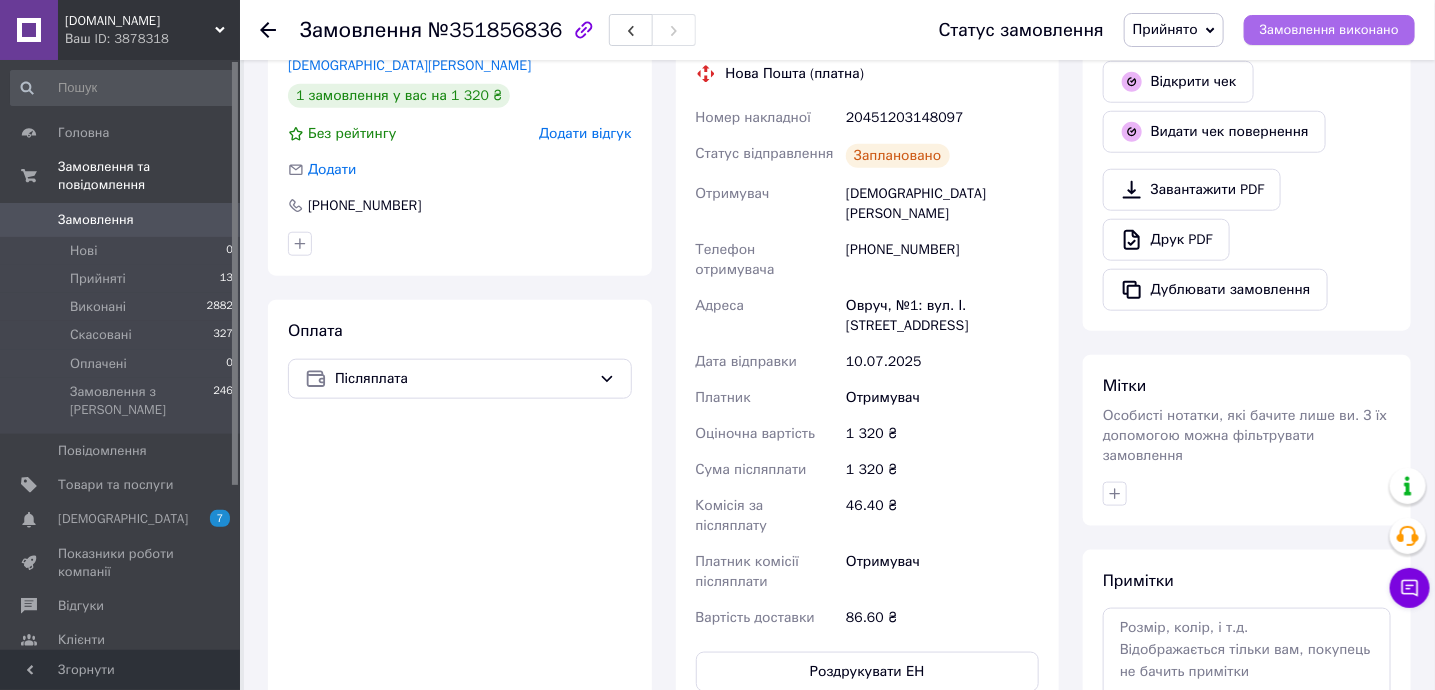 click on "Замовлення виконано" at bounding box center [1329, 30] 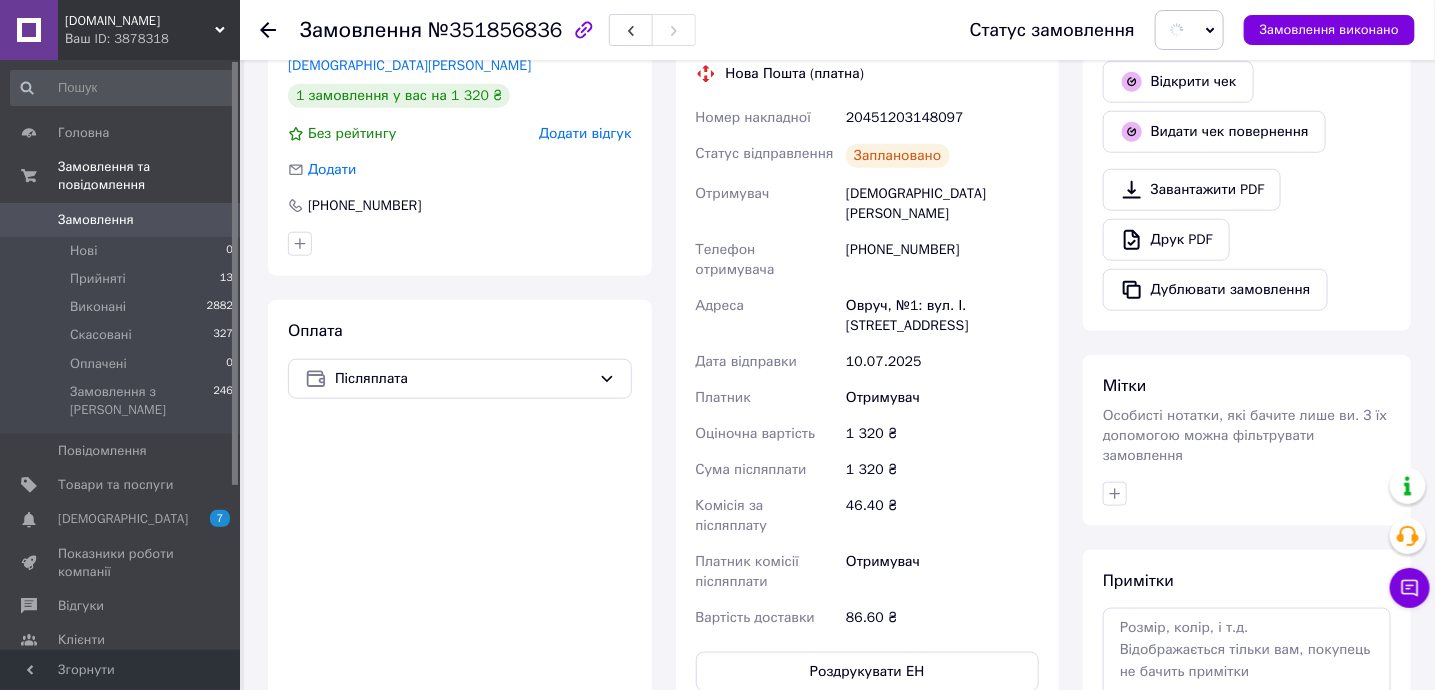 scroll, scrollTop: 533, scrollLeft: 0, axis: vertical 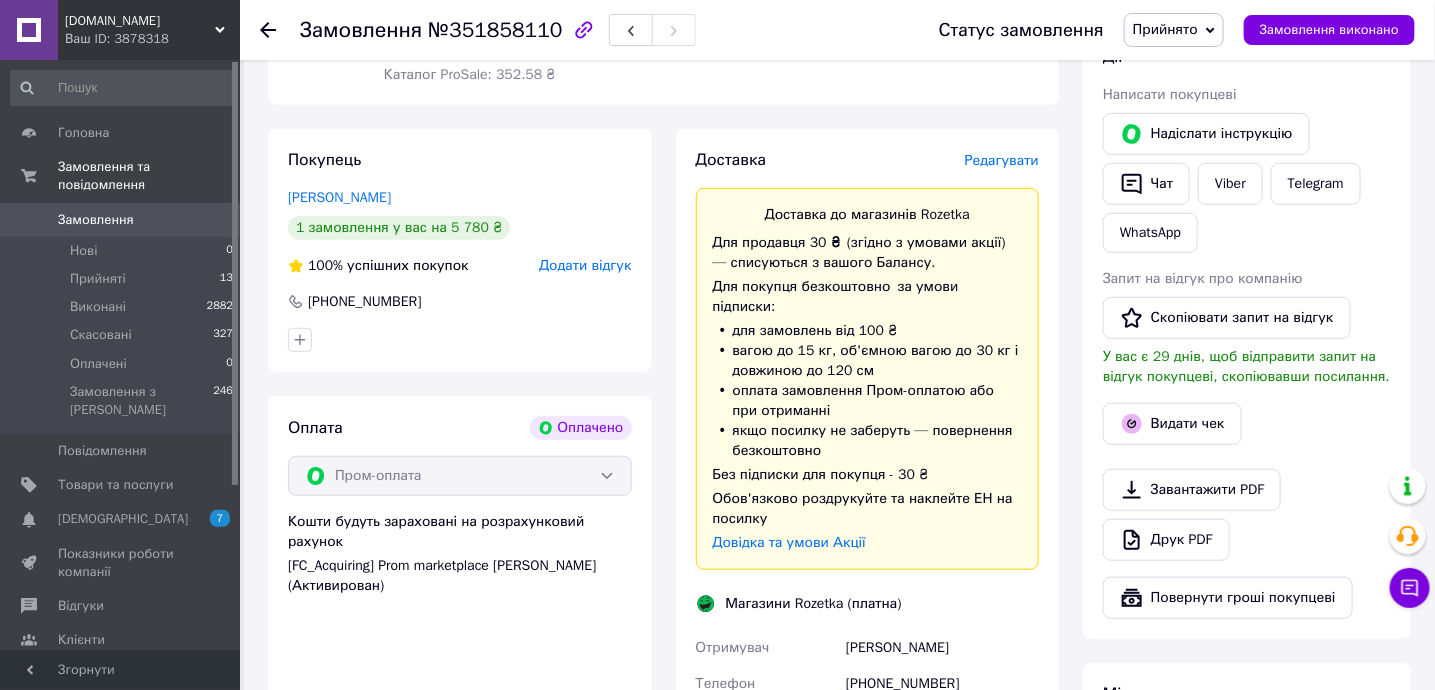 click on "Редагувати" at bounding box center (1002, 160) 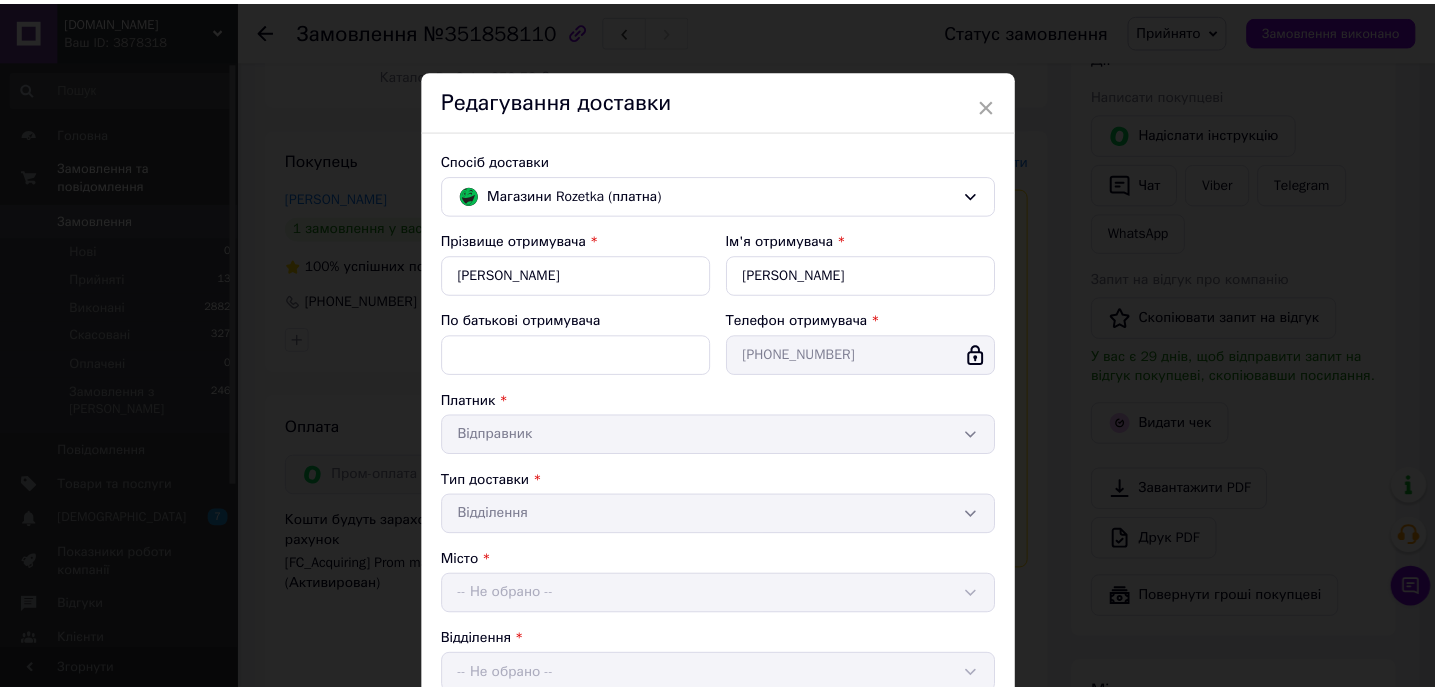 scroll, scrollTop: 547, scrollLeft: 0, axis: vertical 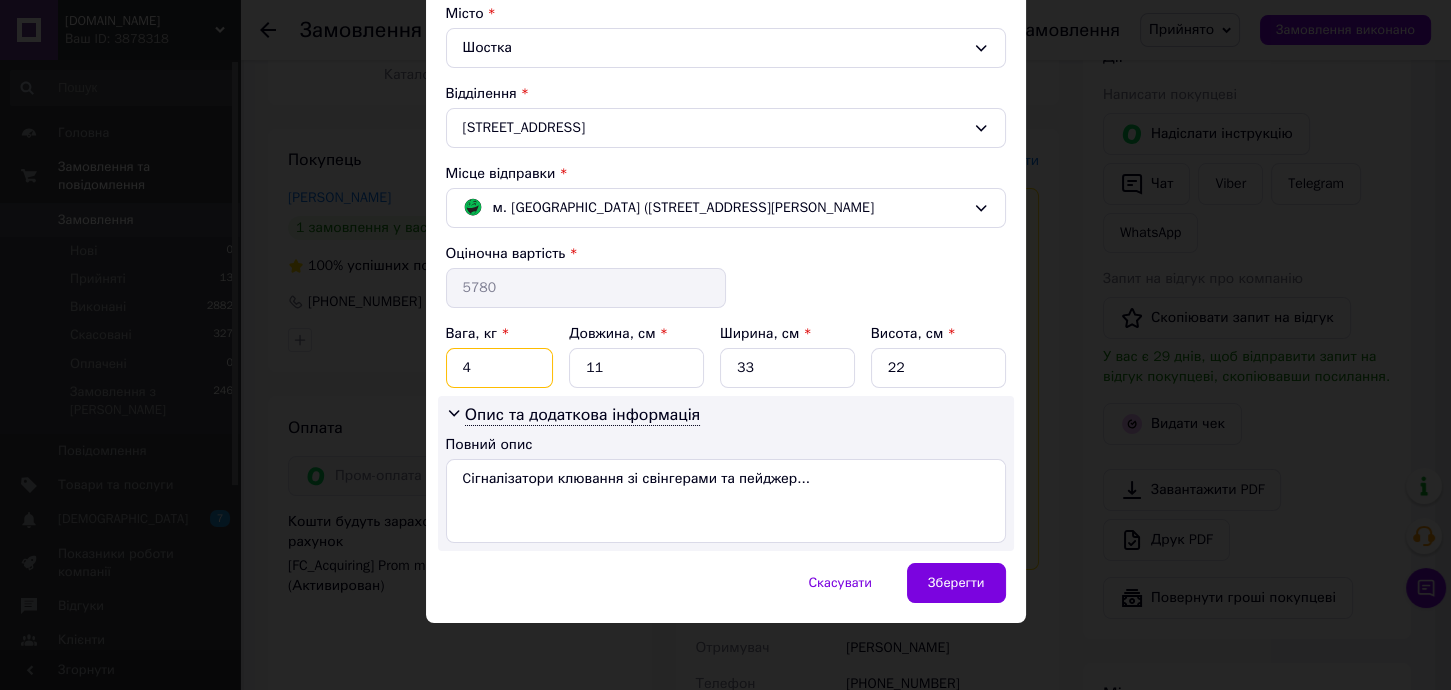 click on "4" at bounding box center [500, 368] 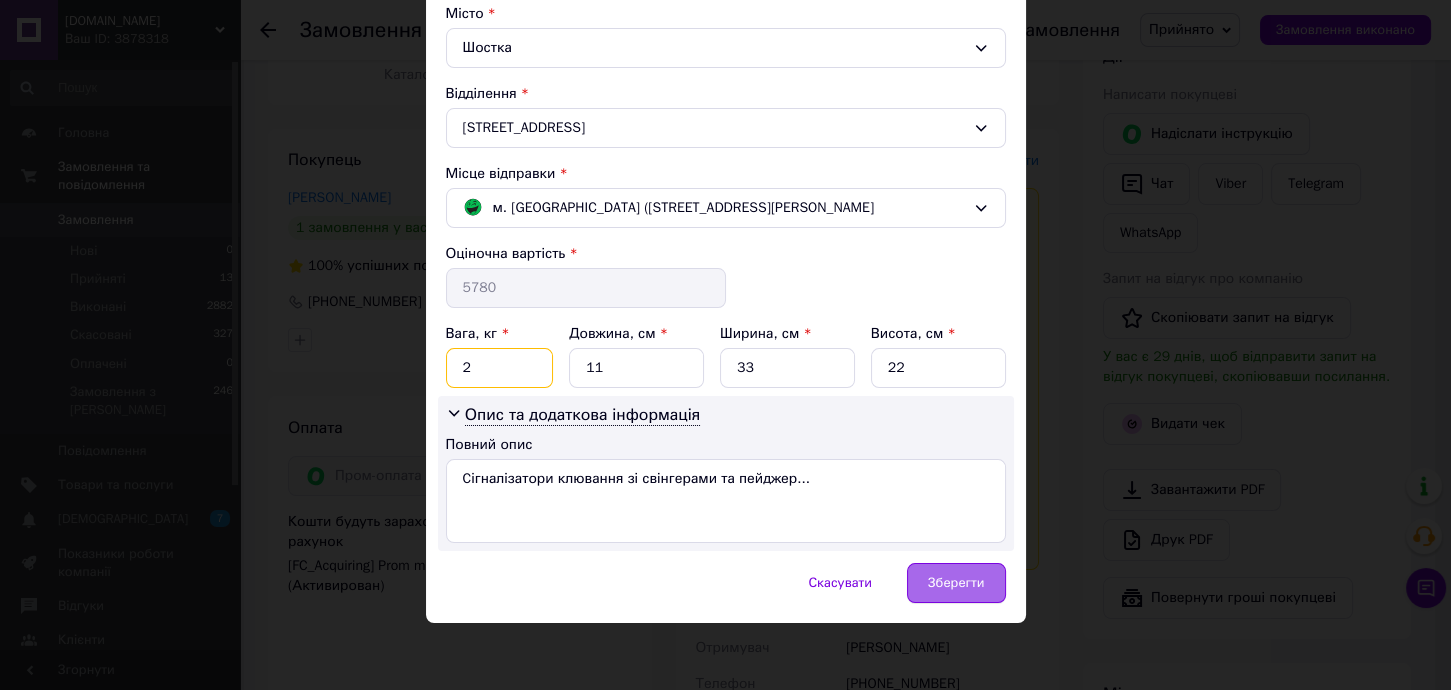 type on "2" 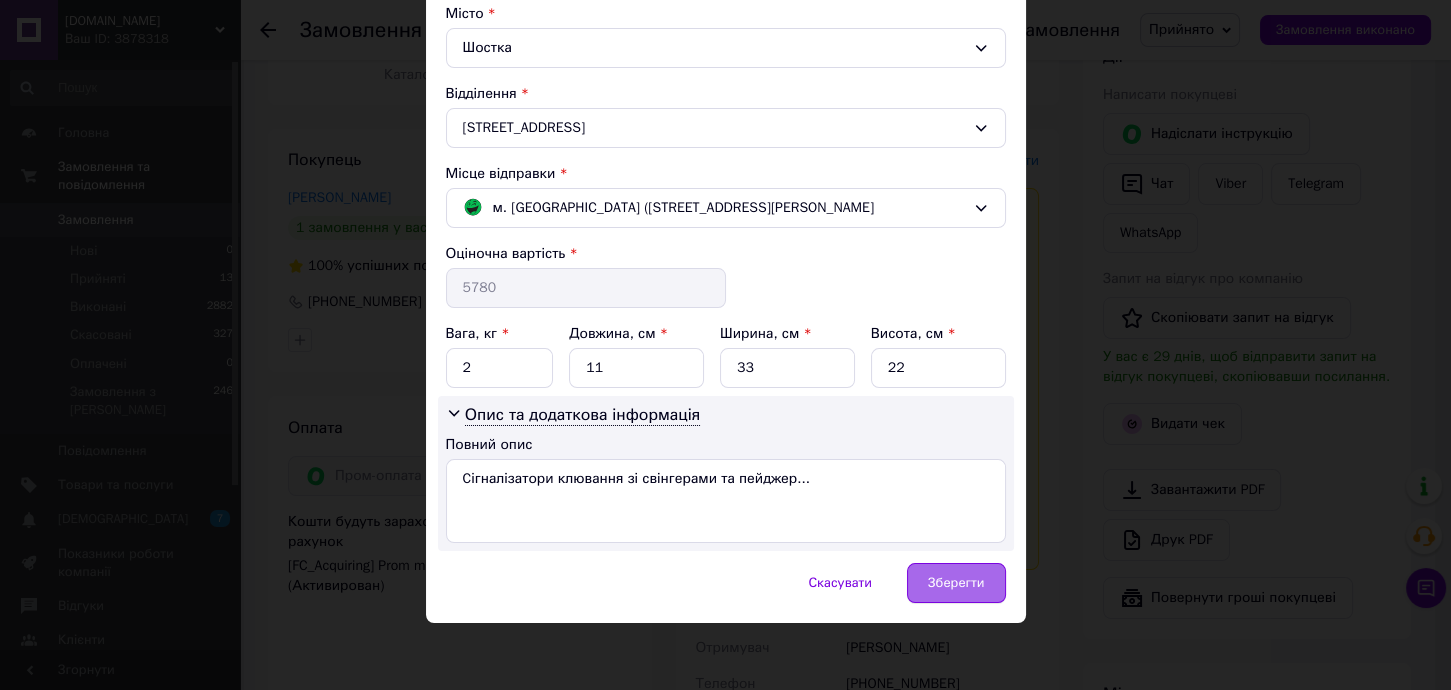 click on "Зберегти" at bounding box center (956, 583) 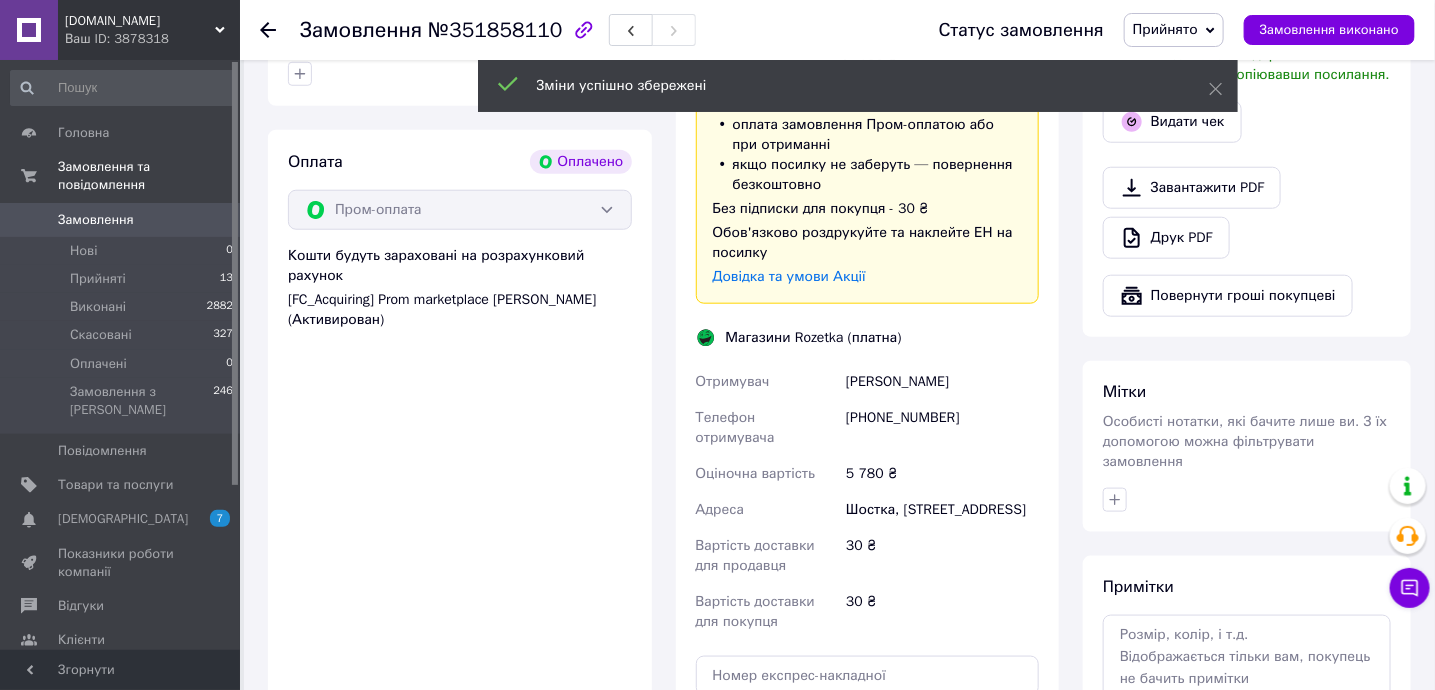 scroll, scrollTop: 799, scrollLeft: 0, axis: vertical 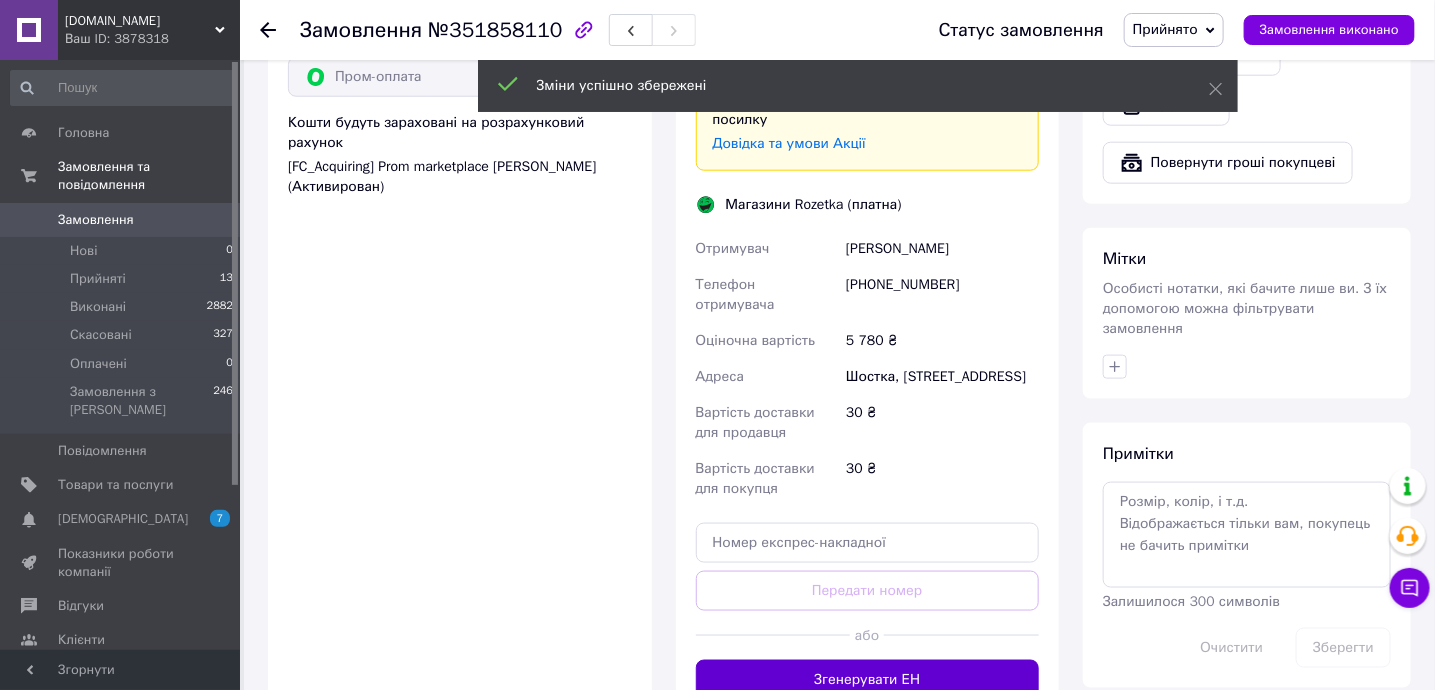 click on "Згенерувати ЕН" at bounding box center (868, 680) 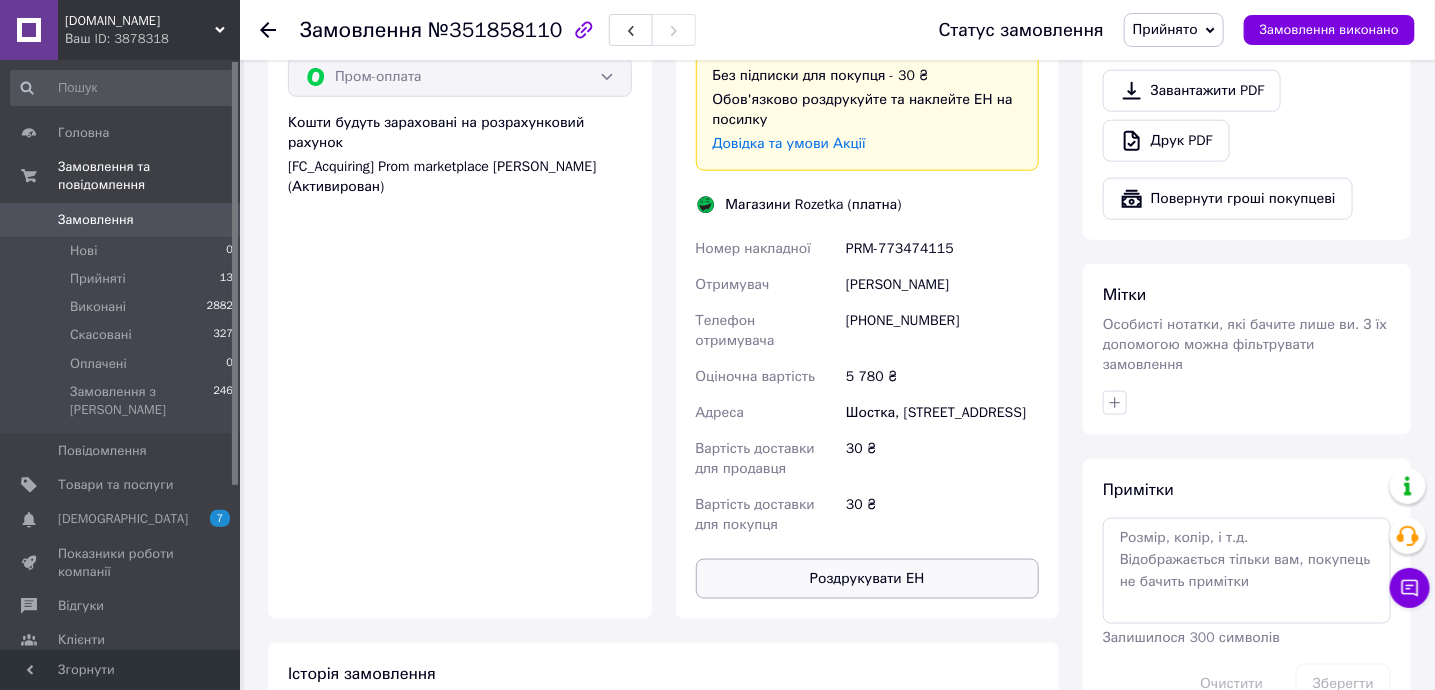 click on "Доставка Редагувати Доставка до магазинів Rozetka Для продавця 30 ₴   (згідно з умовами акції) — списуються з вашого Балансу. Для покупця безкоштовно   за умови підписки: для замовлень від 100 ₴ вагою до 15 кг,
об'ємною вагою до 30 кг
і довжиною до 120 см оплата замовлення Пром-оплатою або при отриманні якщо посилку не заберуть — повернення безкоштовно Без підписки для покупця - 30 ₴ Обов'язково роздрукуйте та наклейте ЕН на посилку Довідка та умови Акції Магазини Rozetka (платна) Номер накладної PRM-773474115 Отримувач [PERSON_NAME]  Телефон отримувача [PHONE_NUMBER] 5 780 ₴ 30 ₴" at bounding box center [868, 174] 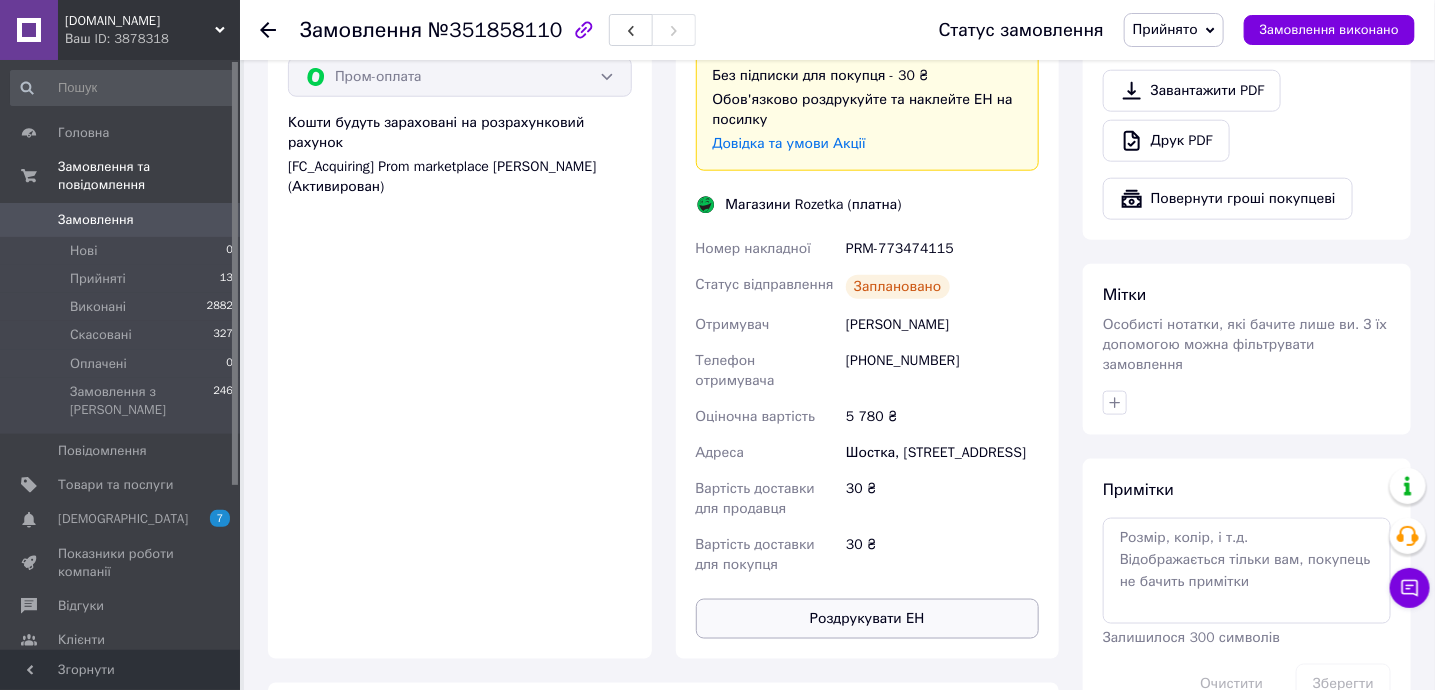 click on "Роздрукувати ЕН" at bounding box center [868, 619] 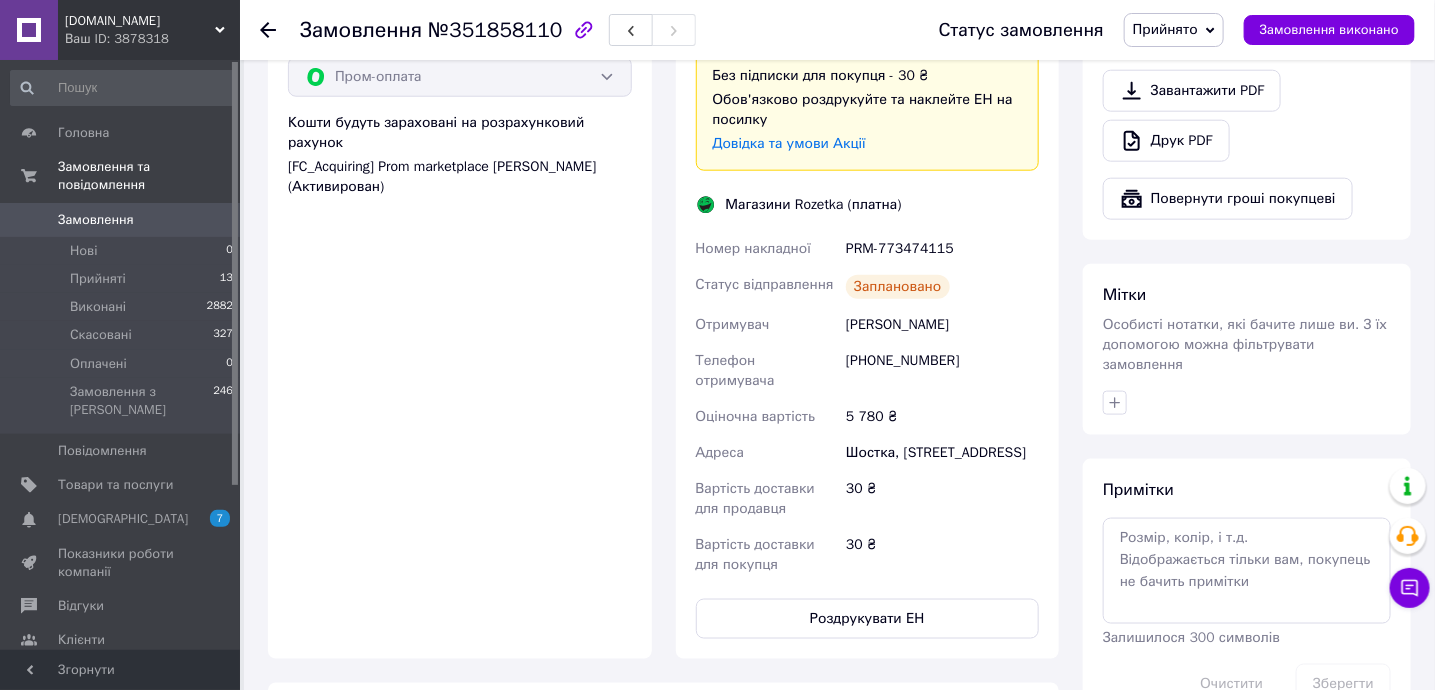 drag, startPoint x: 953, startPoint y: 252, endPoint x: 671, endPoint y: 248, distance: 282.02838 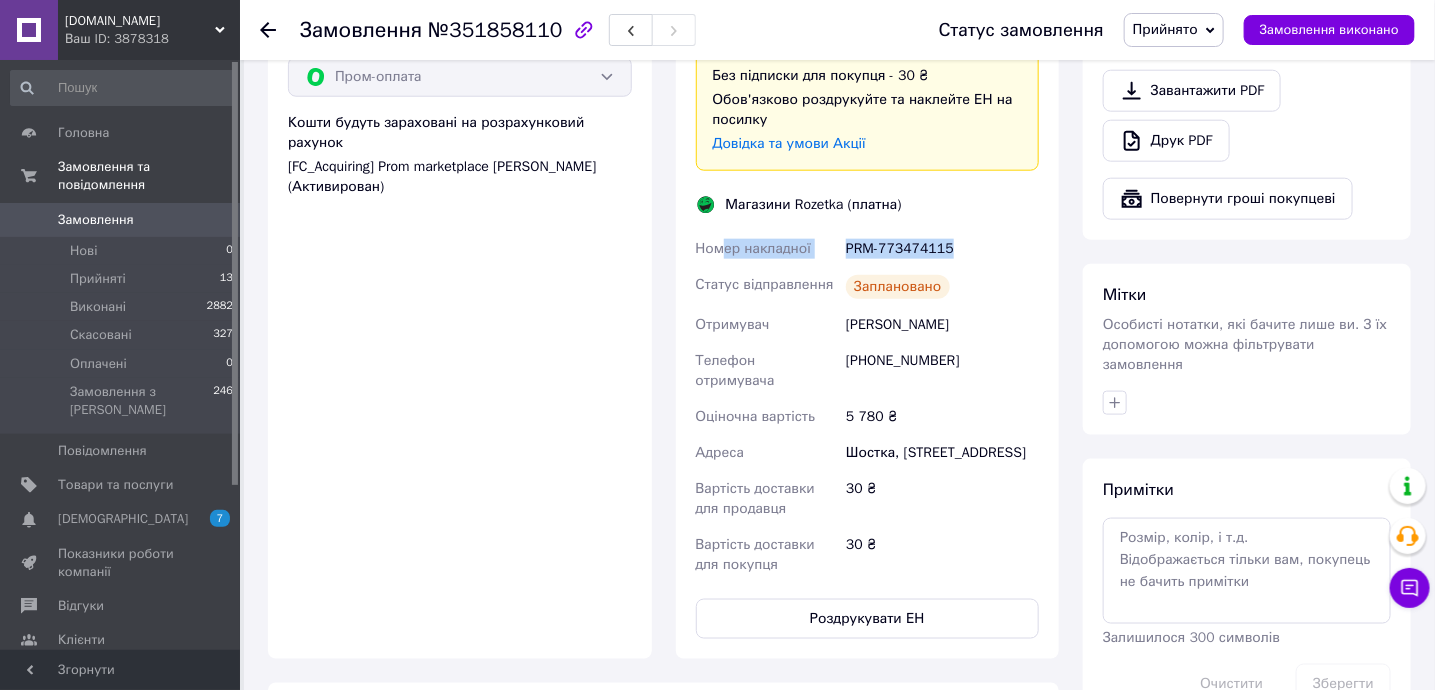 drag, startPoint x: 988, startPoint y: 249, endPoint x: 733, endPoint y: 246, distance: 255.01764 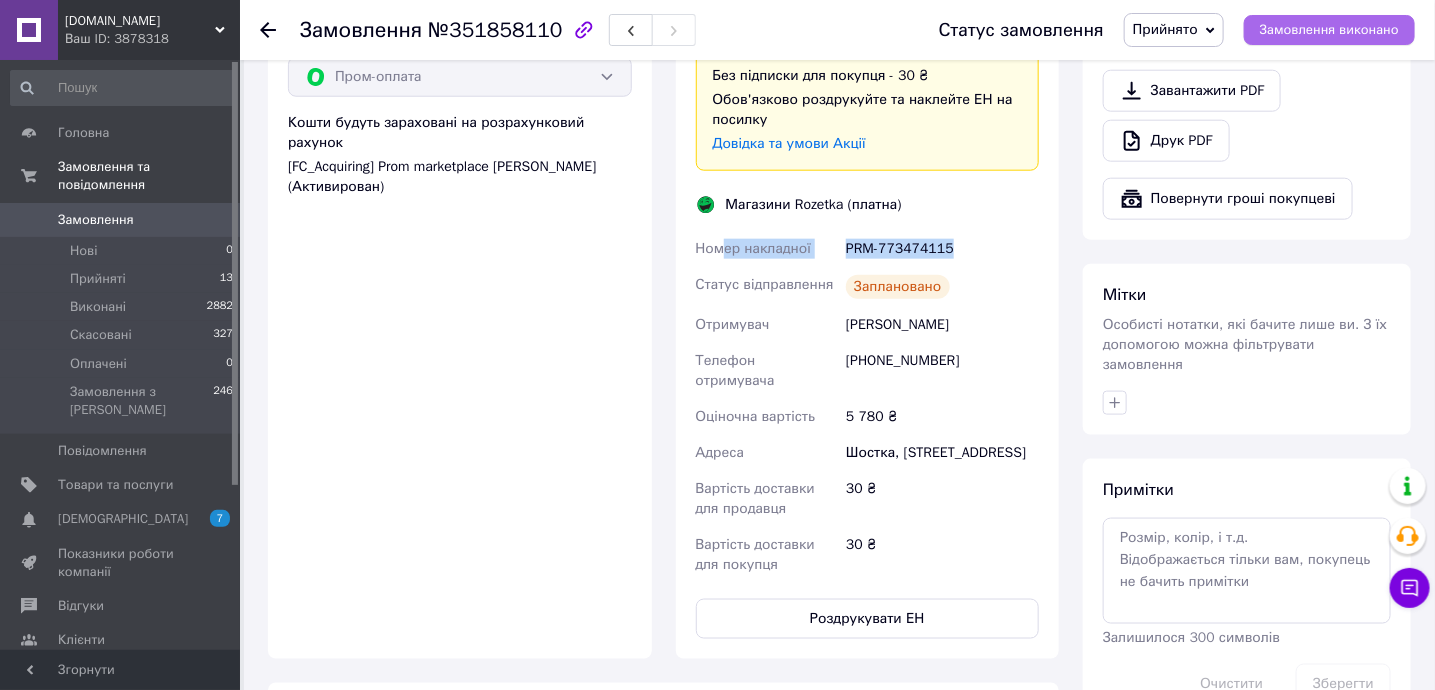 click on "Замовлення виконано" at bounding box center [1329, 30] 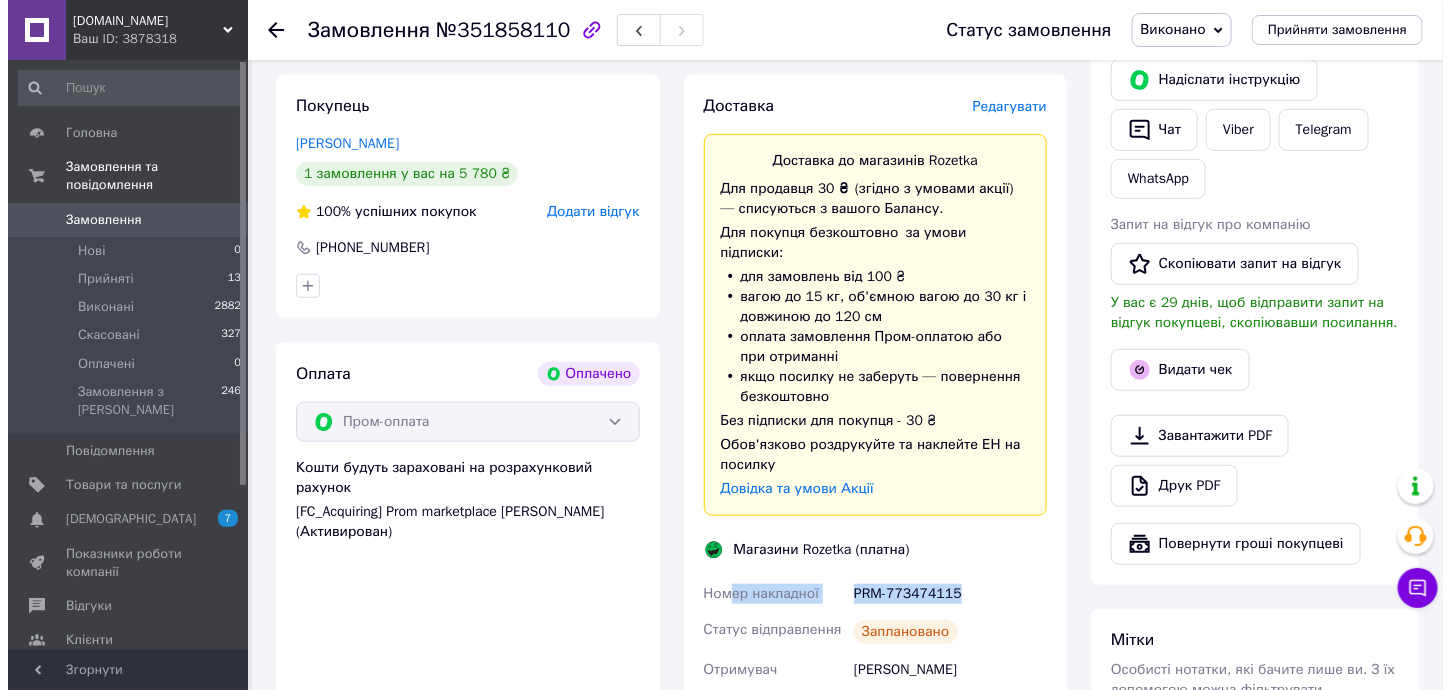 scroll, scrollTop: 400, scrollLeft: 0, axis: vertical 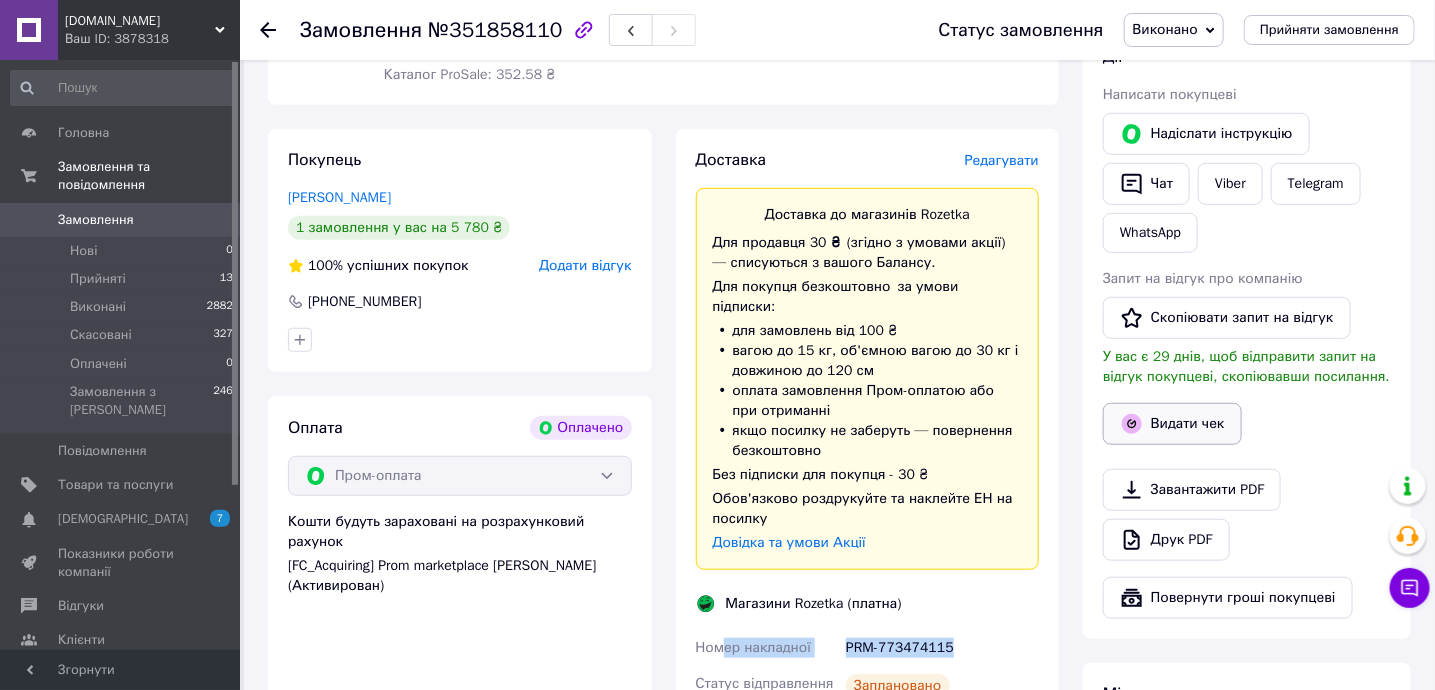 click on "Видати чек" at bounding box center (1172, 424) 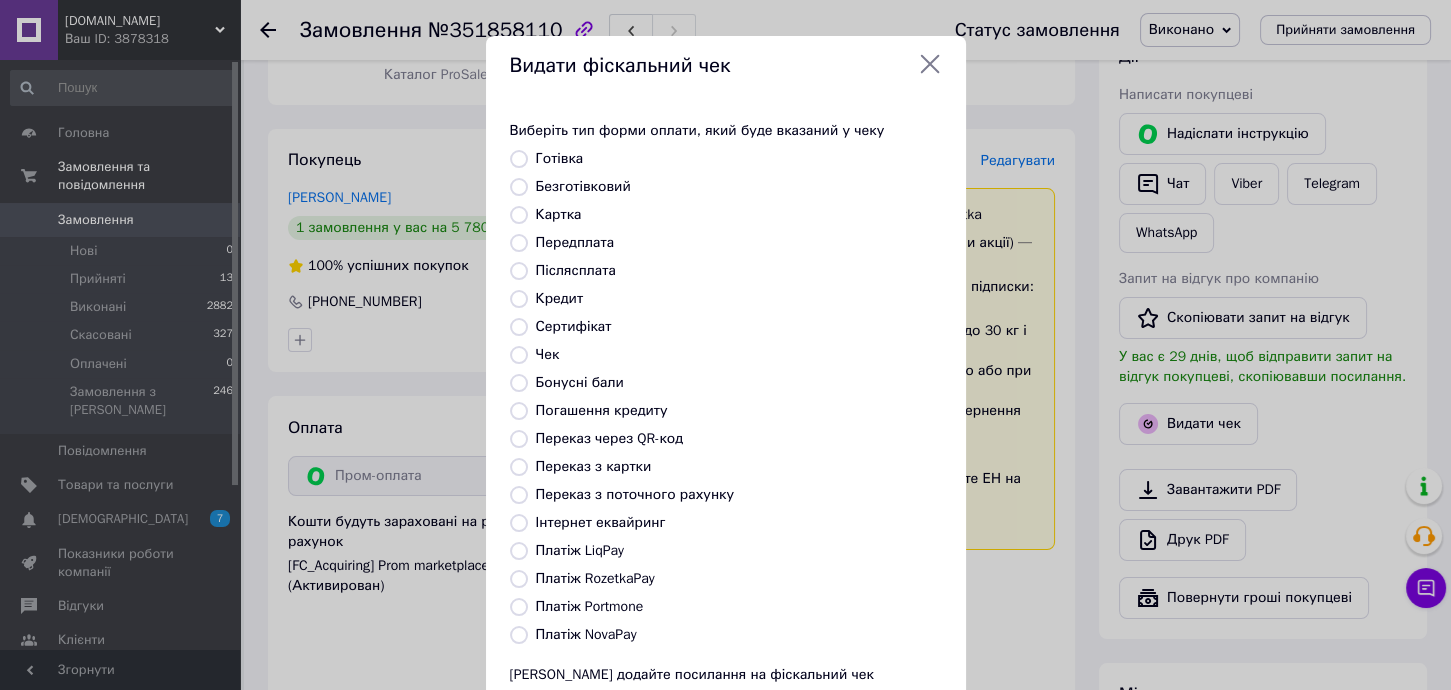click on "Платіж RozetkaPay" at bounding box center (595, 578) 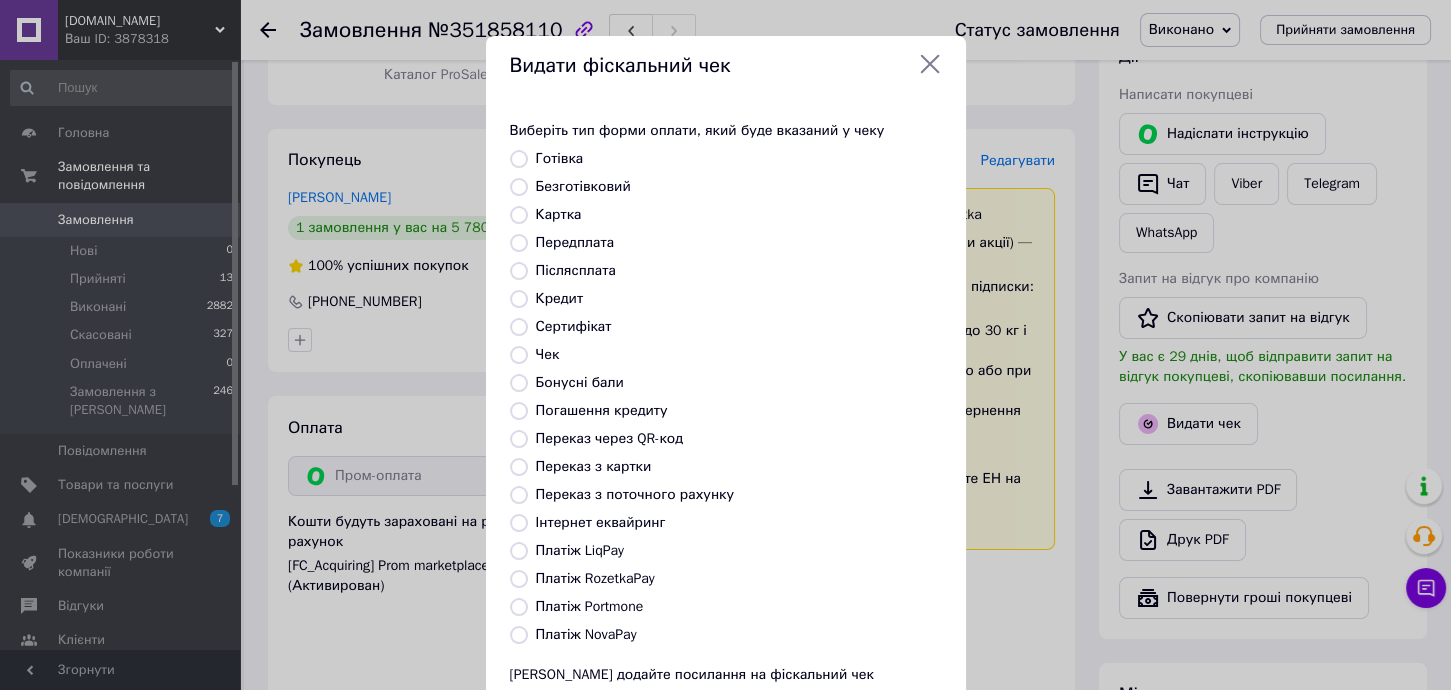 radio on "true" 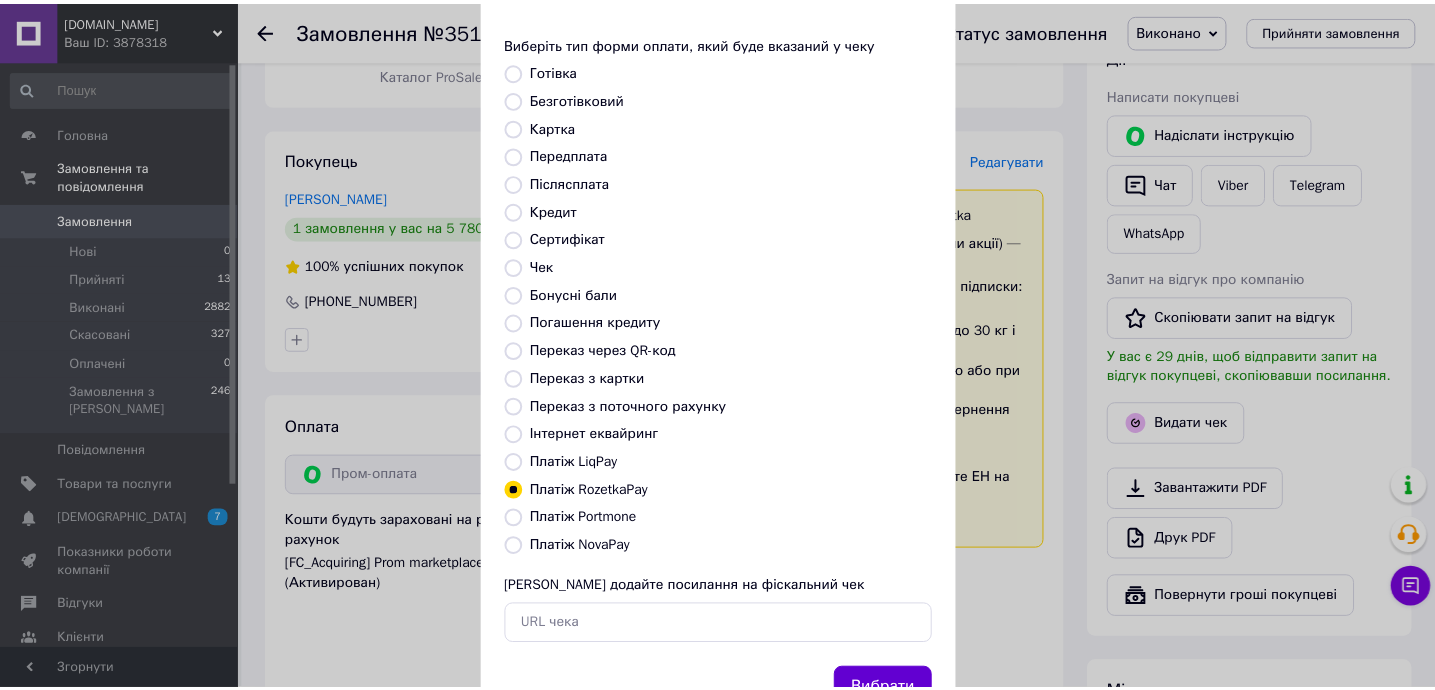 scroll, scrollTop: 169, scrollLeft: 0, axis: vertical 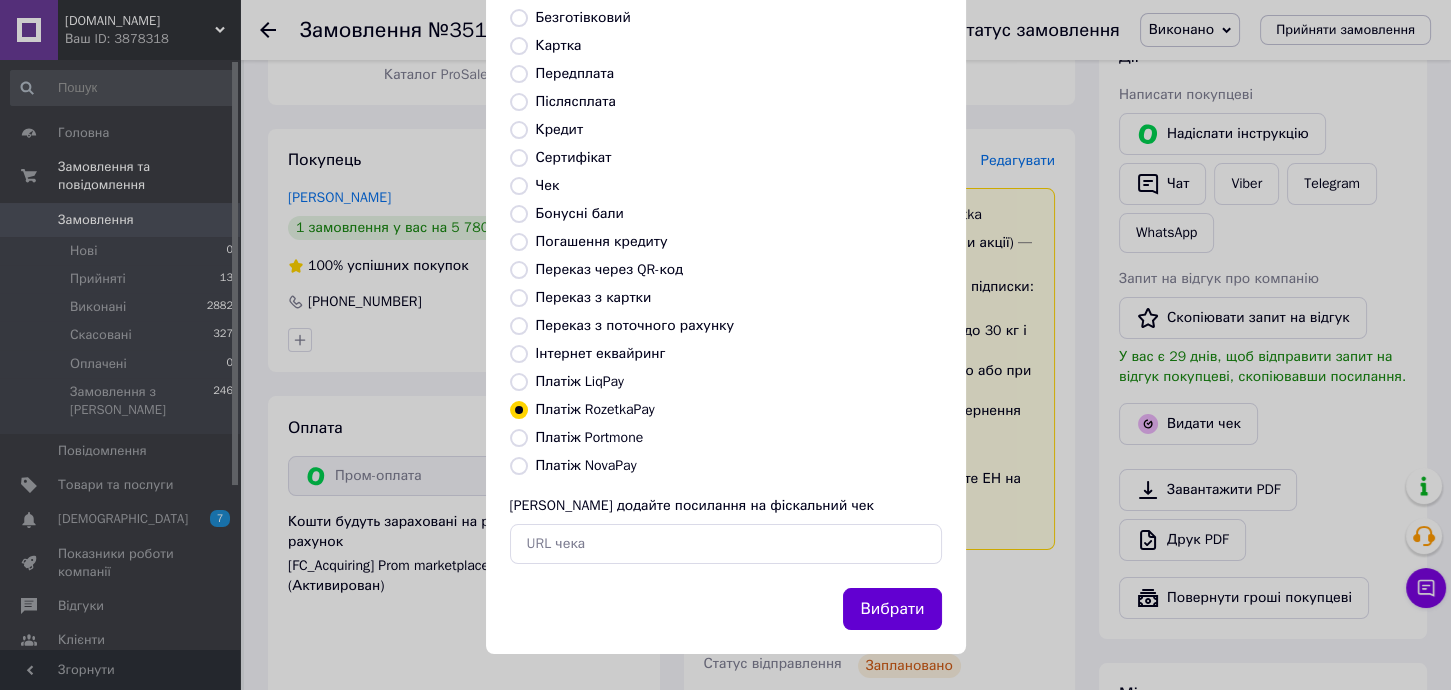 click on "Вибрати" at bounding box center (892, 609) 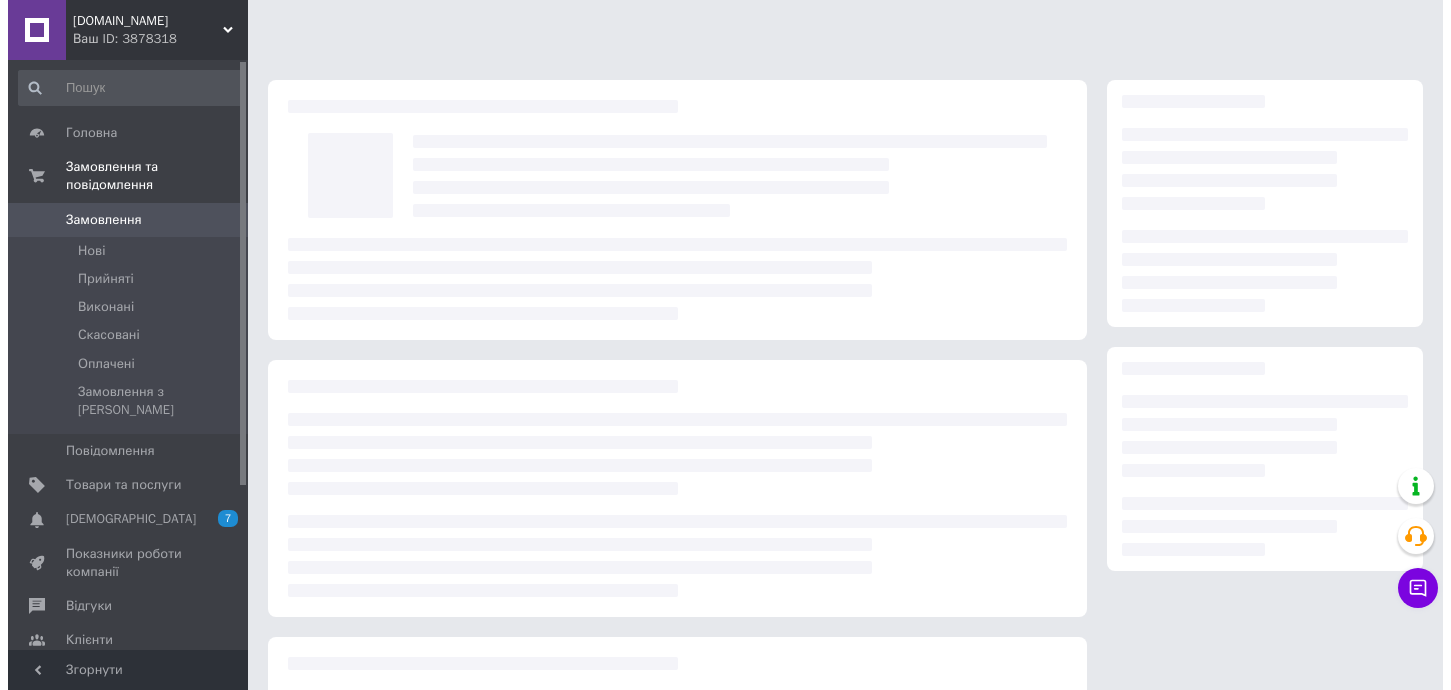 scroll, scrollTop: 0, scrollLeft: 0, axis: both 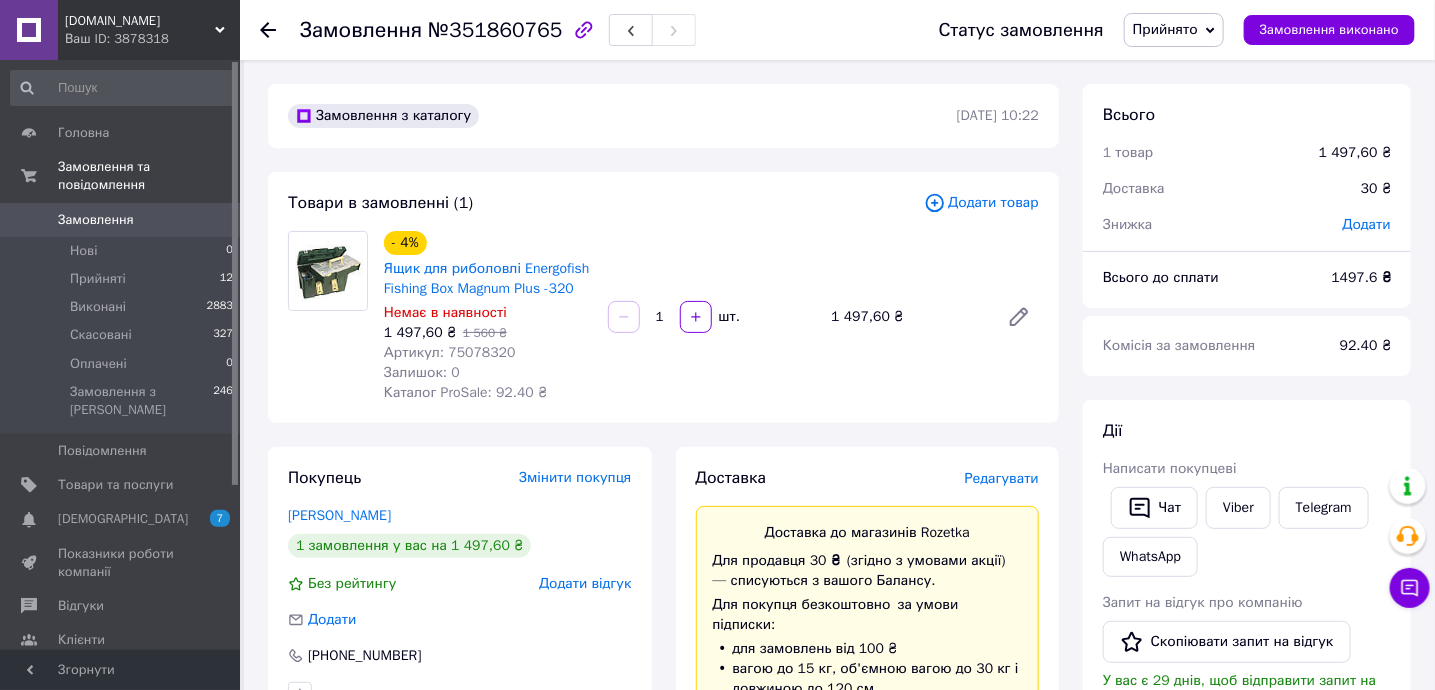 click on "Редагувати" at bounding box center (1002, 478) 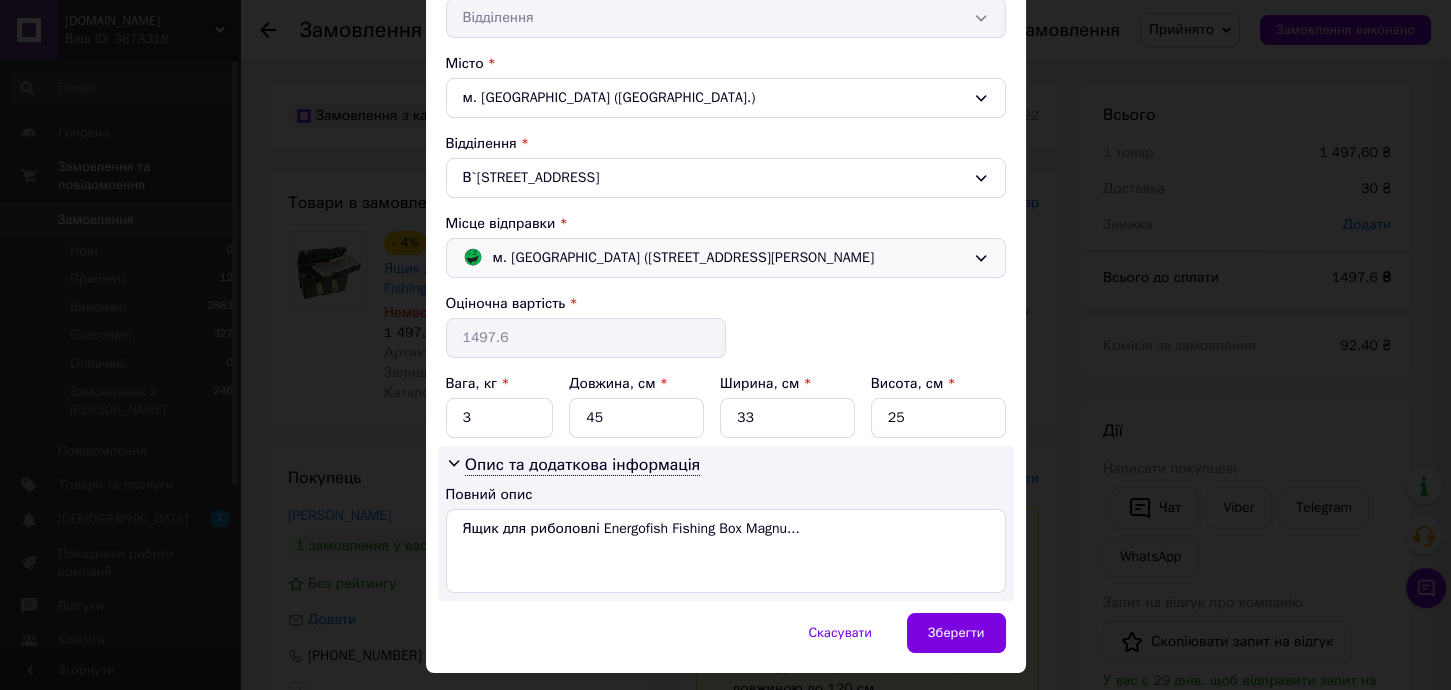 scroll, scrollTop: 547, scrollLeft: 0, axis: vertical 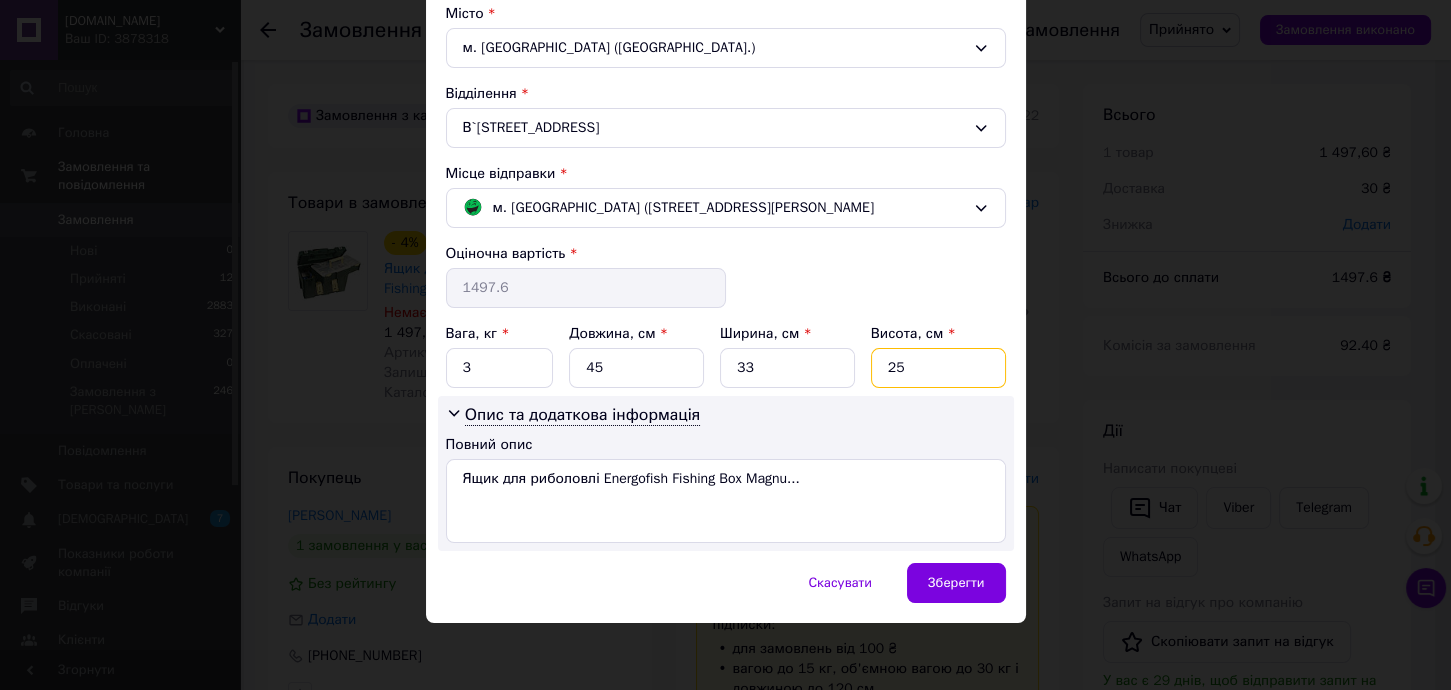 click on "25" at bounding box center [938, 368] 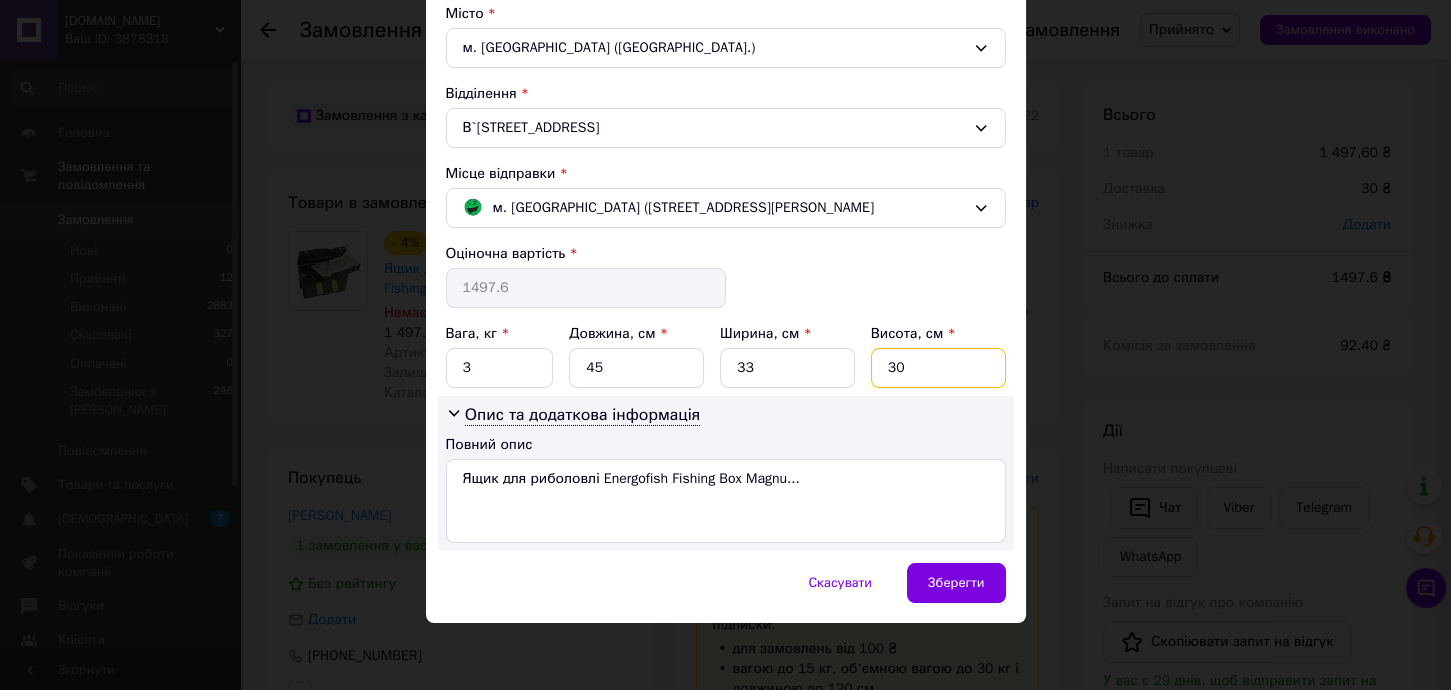 type on "30" 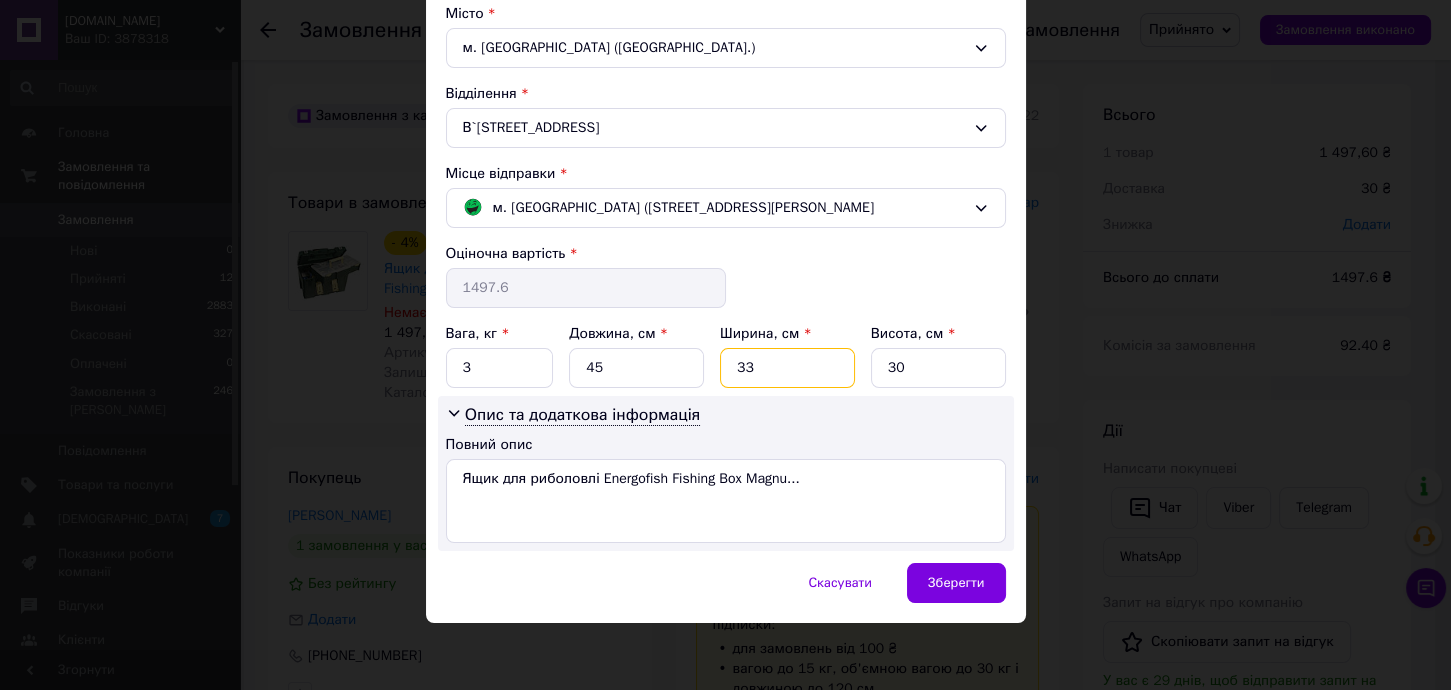 click on "33" at bounding box center [787, 368] 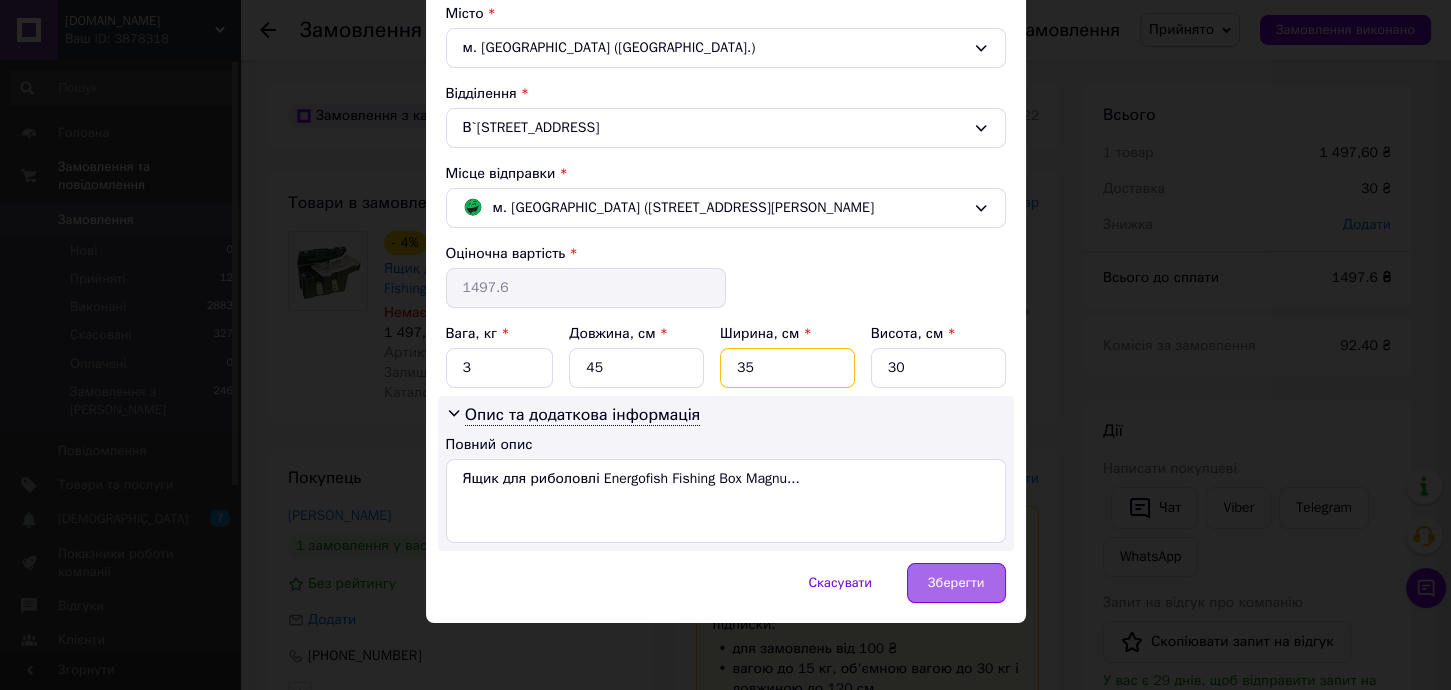 type on "35" 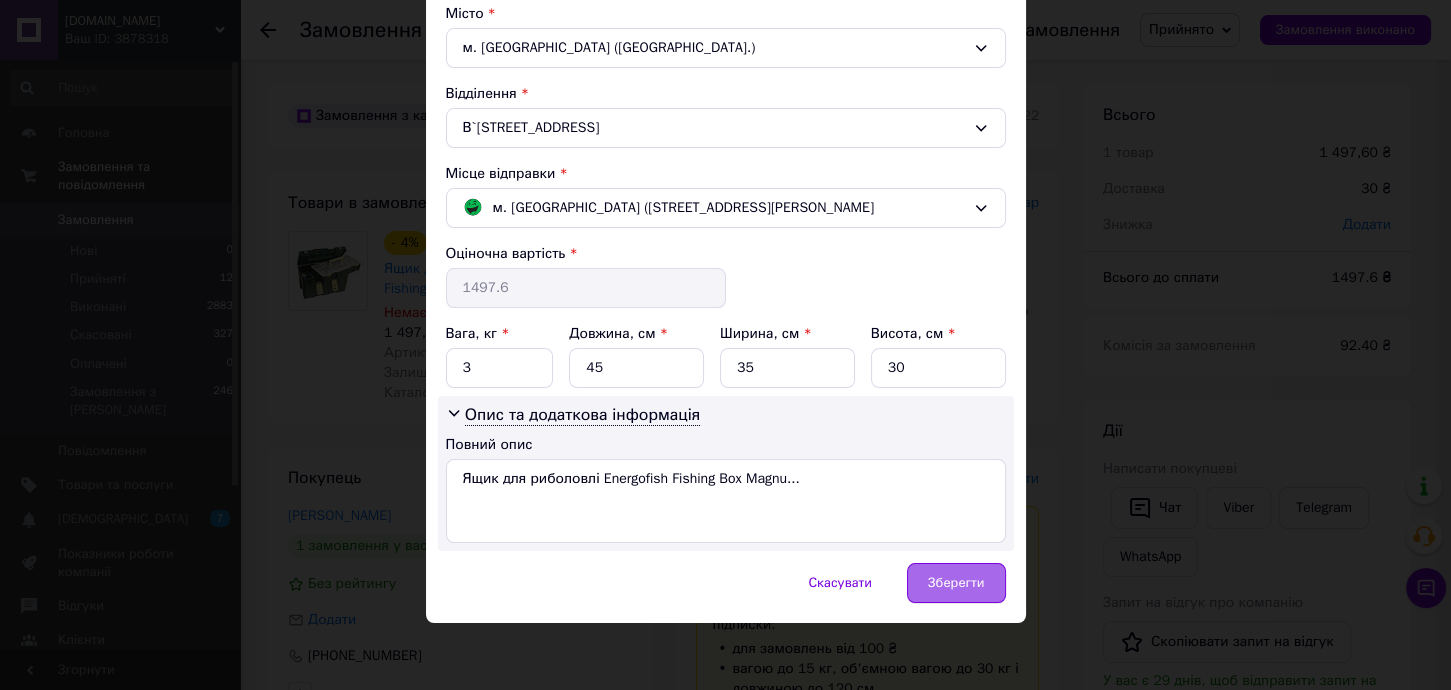 click on "Зберегти" at bounding box center (956, 583) 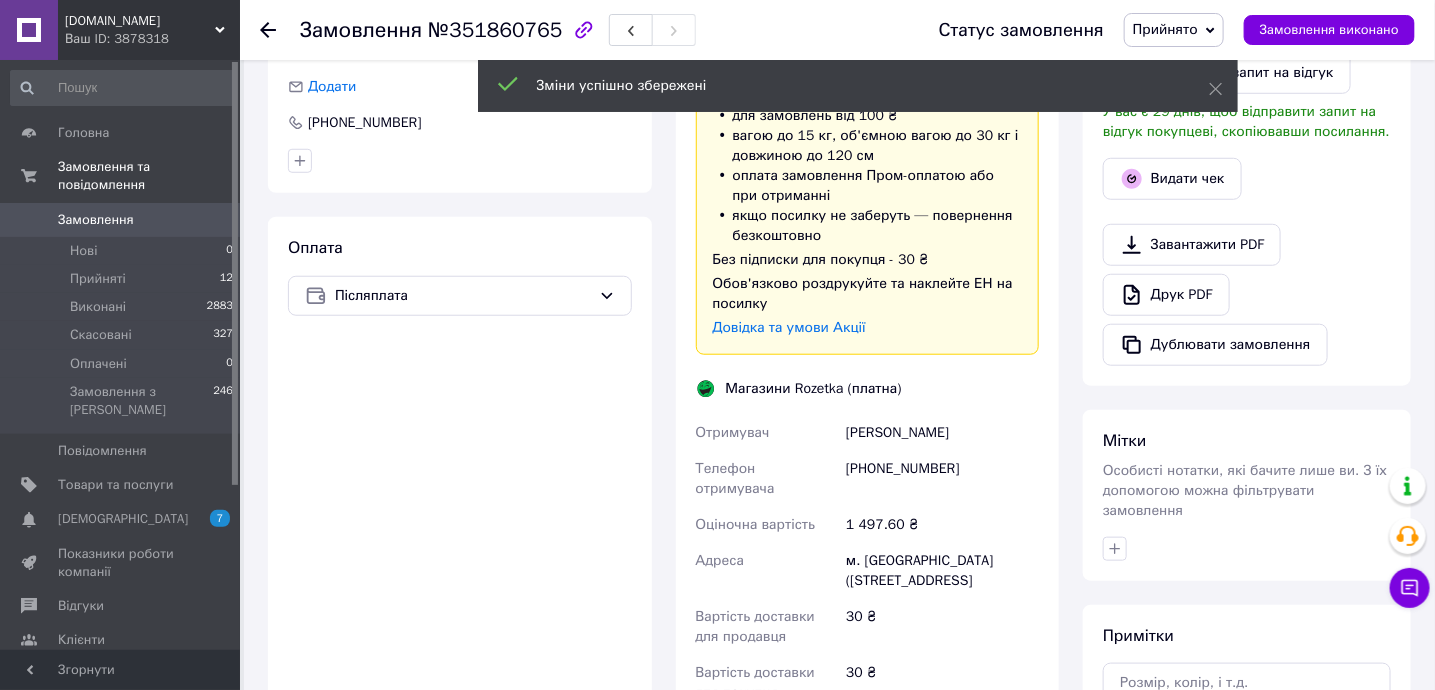 scroll, scrollTop: 799, scrollLeft: 0, axis: vertical 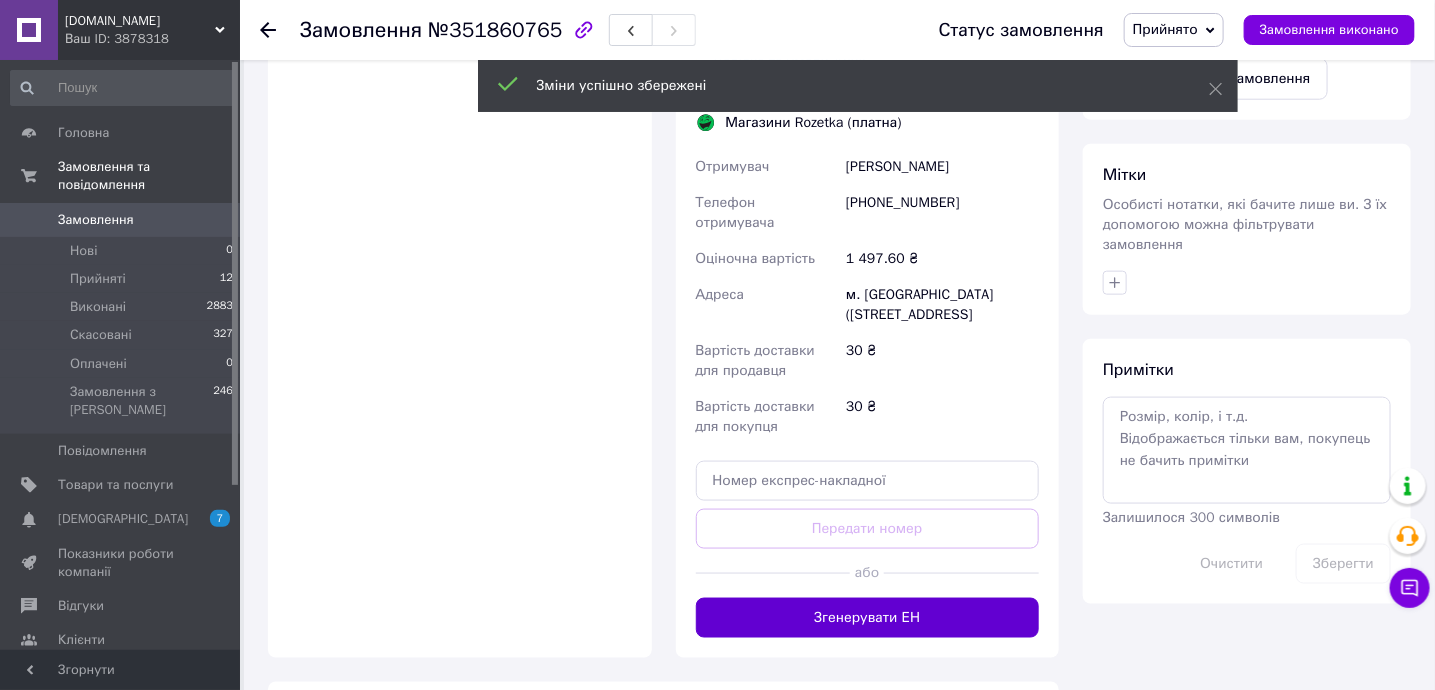click on "Згенерувати ЕН" at bounding box center (868, 618) 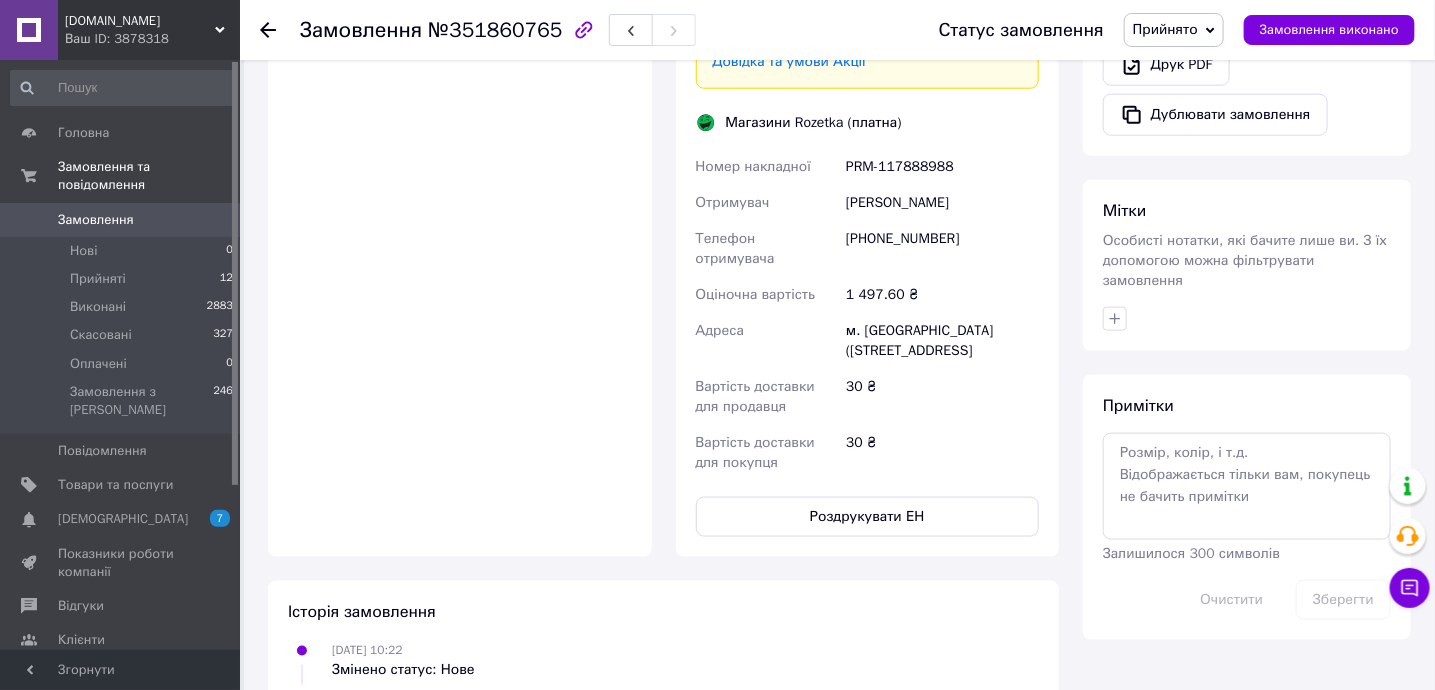 click on "Доставка Редагувати Доставка до магазинів Rozetka Для продавця 30 ₴   (згідно з умовами акції) — списуються з вашого Балансу. Для покупця безкоштовно   за умови підписки: для замовлень від 100 ₴ вагою до 15 кг,
об'ємною вагою до 30 кг
і довжиною до 120 см оплата замовлення Пром-оплатою або при отриманні якщо посилку не заберуть — повернення безкоштовно Без підписки для покупця - 30 ₴ Обов'язково роздрукуйте та наклейте ЕН на посилку Довідка та умови Акції Магазини Rozetka (платна) Номер накладної PRM-117888988 Отримувач [PERSON_NAME]  Телефон отримувача [PHONE_NUMBER] 1 497.60 ₴ 30 ₴" at bounding box center [868, 102] 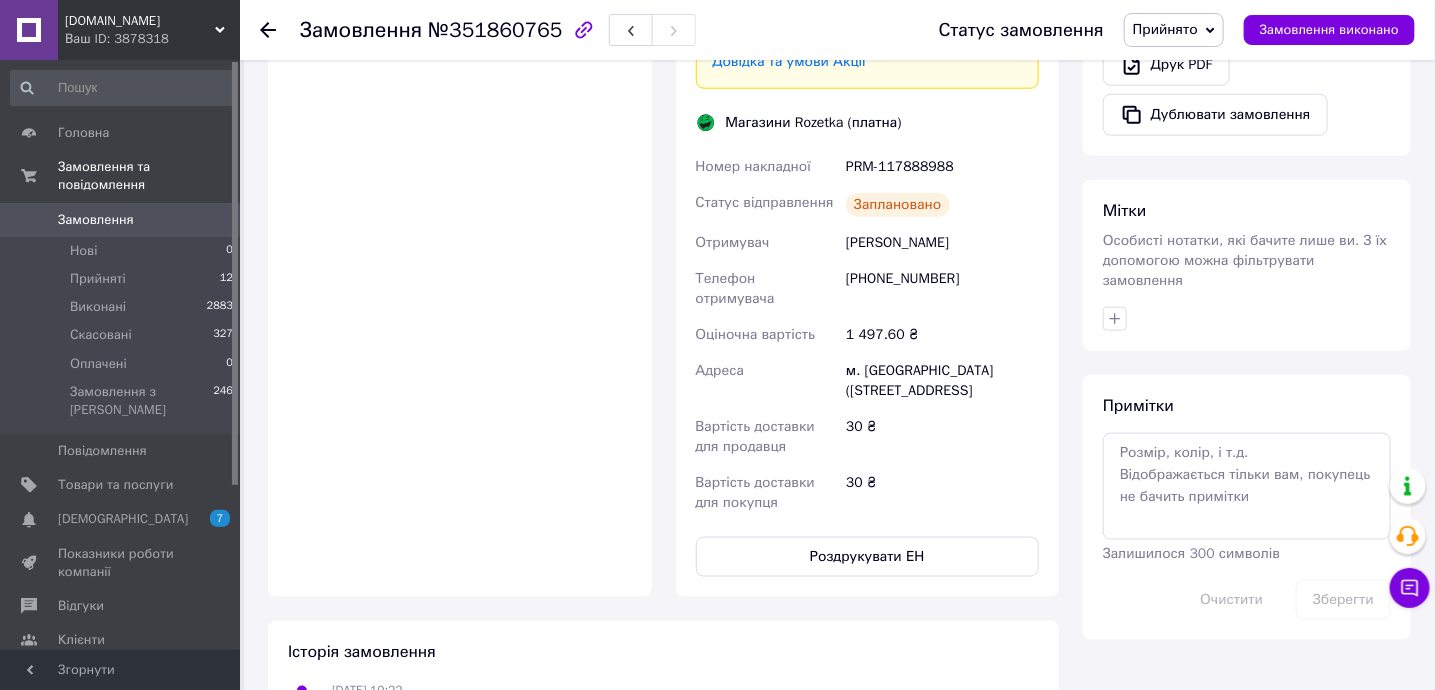 click on "Доставка Редагувати Доставка до магазинів Rozetka Для продавця 30 ₴   (згідно з умовами акції) — списуються з вашого Балансу. Для покупця безкоштовно   за умови підписки: для замовлень від 100 ₴ вагою до 15 кг,
об'ємною вагою до 30 кг
і довжиною до 120 см оплата замовлення Пром-оплатою або при отриманні якщо посилку не заберуть — повернення безкоштовно Без підписки для покупця - 30 ₴ Обов'язково роздрукуйте та наклейте ЕН на посилку Довідка та умови Акції Магазини Rozetka (платна) Номер накладної PRM-117888988 Статус відправлення Заплановано Отримувач [PERSON_NAME]" at bounding box center (868, 122) 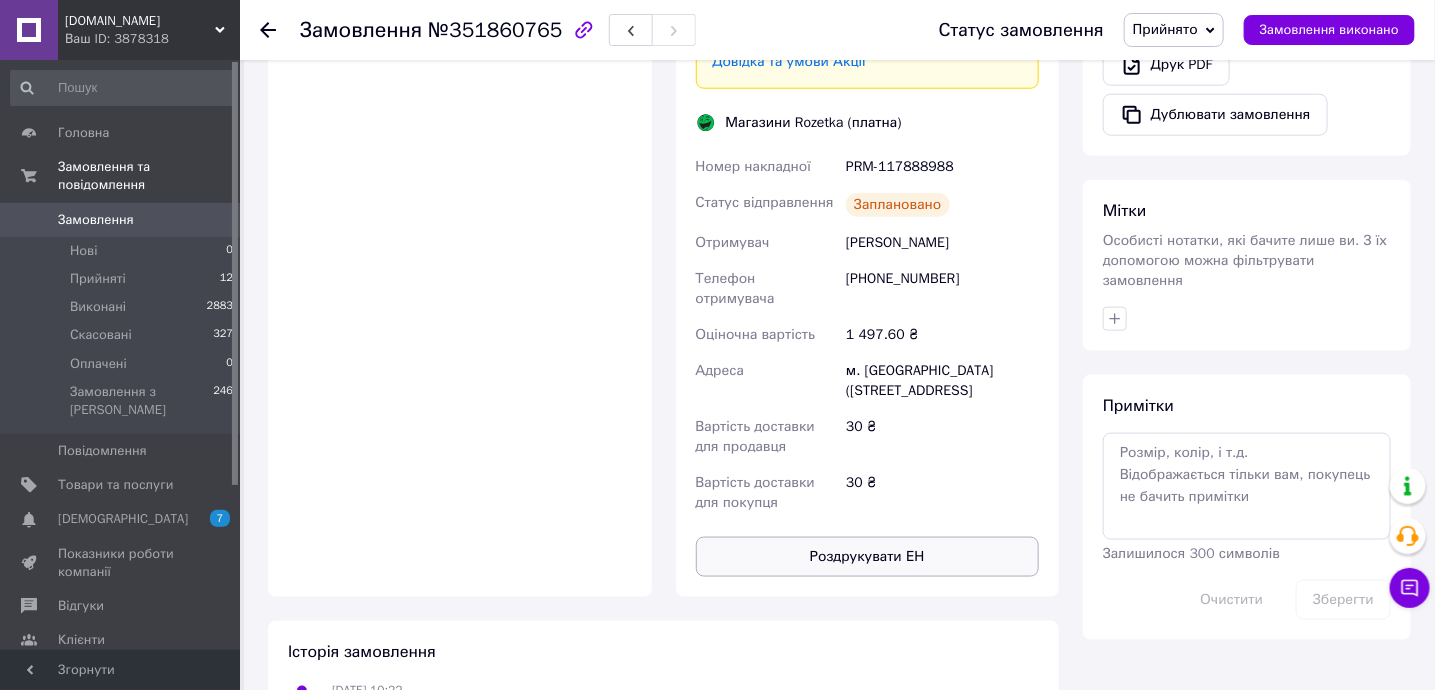 click on "Роздрукувати ЕН" at bounding box center [868, 557] 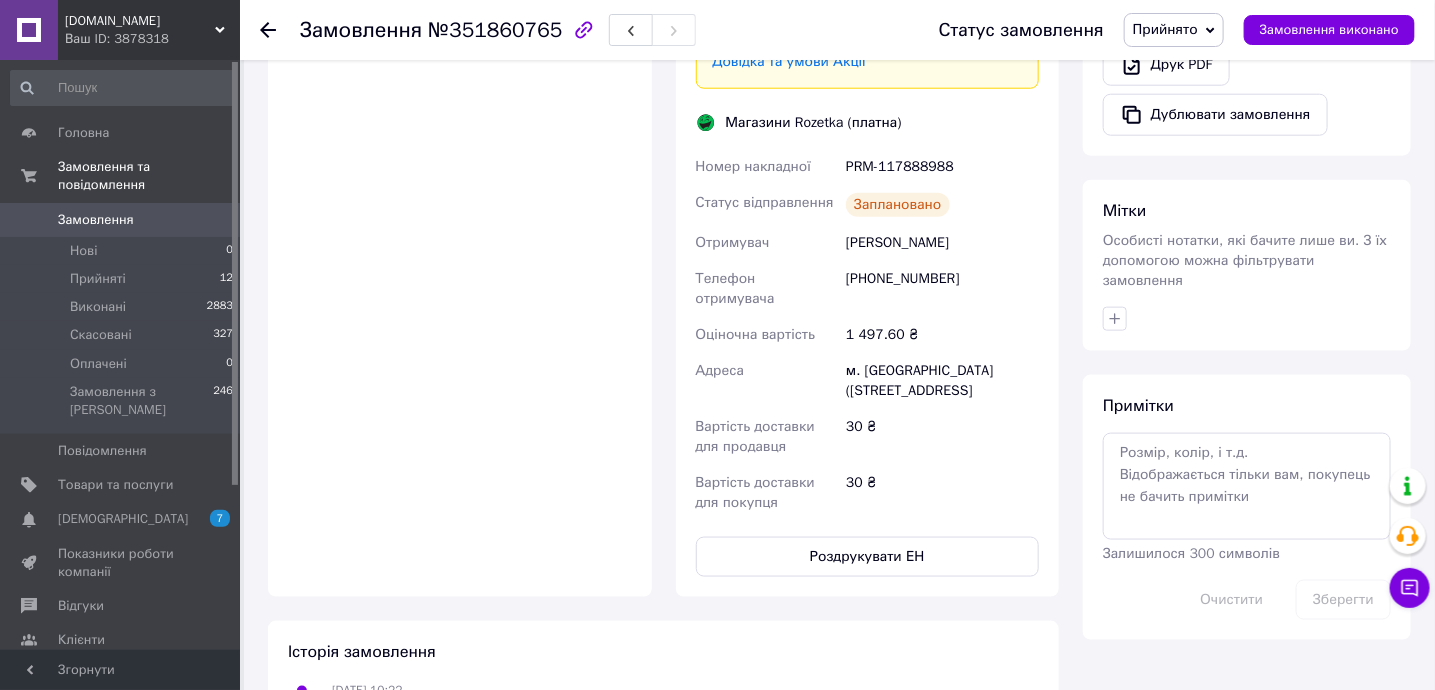 scroll, scrollTop: 666, scrollLeft: 0, axis: vertical 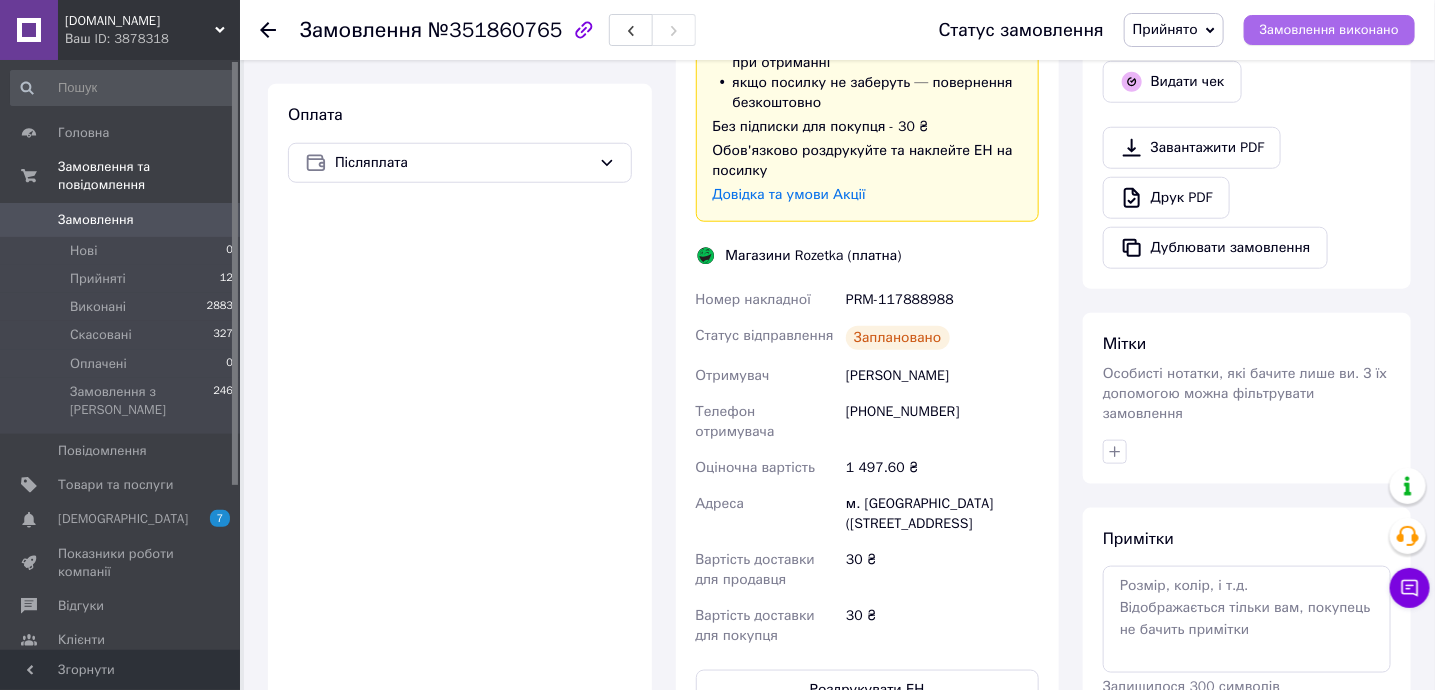click on "Замовлення виконано" at bounding box center [1329, 30] 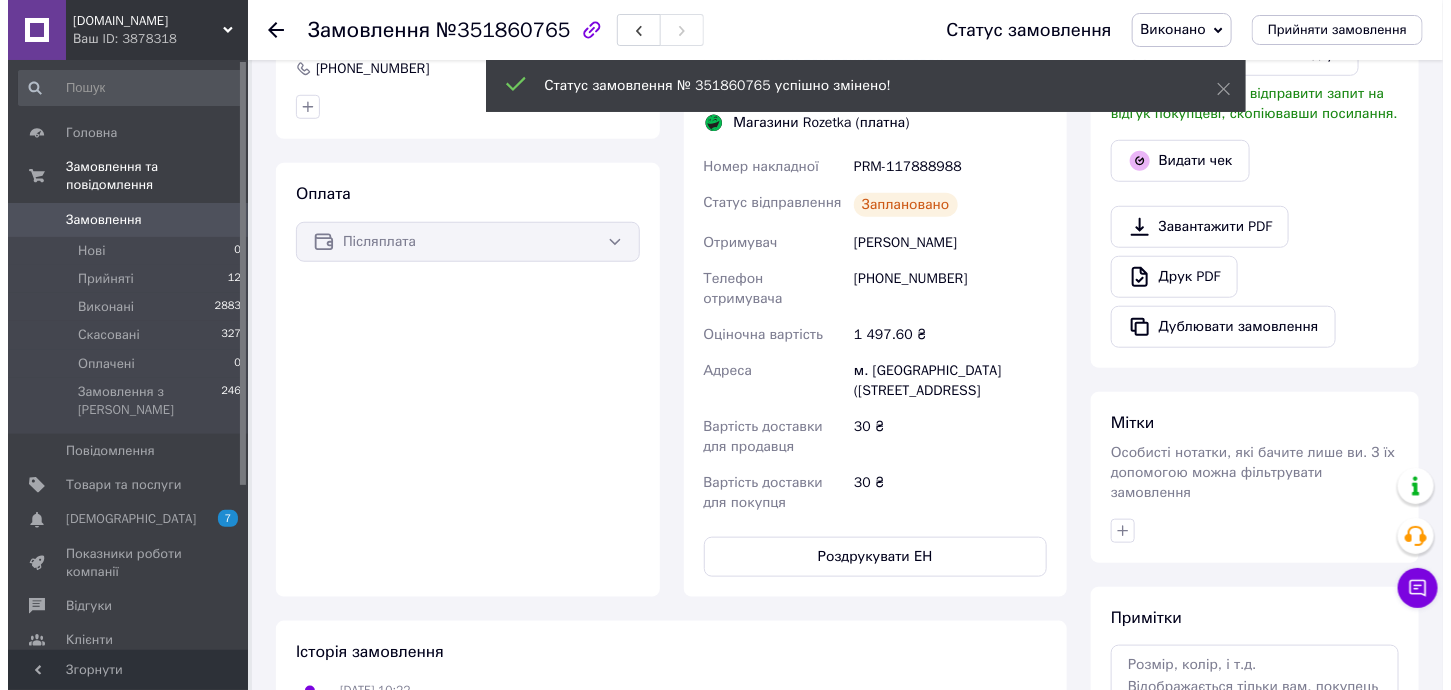 scroll, scrollTop: 497, scrollLeft: 0, axis: vertical 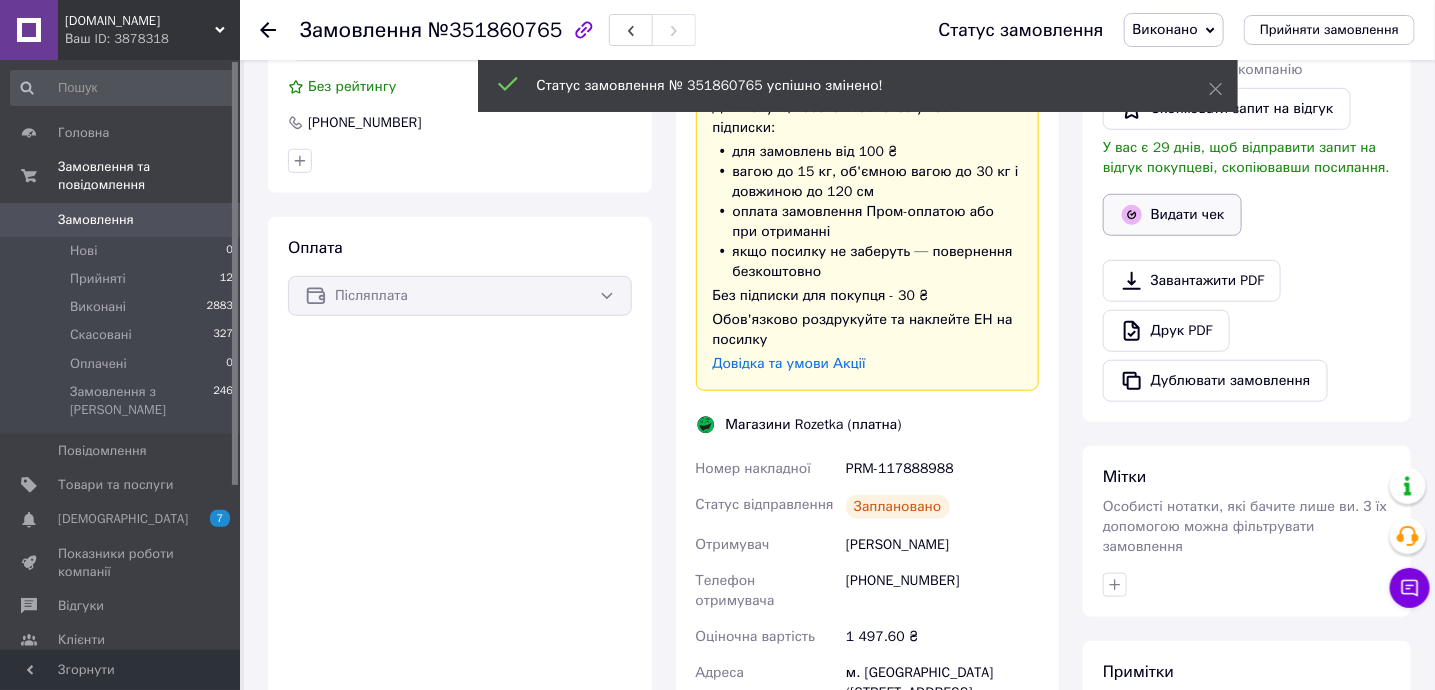 click on "Видати чек" at bounding box center [1172, 215] 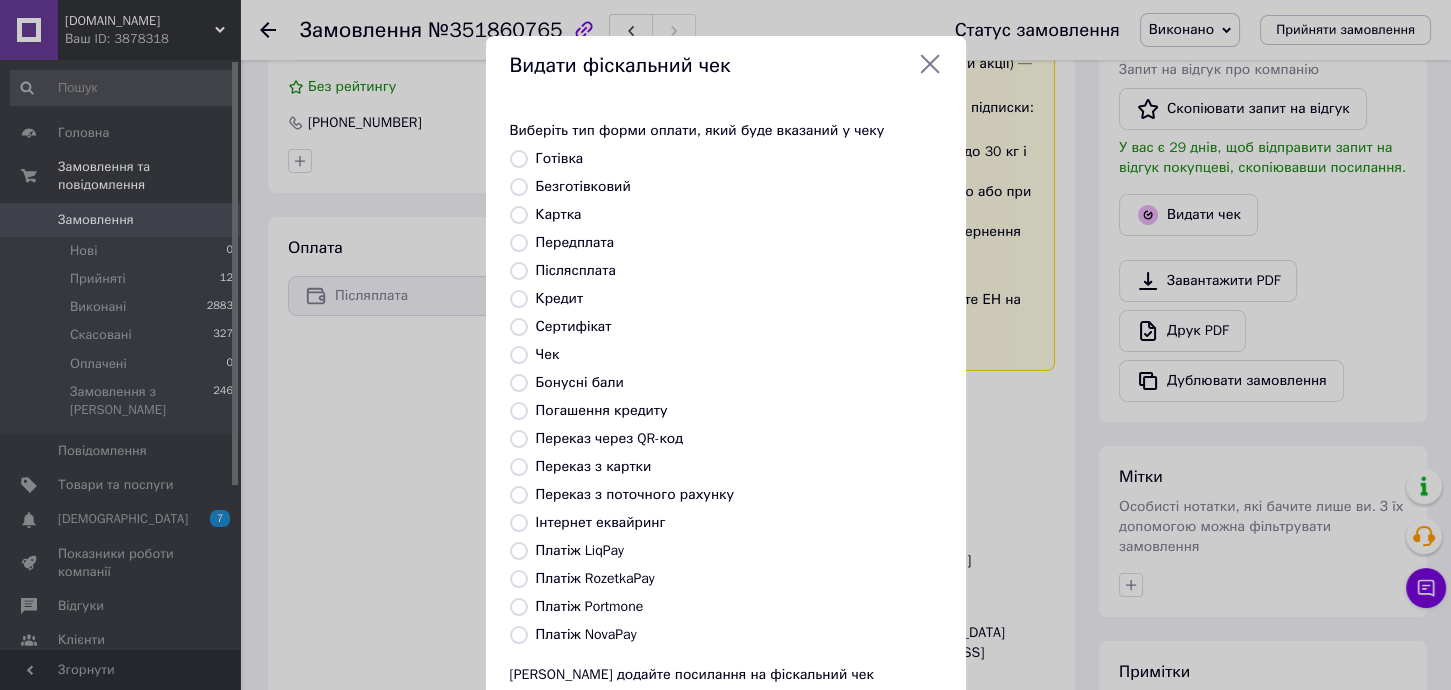 click on "Платіж NovaPay" at bounding box center [586, 634] 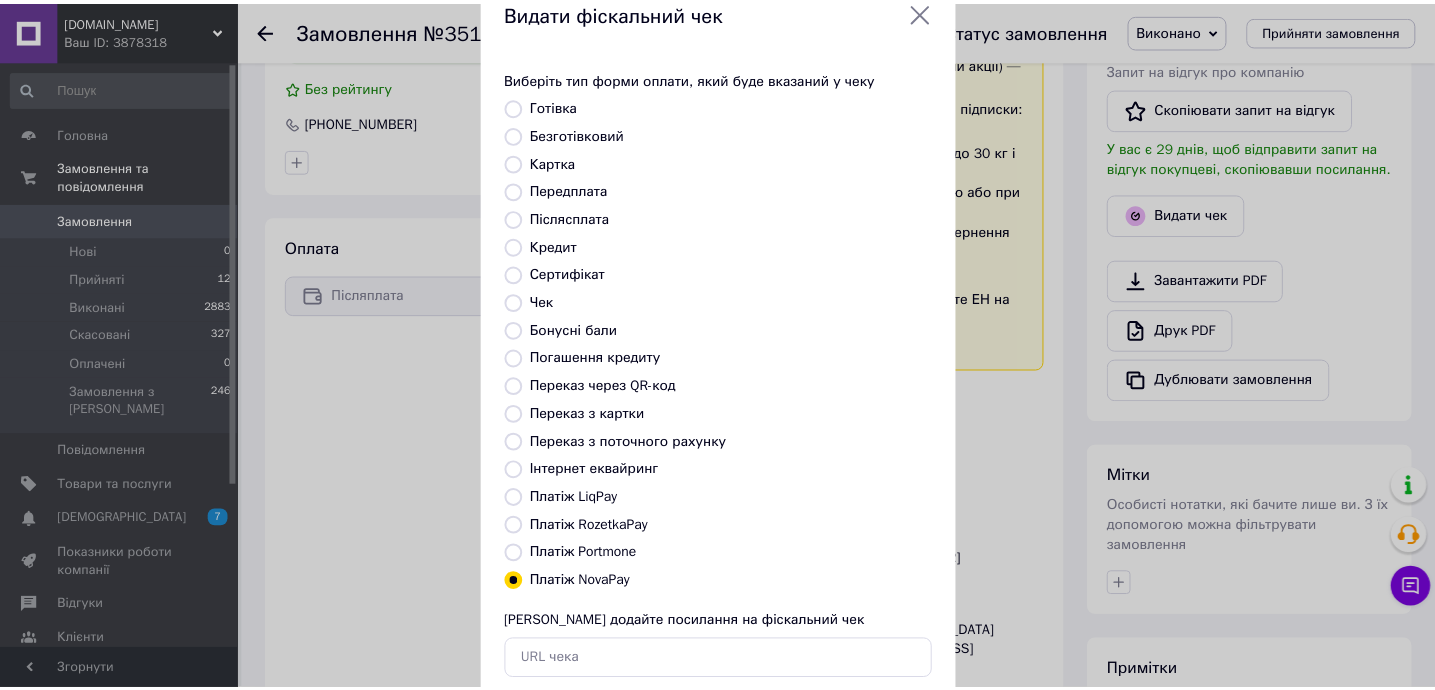 scroll, scrollTop: 133, scrollLeft: 0, axis: vertical 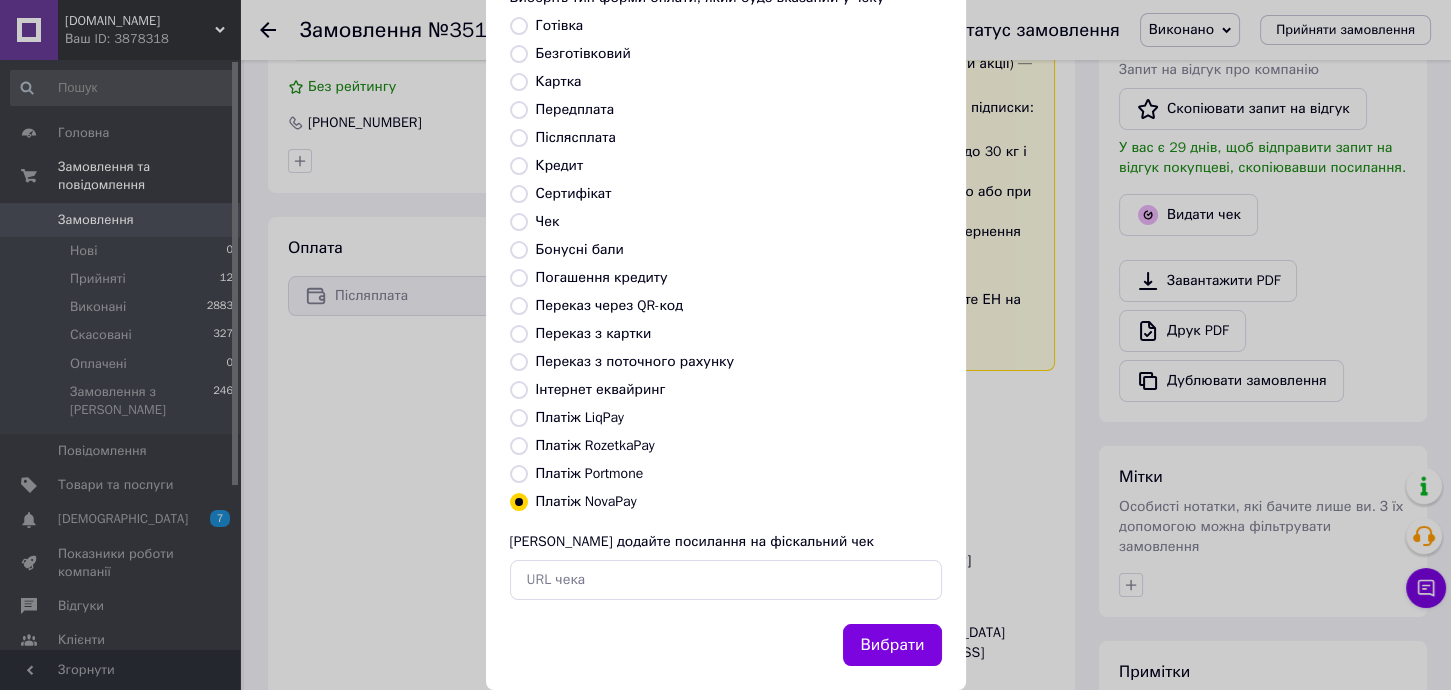 click on "Вибрати" at bounding box center (892, 645) 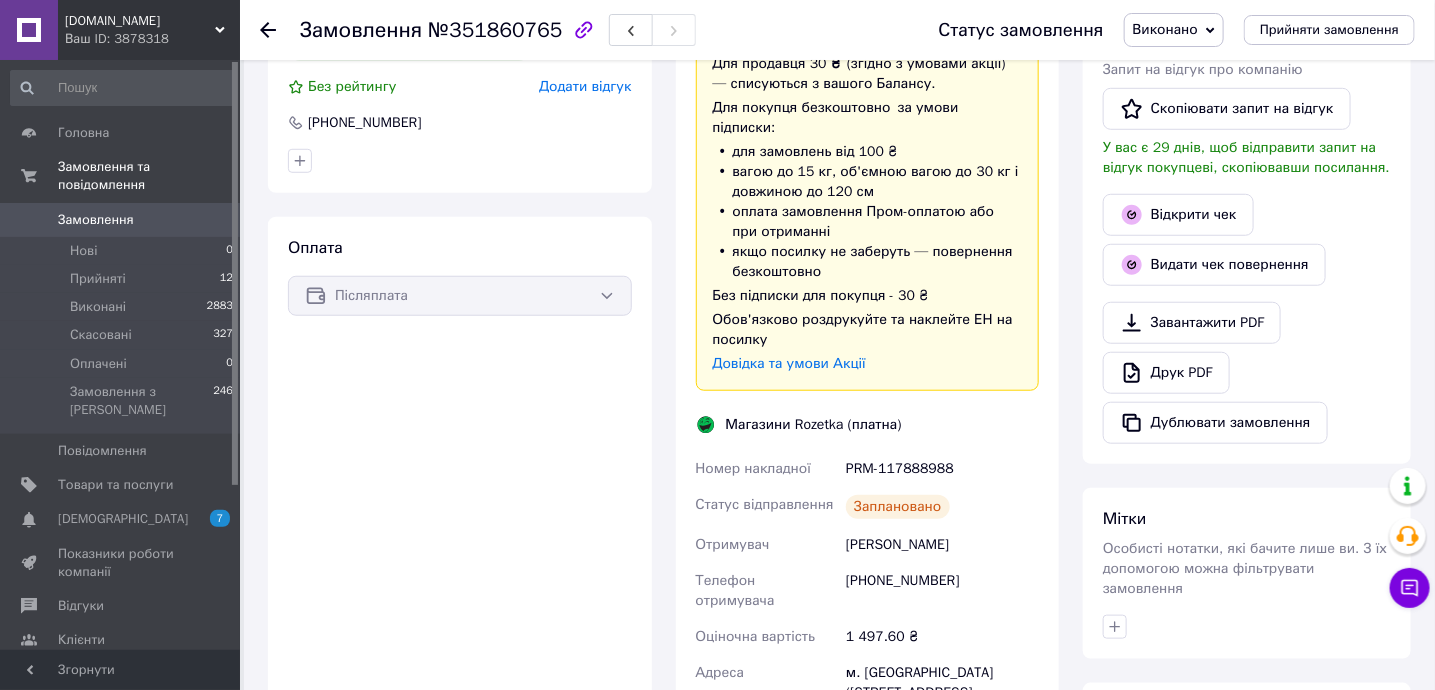 scroll, scrollTop: 630, scrollLeft: 0, axis: vertical 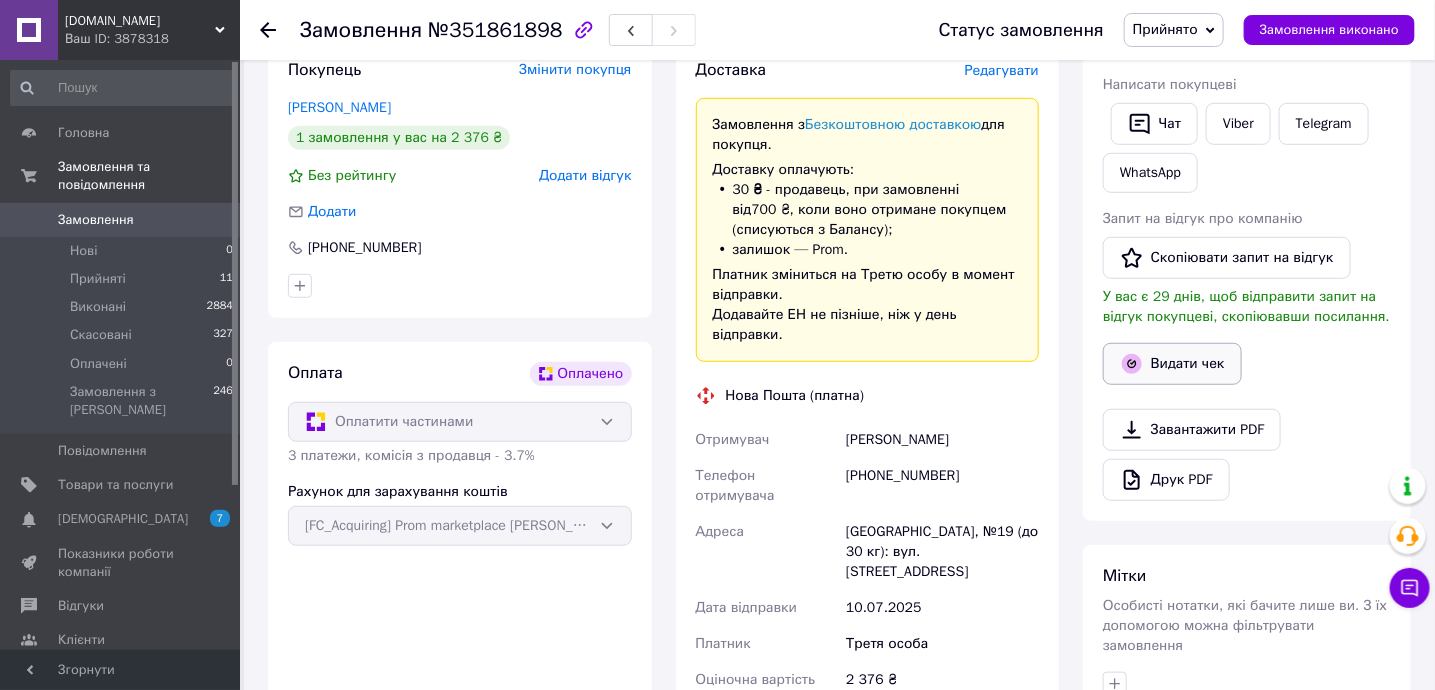 click on "Видати чек" at bounding box center [1172, 364] 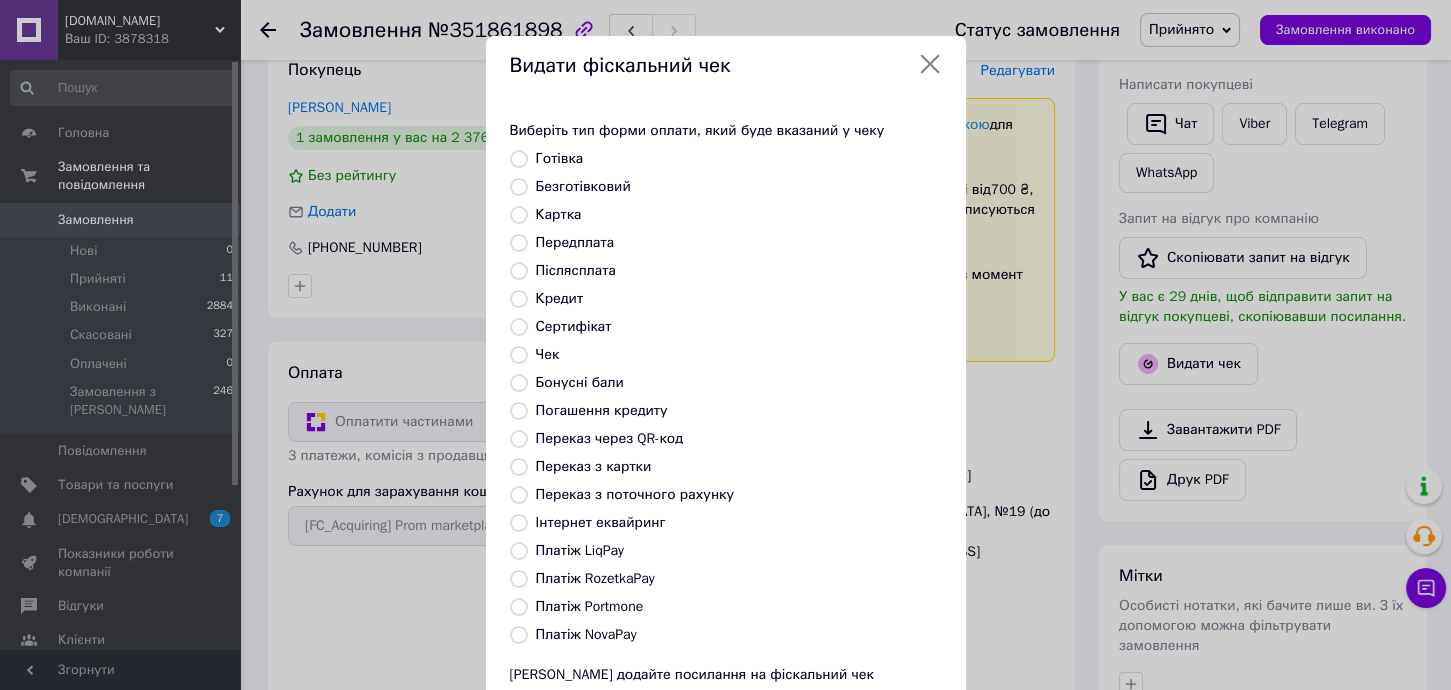 click on "Платіж RozetkaPay" at bounding box center (595, 578) 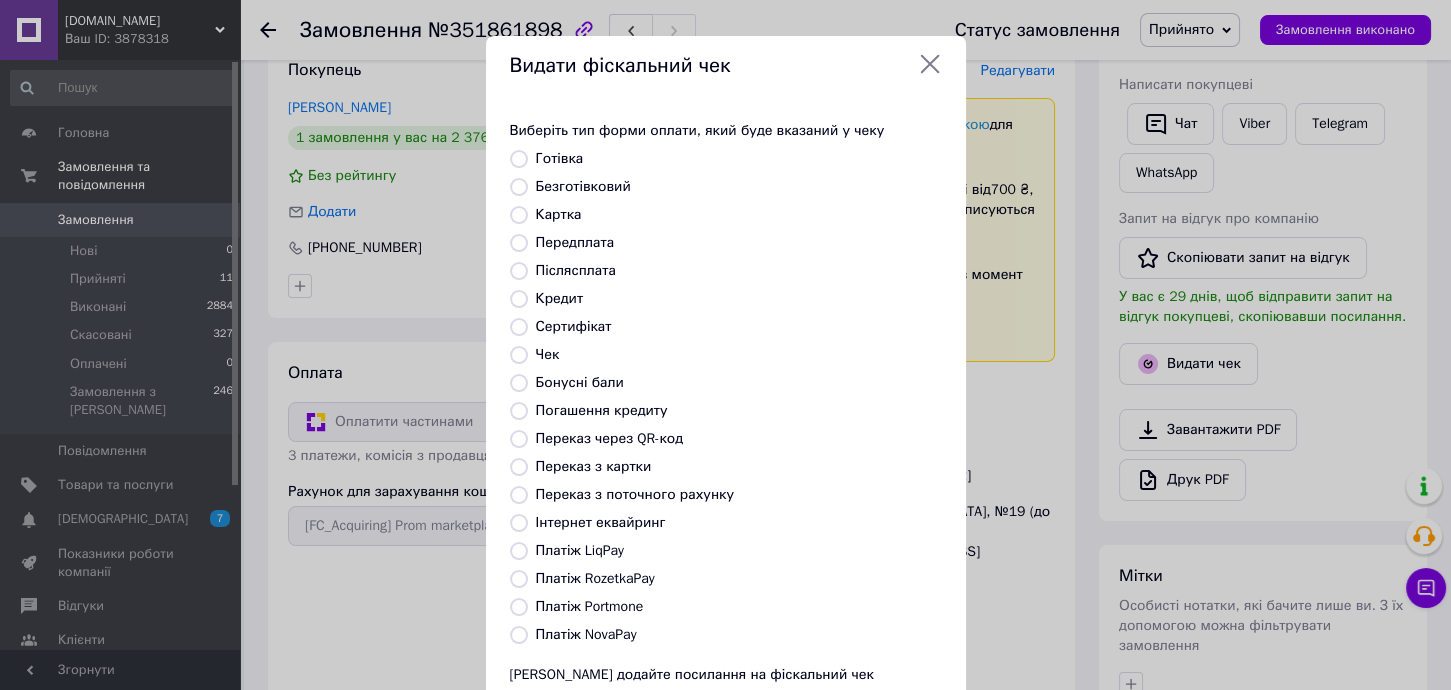 radio on "true" 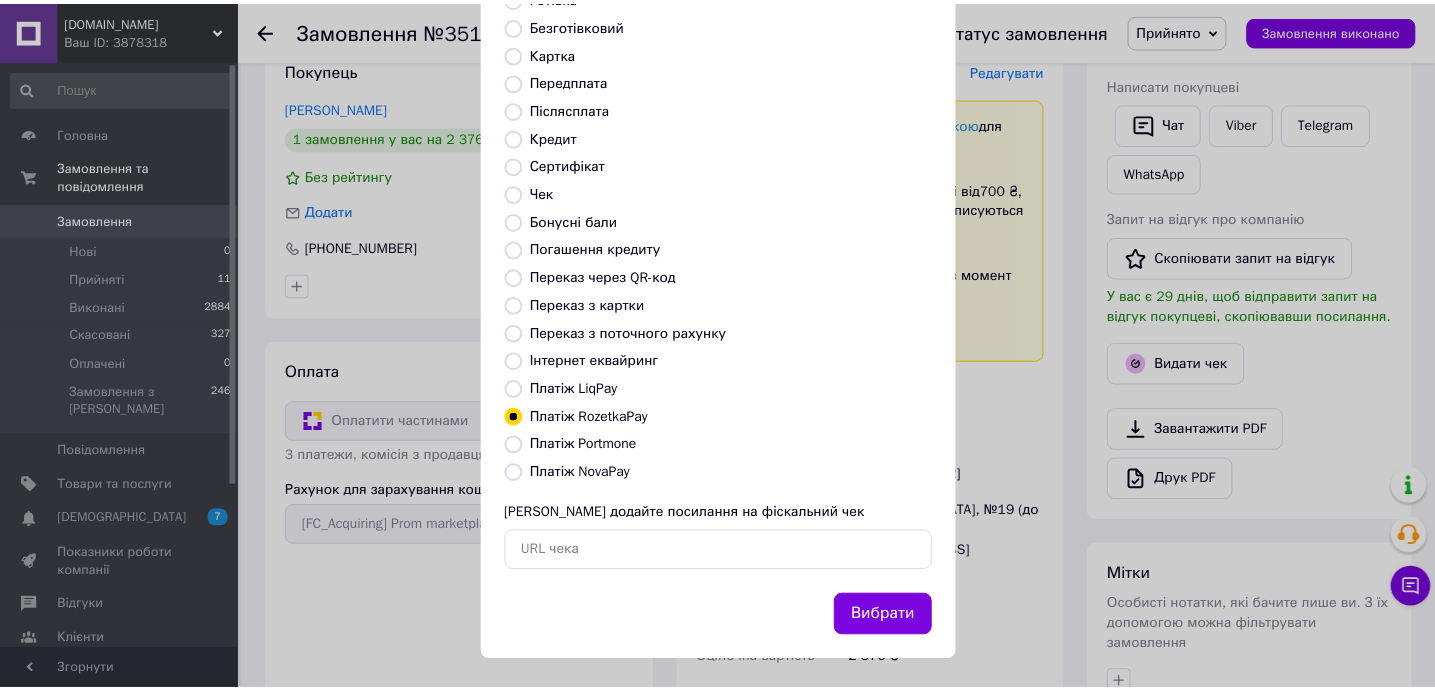 scroll, scrollTop: 169, scrollLeft: 0, axis: vertical 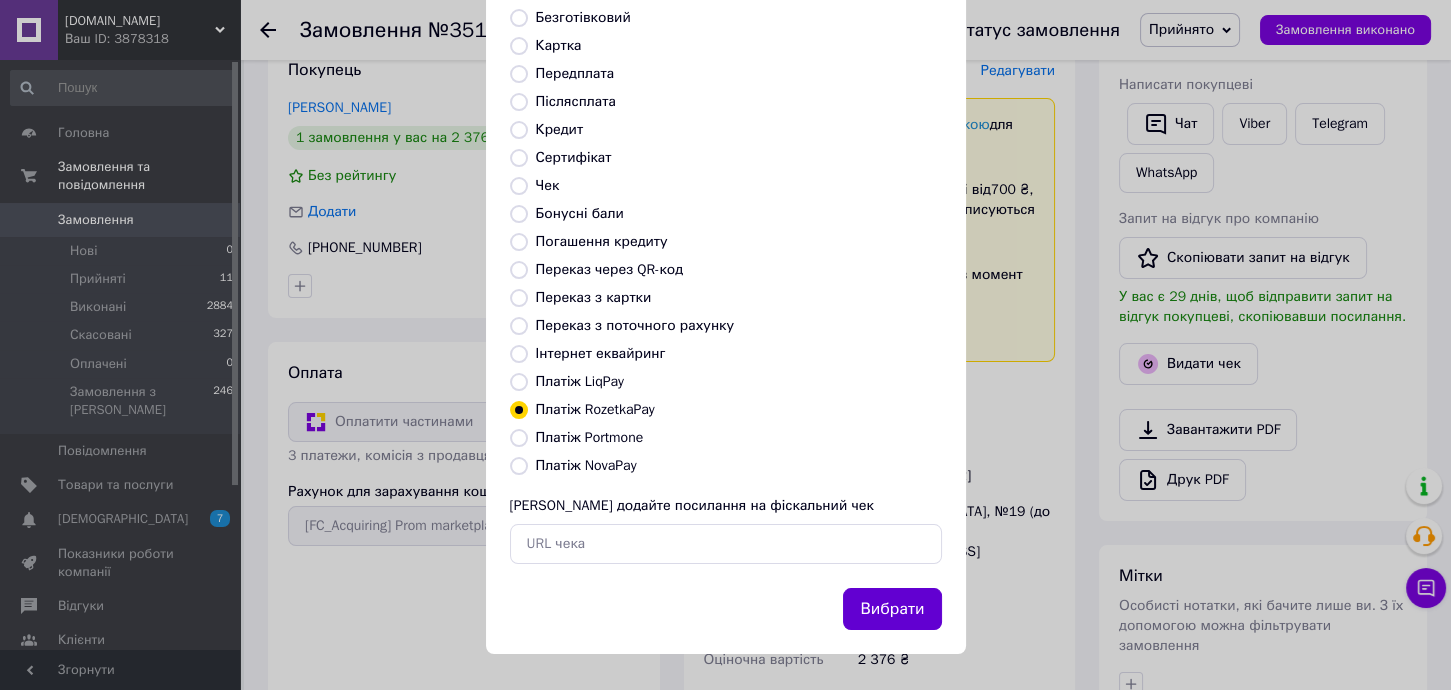 click on "Вибрати" at bounding box center [892, 609] 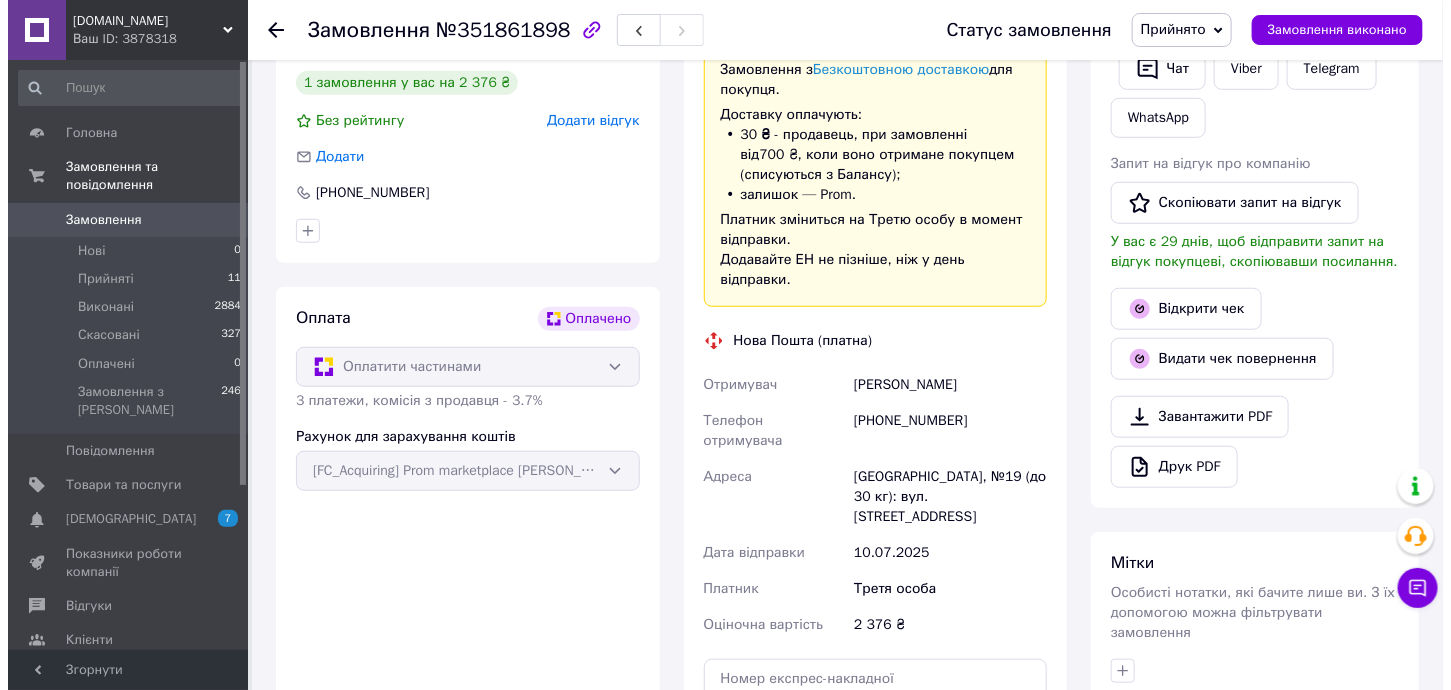 scroll, scrollTop: 400, scrollLeft: 0, axis: vertical 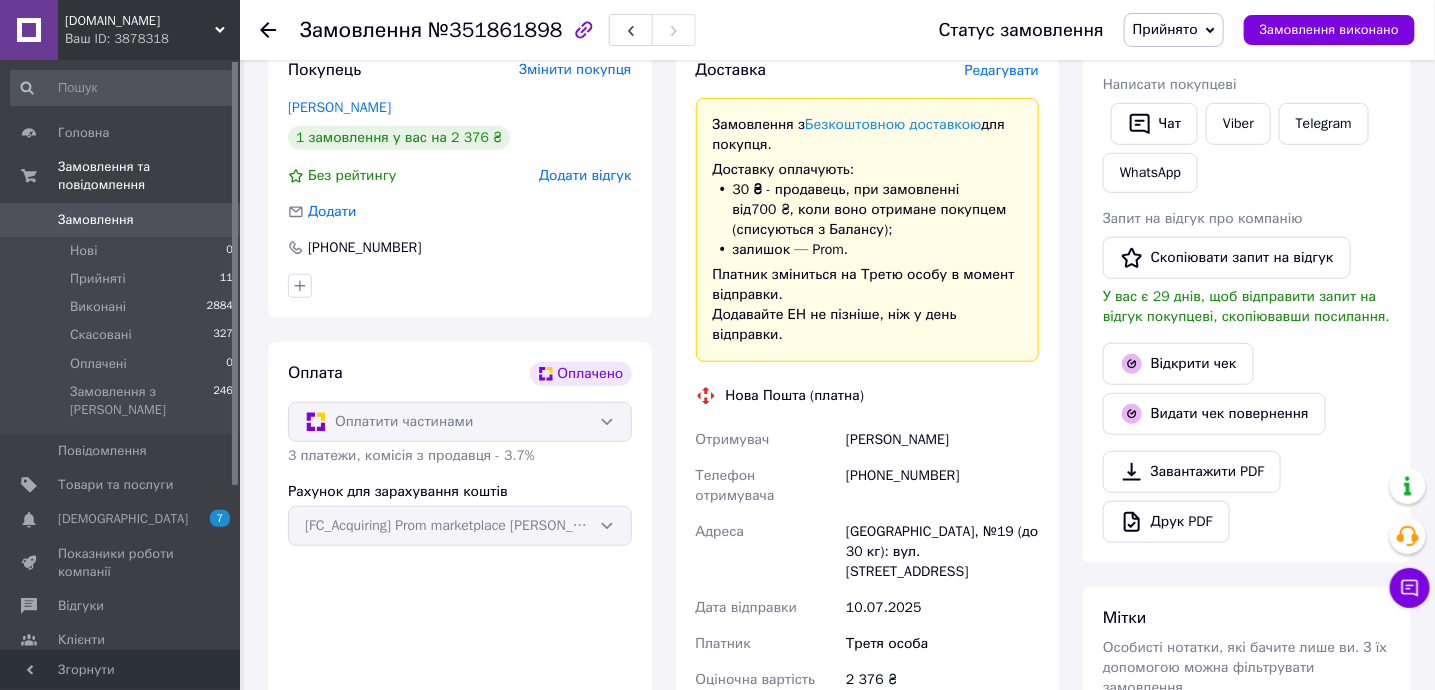 click on "Редагувати" at bounding box center [1002, 70] 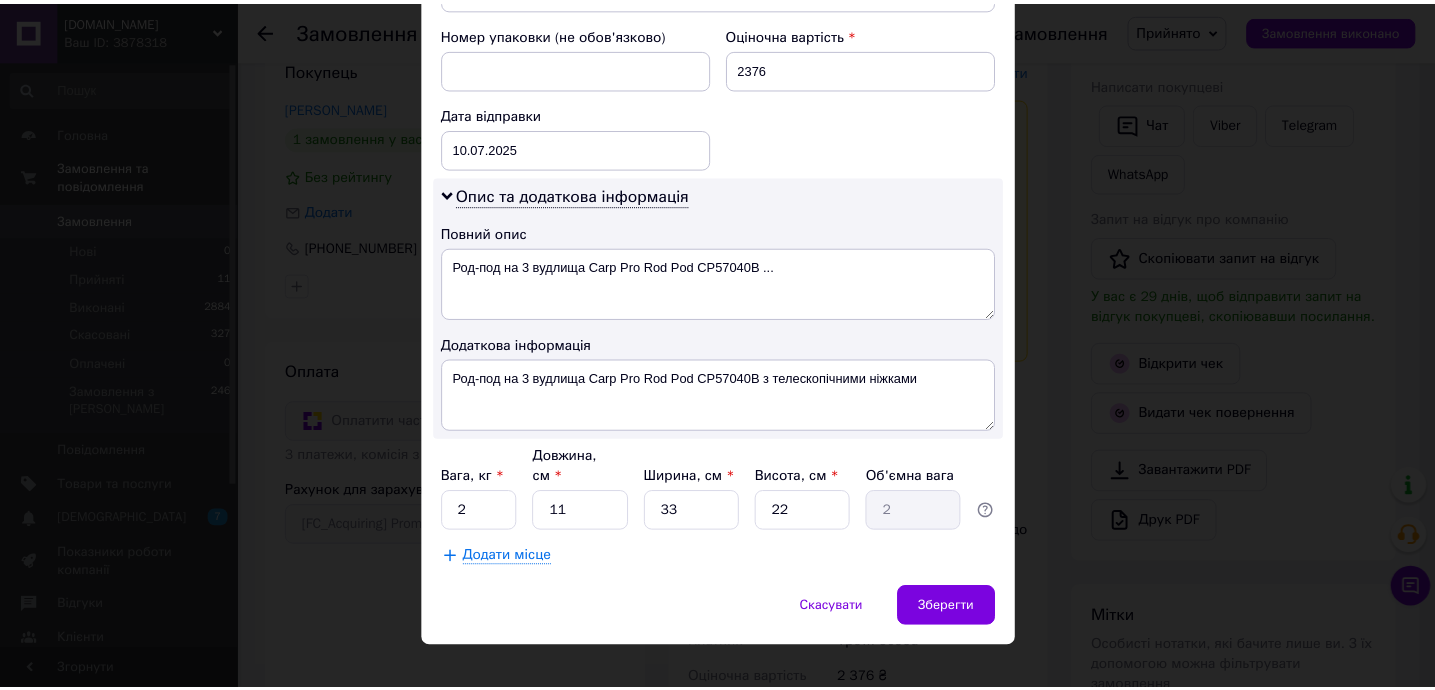 scroll, scrollTop: 878, scrollLeft: 0, axis: vertical 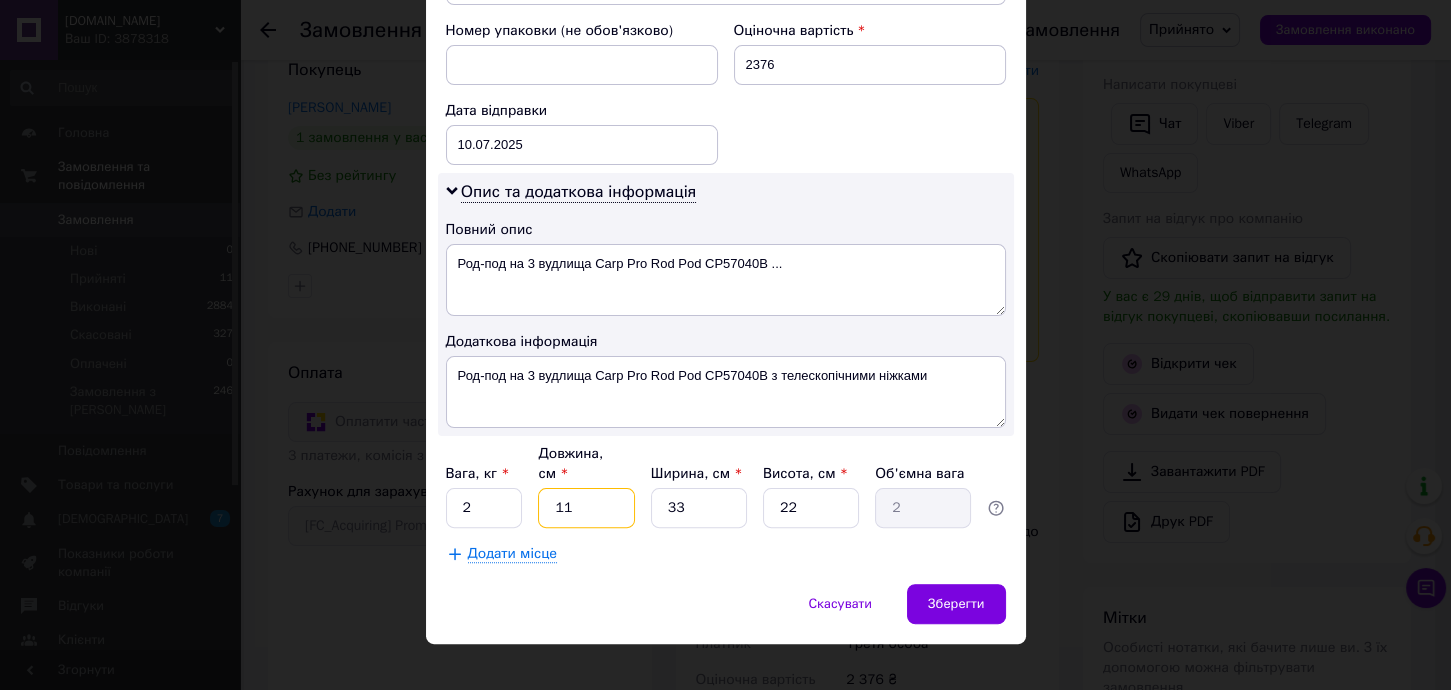 click on "11" at bounding box center (586, 508) 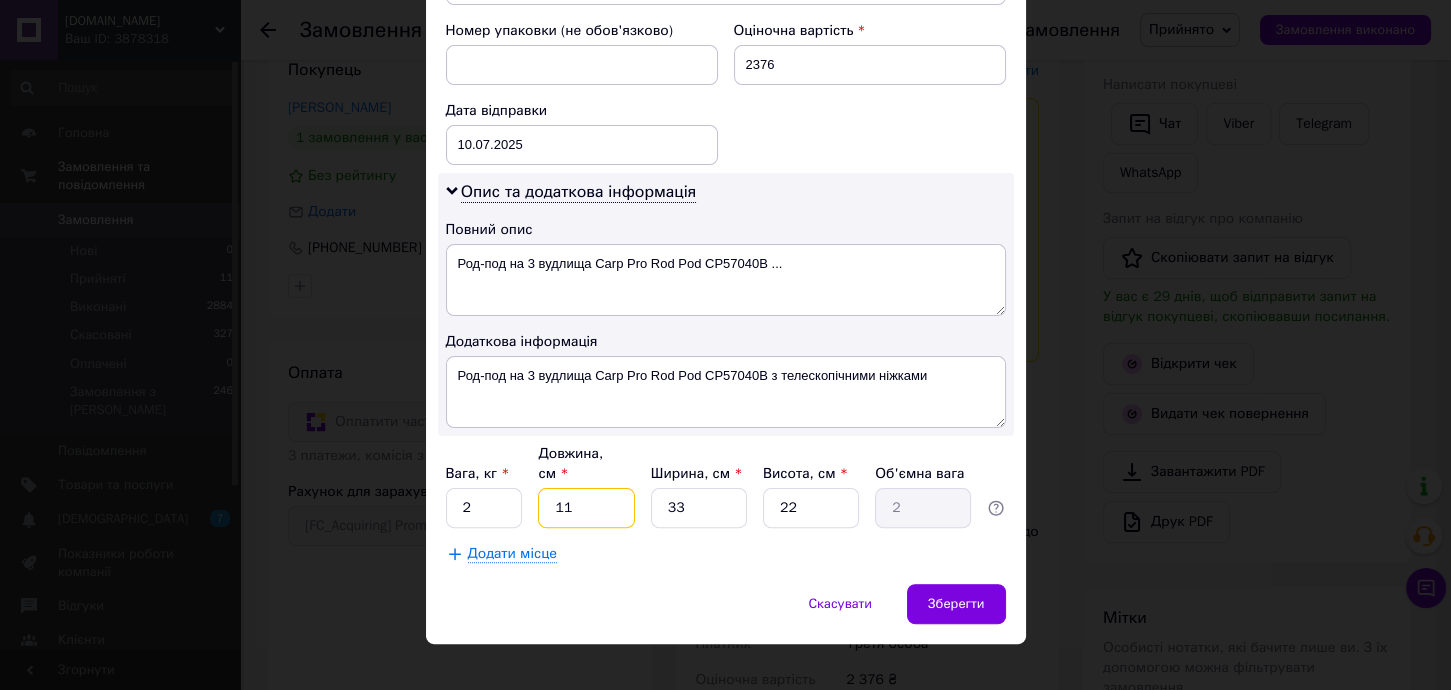 type on "9" 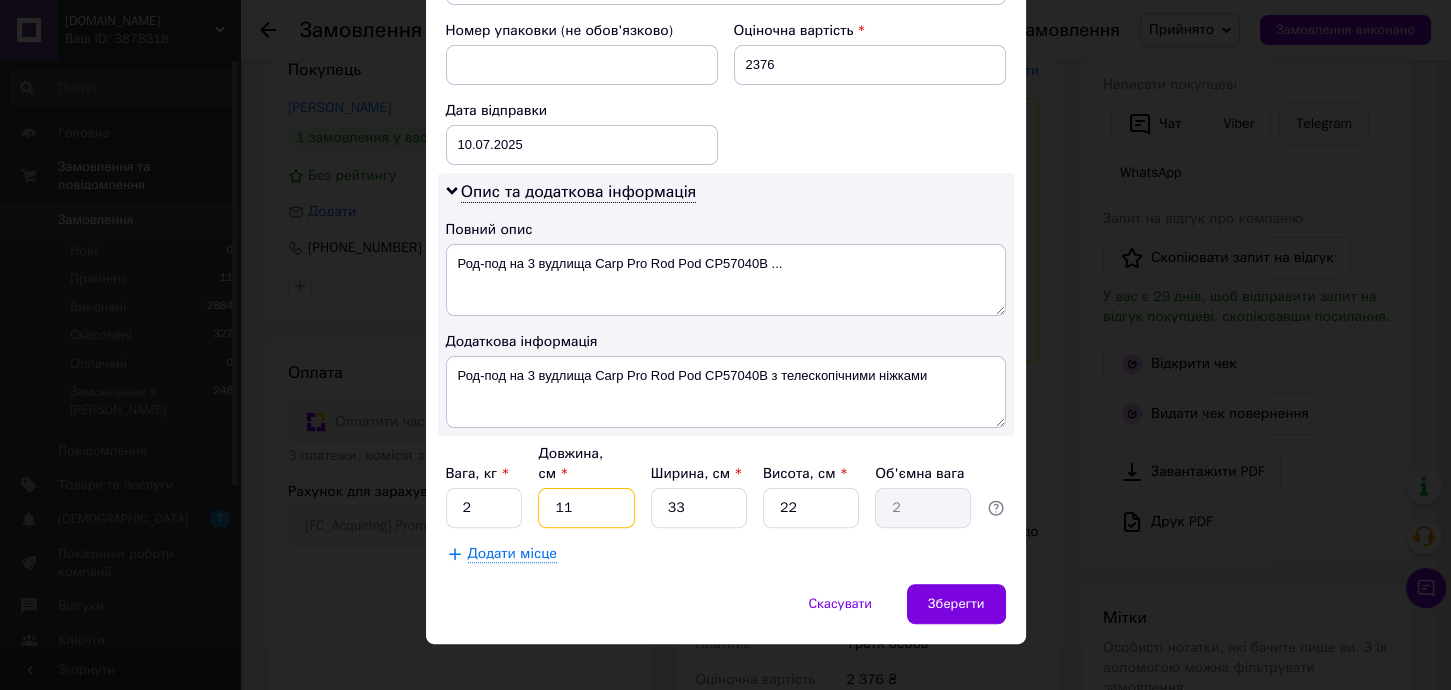 type on "1.63" 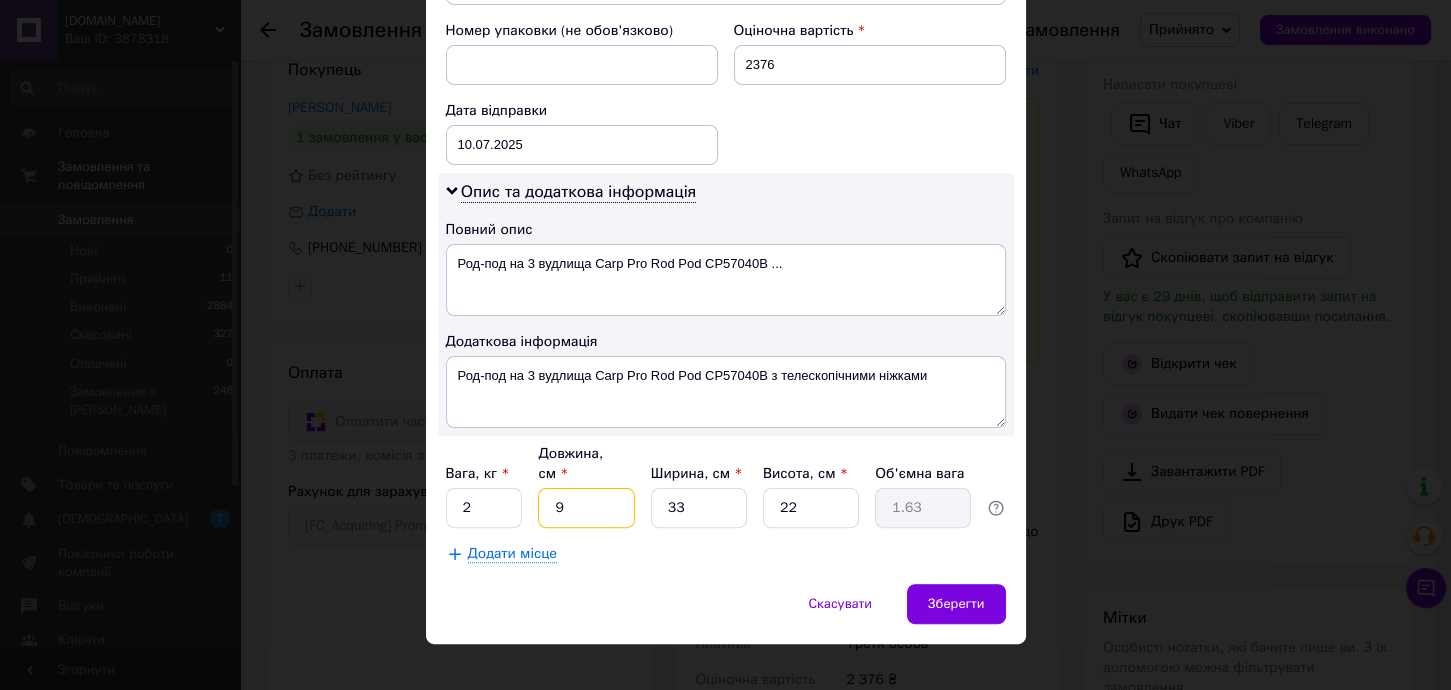 type on "90" 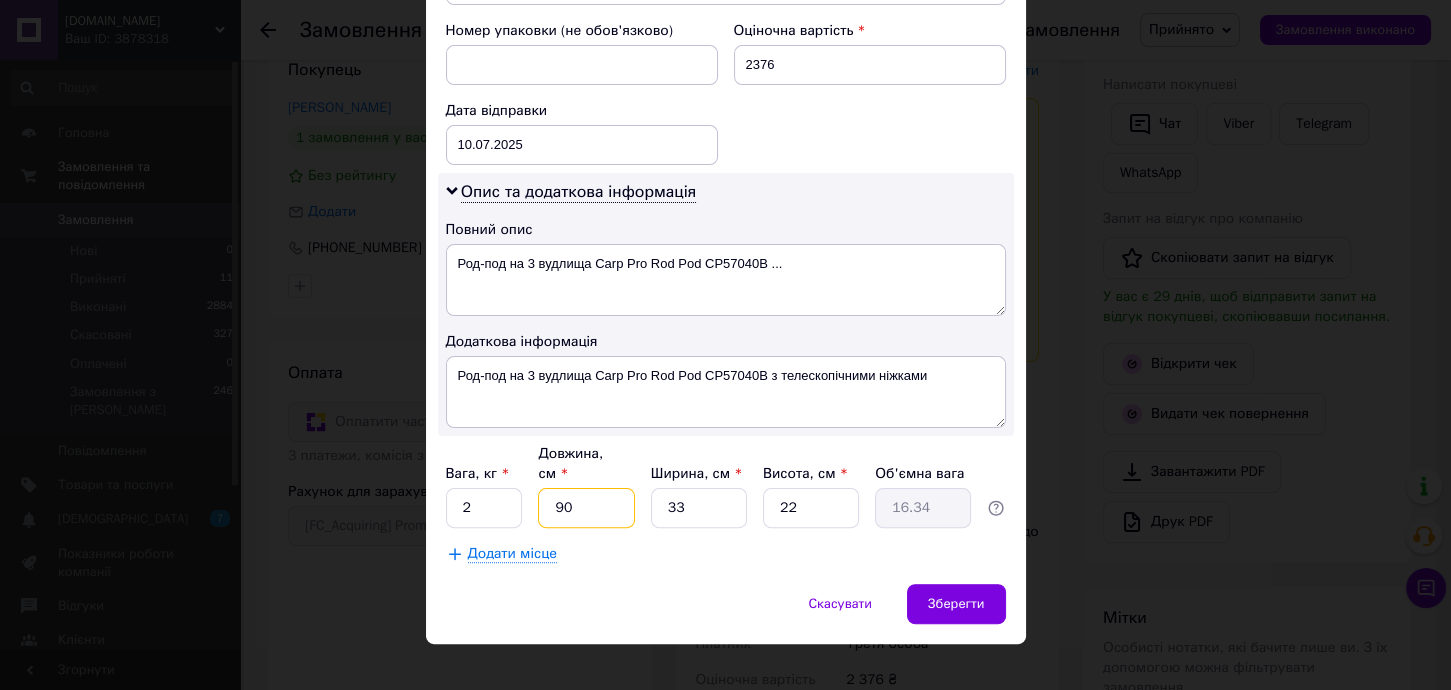 type on "90" 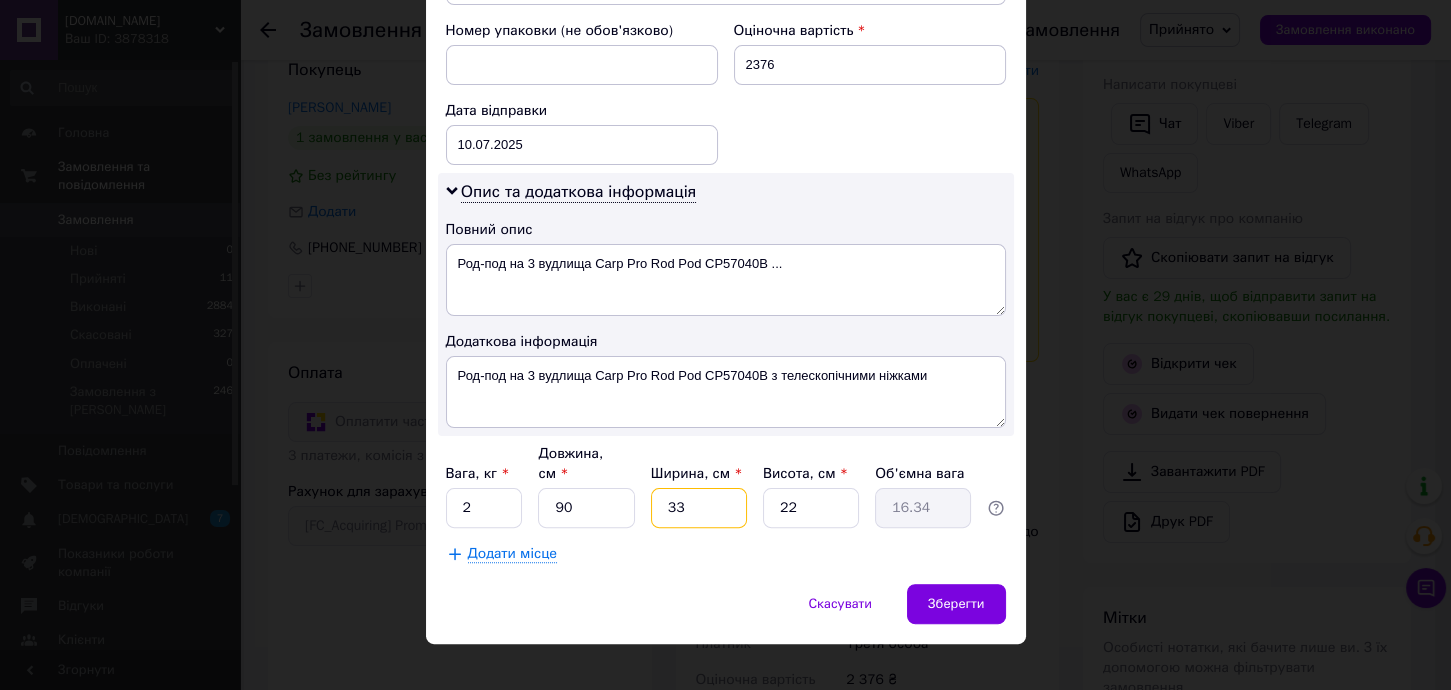 click on "33" at bounding box center (699, 508) 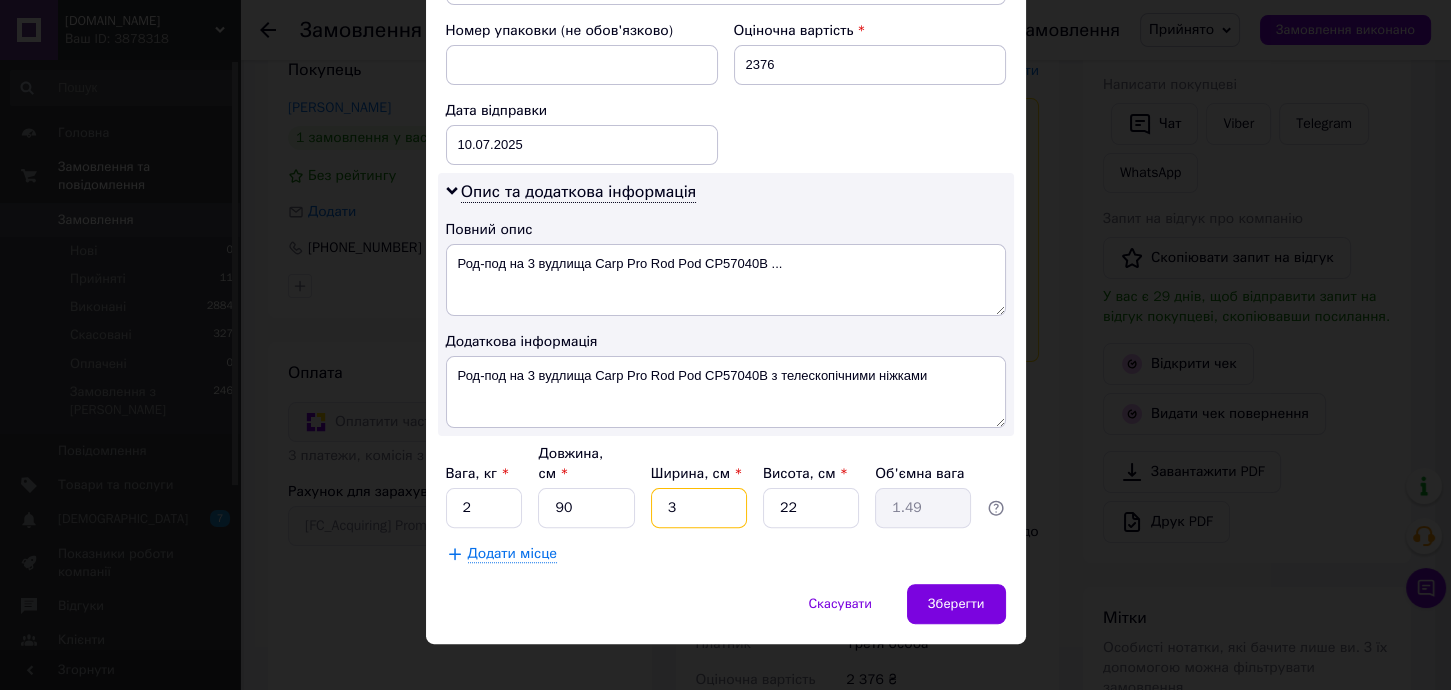 type on "35" 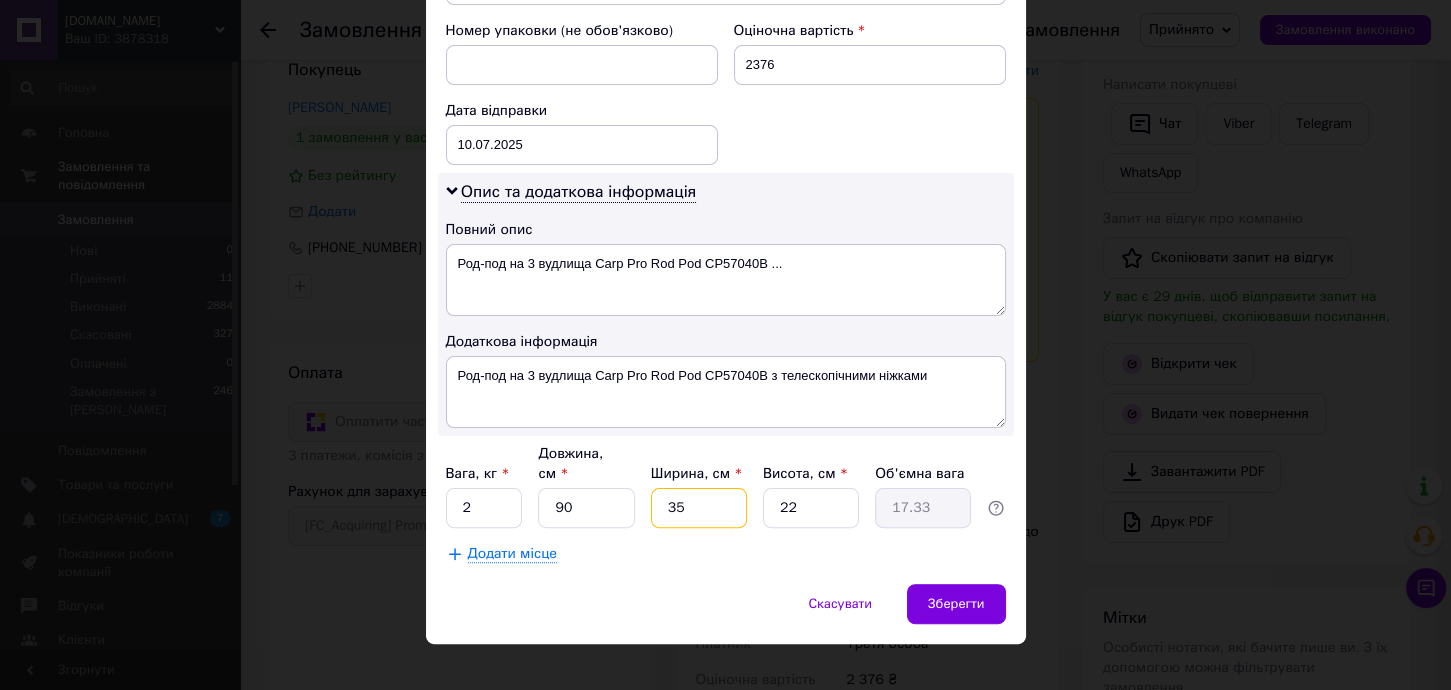 type on "35" 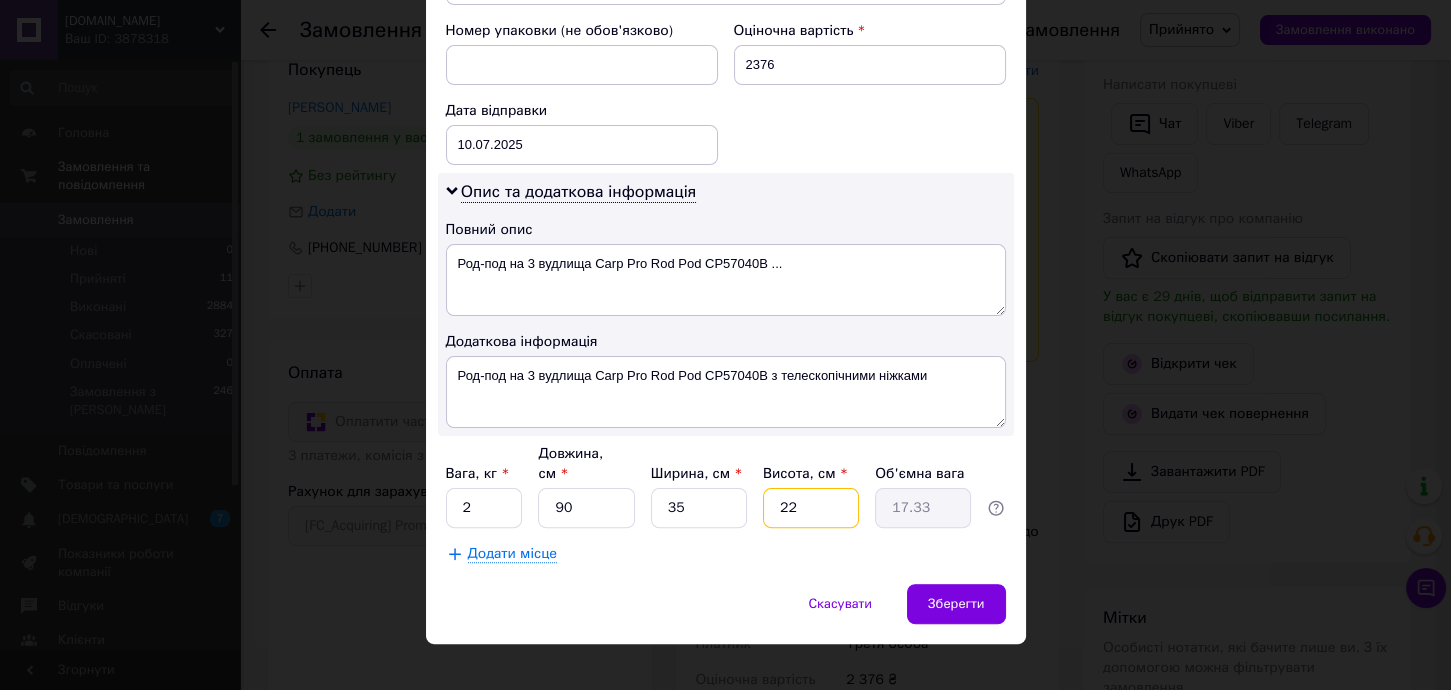 click on "22" at bounding box center (811, 508) 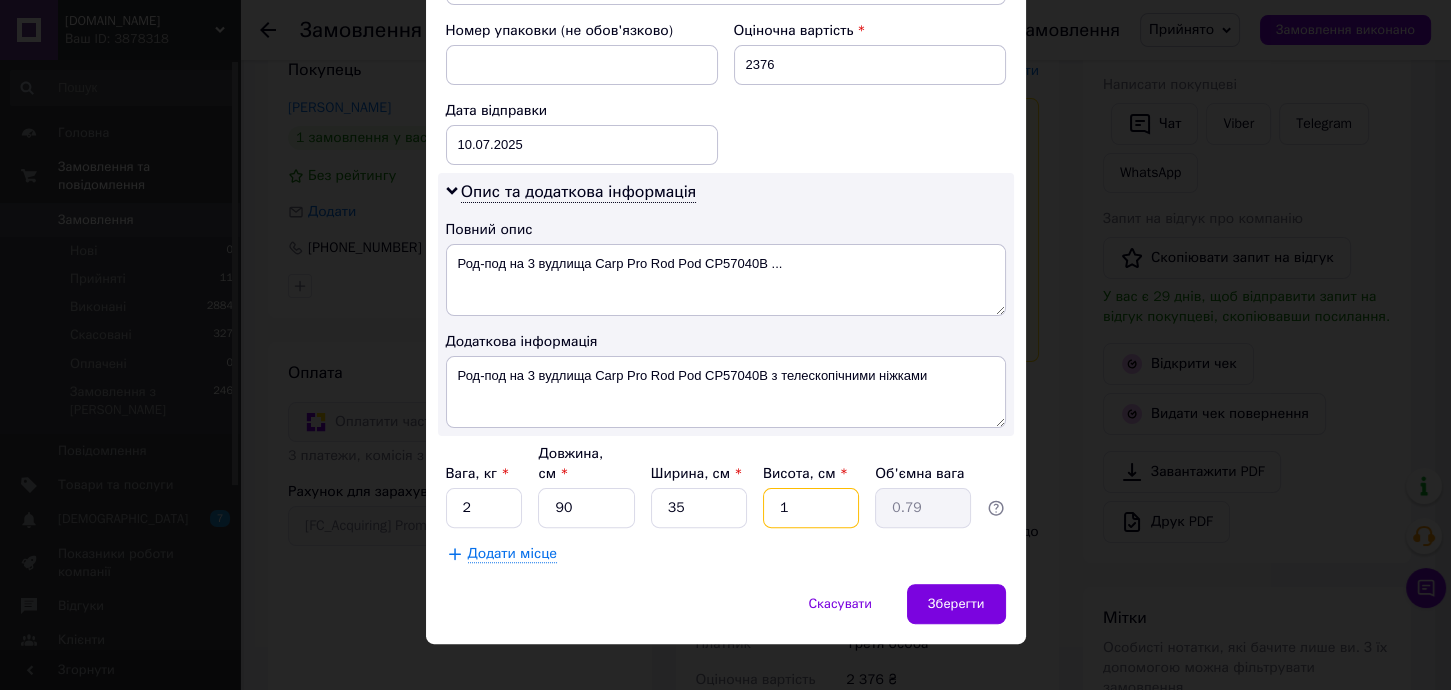 type on "10" 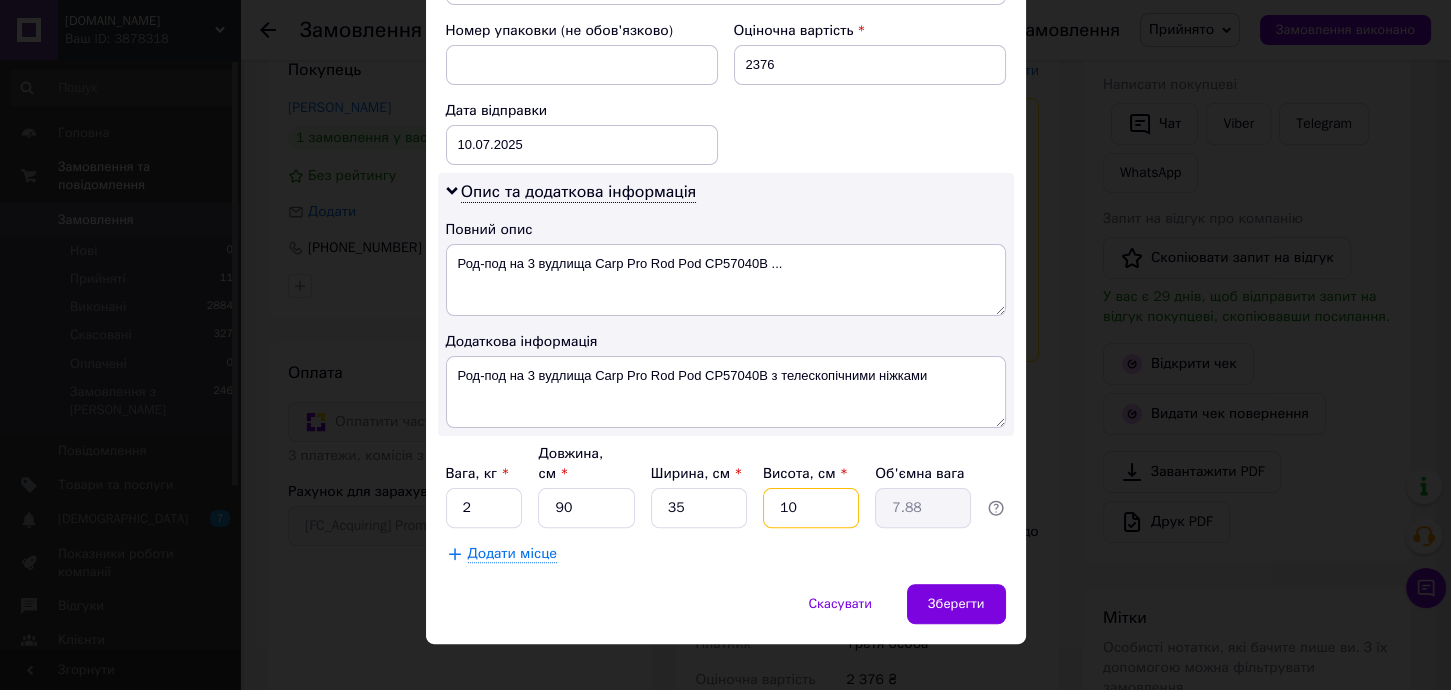 type on "10" 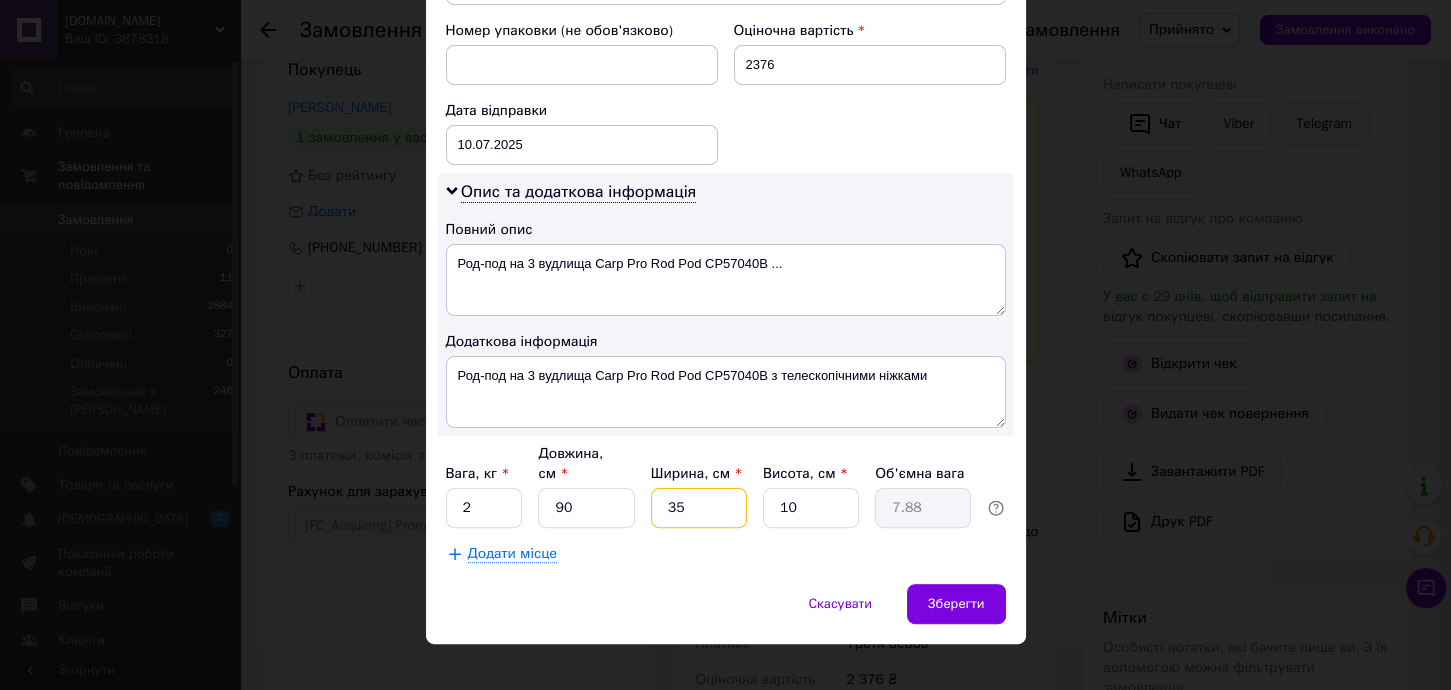 click on "35" at bounding box center (699, 508) 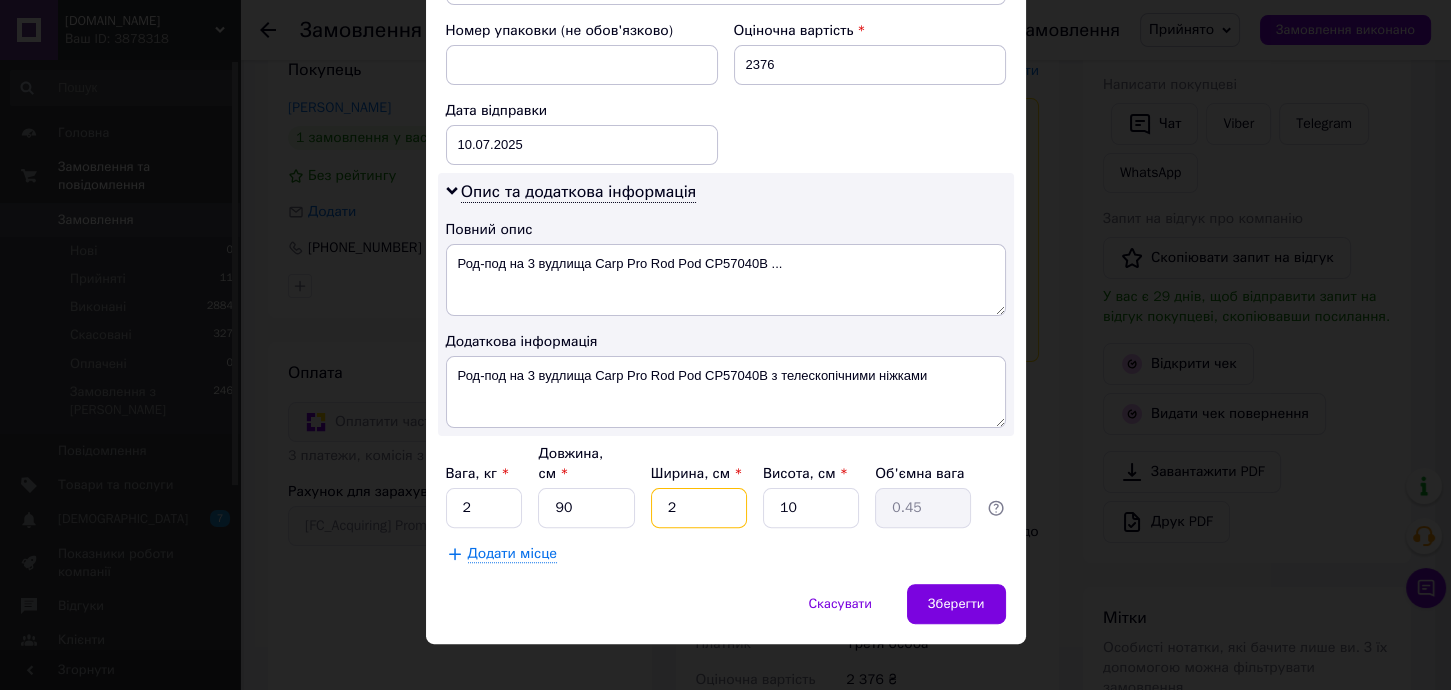 type on "25" 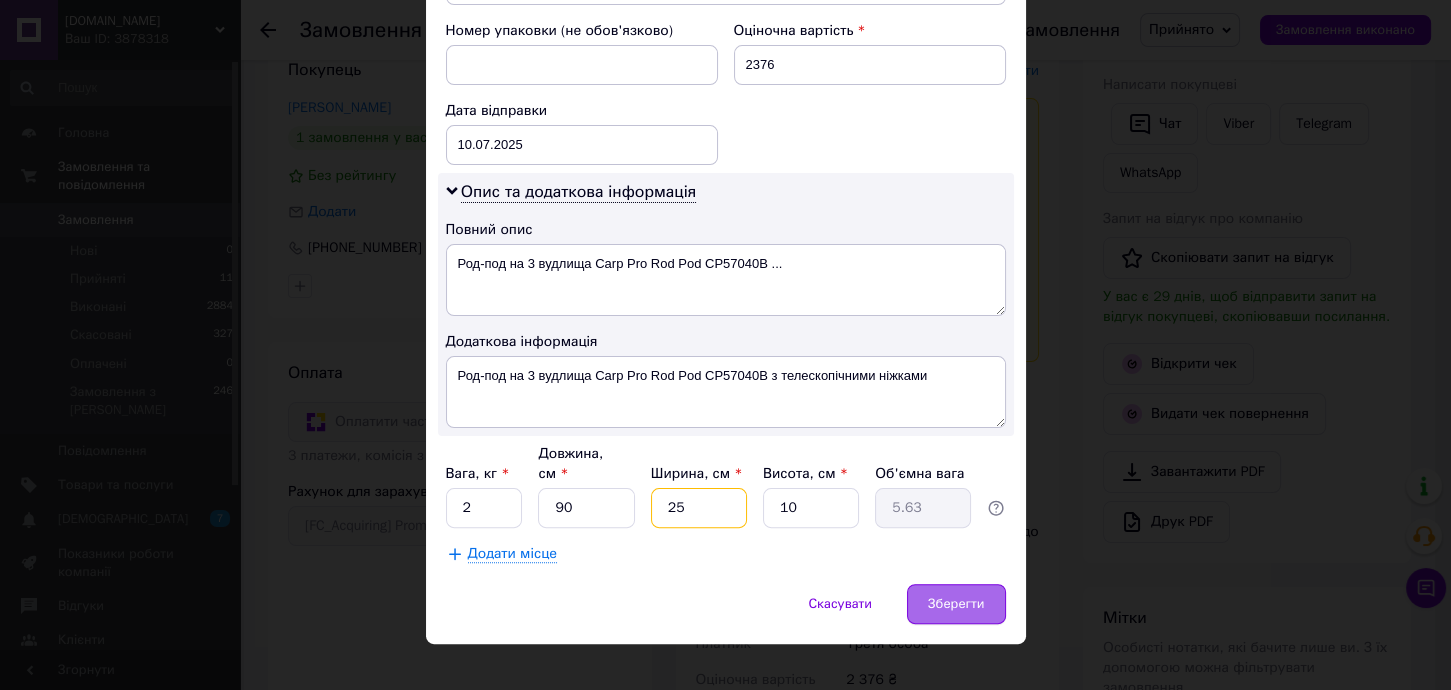 type on "25" 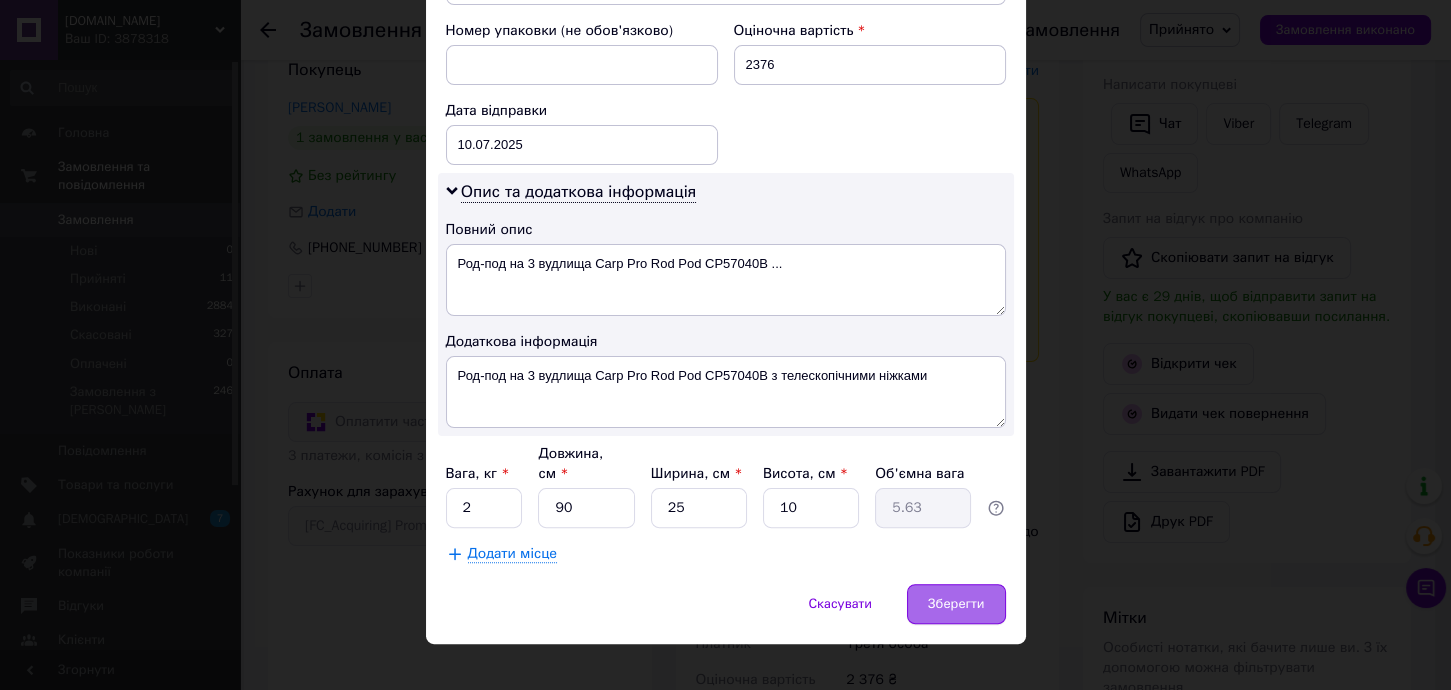 click on "Зберегти" at bounding box center [956, 604] 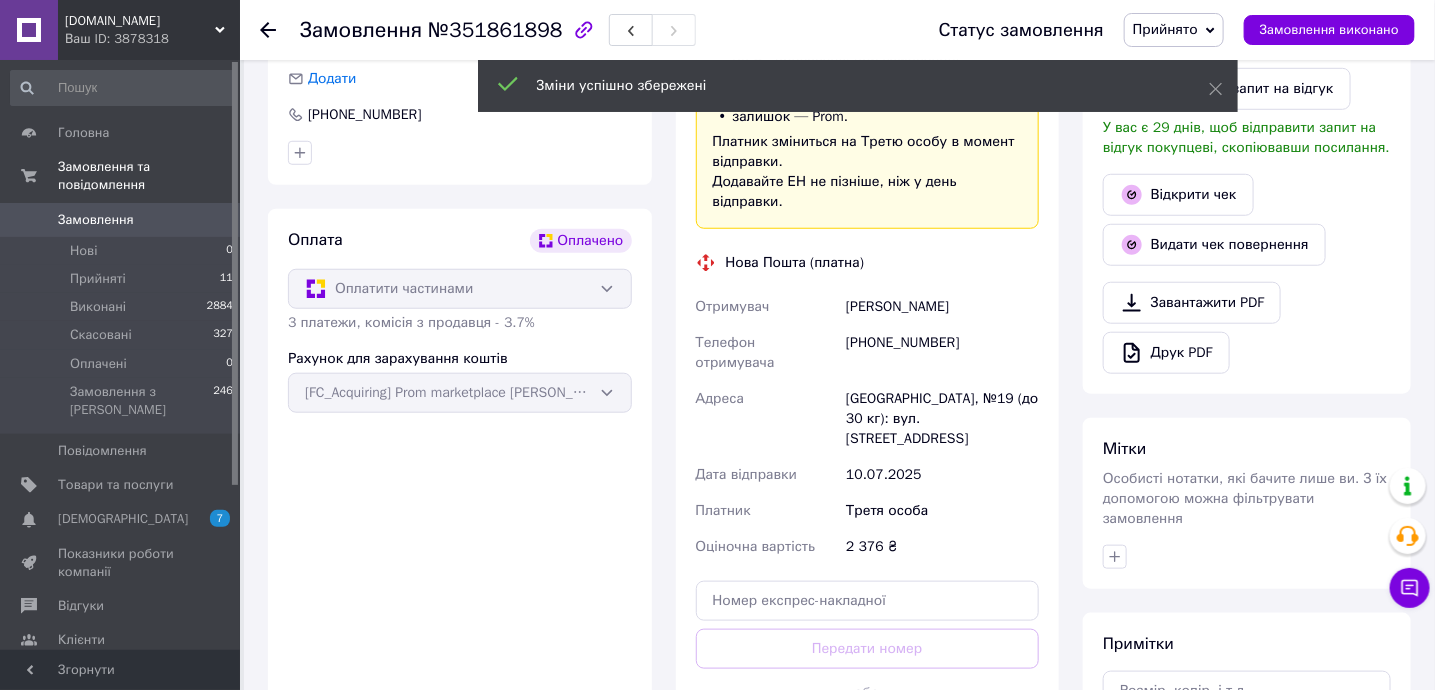 scroll, scrollTop: 666, scrollLeft: 0, axis: vertical 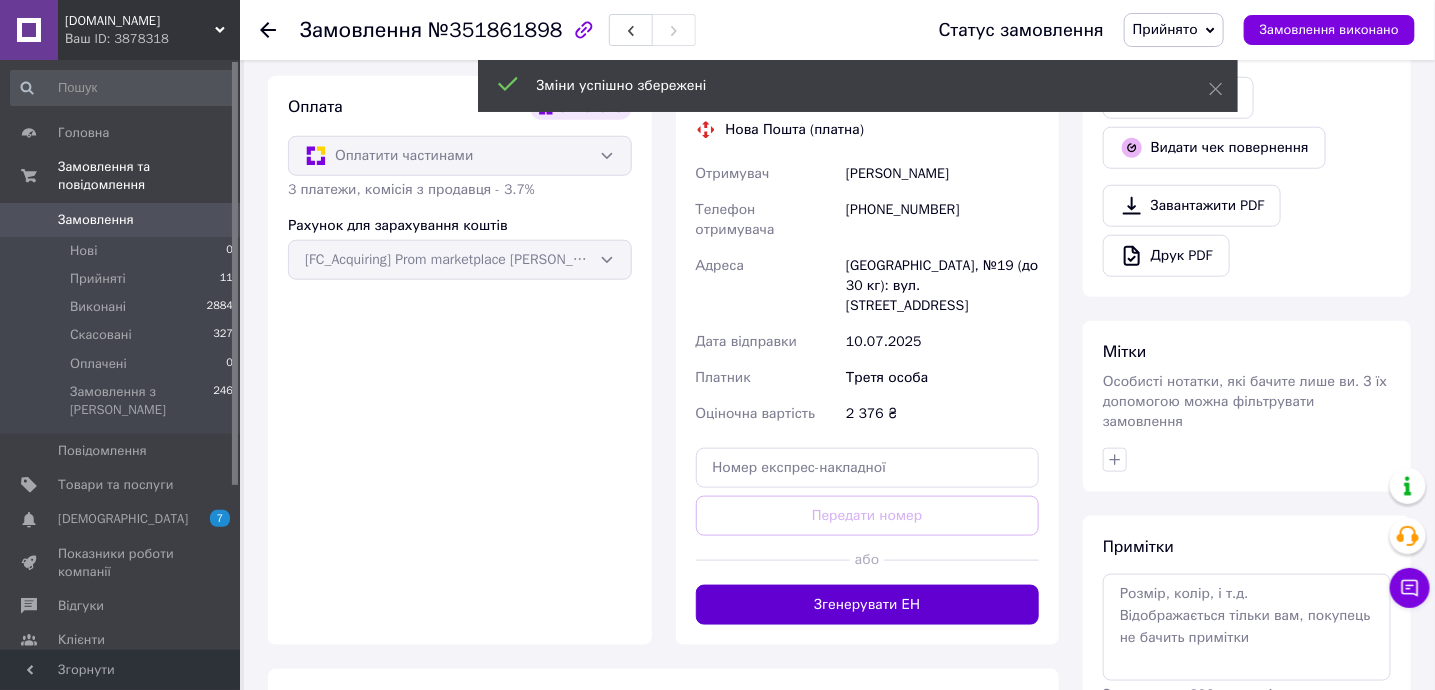 click on "Згенерувати ЕН" at bounding box center (868, 605) 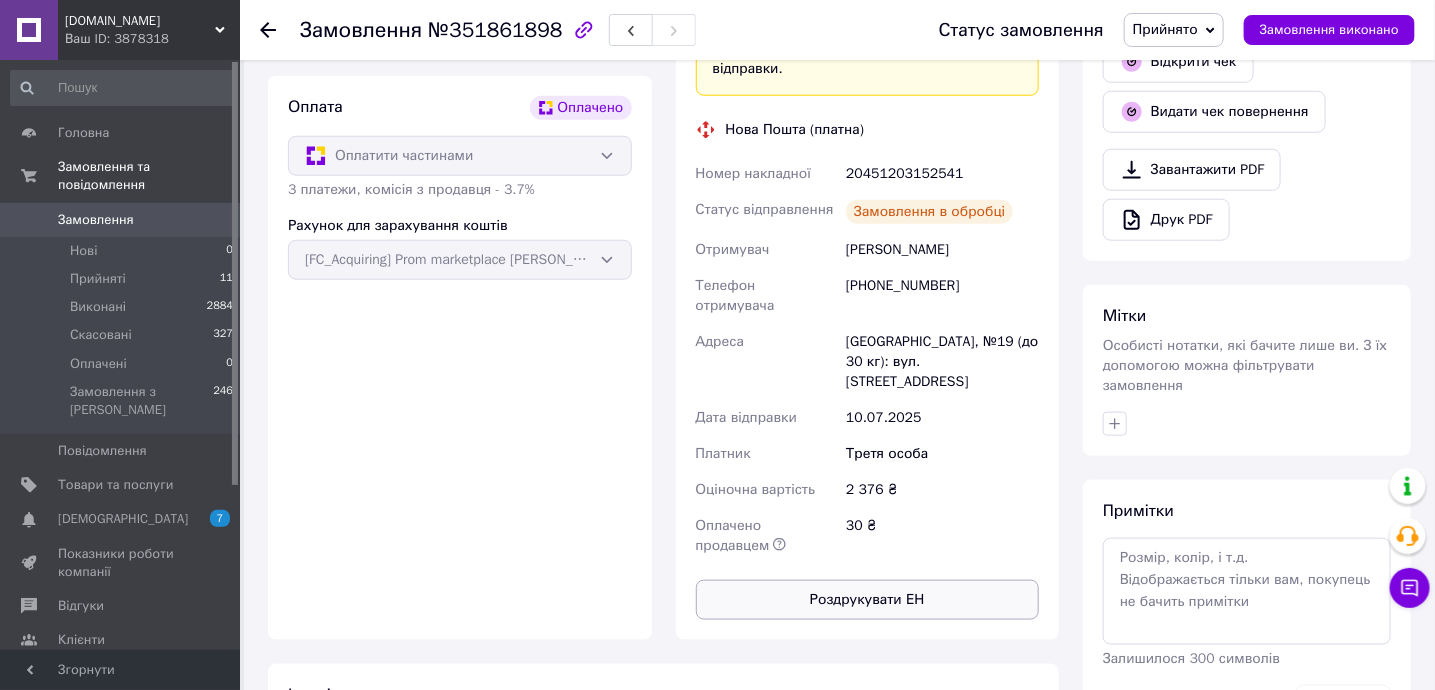 click on "Роздрукувати ЕН" at bounding box center [868, 600] 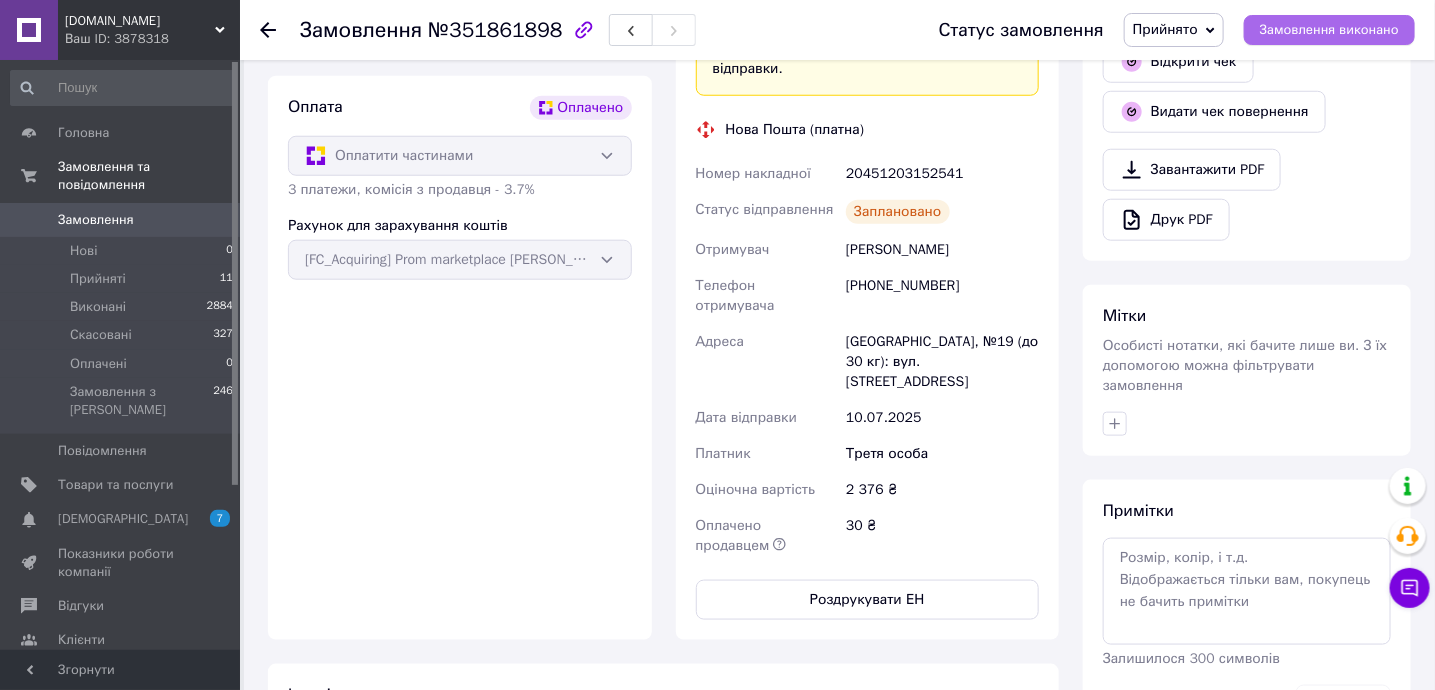 click on "Замовлення виконано" at bounding box center [1329, 30] 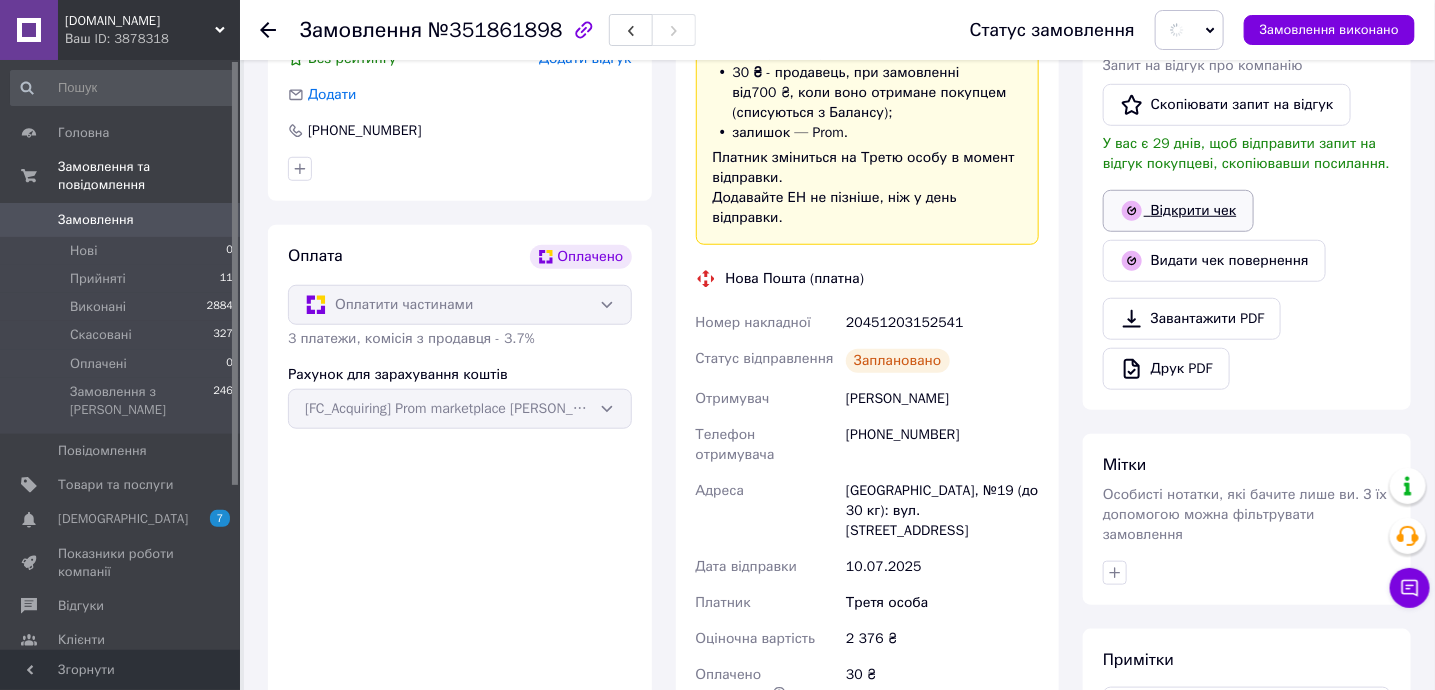 scroll, scrollTop: 400, scrollLeft: 0, axis: vertical 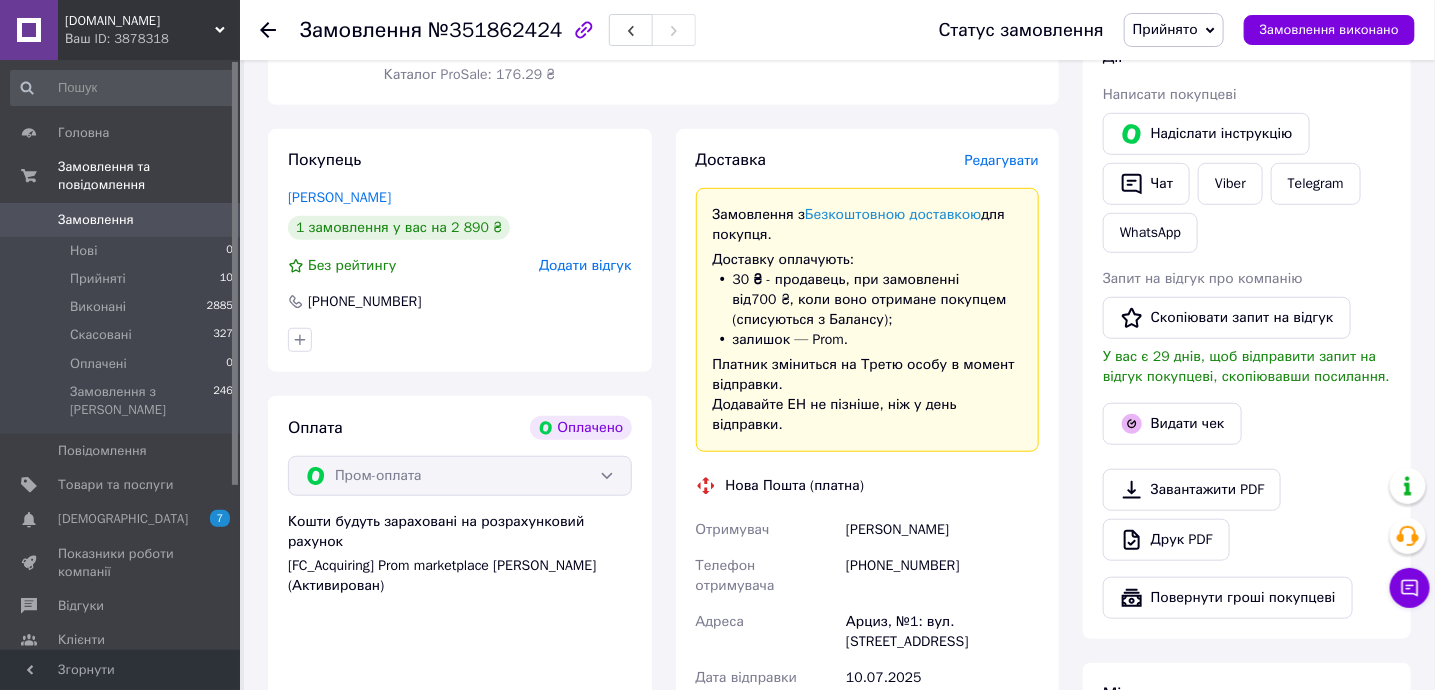click on "Редагувати" at bounding box center [1002, 160] 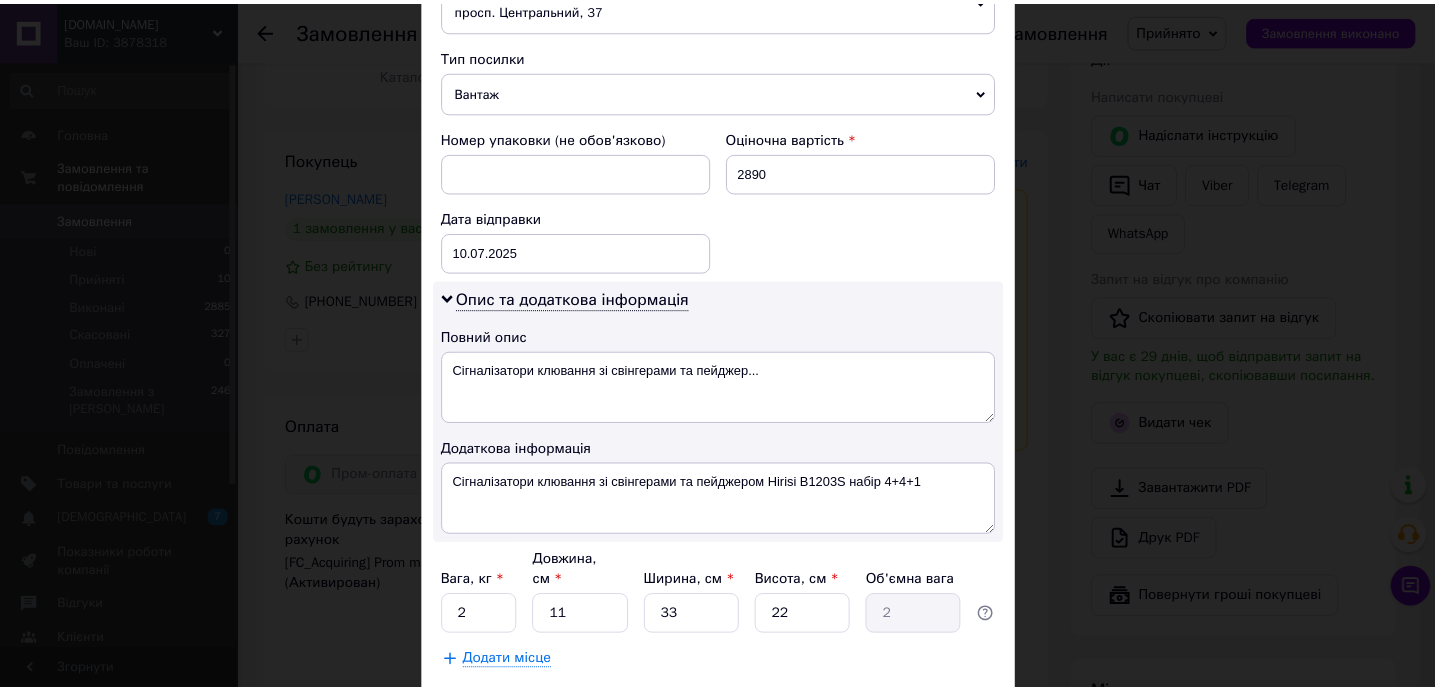 scroll, scrollTop: 878, scrollLeft: 0, axis: vertical 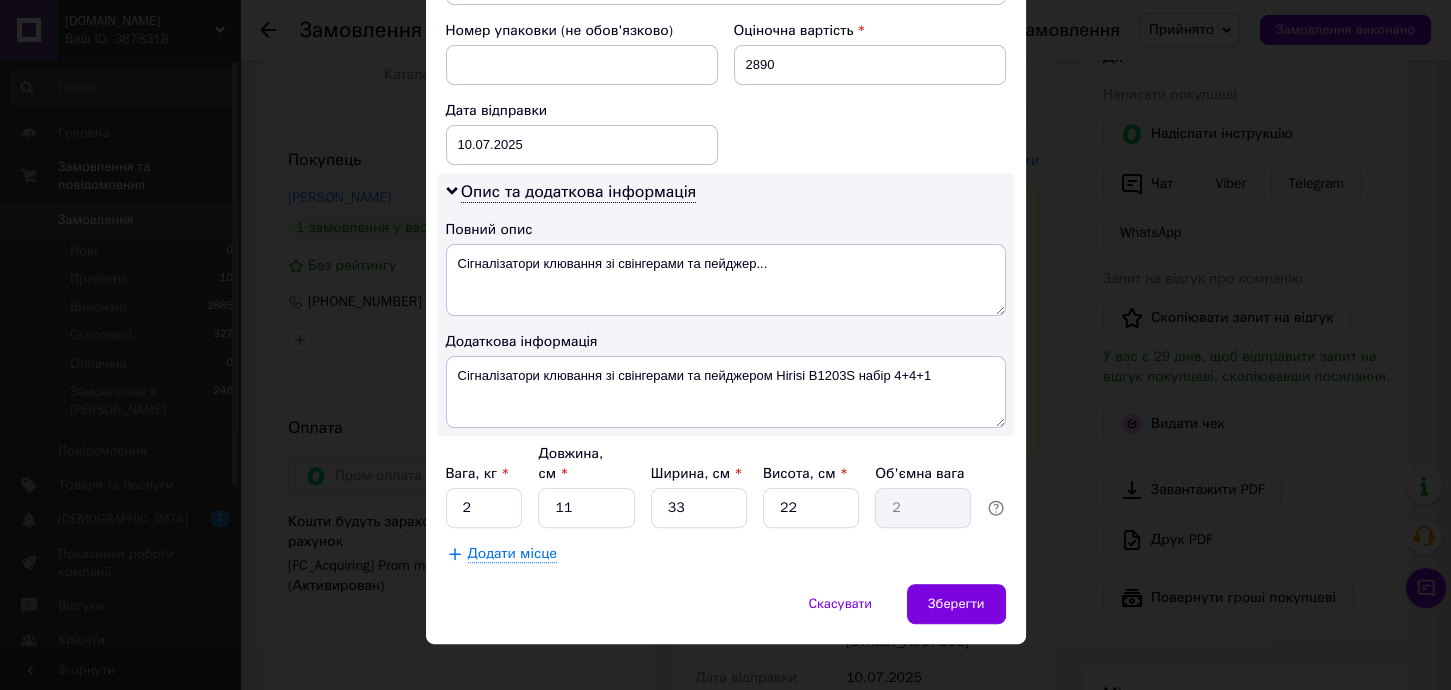 click on "× Редагування доставки Спосіб доставки Нова Пошта (платна) Платник -- Не обрано -- Відправник Отримувач Прізвище отримувача [PERSON_NAME] Ім'я отримувача [PERSON_NAME] батькові отримувача Телефон отримувача [PHONE_NUMBER] Тип доставки У відділенні Кур'єром В поштоматі Місто Арциз Відділення №1: вул. Аккерманська, 1 Місце відправки м. [GEOGRAPHIC_DATA] ([GEOGRAPHIC_DATA].): №31 (до 30 кг на одне місце): просп. Центральний, 37 Немає збігів. Спробуйте змінити умови пошуку Додати ще місце відправки Тип посилки Вантаж Документи Номер упаковки (не обов'язково) Оціночна вартість 2890 [DATE] <" at bounding box center (725, 345) 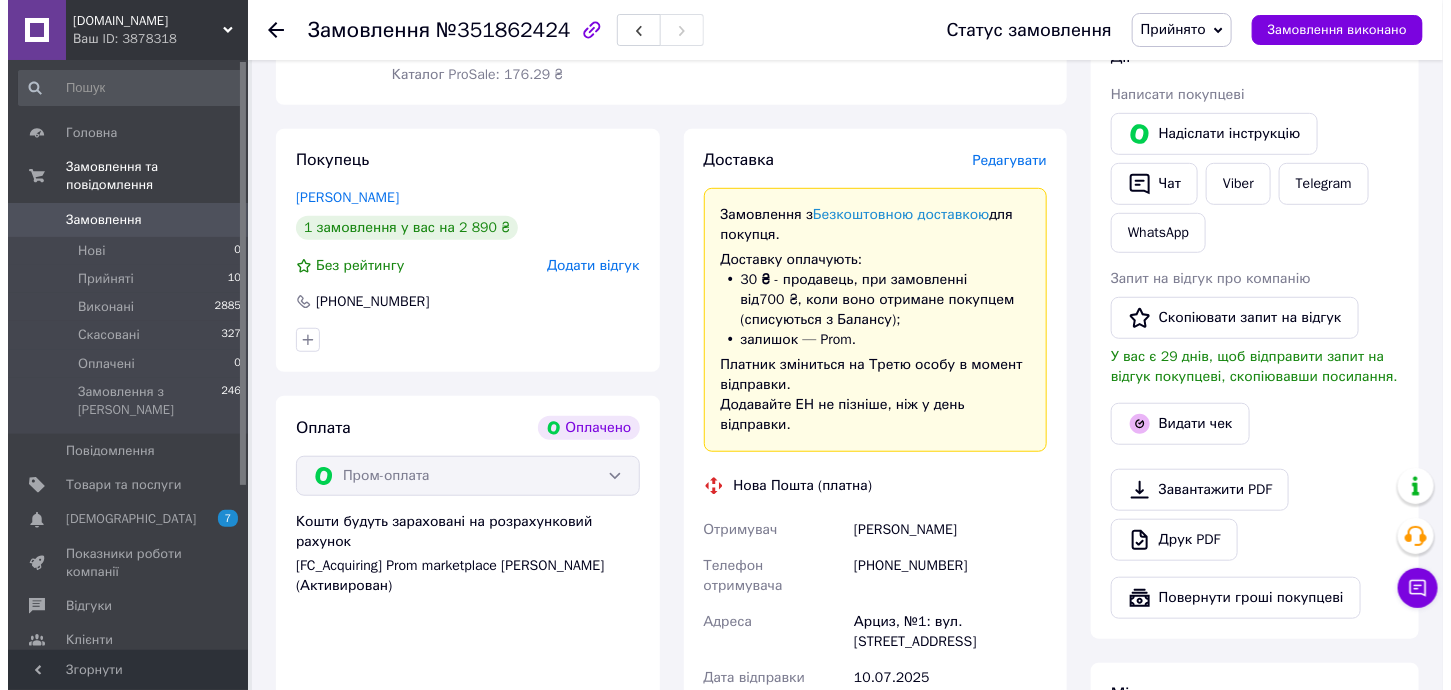 scroll, scrollTop: 666, scrollLeft: 0, axis: vertical 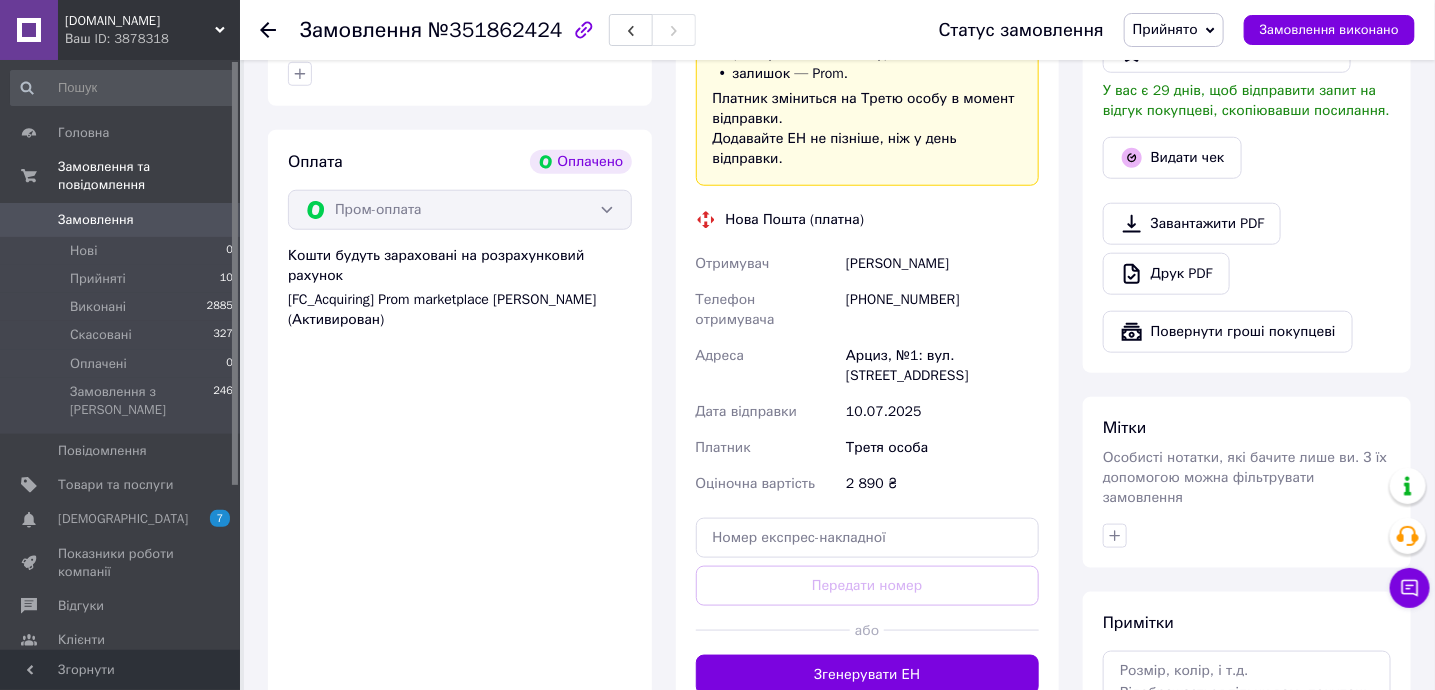 click on "Згенерувати ЕН" at bounding box center (868, 675) 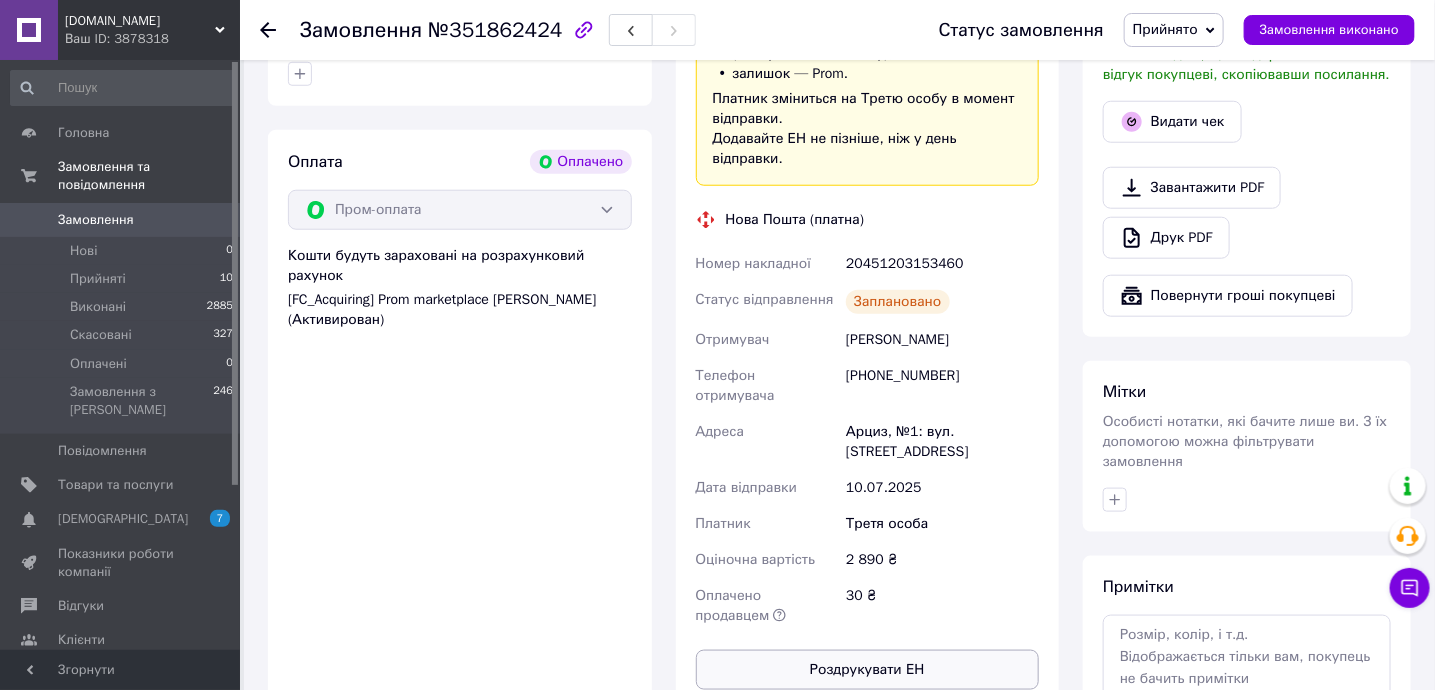 click on "Роздрукувати ЕН" at bounding box center (868, 670) 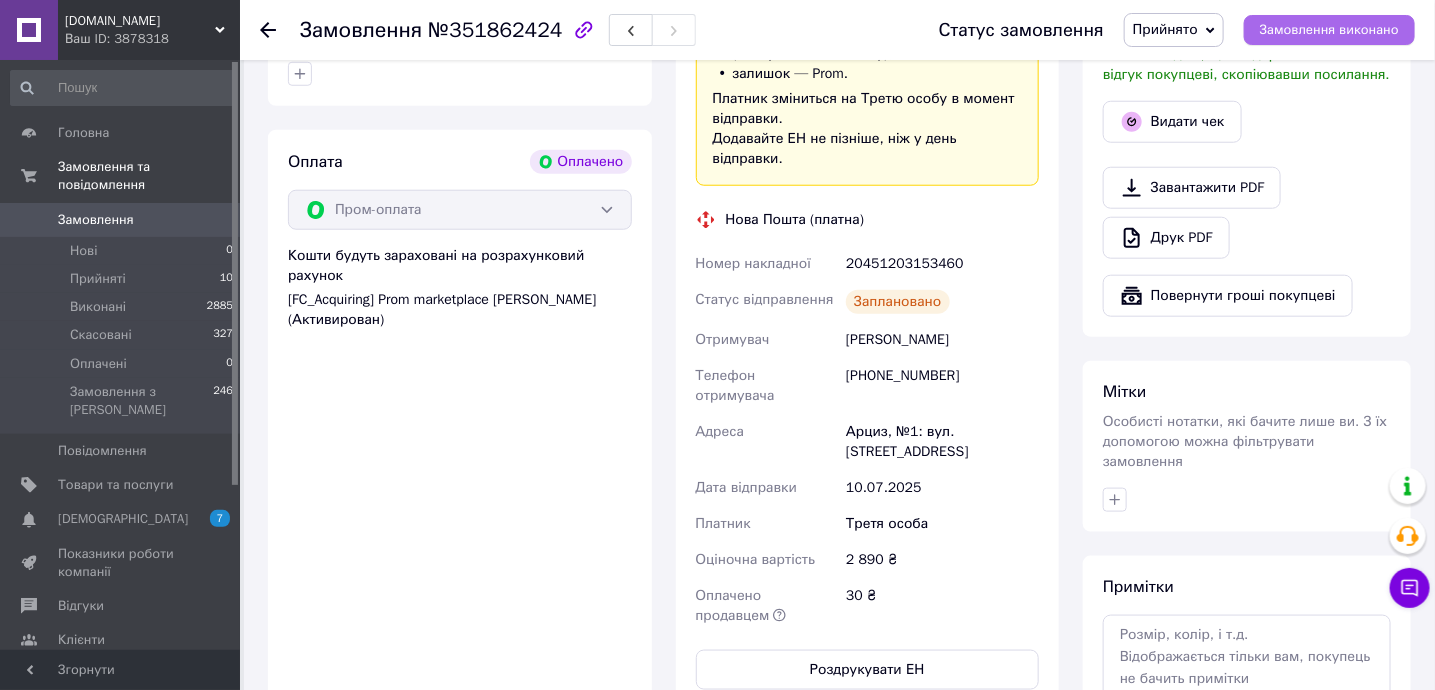 click on "Замовлення виконано" at bounding box center [1329, 30] 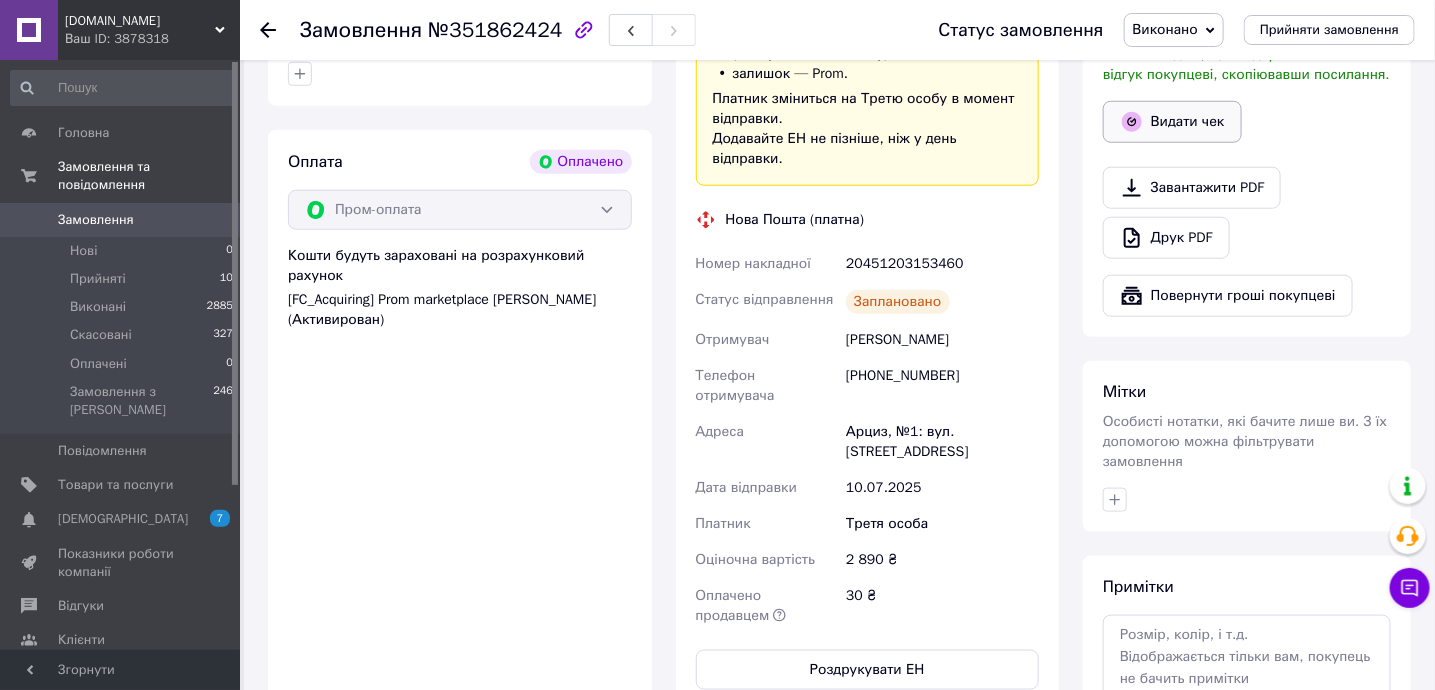 click on "Видати чек" at bounding box center [1172, 122] 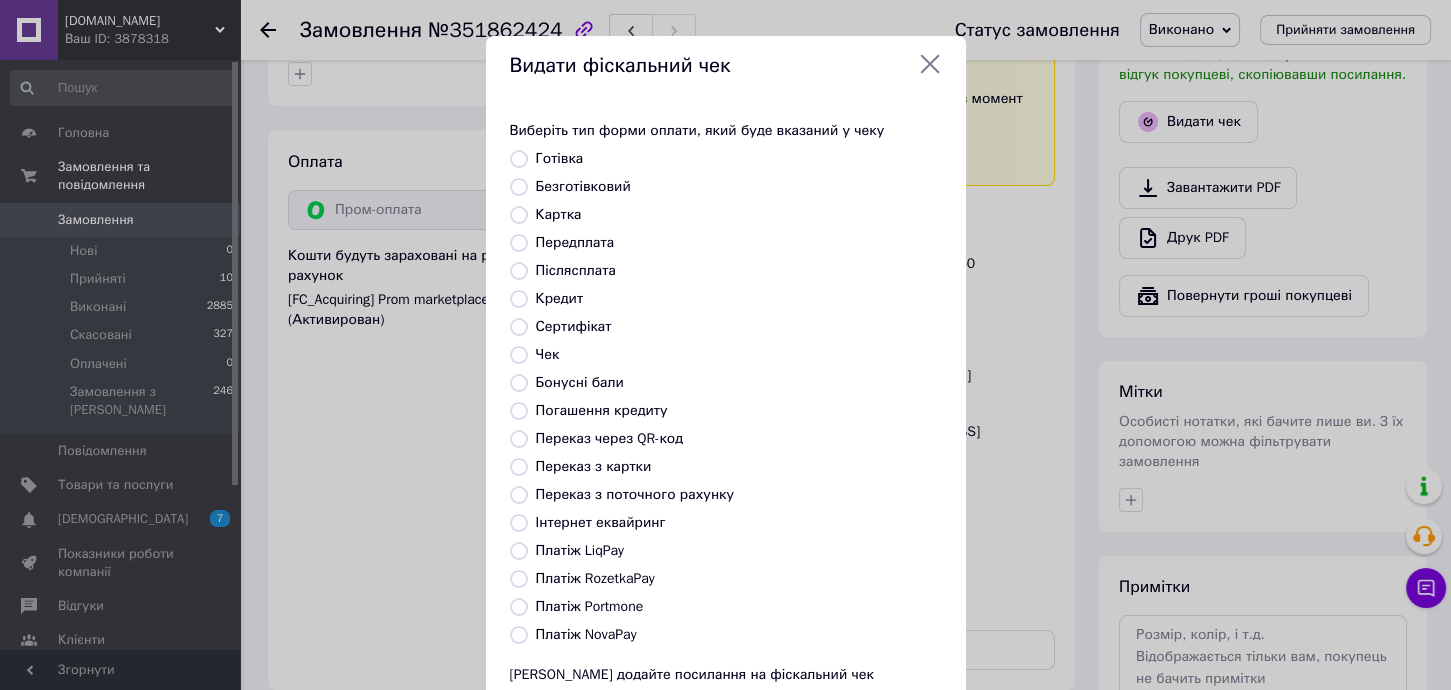 click on "Виберіть тип форми оплати, який буде вказаний у чеку Готівка Безготівковий Картка Передплата Післясплата Кредит Сертифікат Чек Бонусні бали Погашення кредиту Переказ через QR-код Переказ з картки Переказ з поточного рахунку Інтернет еквайринг Платіж LiqPay Платіж RozetkaPay Платіж Portmone Платіж NovaPay Або додайте посилання на фіскальний чек" at bounding box center [726, 427] 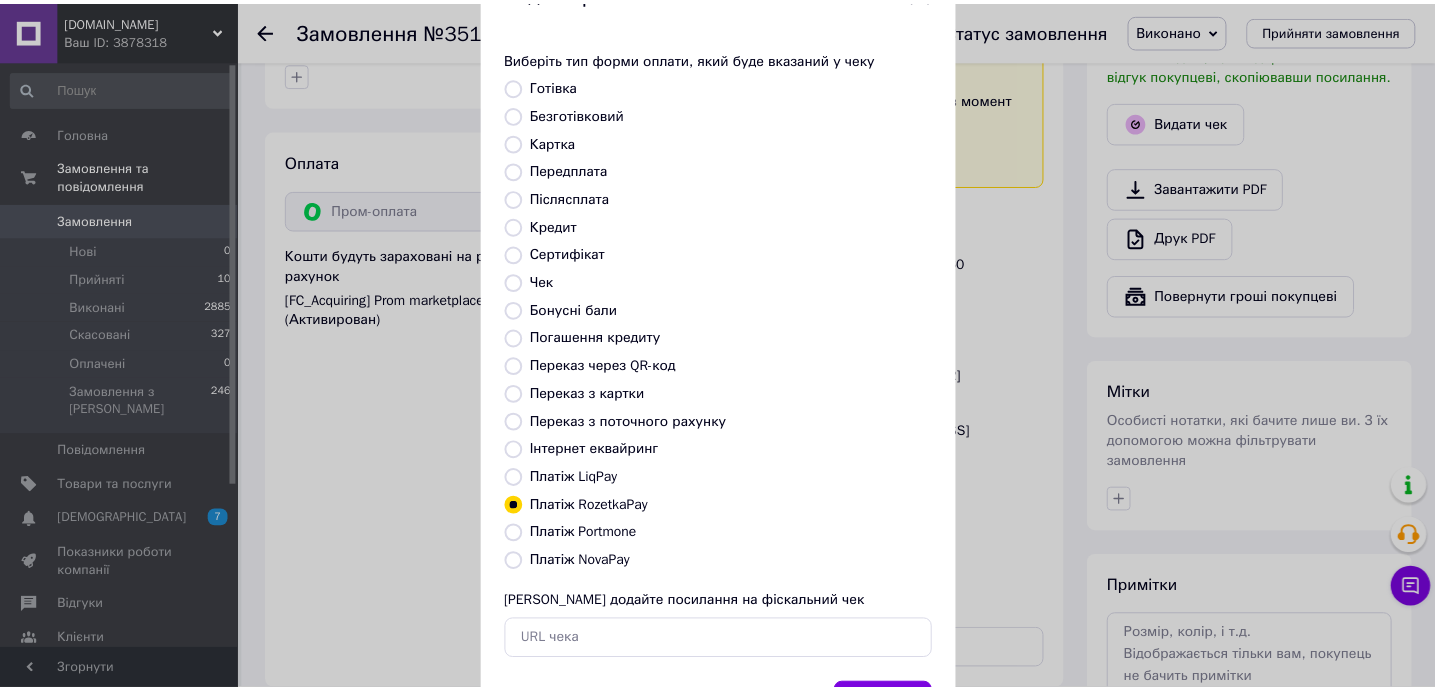 scroll, scrollTop: 169, scrollLeft: 0, axis: vertical 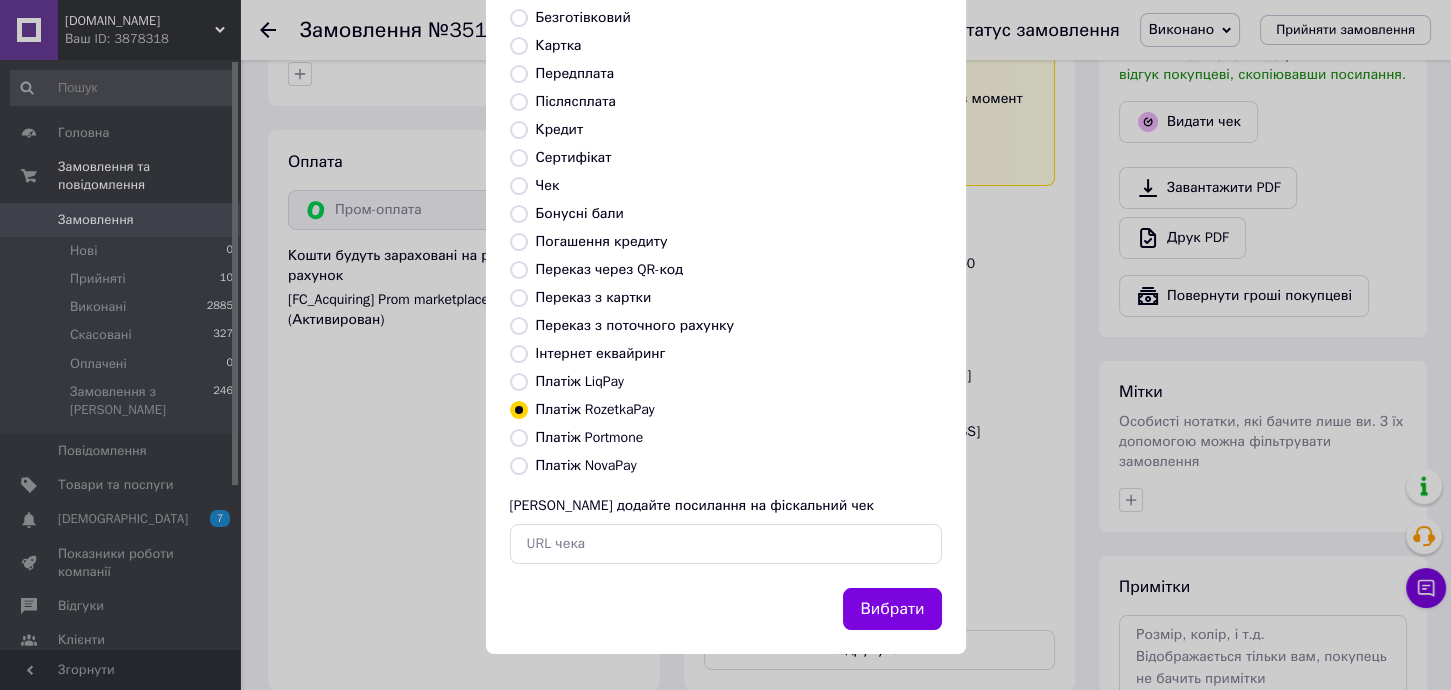 click on "Вибрати" at bounding box center [892, 609] 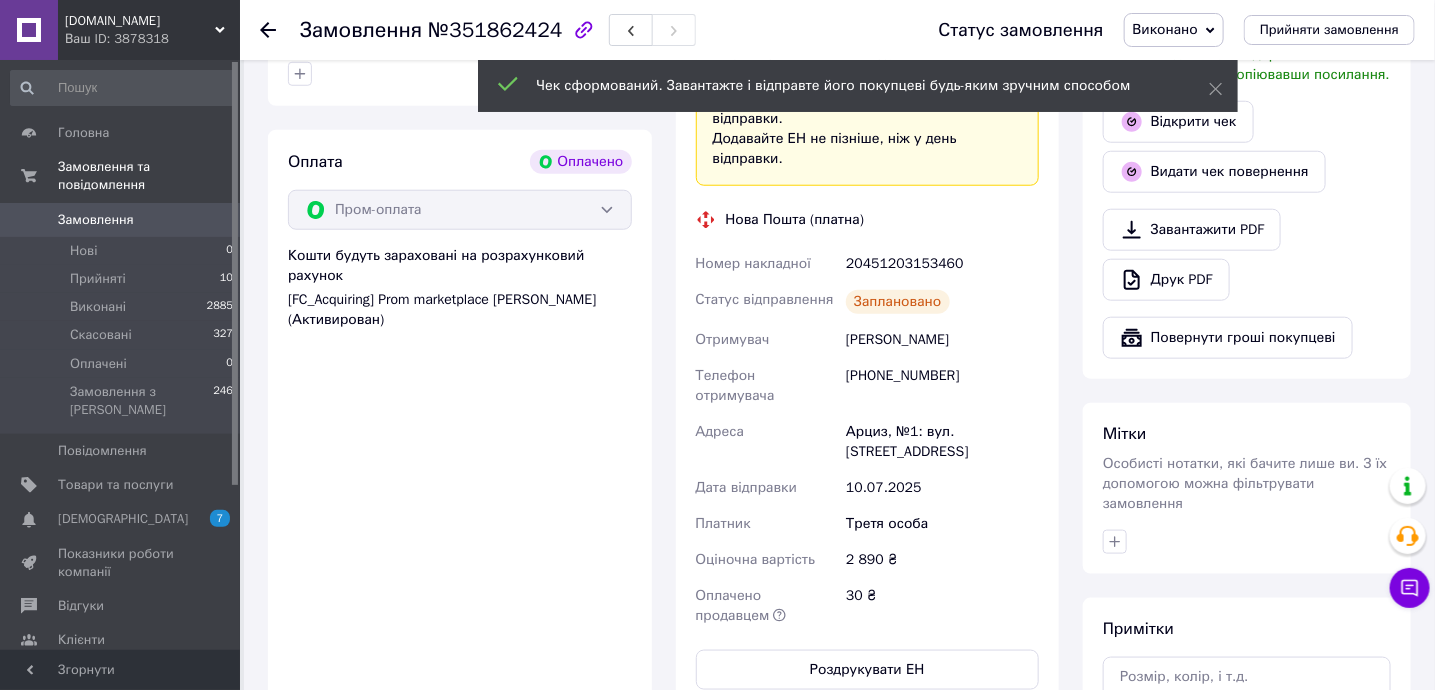 scroll, scrollTop: 400, scrollLeft: 0, axis: vertical 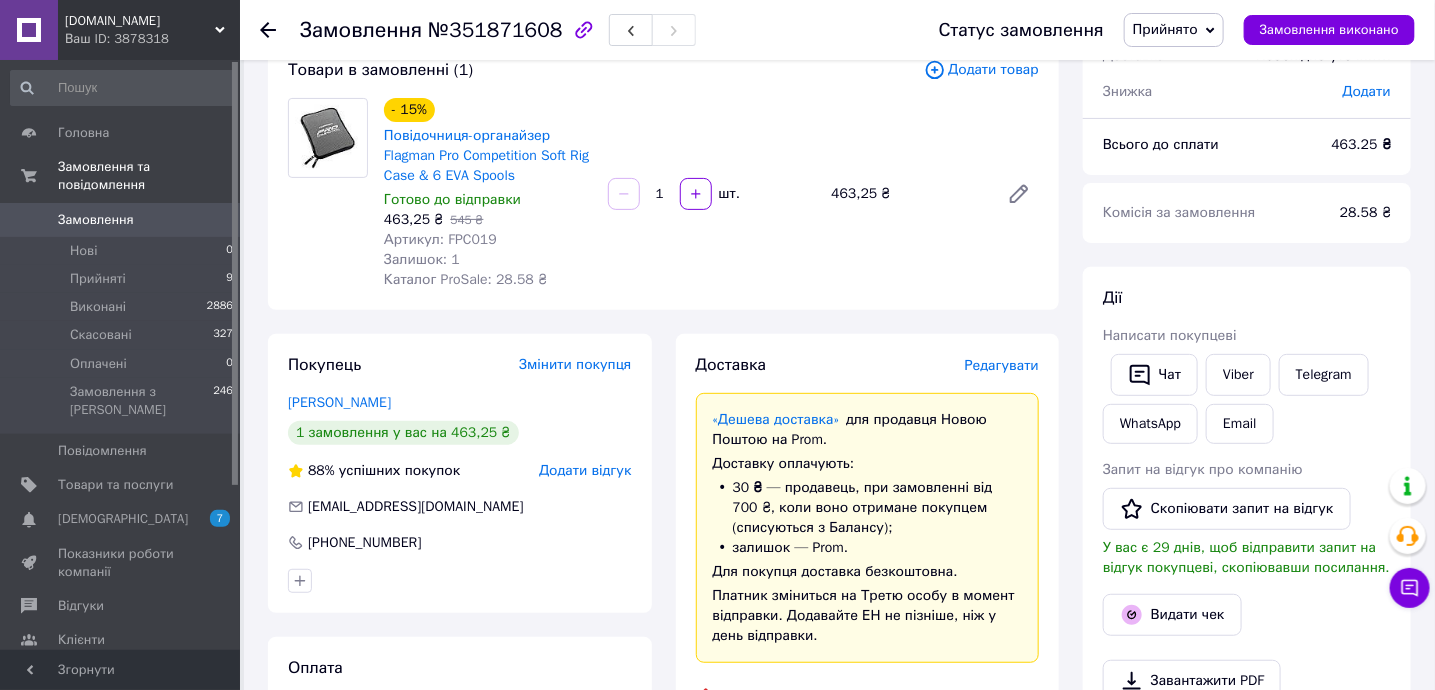 click on "Артикул: FPC019" at bounding box center (440, 239) 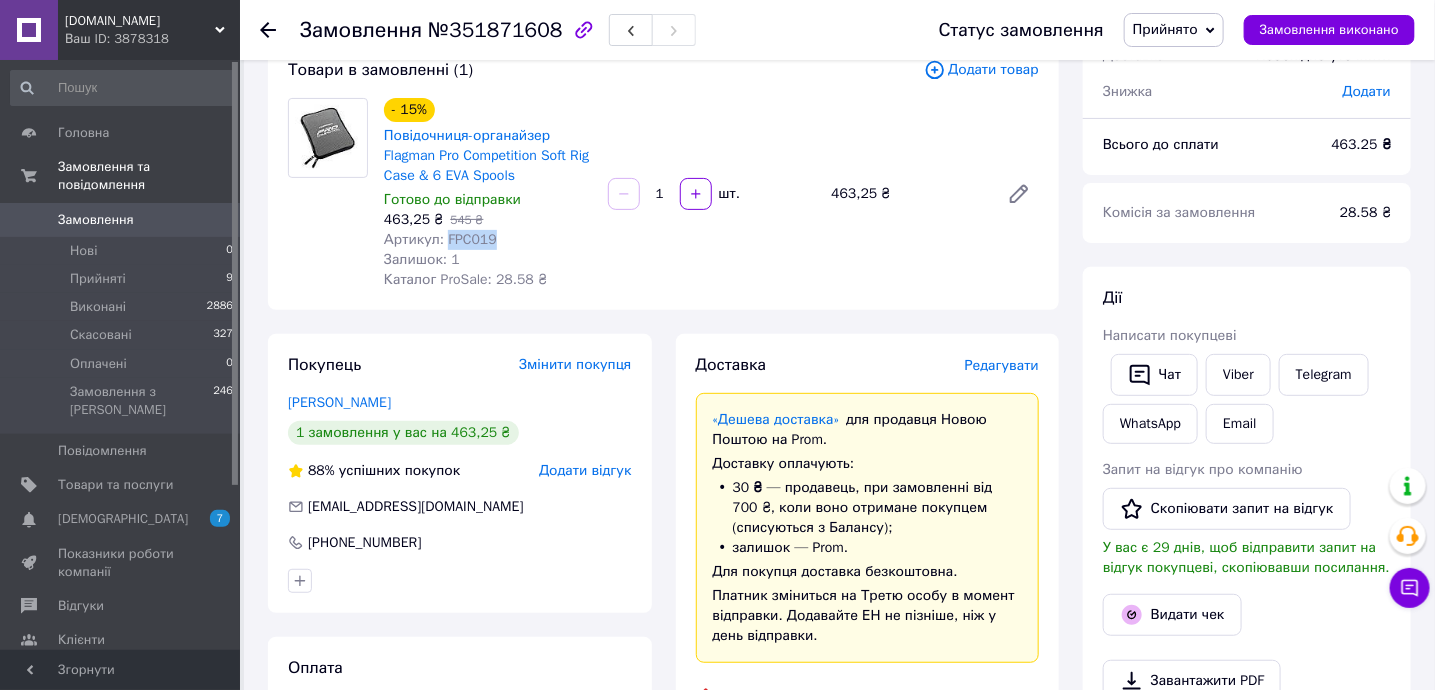 click on "Артикул: FPC019" at bounding box center [440, 239] 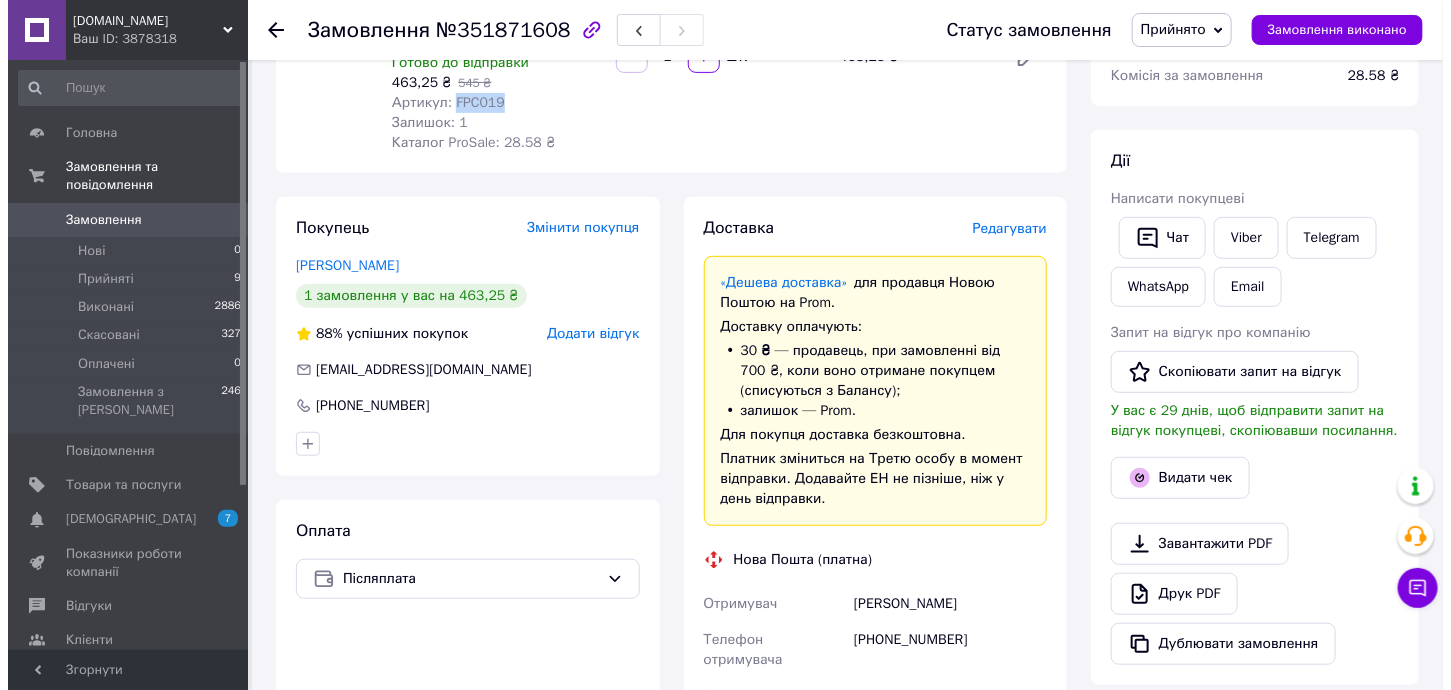 scroll, scrollTop: 400, scrollLeft: 0, axis: vertical 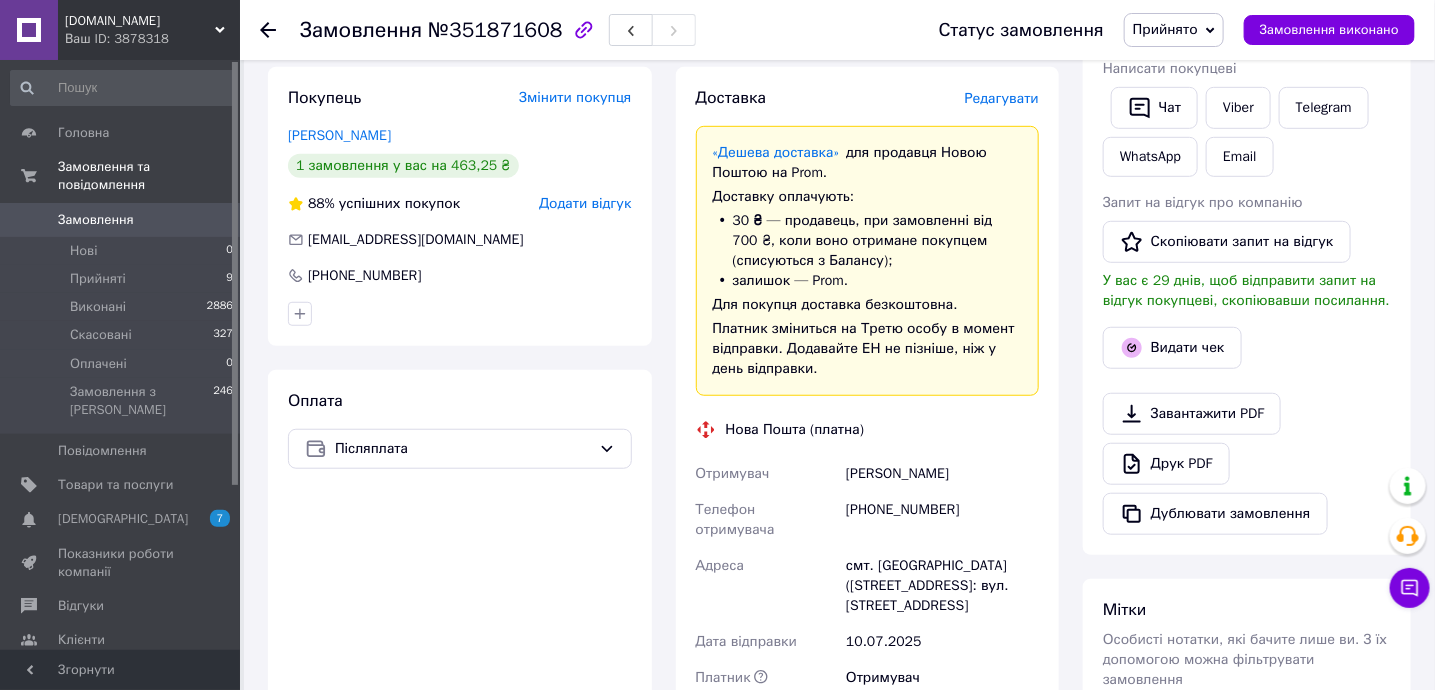 click on "Редагувати" at bounding box center [1002, 98] 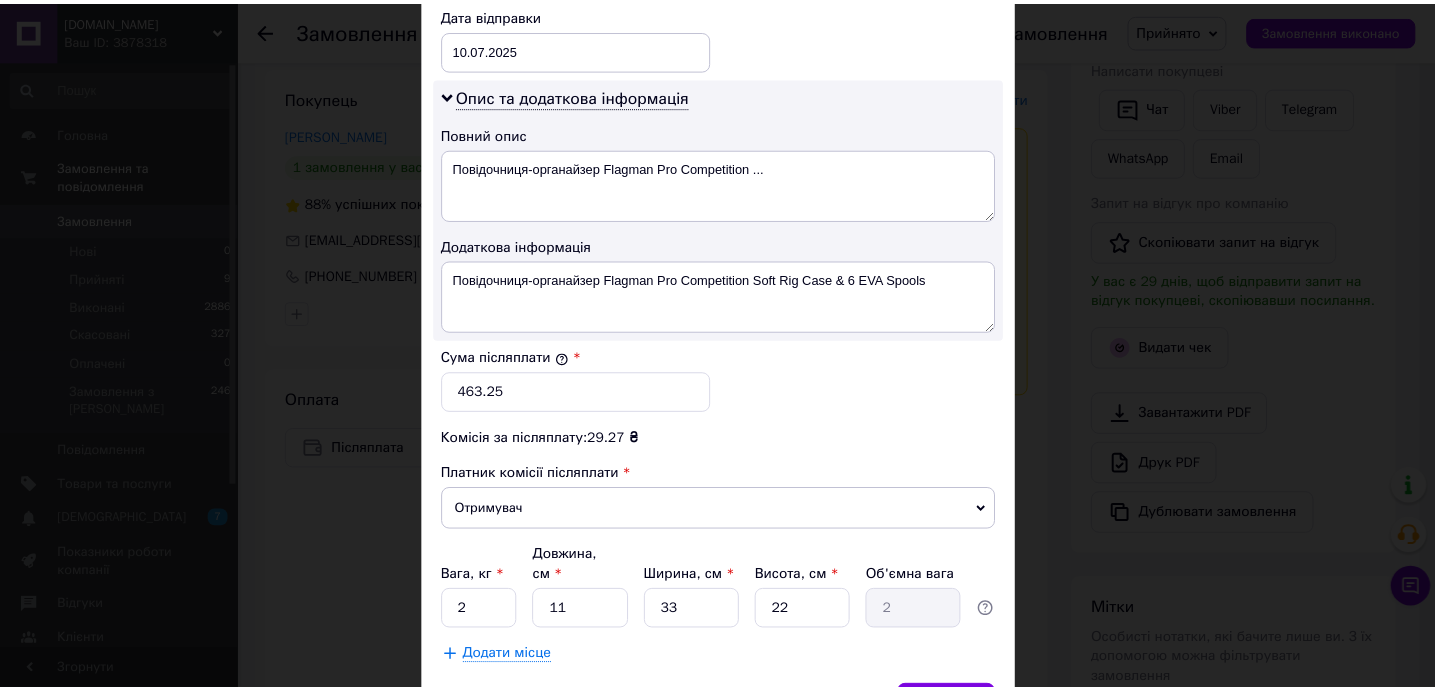 scroll, scrollTop: 1075, scrollLeft: 0, axis: vertical 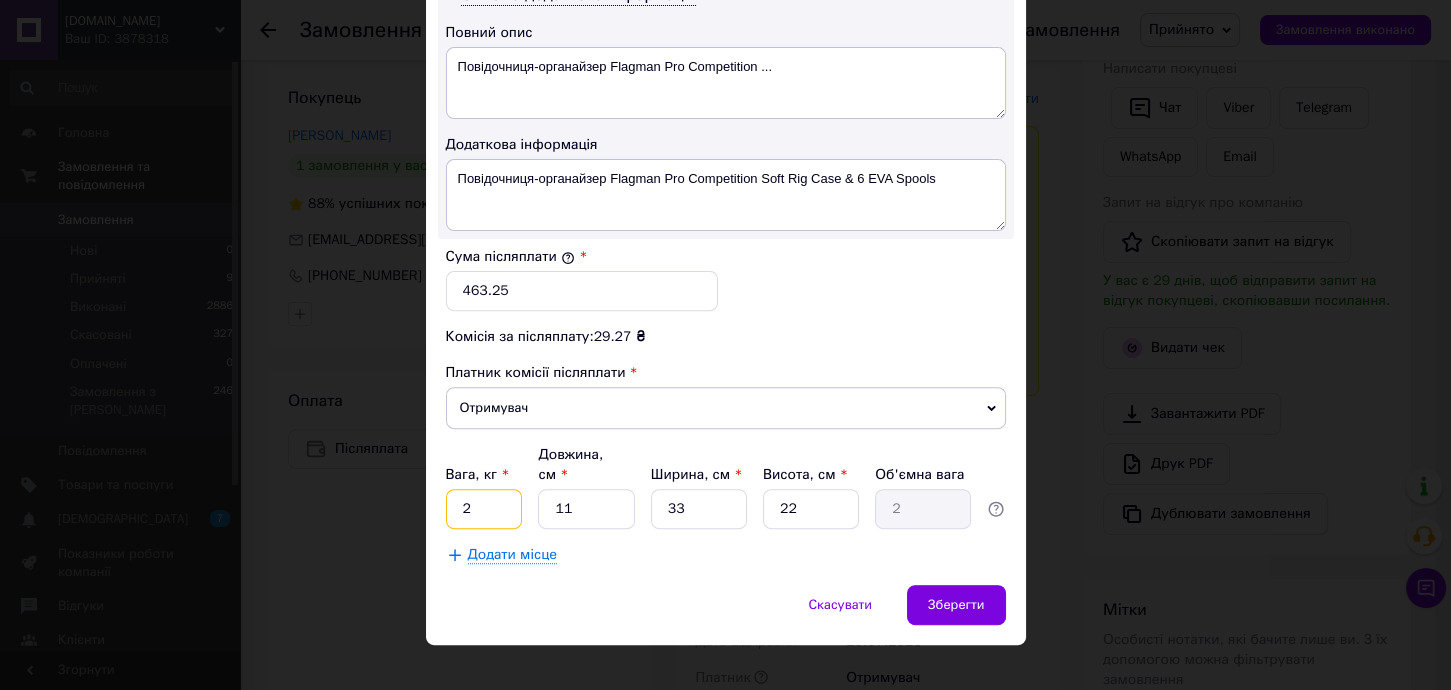 click on "2" at bounding box center (484, 509) 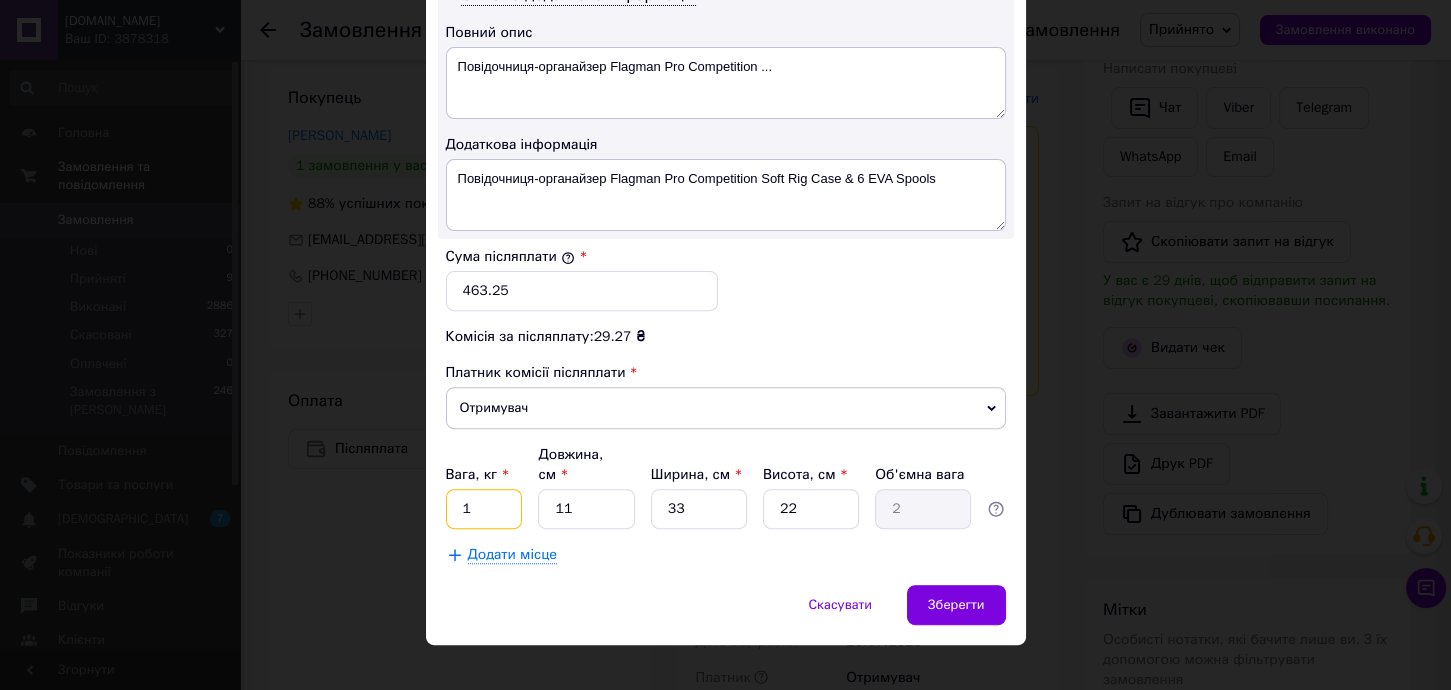 type on "1" 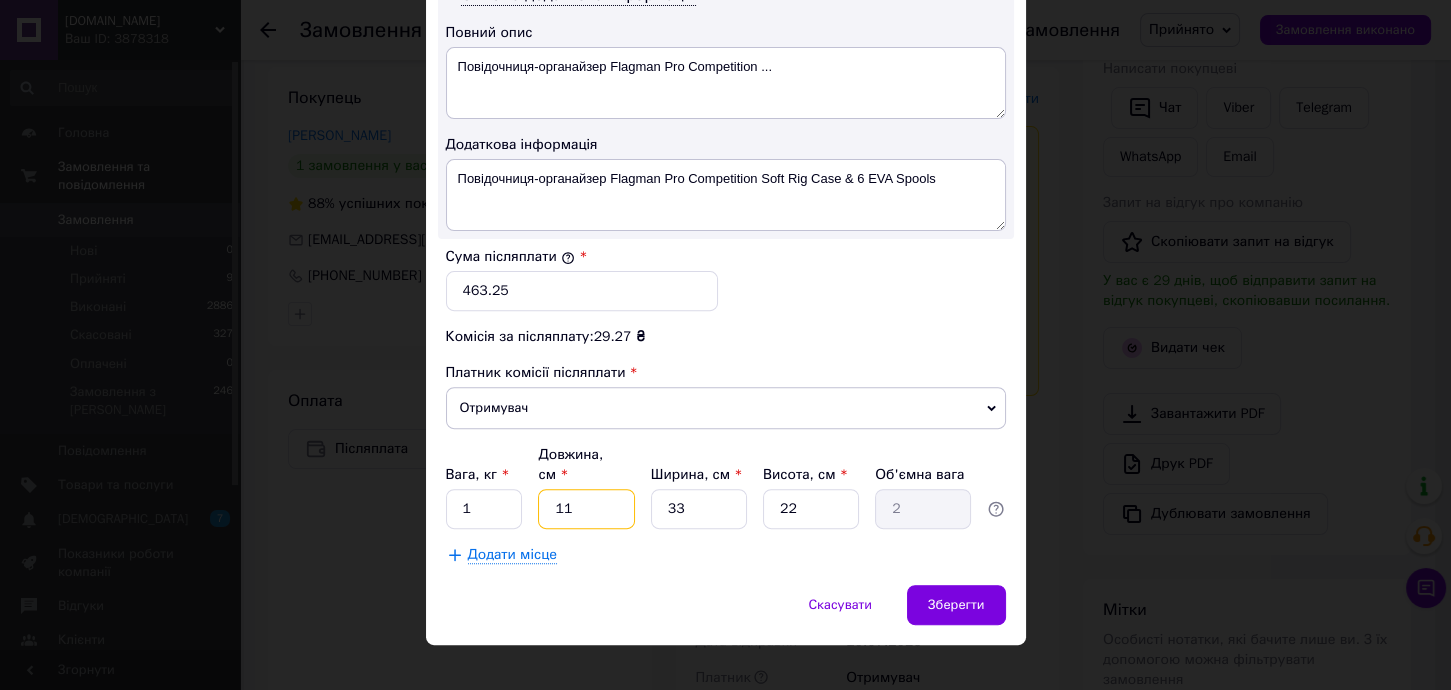 click on "11" at bounding box center (586, 509) 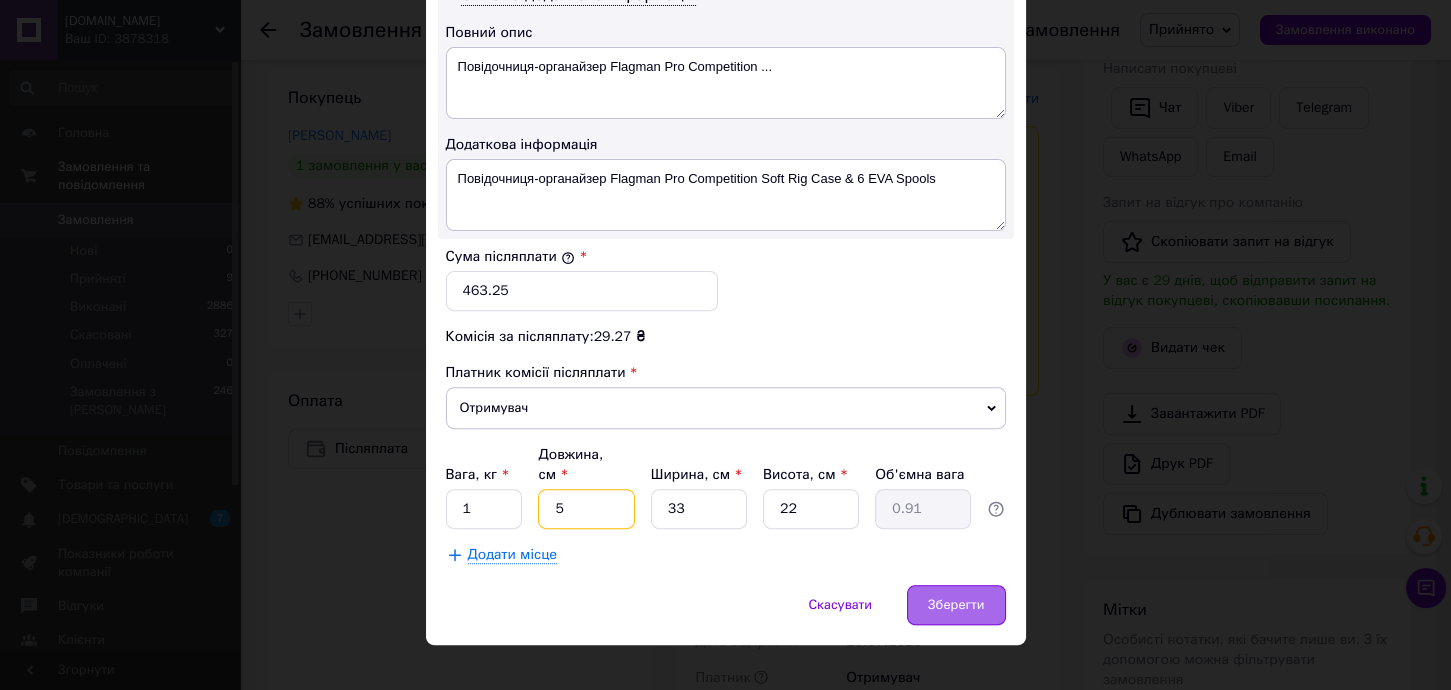 type on "5" 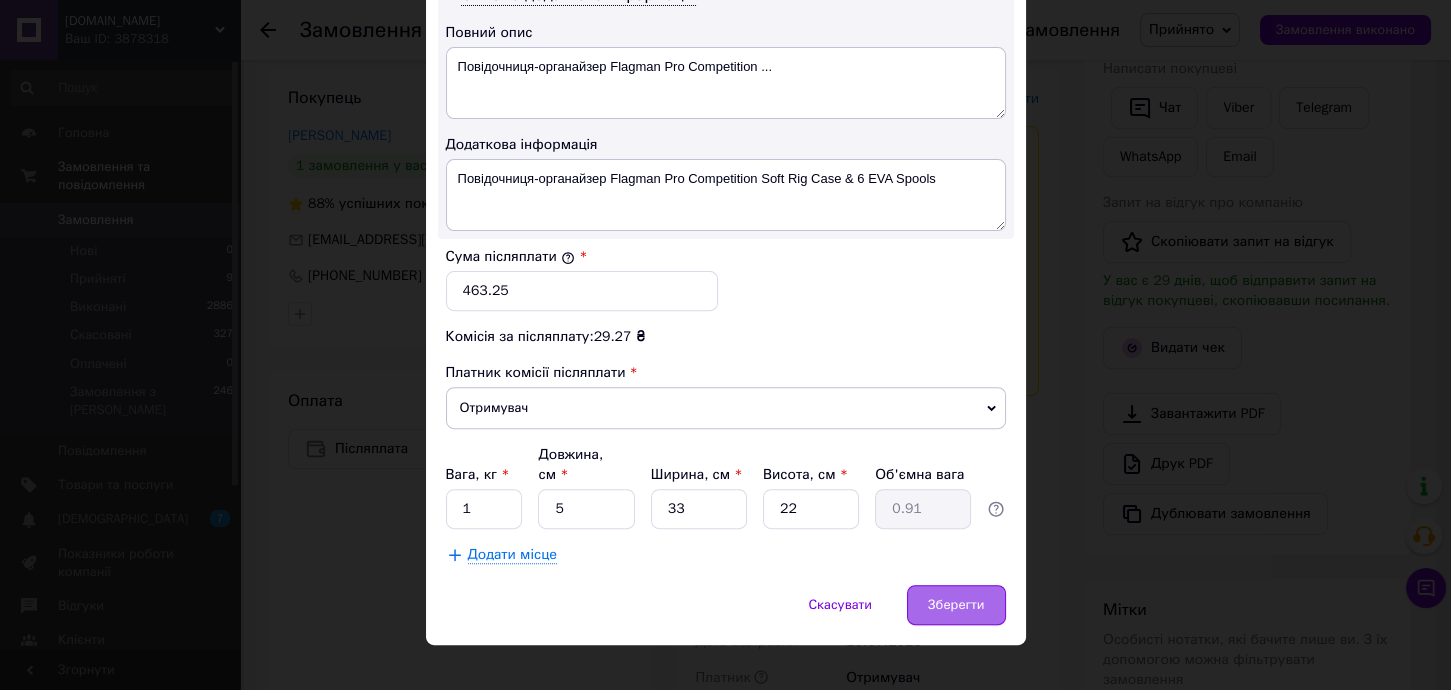 click on "Зберегти" at bounding box center (956, 605) 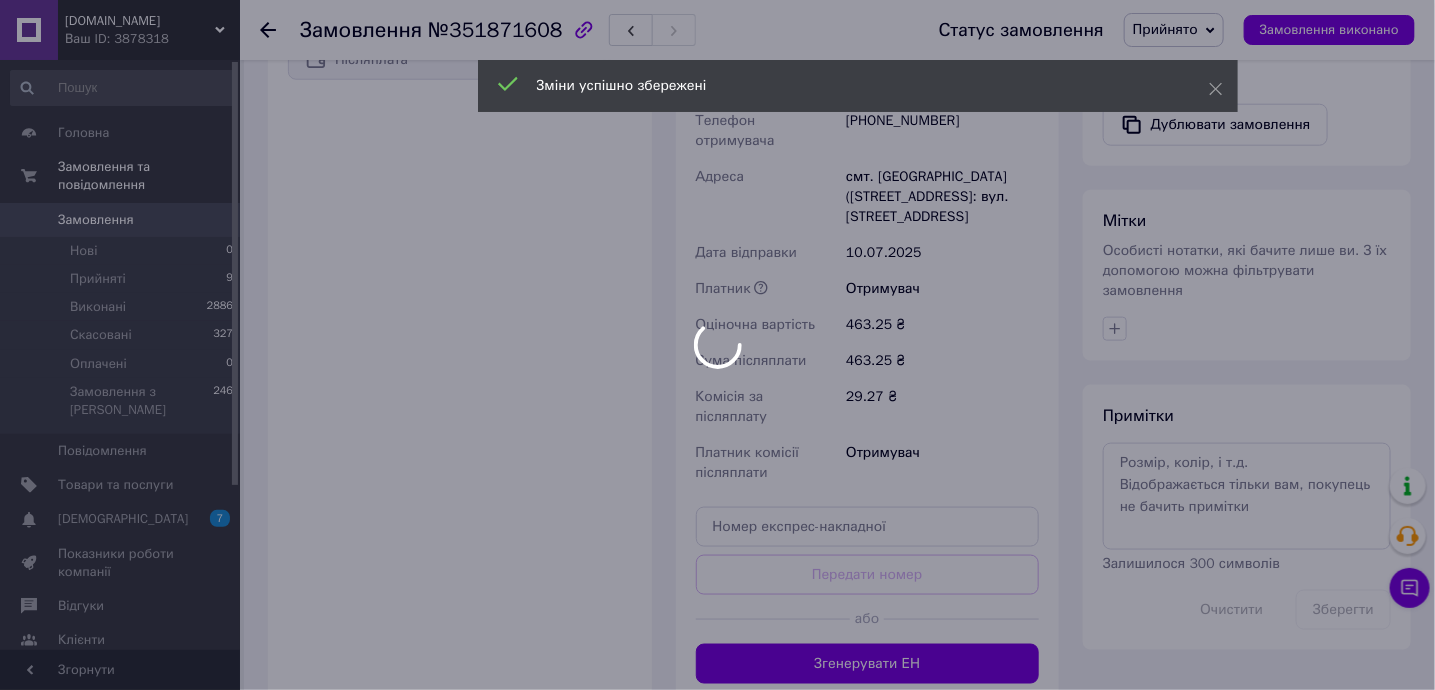 scroll, scrollTop: 799, scrollLeft: 0, axis: vertical 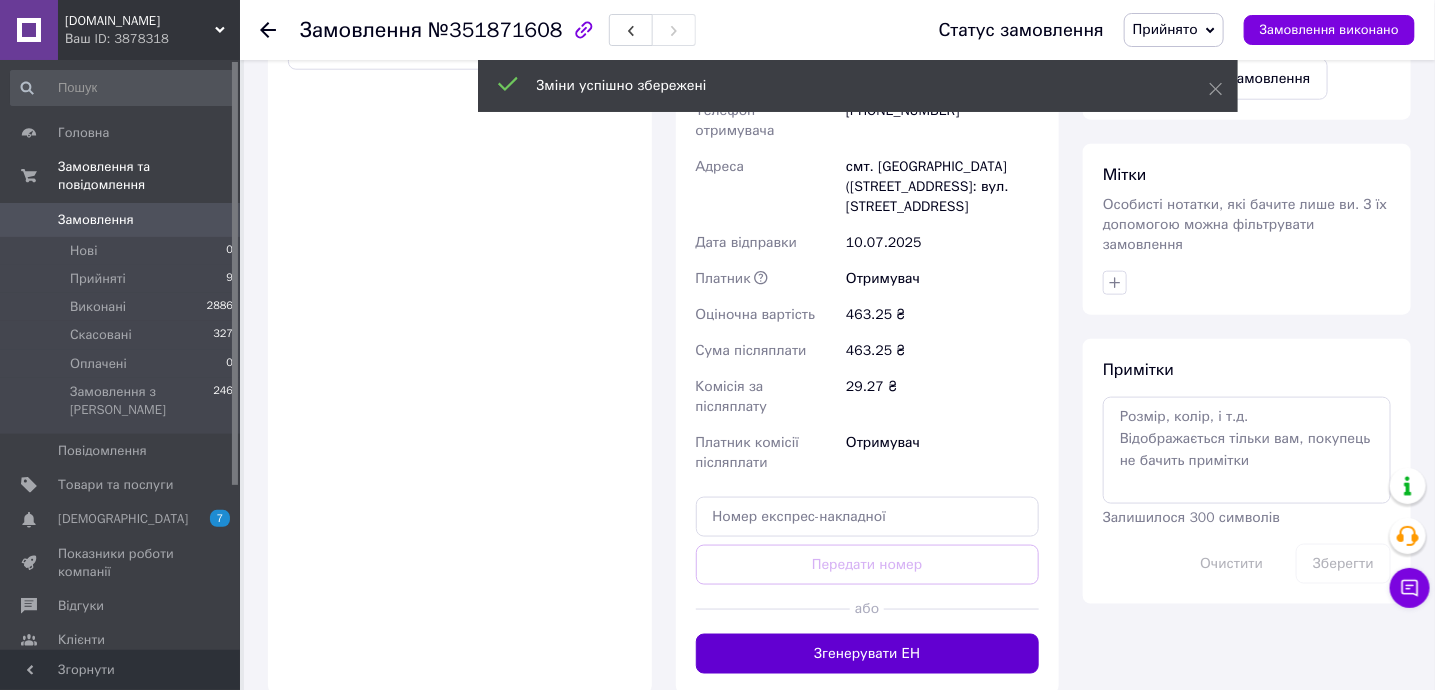 click on "Згенерувати ЕН" at bounding box center [868, 654] 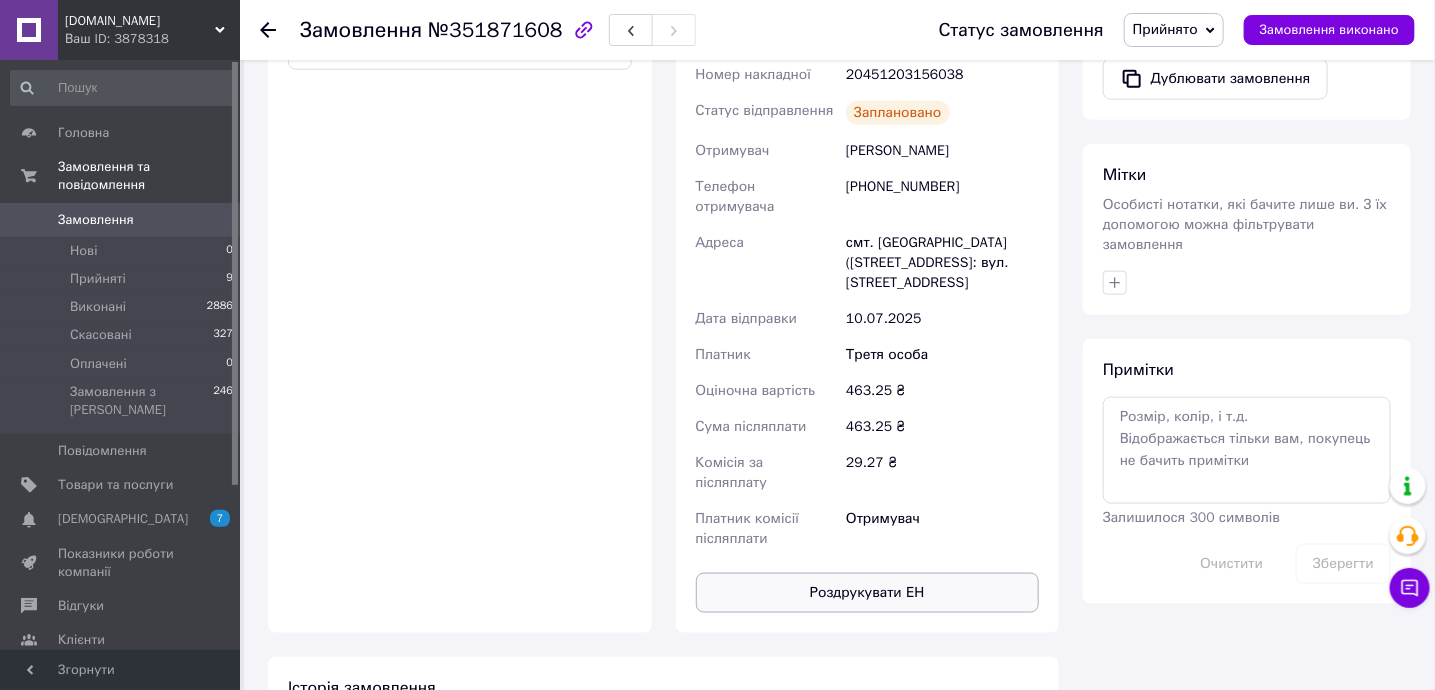 click on "Роздрукувати ЕН" at bounding box center [868, 593] 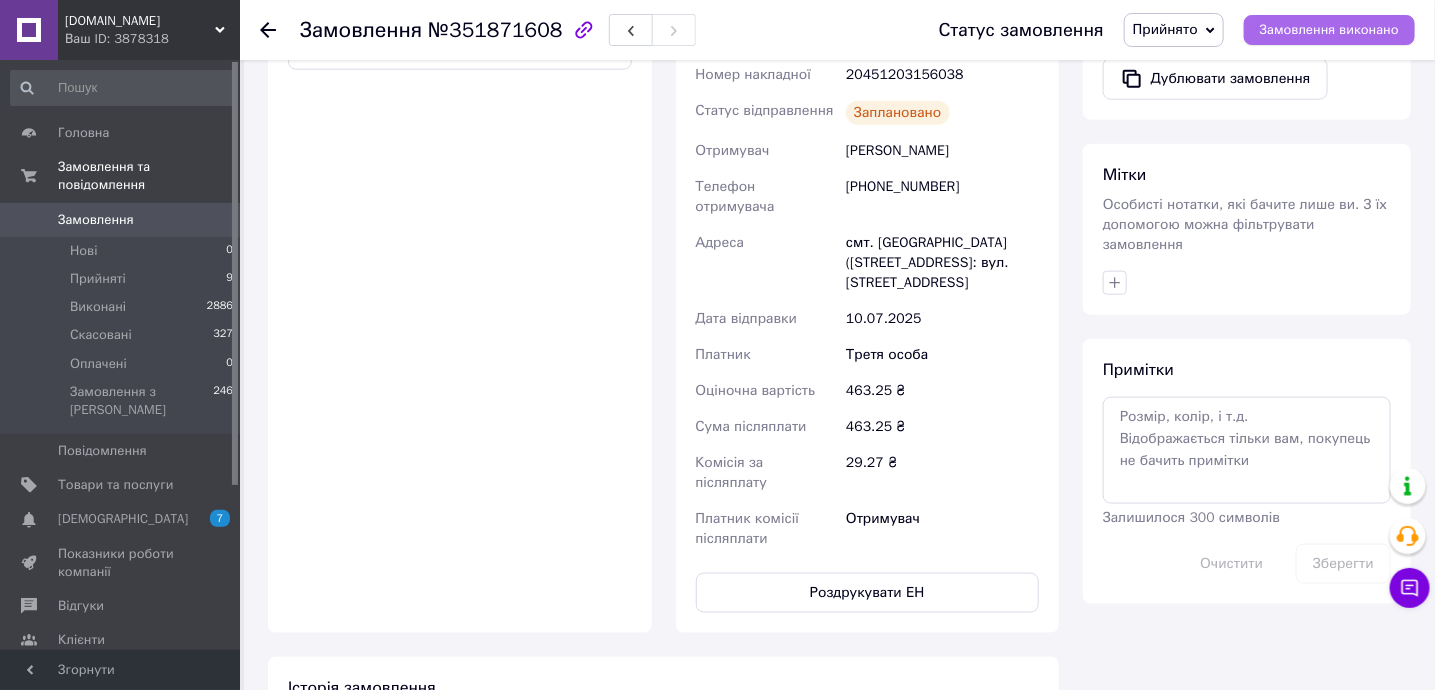 click on "Замовлення виконано" at bounding box center (1329, 30) 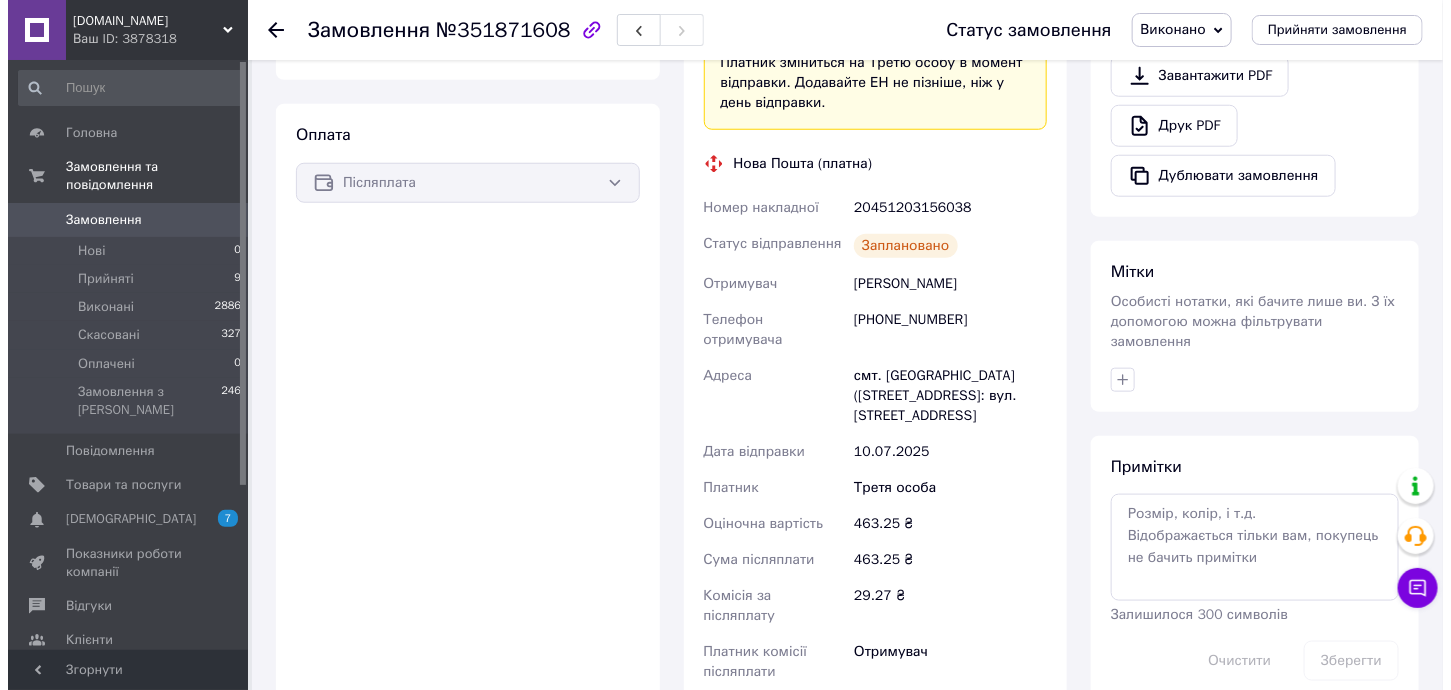 scroll, scrollTop: 400, scrollLeft: 0, axis: vertical 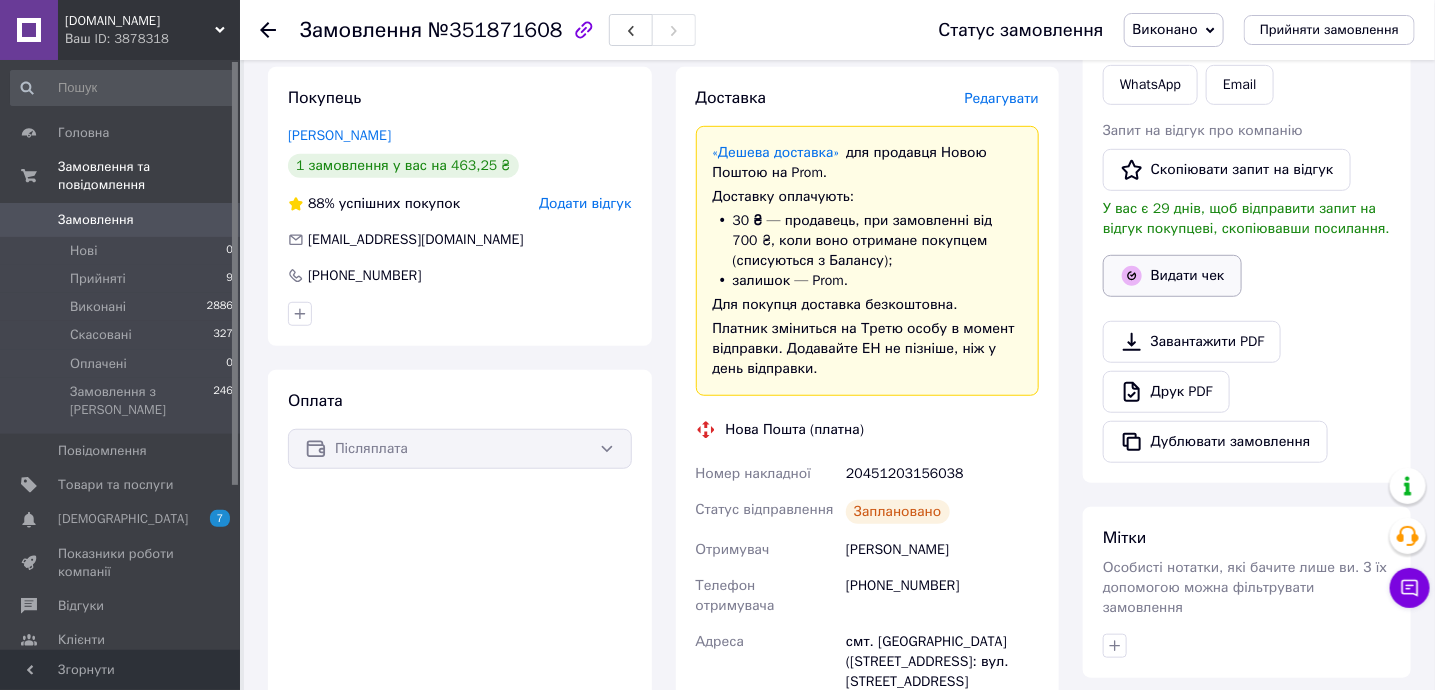 click on "Видати чек" at bounding box center (1172, 276) 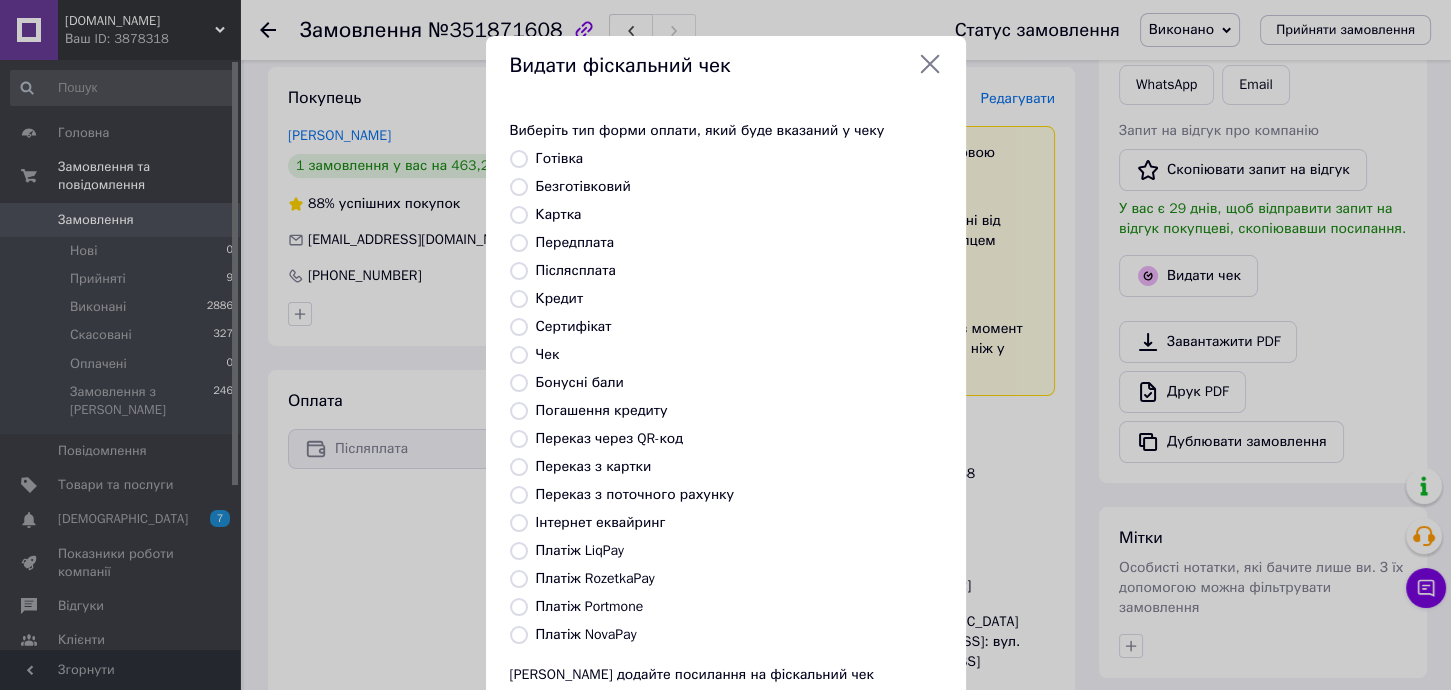 click on "Платіж NovaPay" at bounding box center [586, 634] 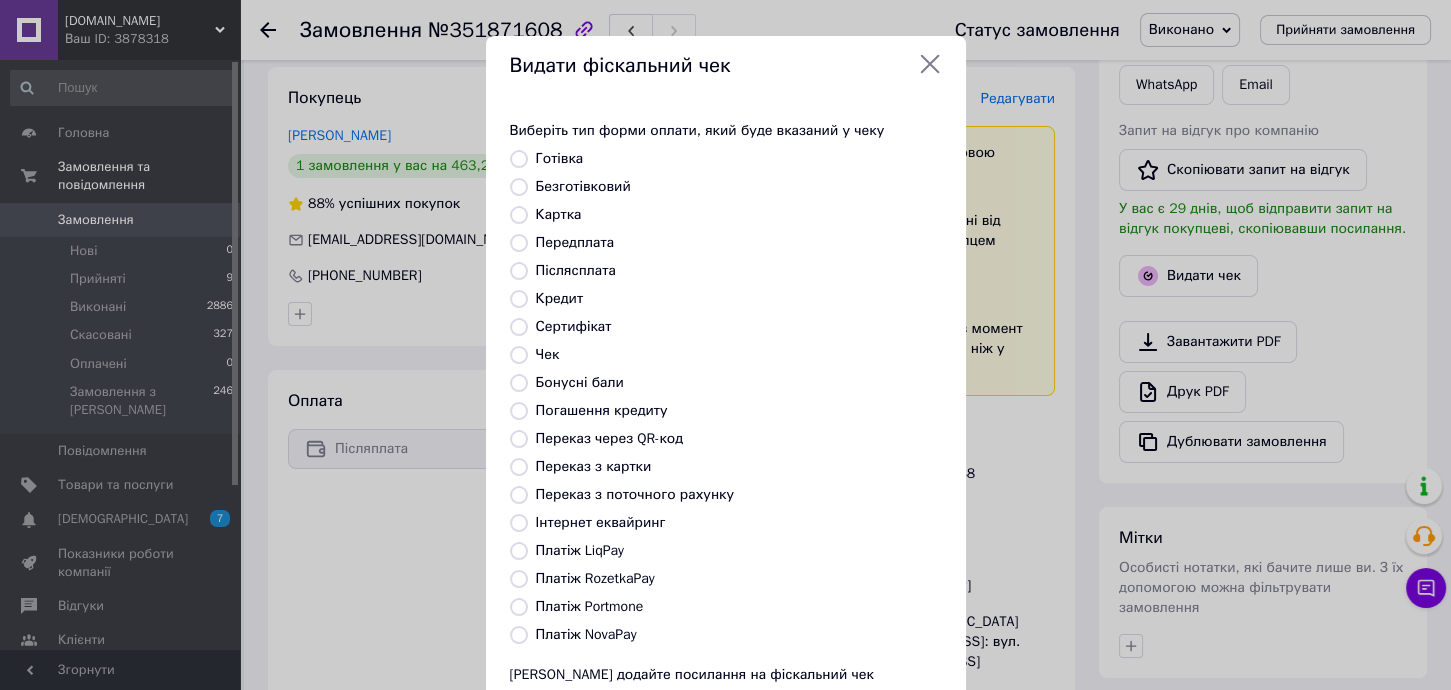 radio on "true" 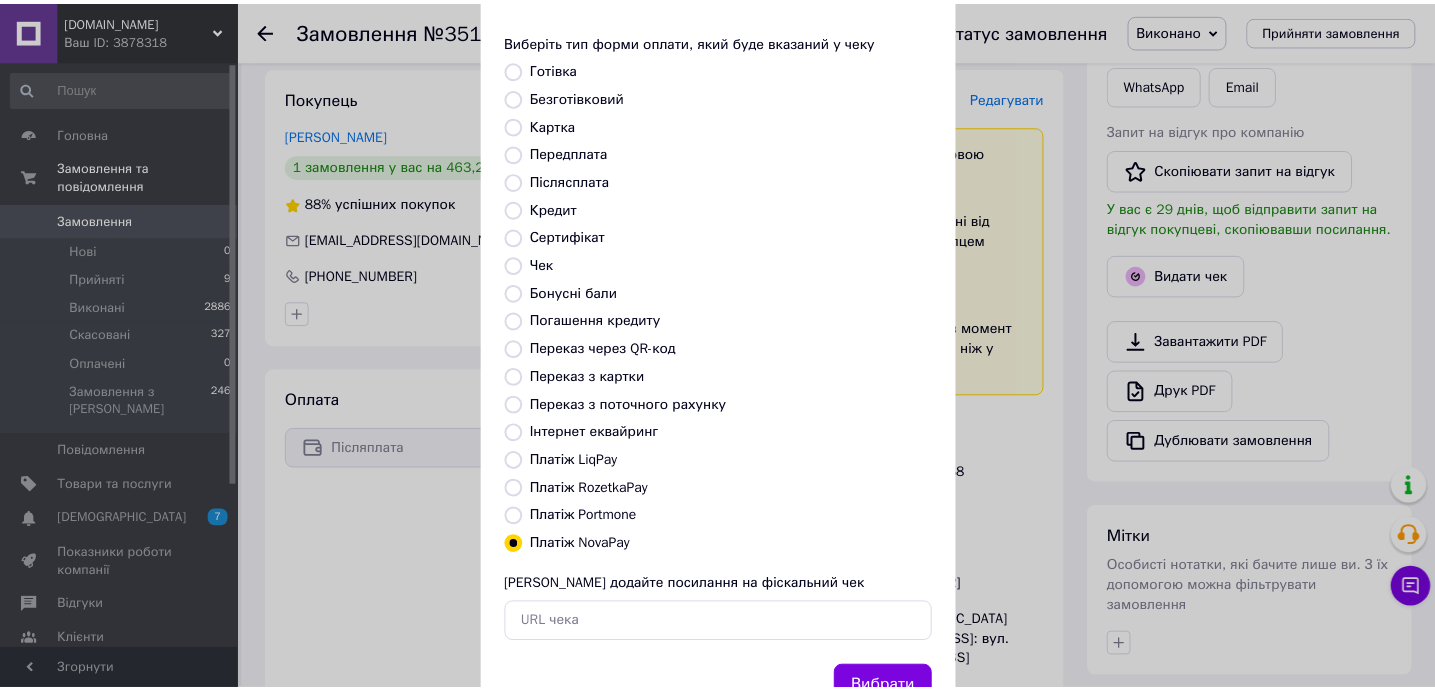 scroll, scrollTop: 169, scrollLeft: 0, axis: vertical 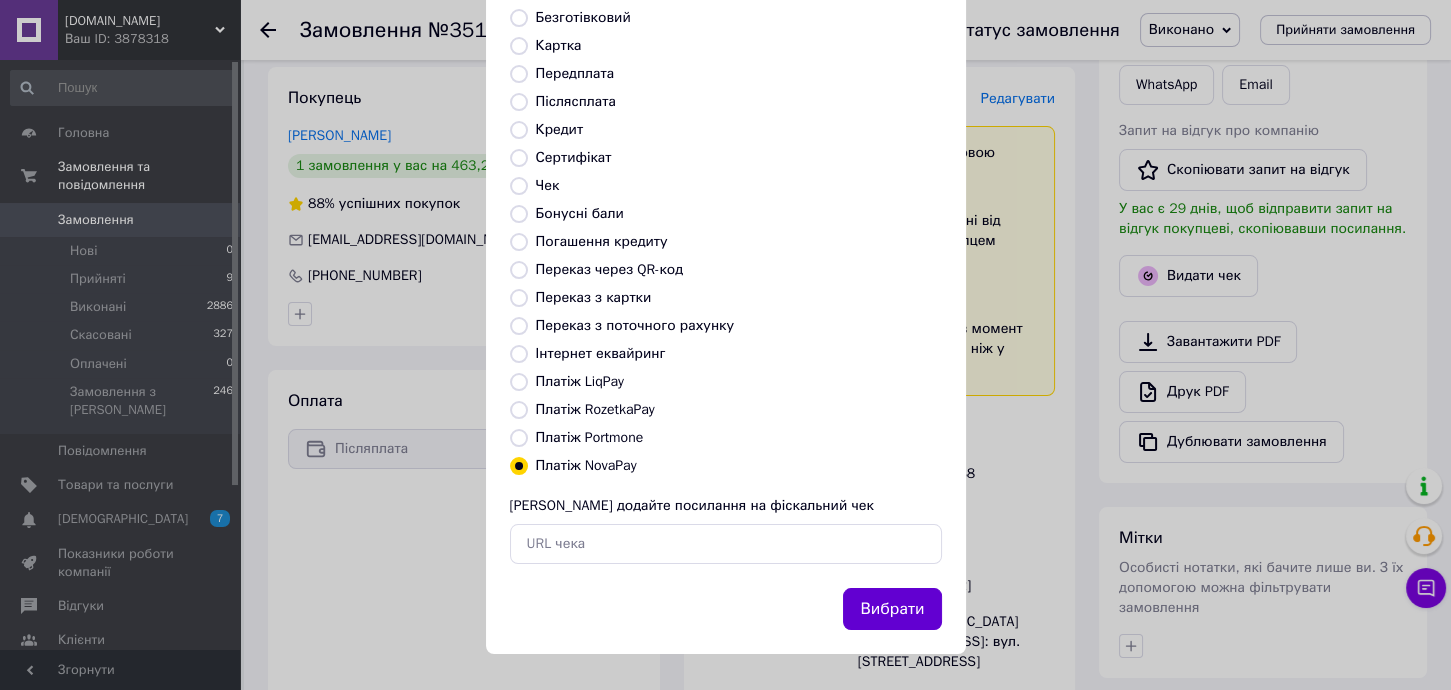 click on "Вибрати" at bounding box center [892, 609] 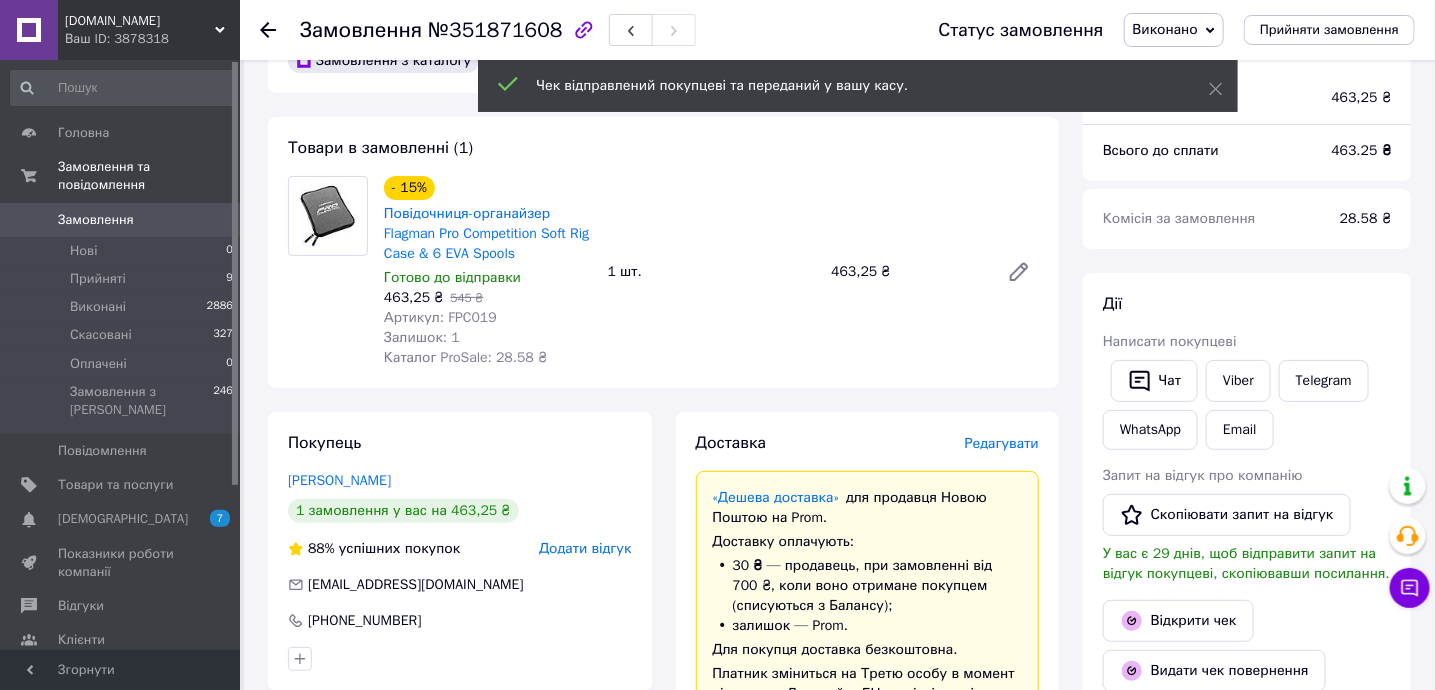 scroll, scrollTop: 0, scrollLeft: 0, axis: both 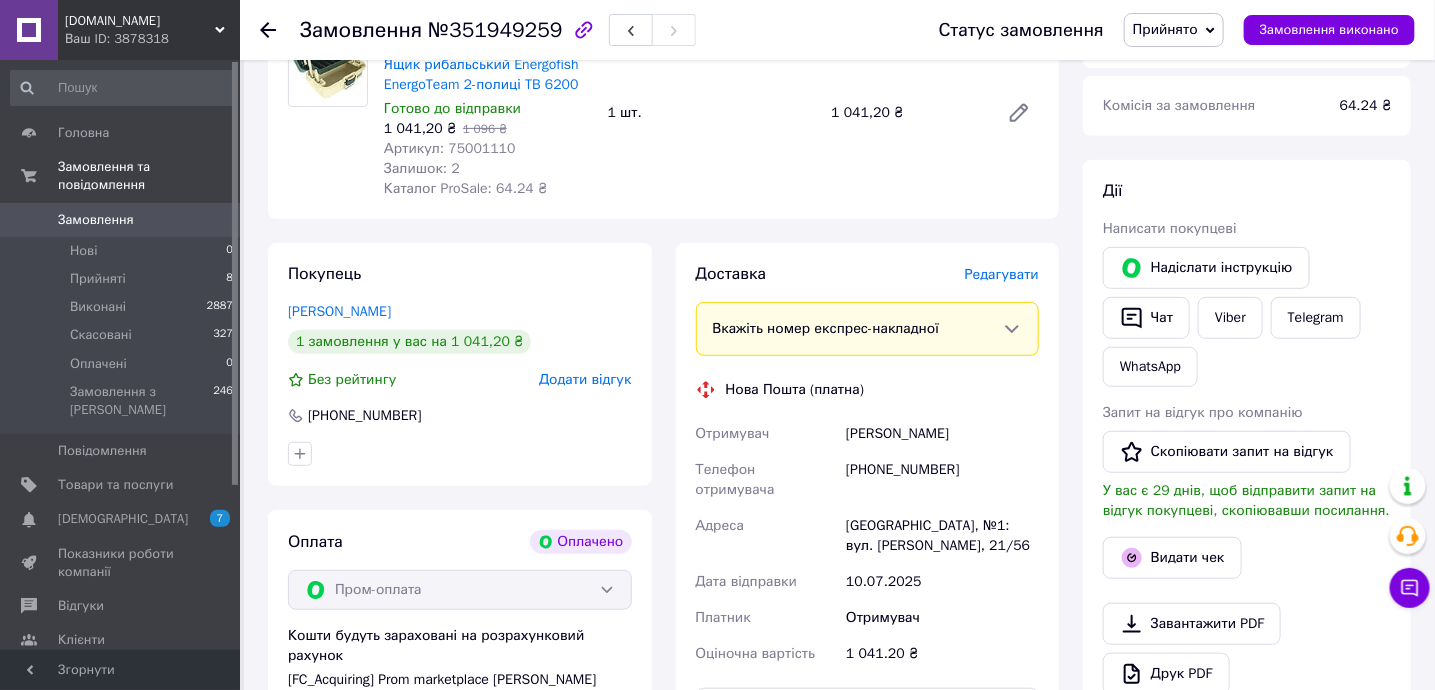 click on "Редагувати" at bounding box center [1002, 274] 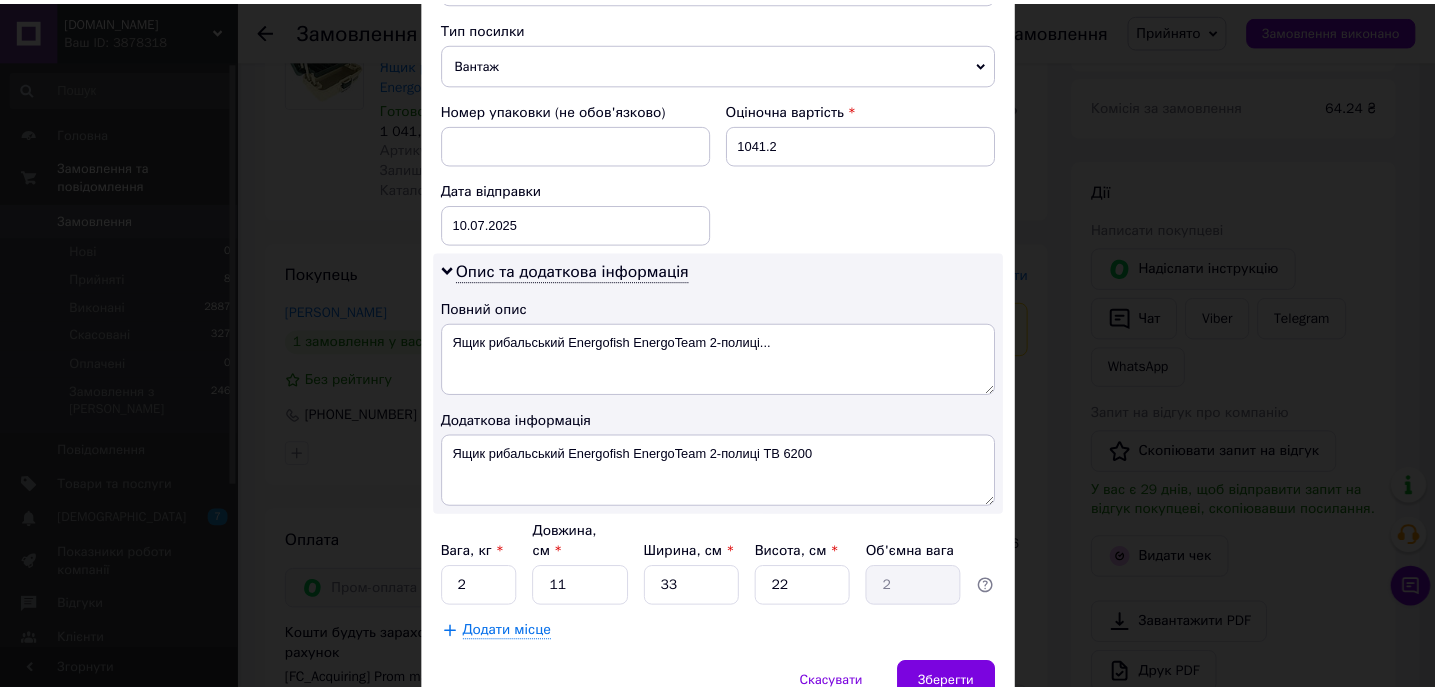 scroll, scrollTop: 878, scrollLeft: 0, axis: vertical 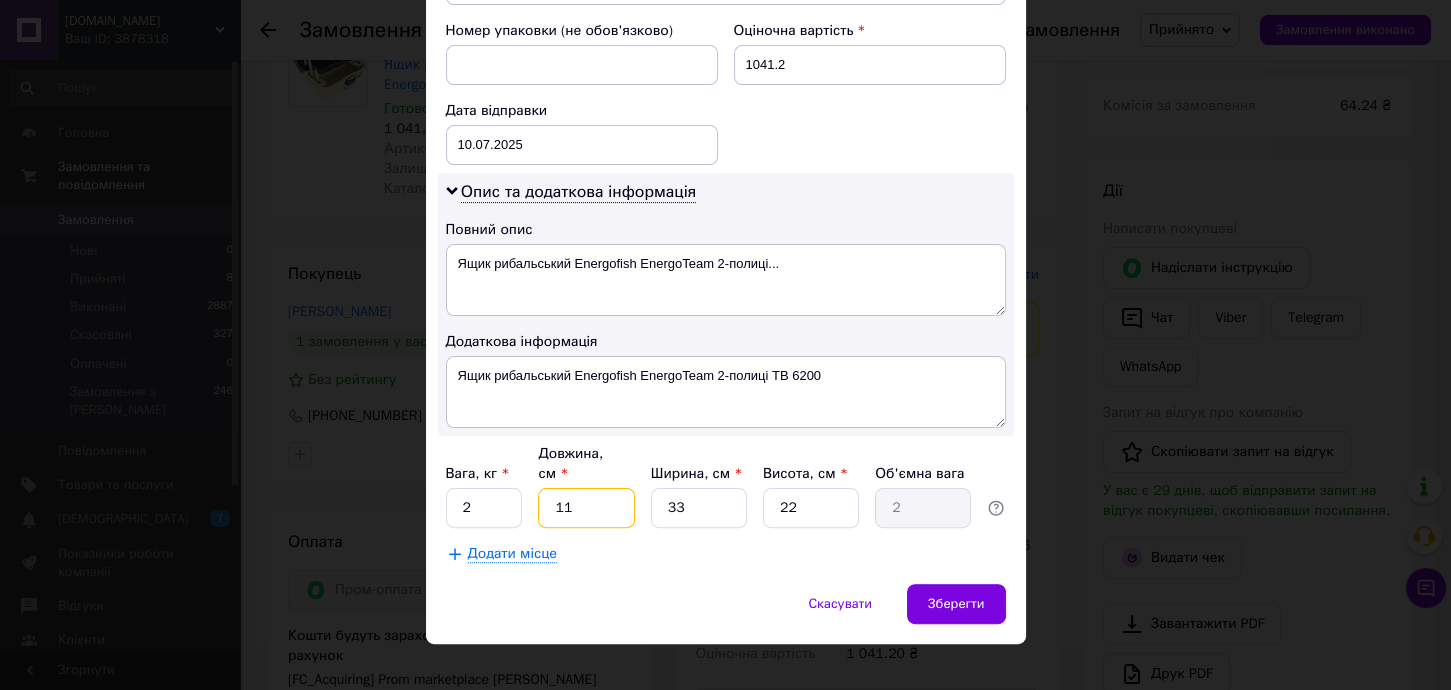 click on "11" at bounding box center (586, 508) 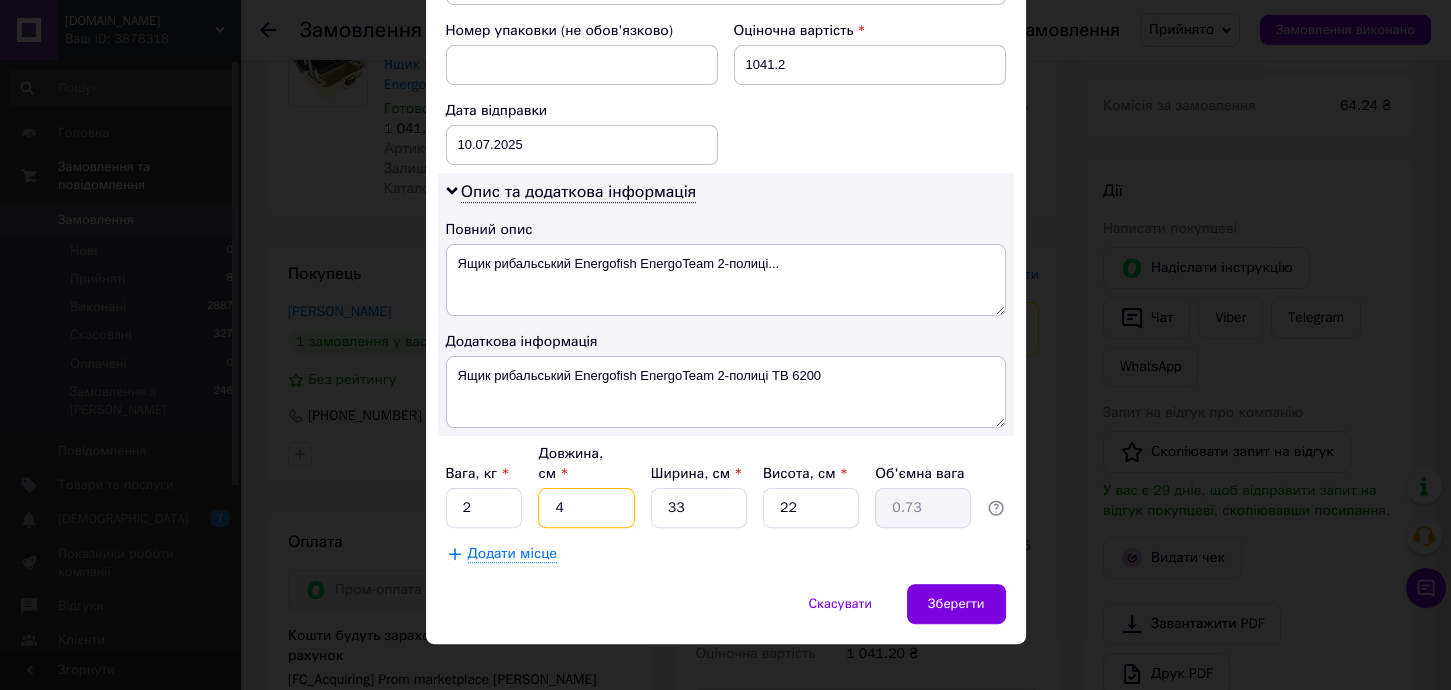 type on "40" 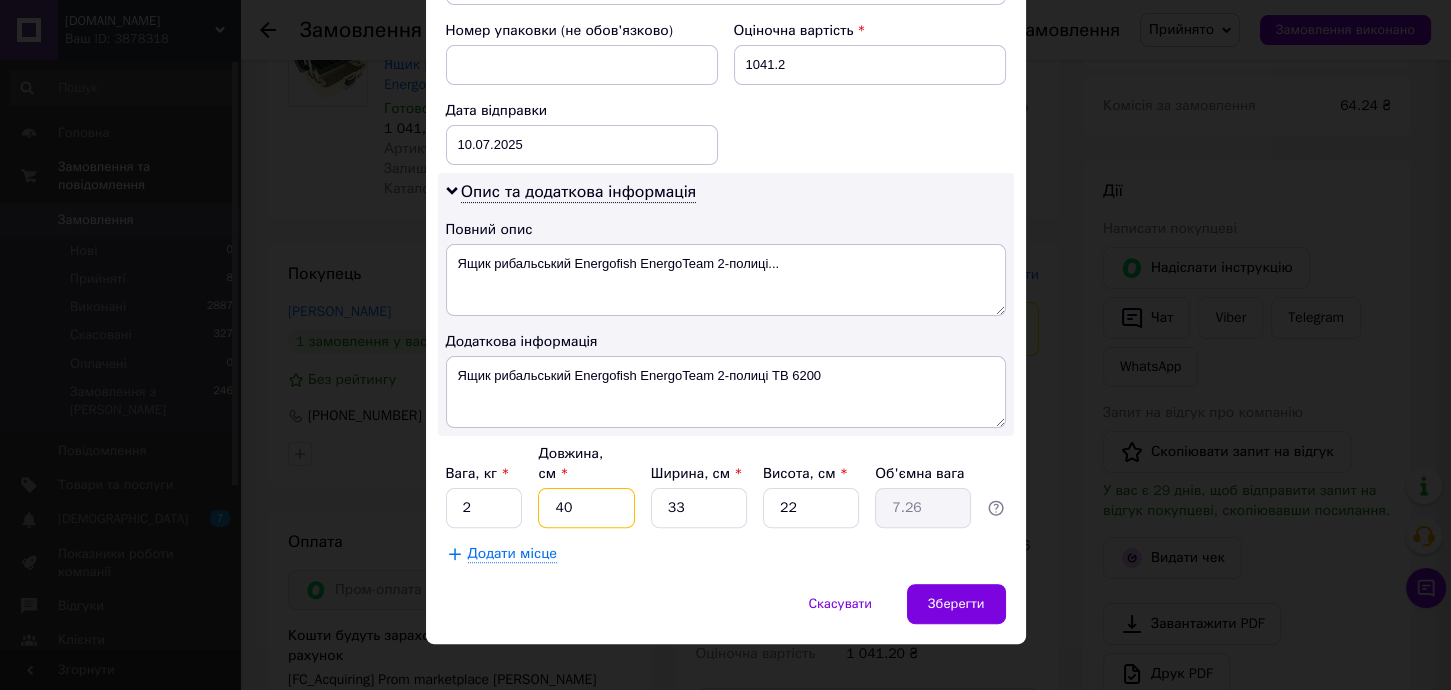 type on "40" 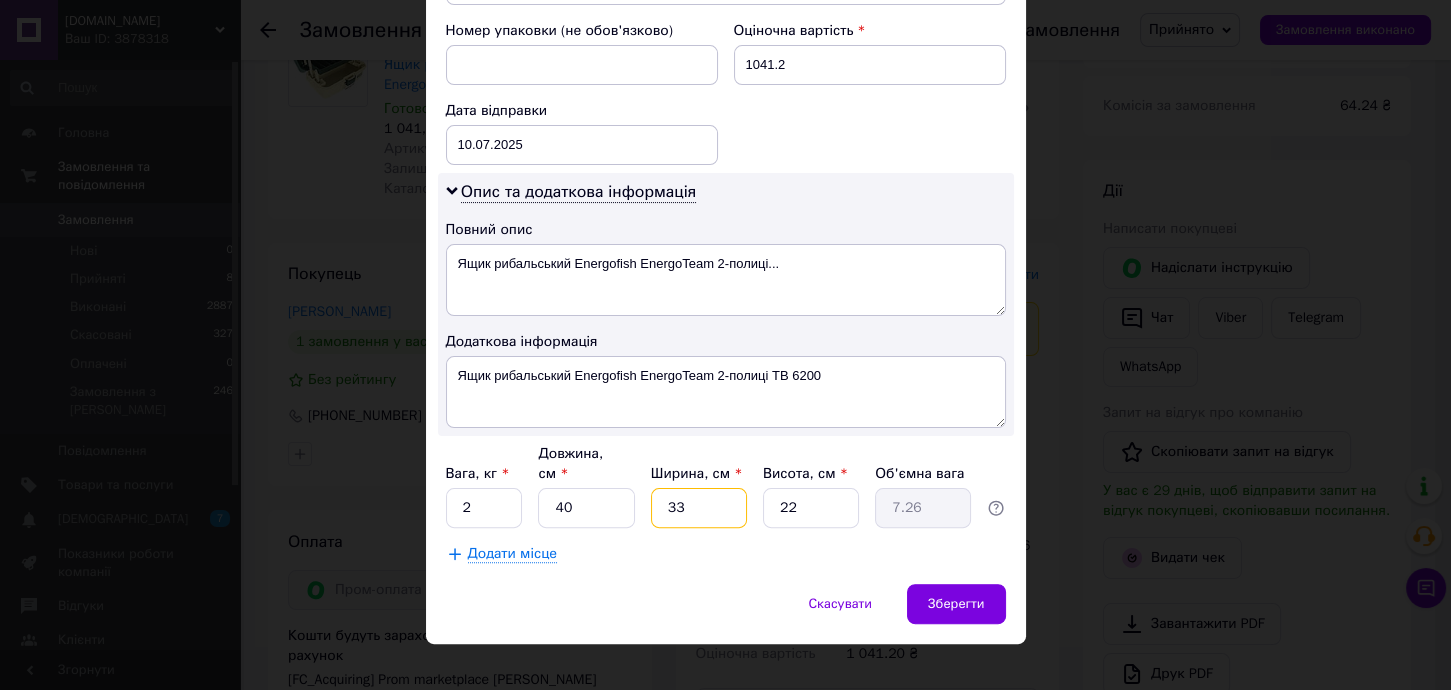click on "33" at bounding box center [699, 508] 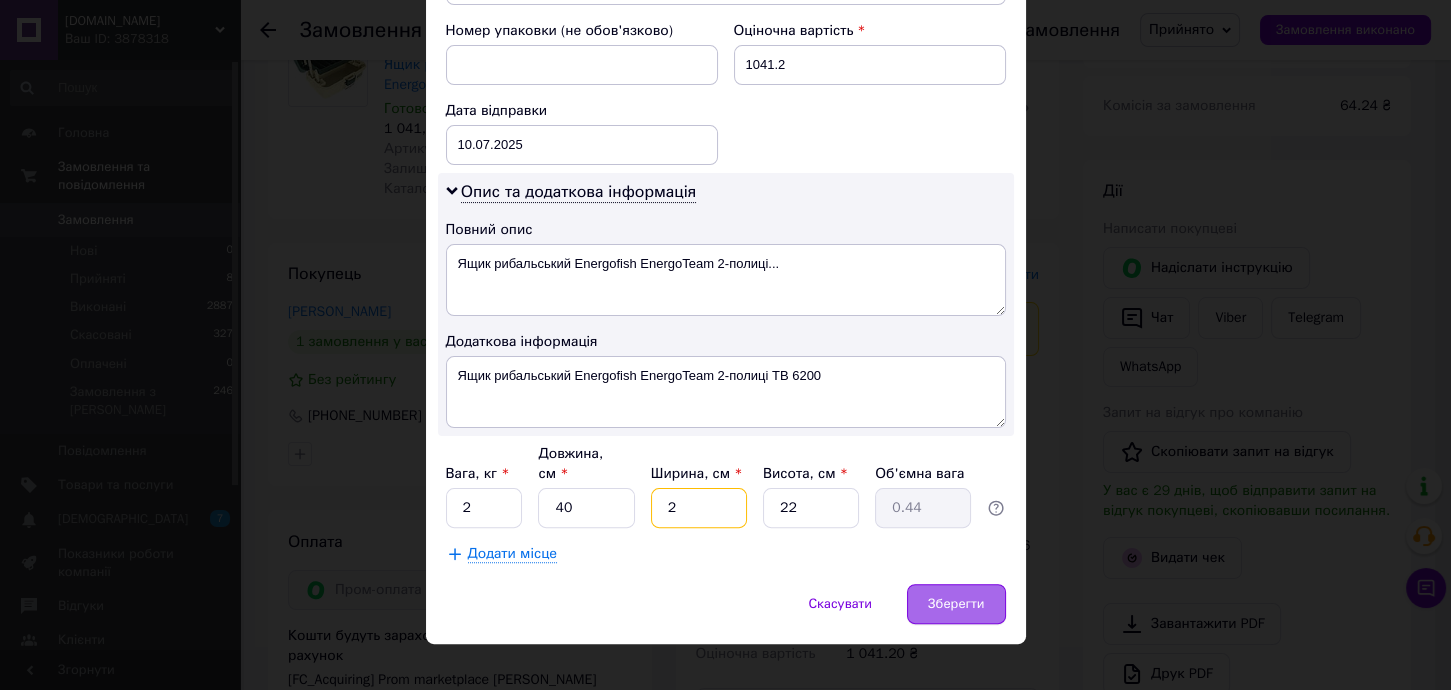 type on "22" 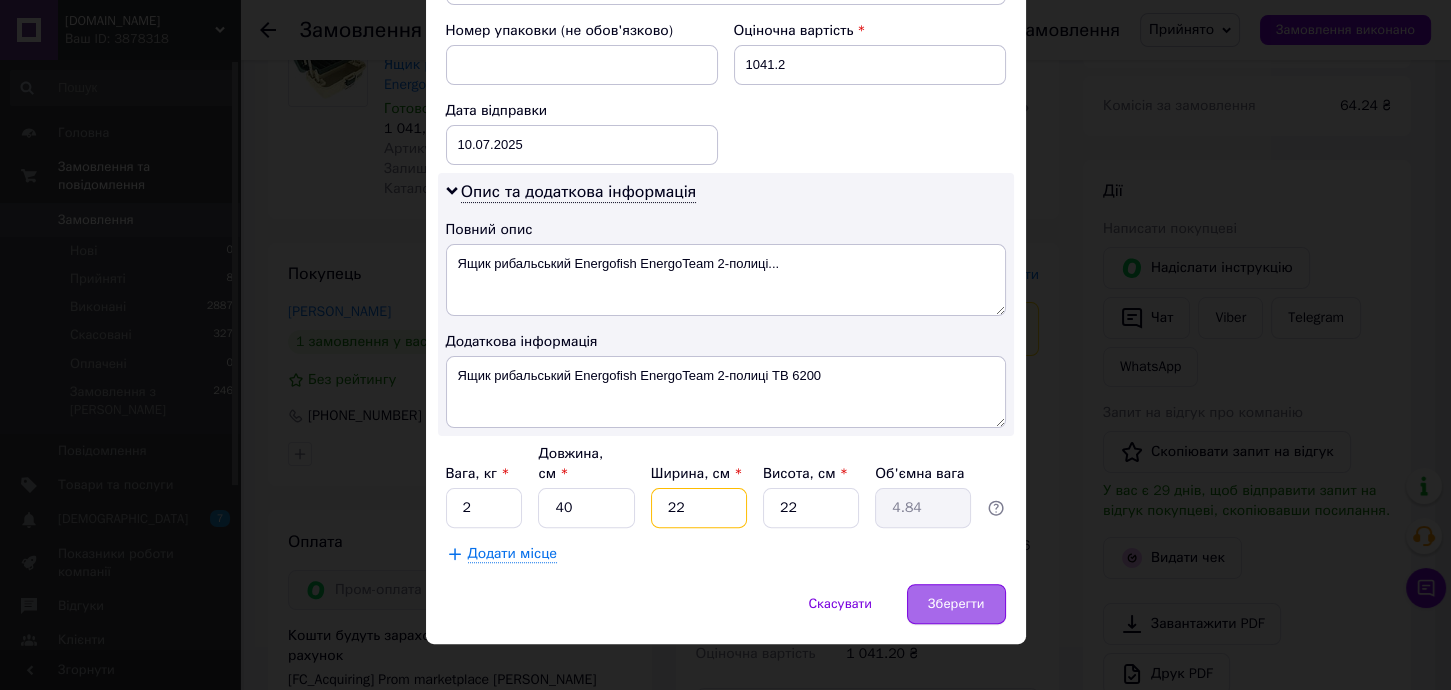 type on "22" 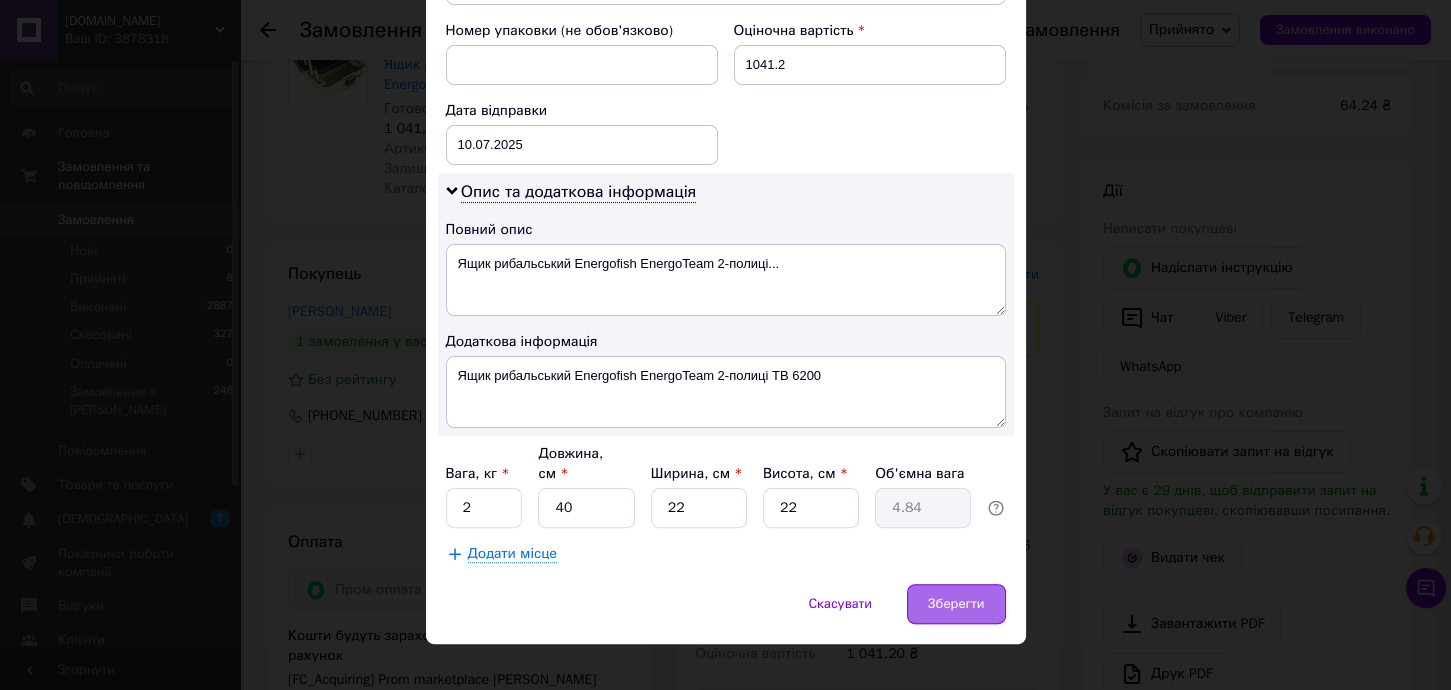 click on "Зберегти" at bounding box center (956, 604) 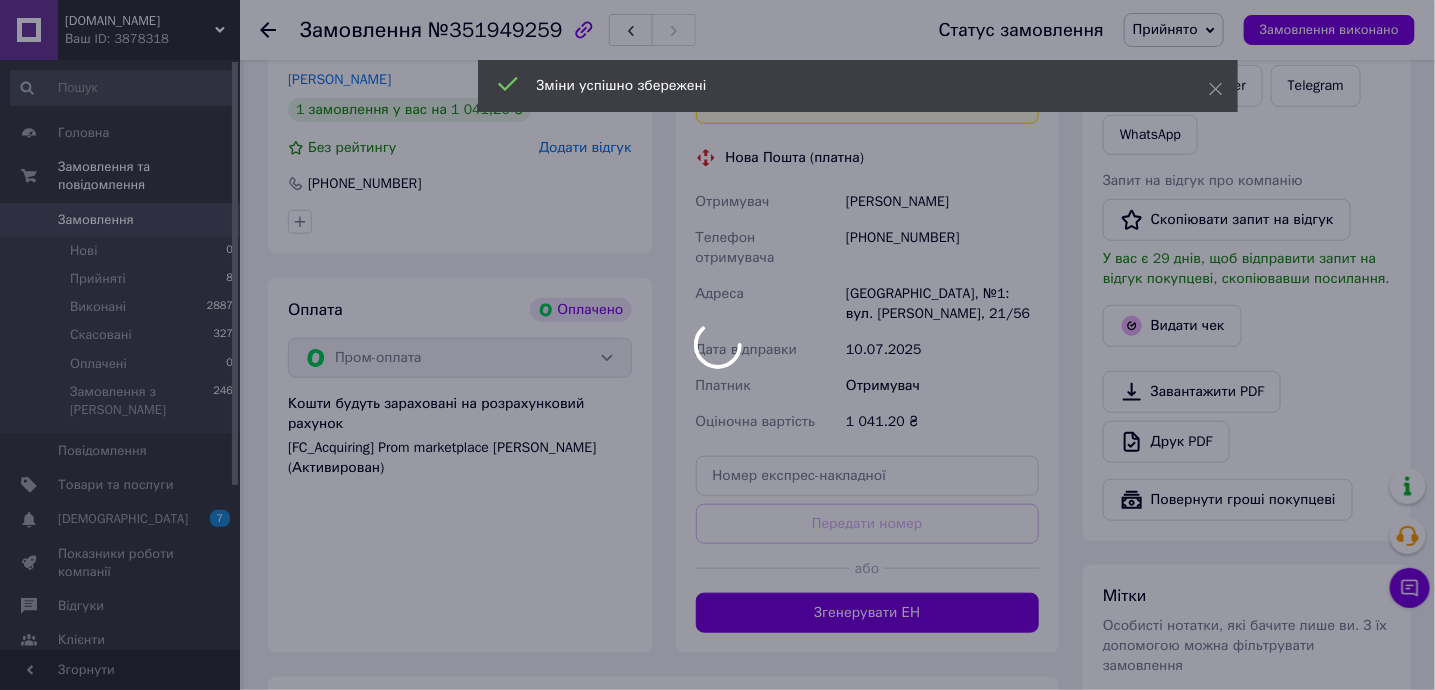 scroll, scrollTop: 666, scrollLeft: 0, axis: vertical 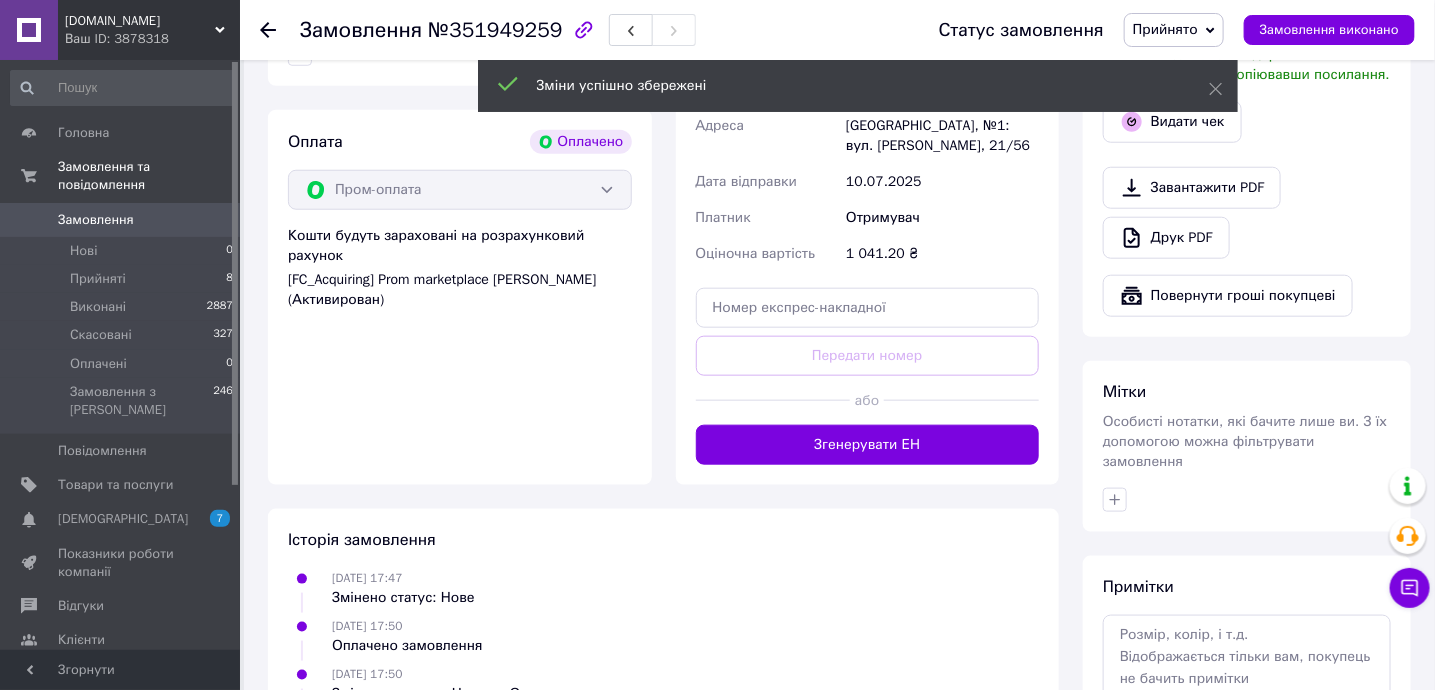 click at bounding box center (961, 400) 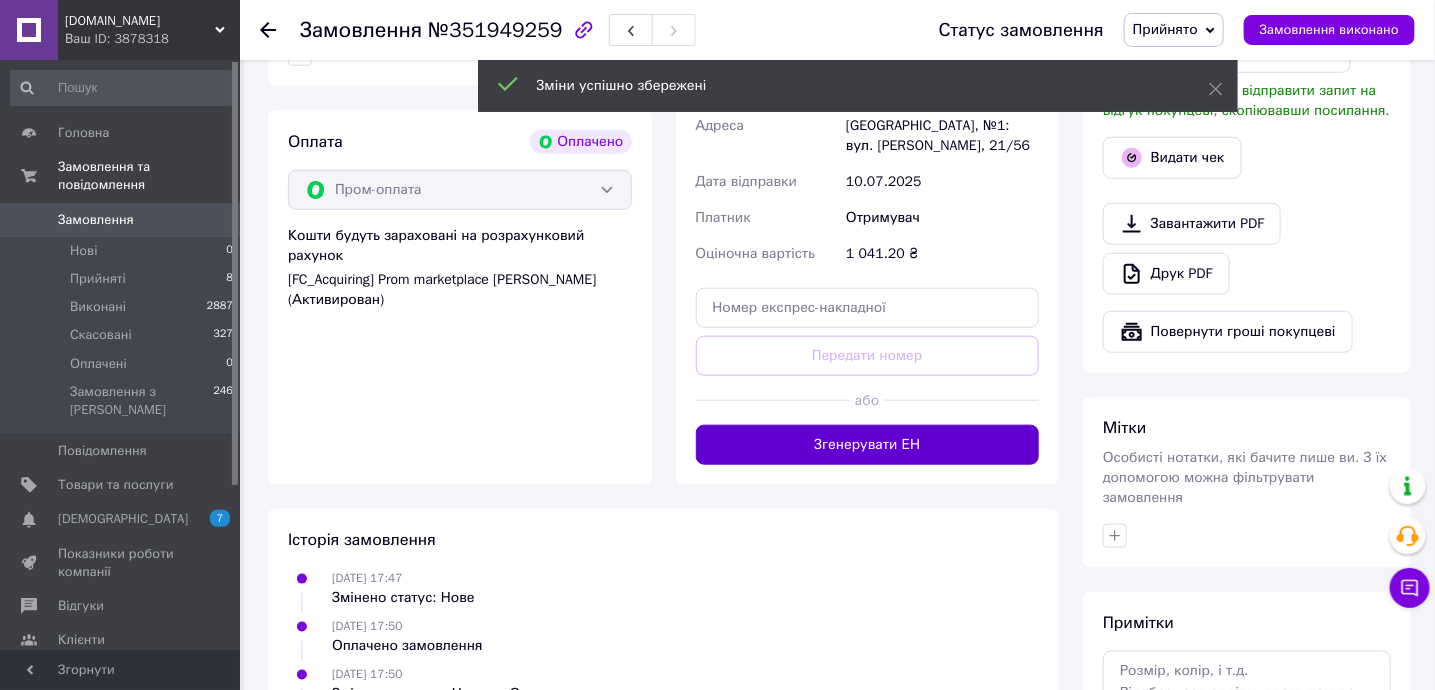 click on "Згенерувати ЕН" at bounding box center (868, 445) 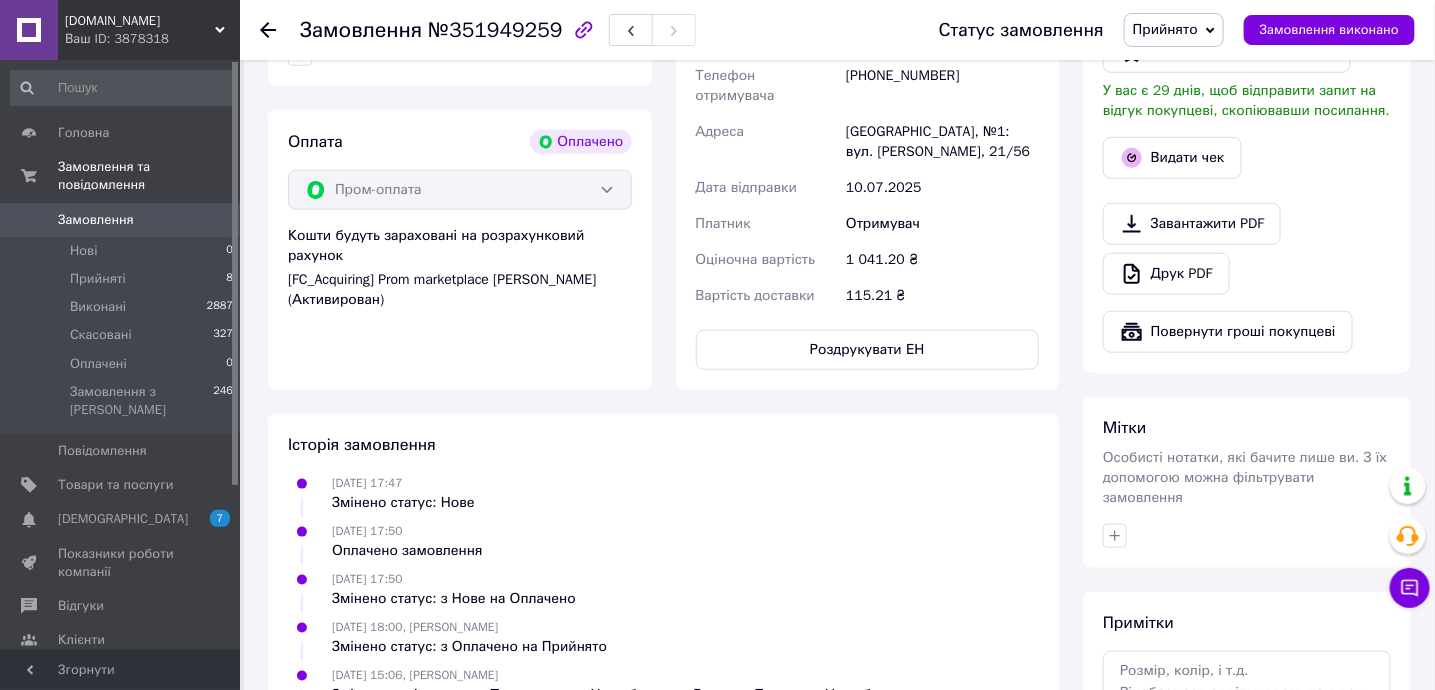 click on "Роздрукувати ЕН" at bounding box center (868, 350) 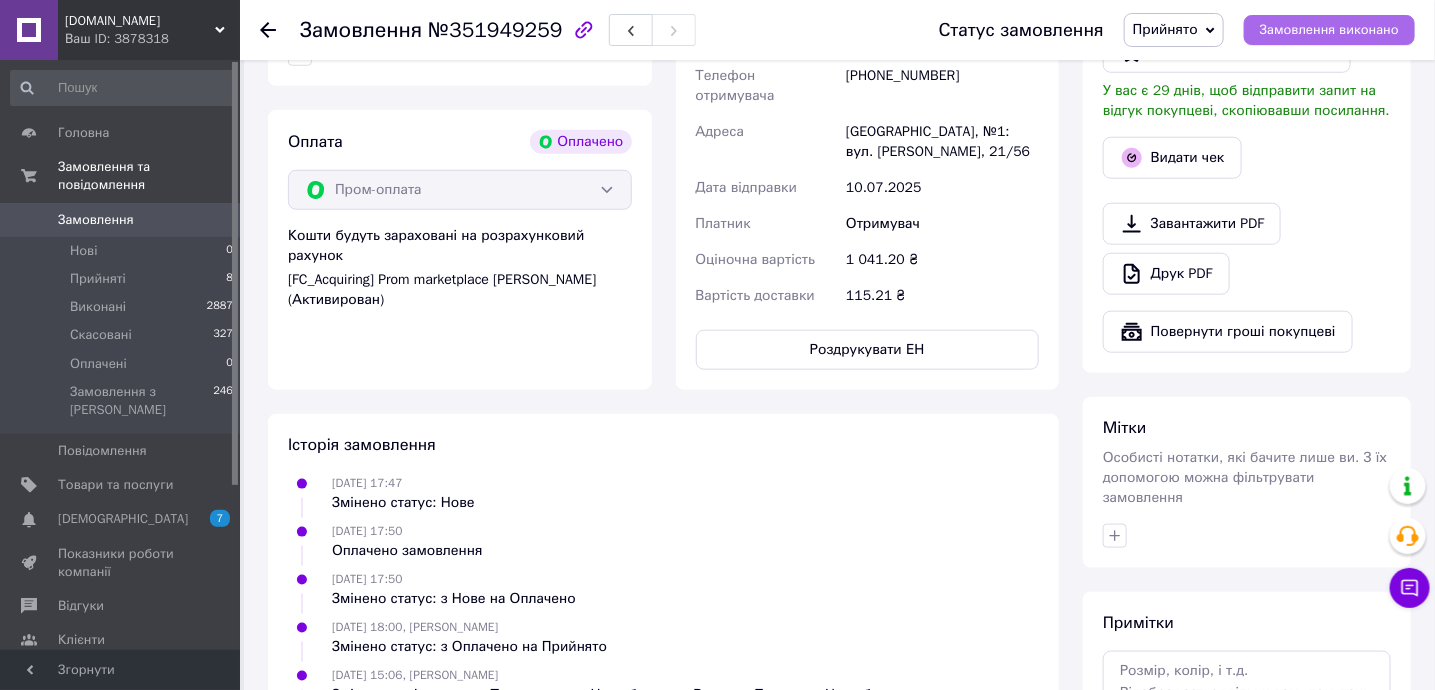 click on "Замовлення виконано" at bounding box center [1329, 30] 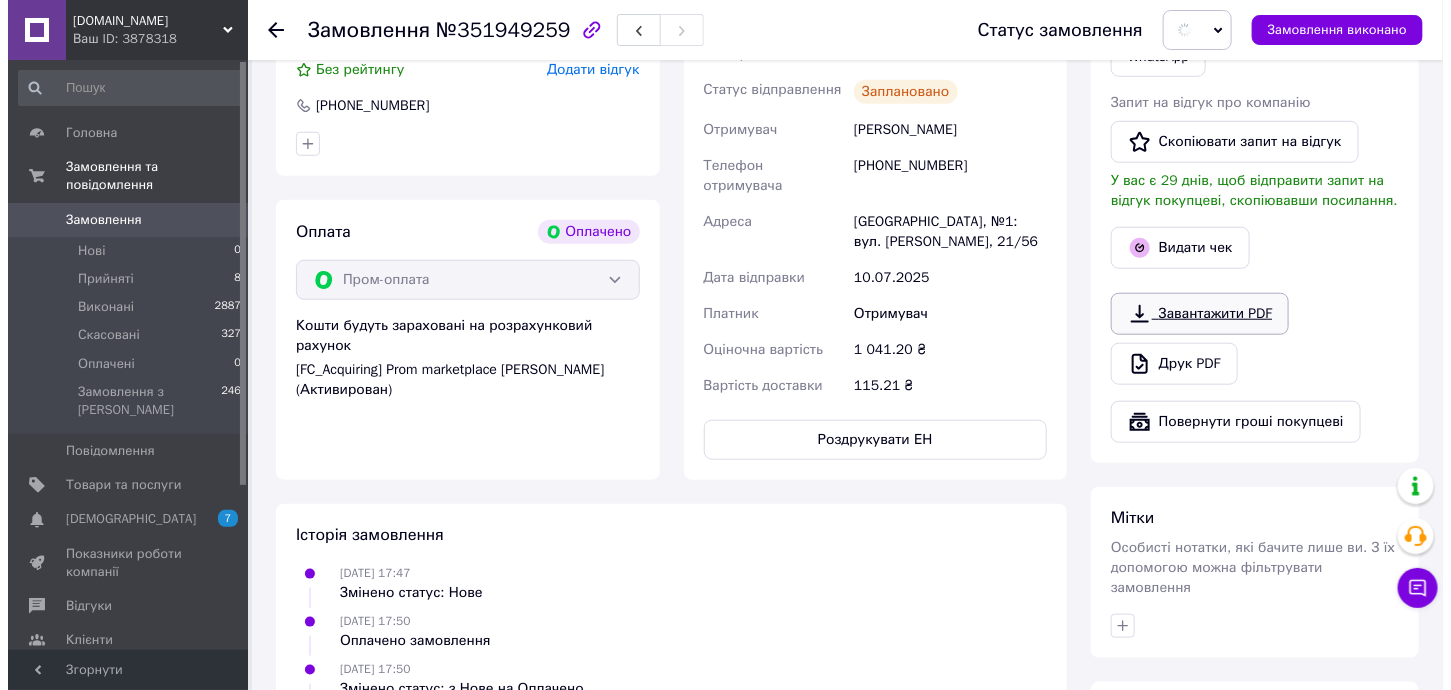 scroll, scrollTop: 533, scrollLeft: 0, axis: vertical 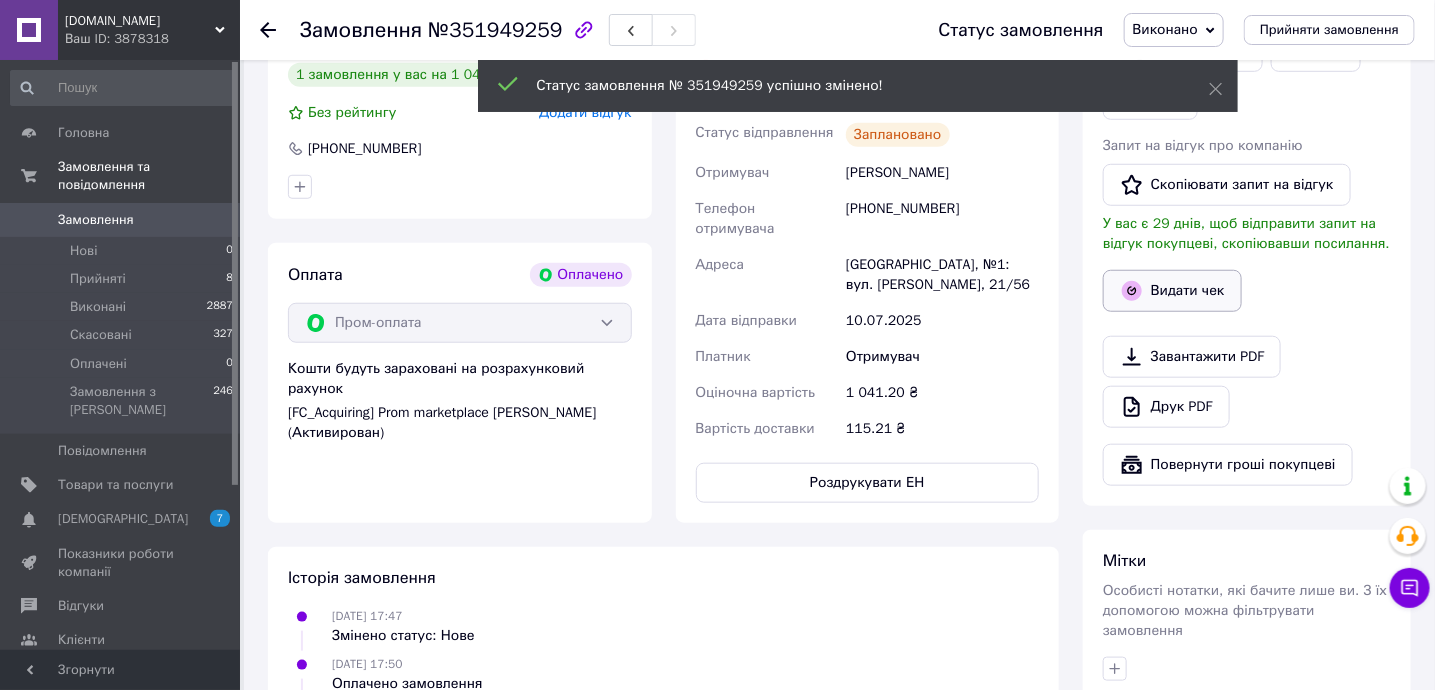 click on "Видати чек" at bounding box center [1172, 291] 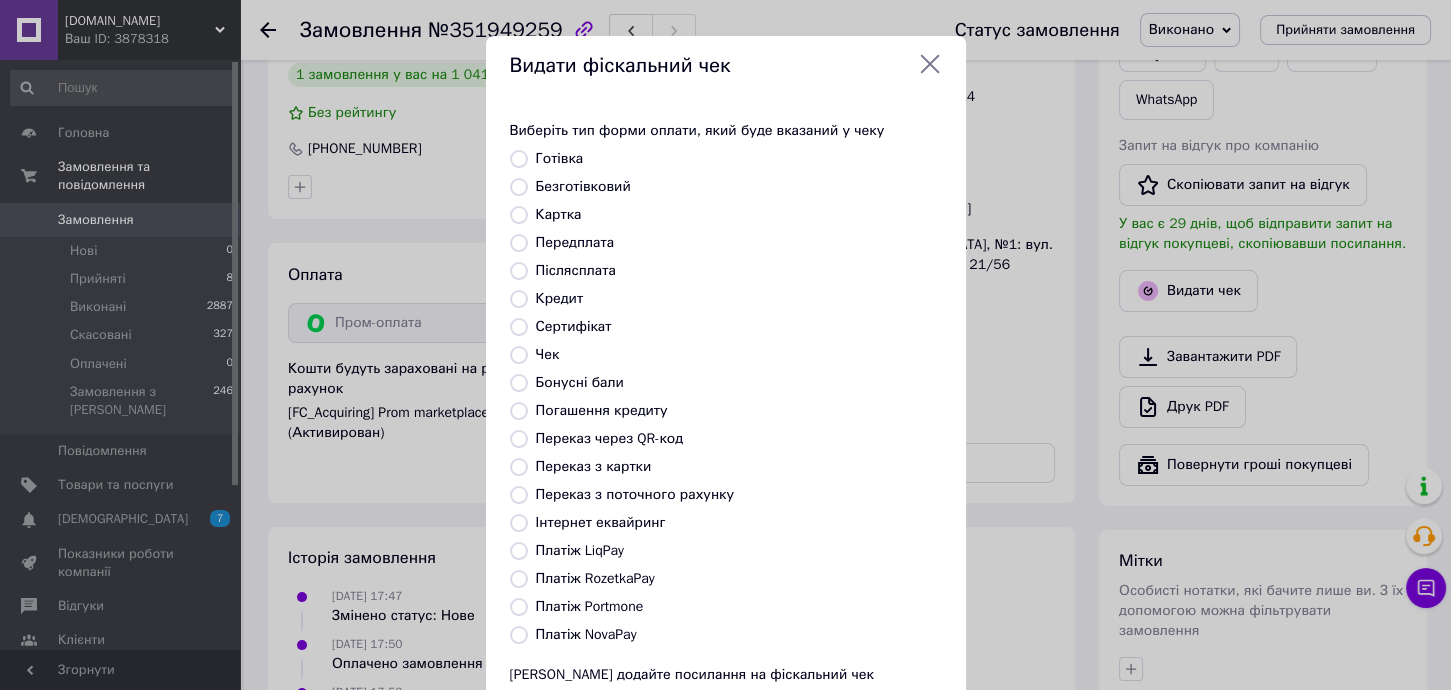 click on "Платіж RozetkaPay" at bounding box center (595, 578) 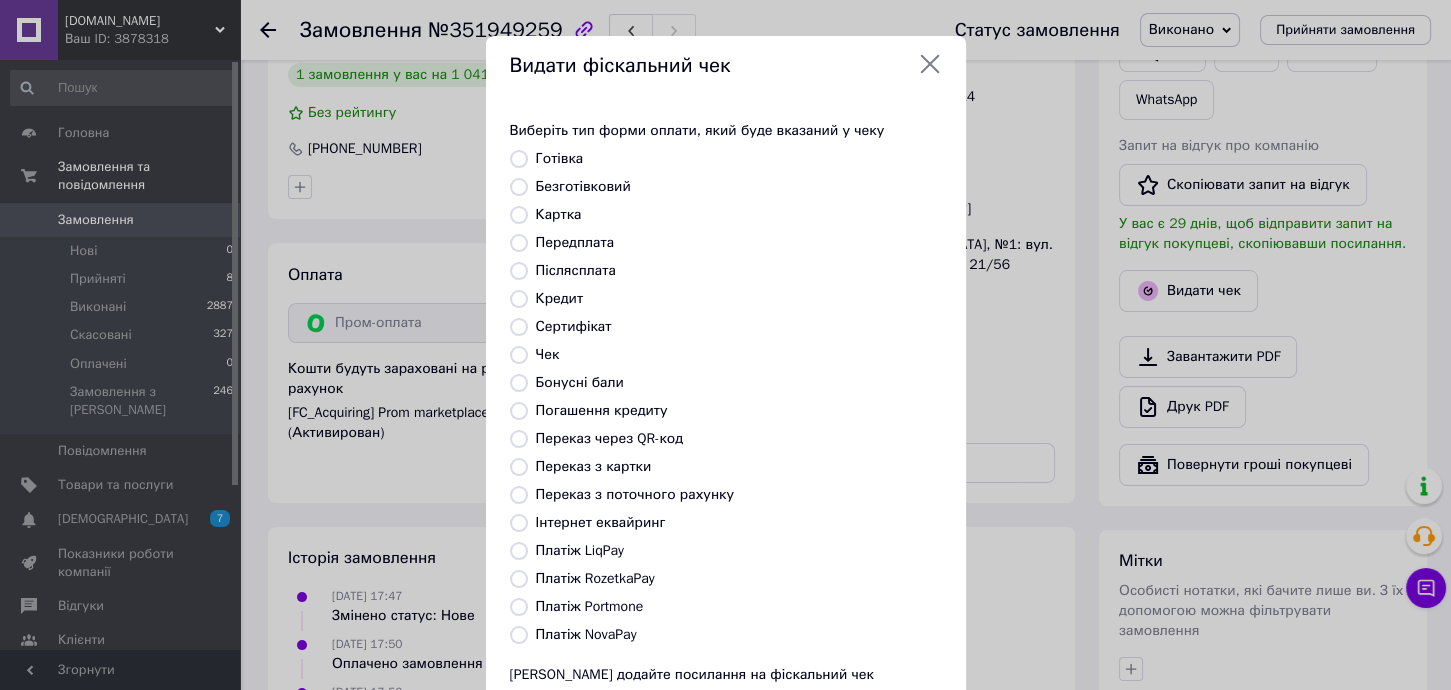 radio on "true" 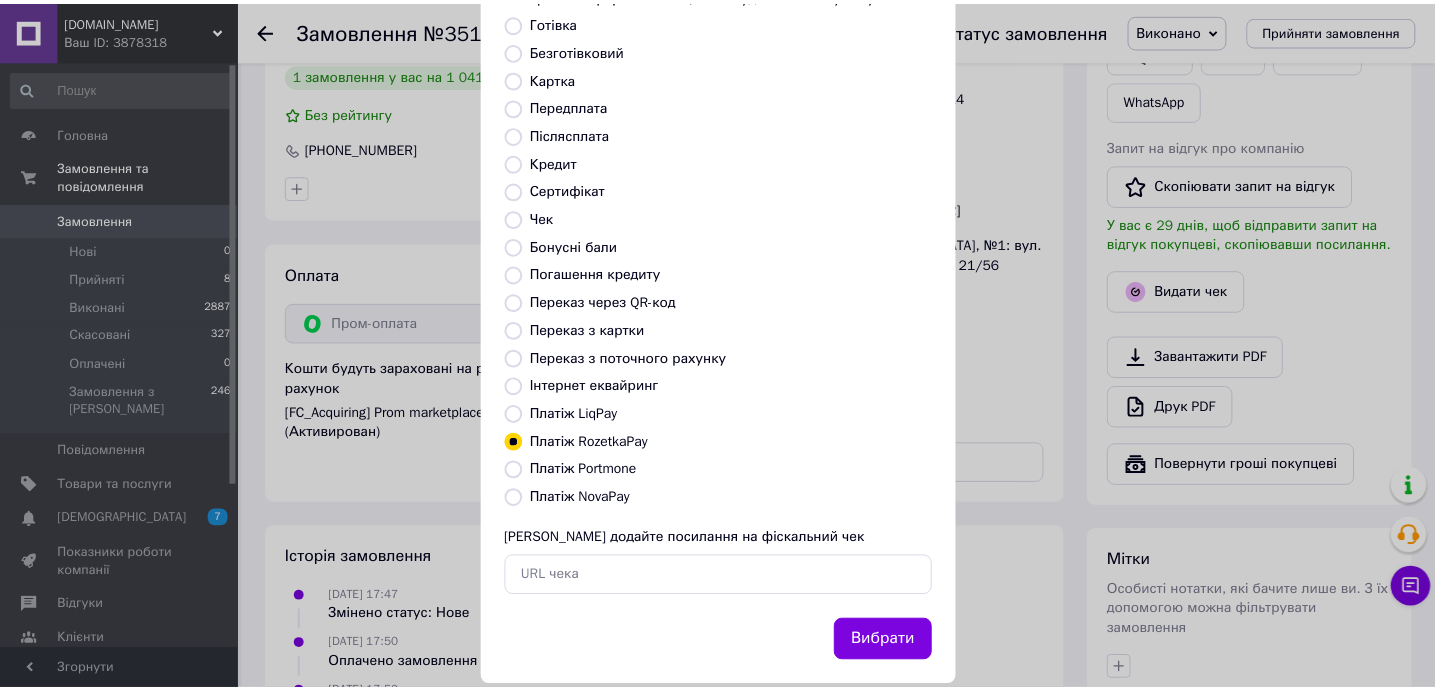 scroll, scrollTop: 169, scrollLeft: 0, axis: vertical 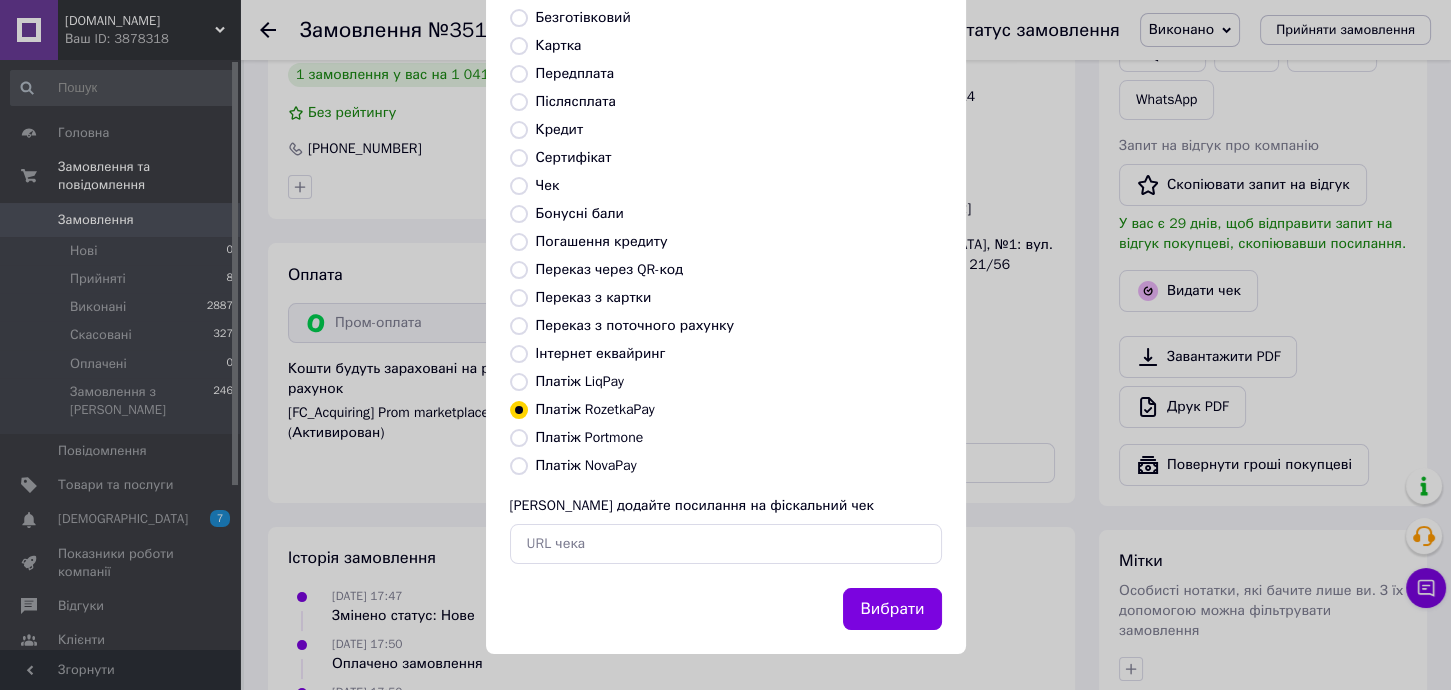click on "Вибрати" at bounding box center [892, 609] 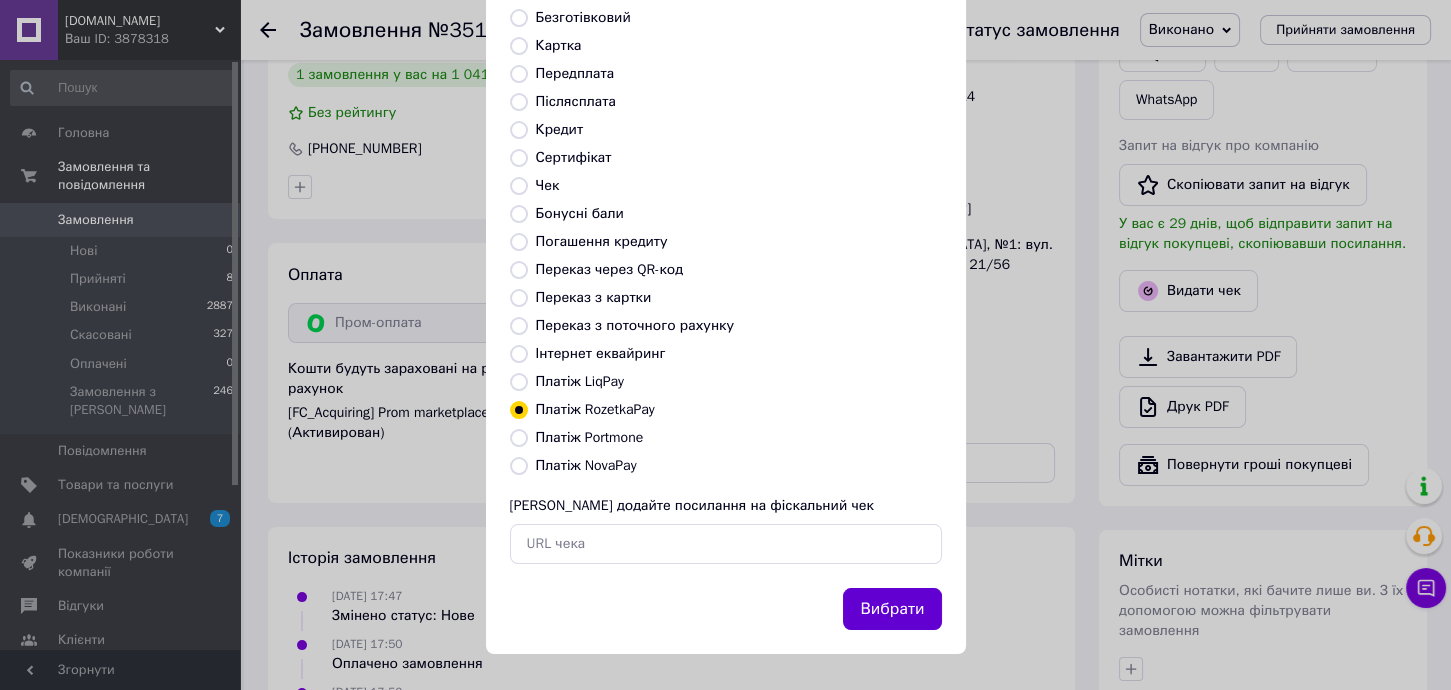 click on "Вибрати" at bounding box center (892, 609) 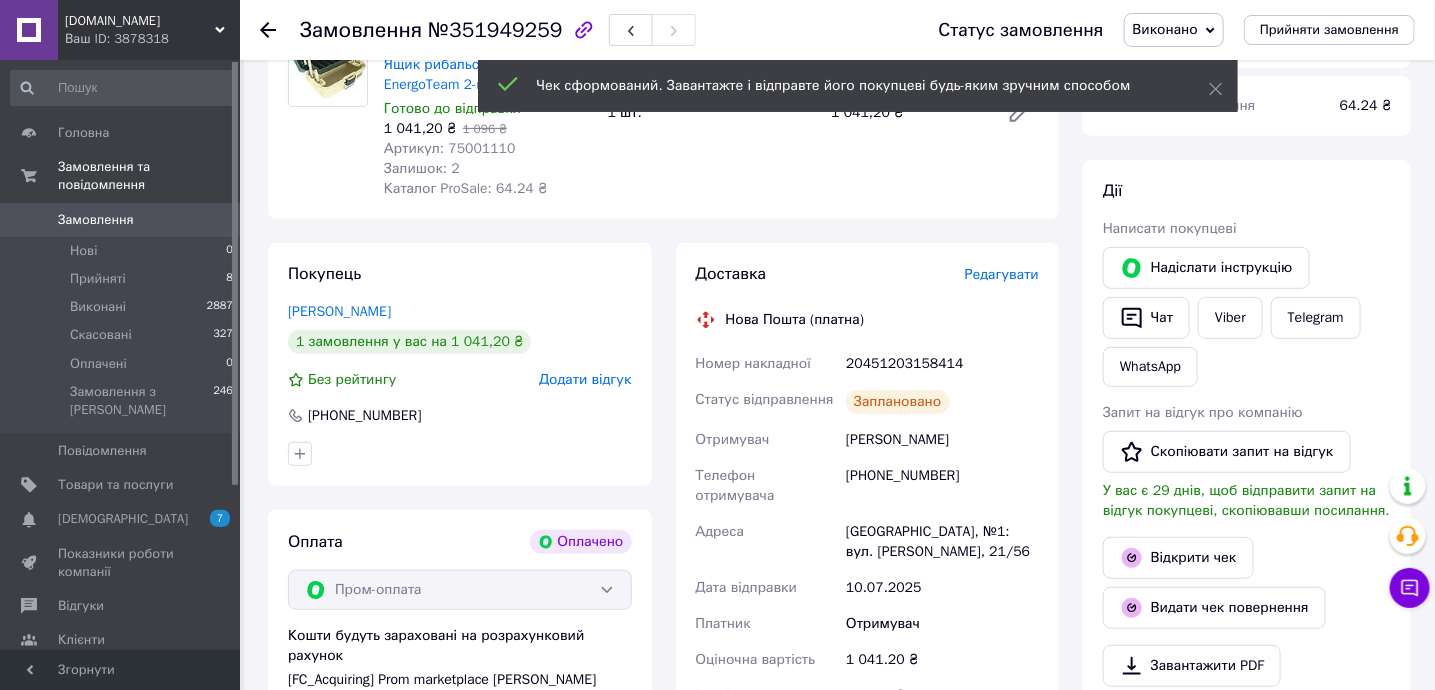 scroll, scrollTop: 0, scrollLeft: 0, axis: both 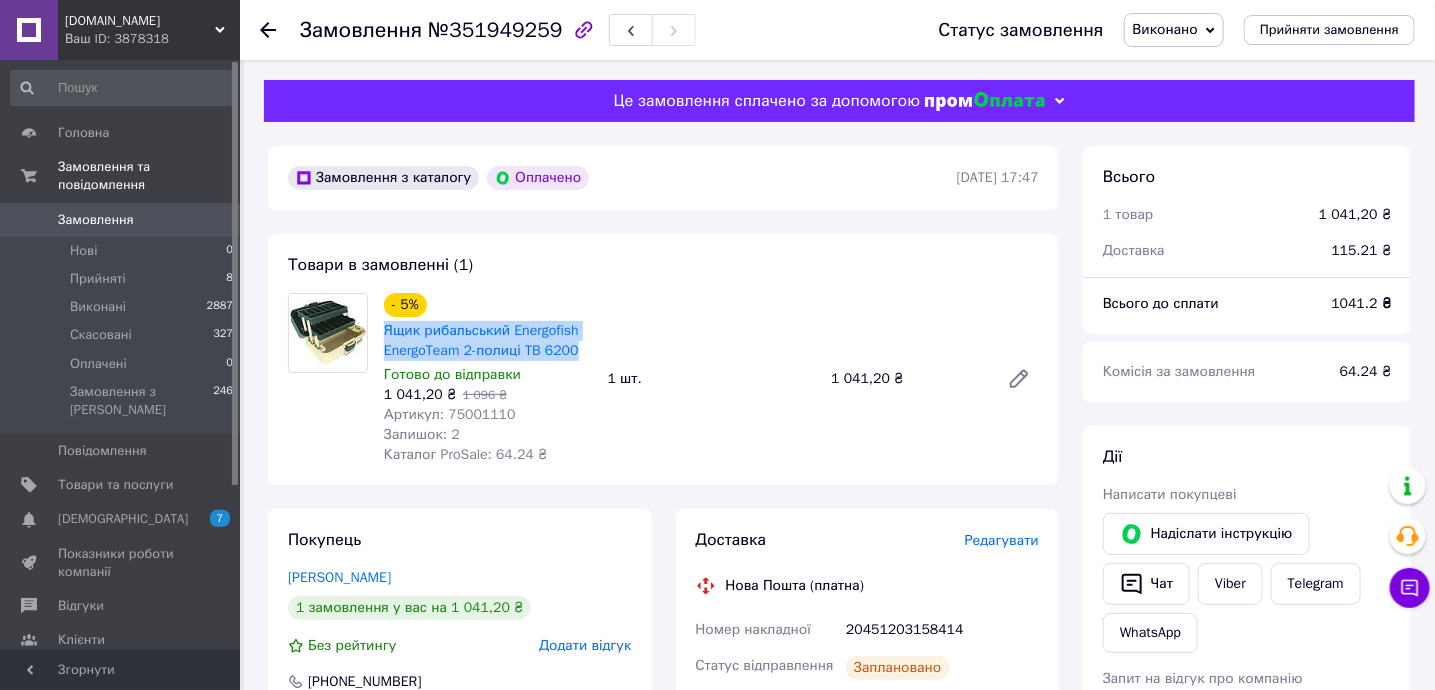 drag, startPoint x: 579, startPoint y: 349, endPoint x: 380, endPoint y: 328, distance: 200.10497 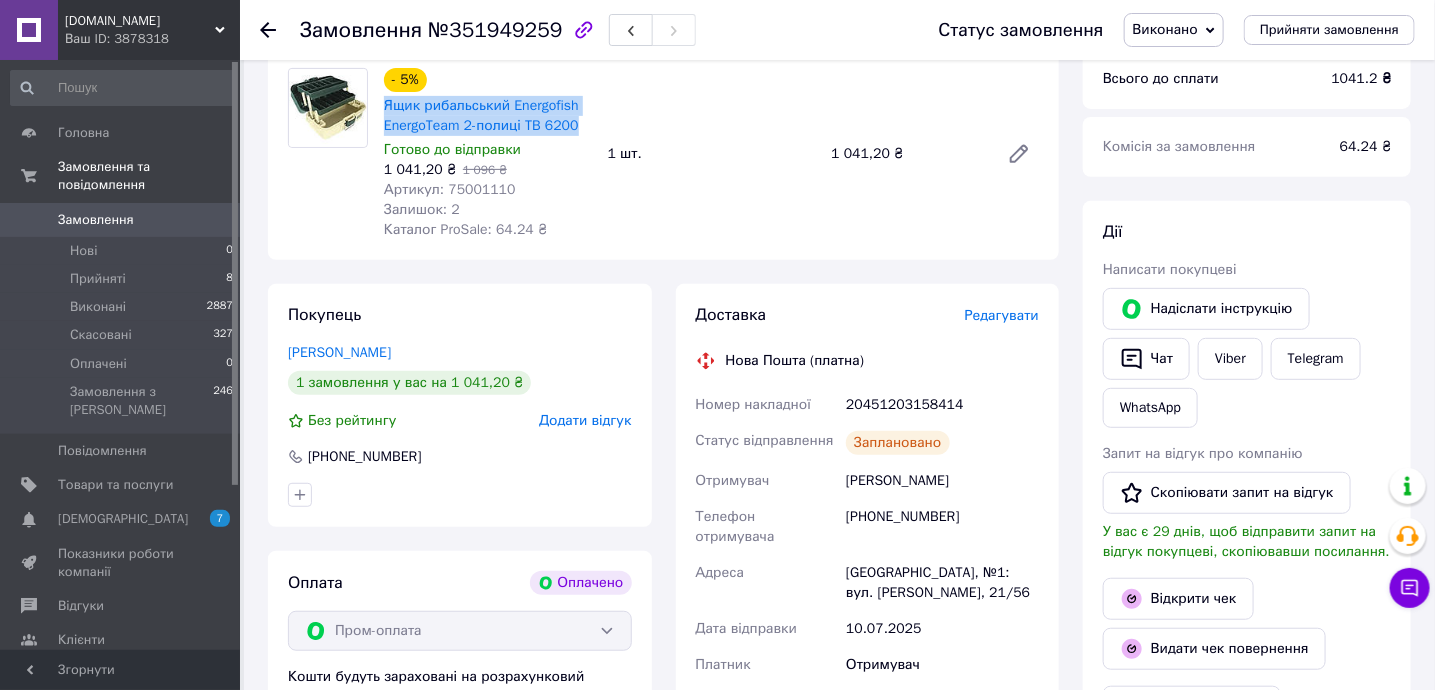 scroll, scrollTop: 266, scrollLeft: 0, axis: vertical 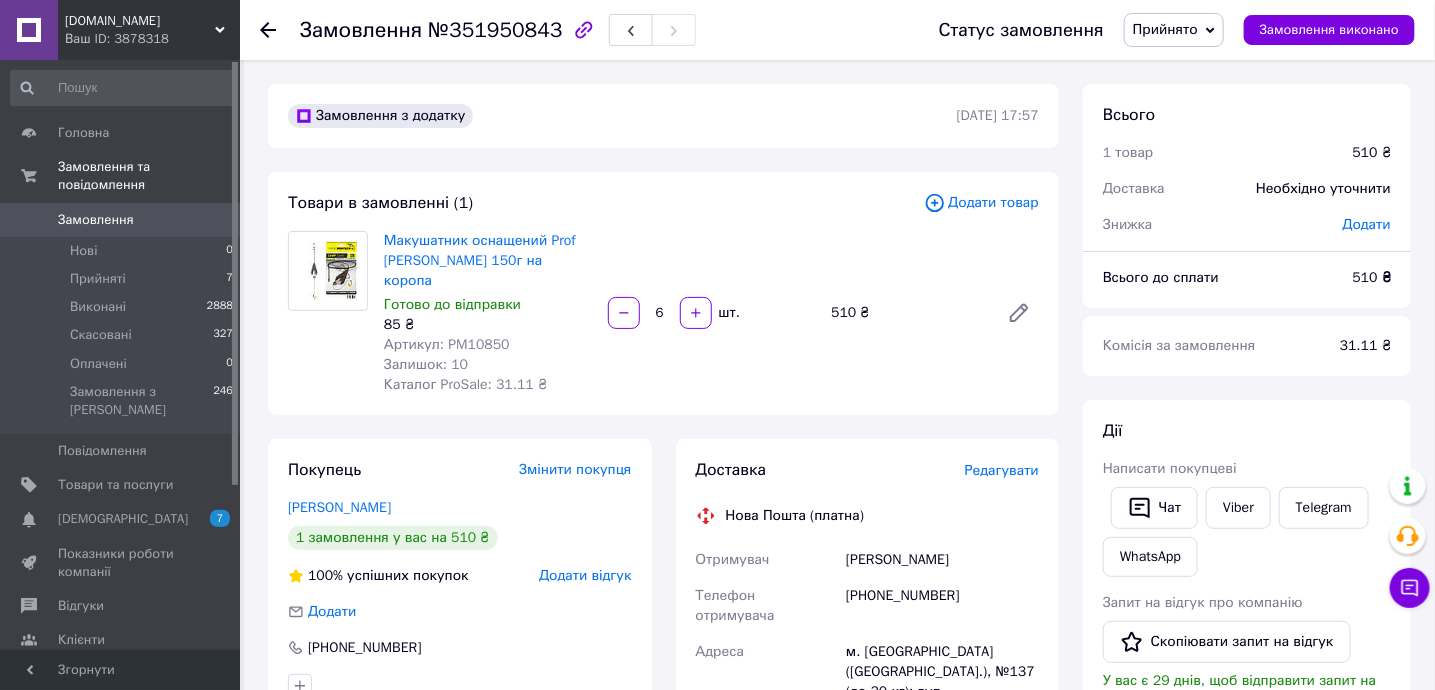 click on "Доставка Редагувати Нова Пошта (платна) Отримувач [PERSON_NAME] Телефон отримувача [PHONE_NUMBER] Адреса м. [GEOGRAPHIC_DATA] ([GEOGRAPHIC_DATA].), №137 (до 30 кг): вул. Садова 50-а, 115 Дата відправки [DATE] Платник Отримувач Оціночна вартість 510 ₴ Сума післяплати 510 ₴ Комісія за післяплату 30.20 ₴ Платник комісії післяплати Отримувач Передати номер або Згенерувати ЕН" at bounding box center [868, 819] 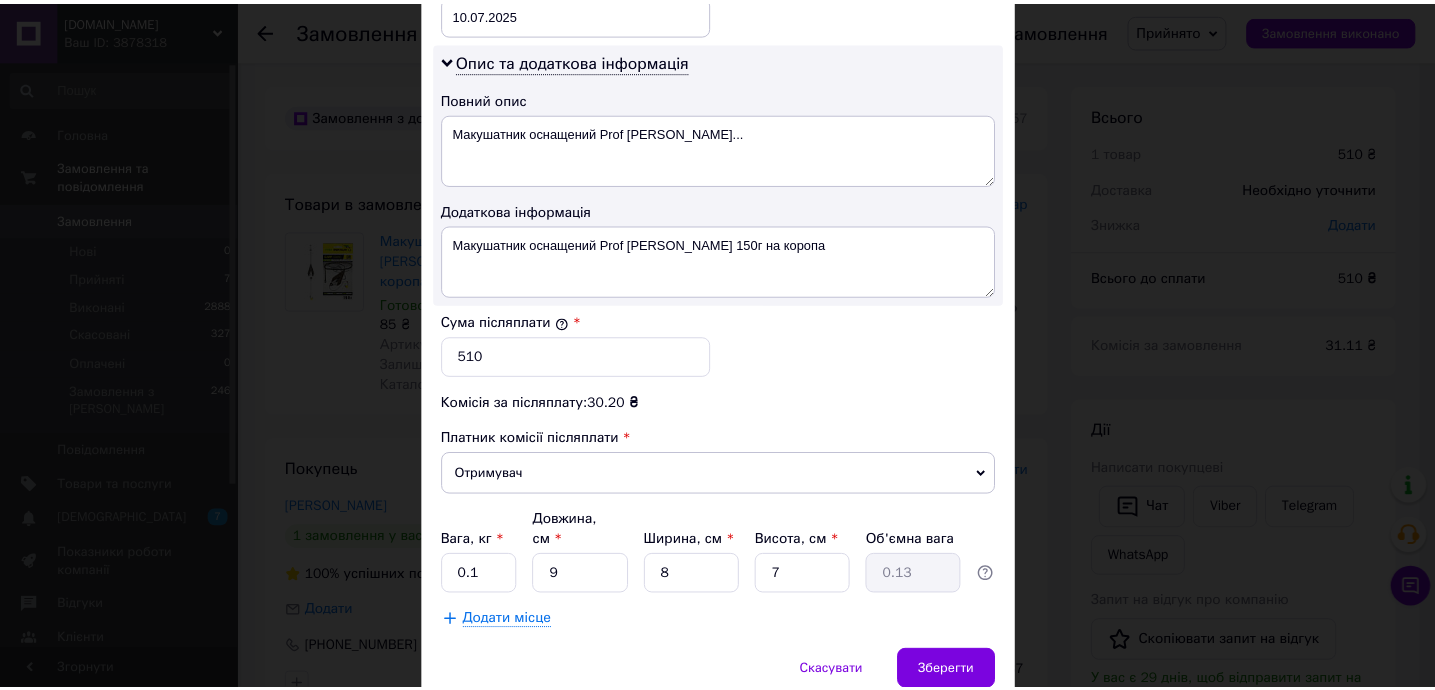 scroll, scrollTop: 1075, scrollLeft: 0, axis: vertical 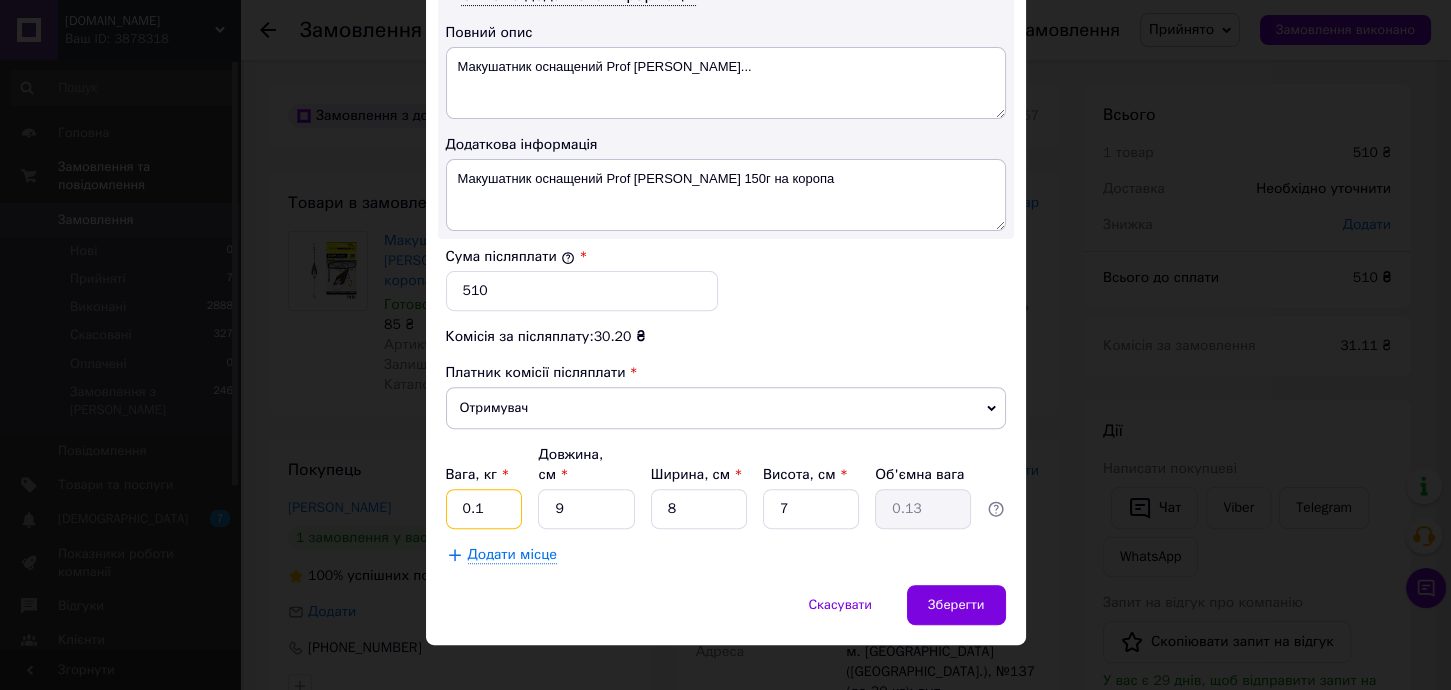 click on "0.1" at bounding box center [484, 509] 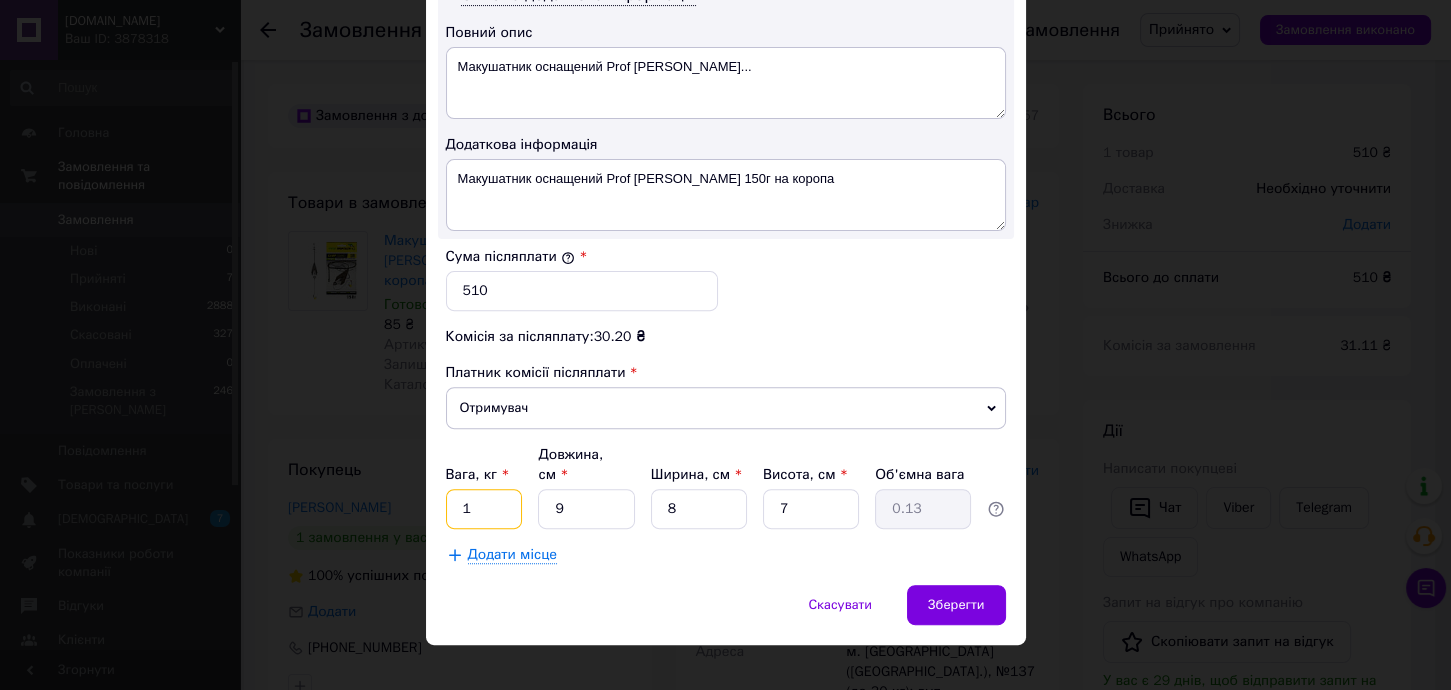 type on "1" 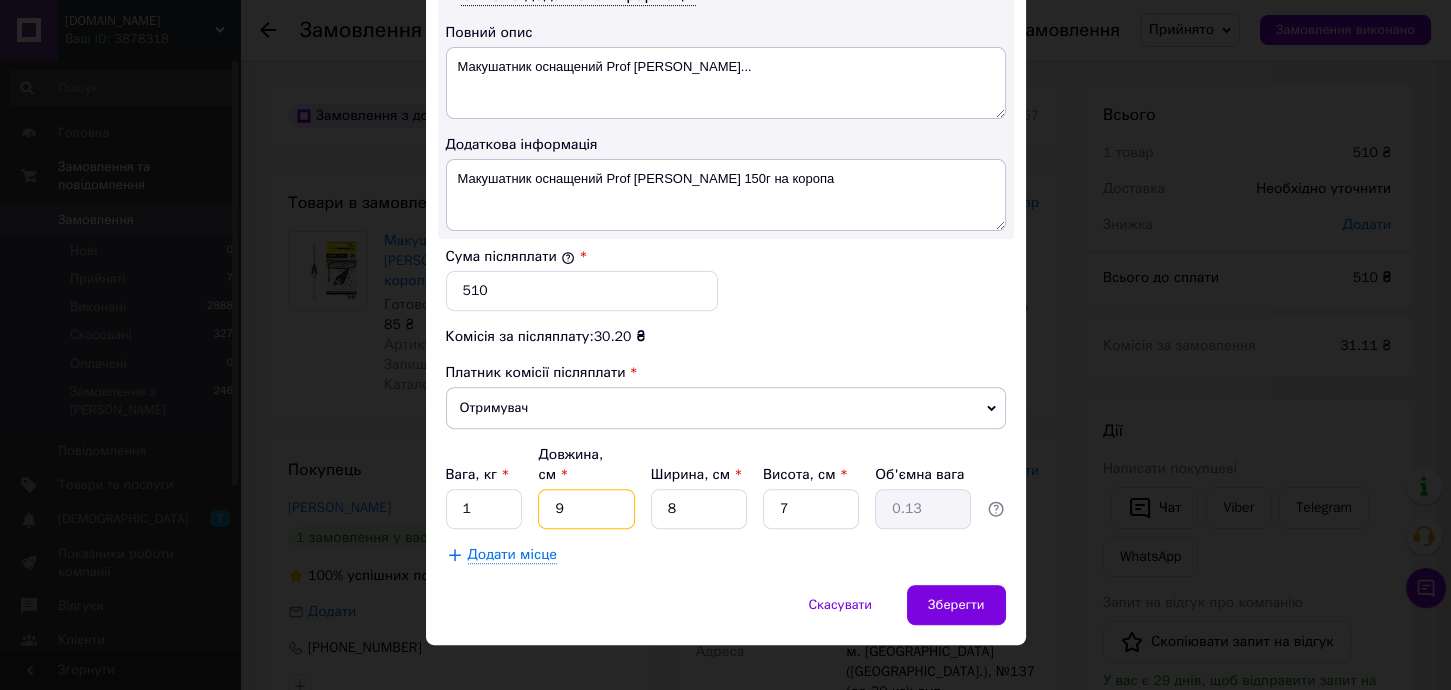 click on "9" at bounding box center (586, 509) 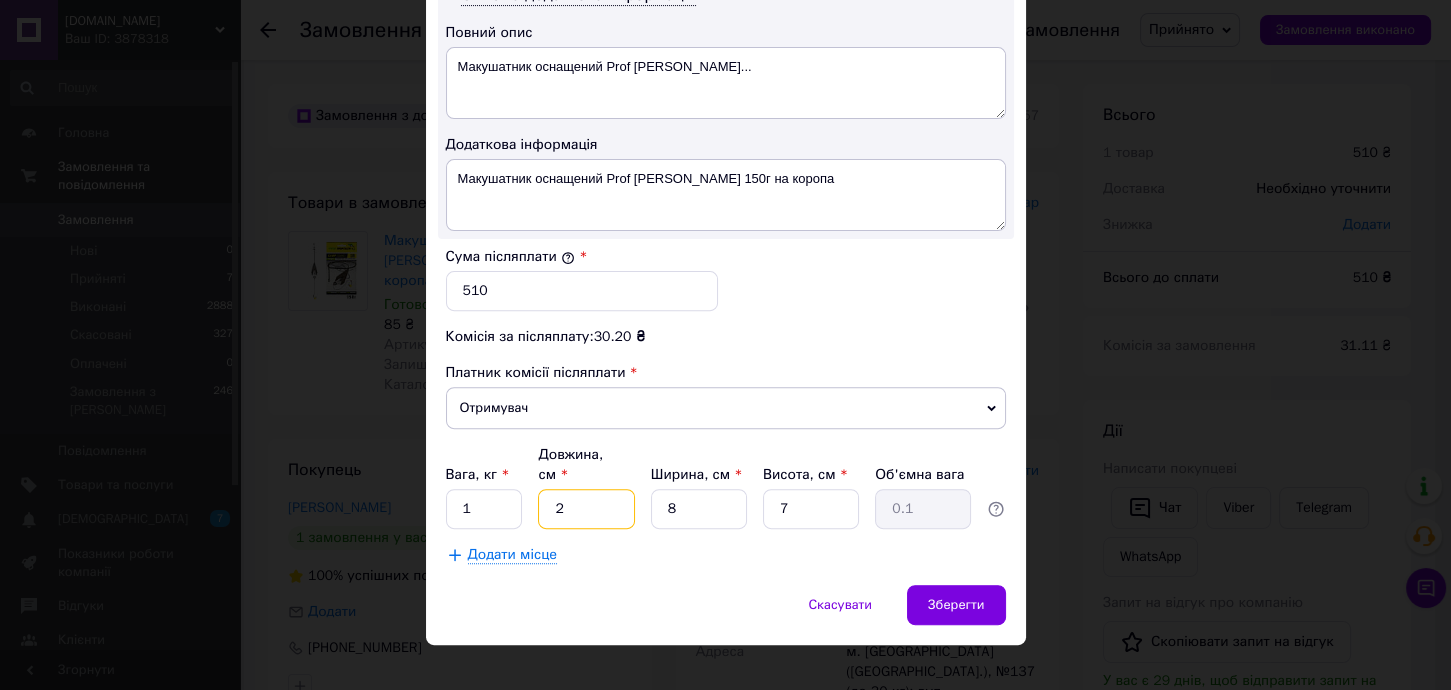 type on "20" 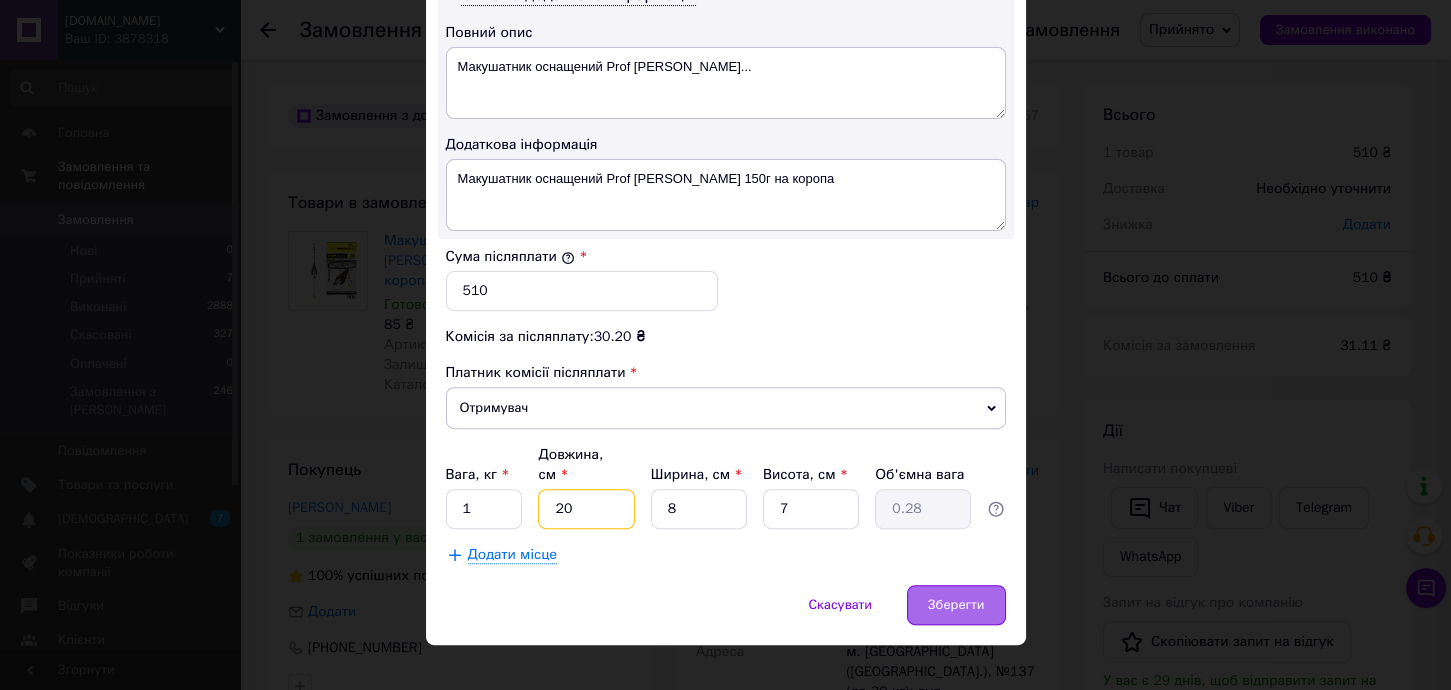 type on "20" 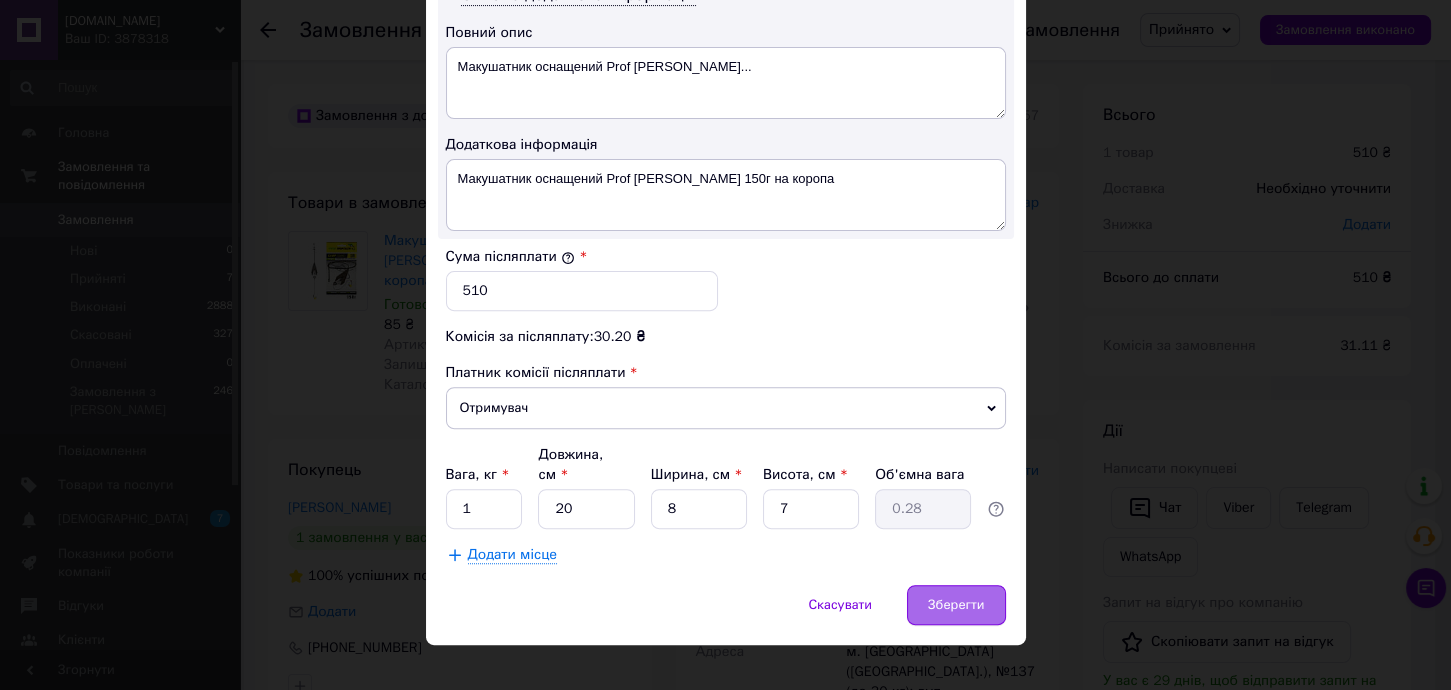 click on "Зберегти" at bounding box center [956, 605] 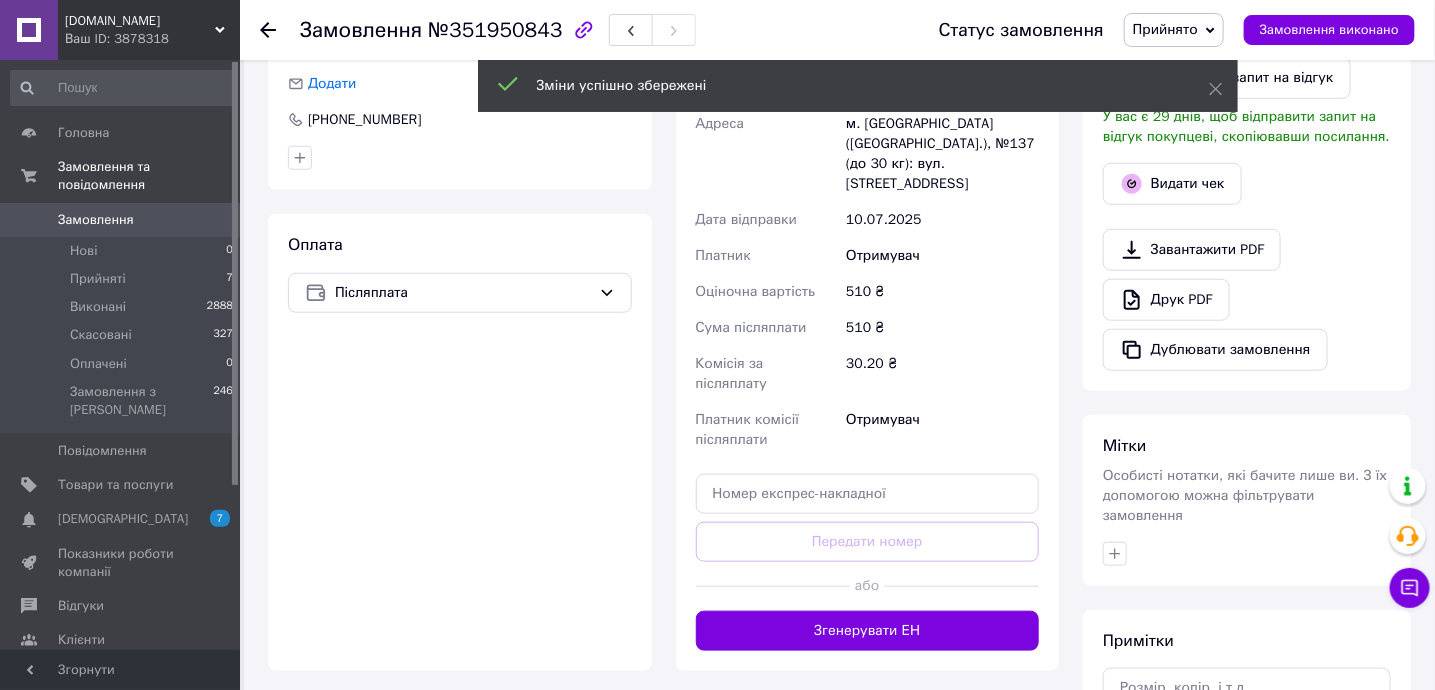 scroll, scrollTop: 533, scrollLeft: 0, axis: vertical 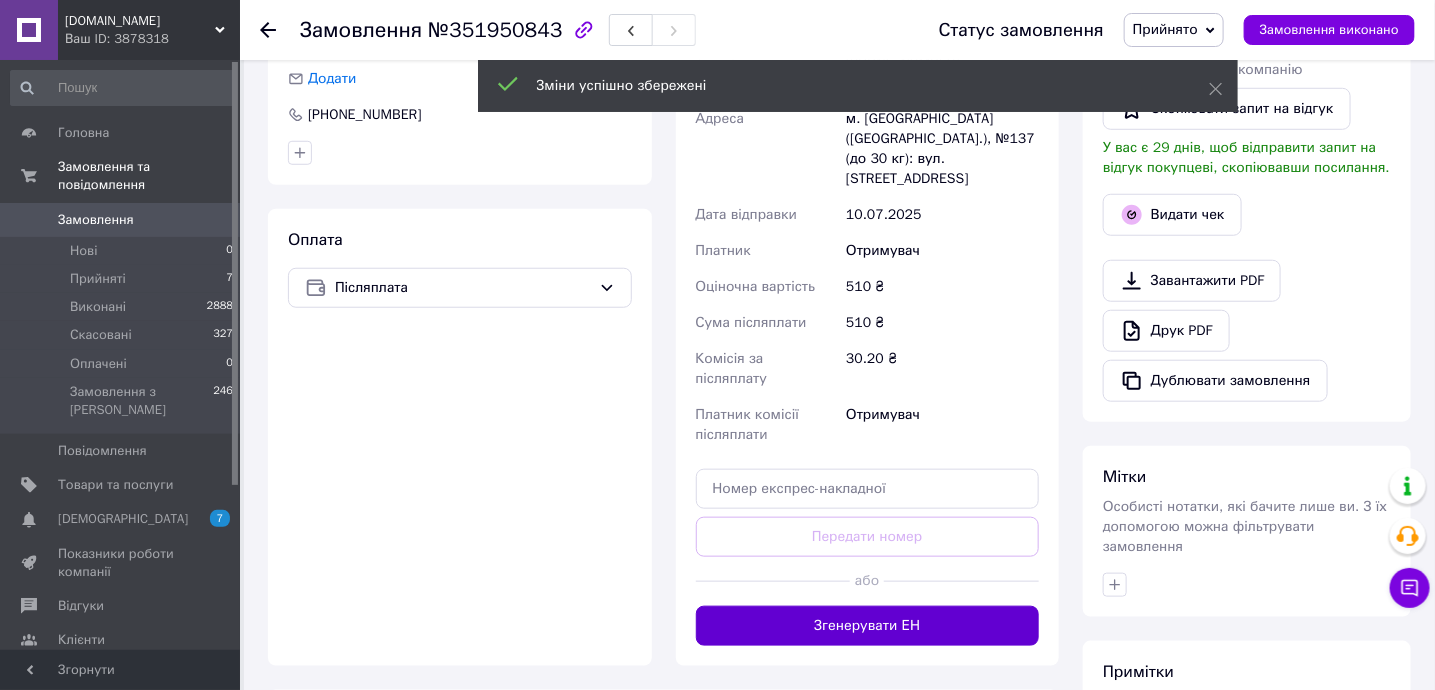 click on "Згенерувати ЕН" at bounding box center (868, 626) 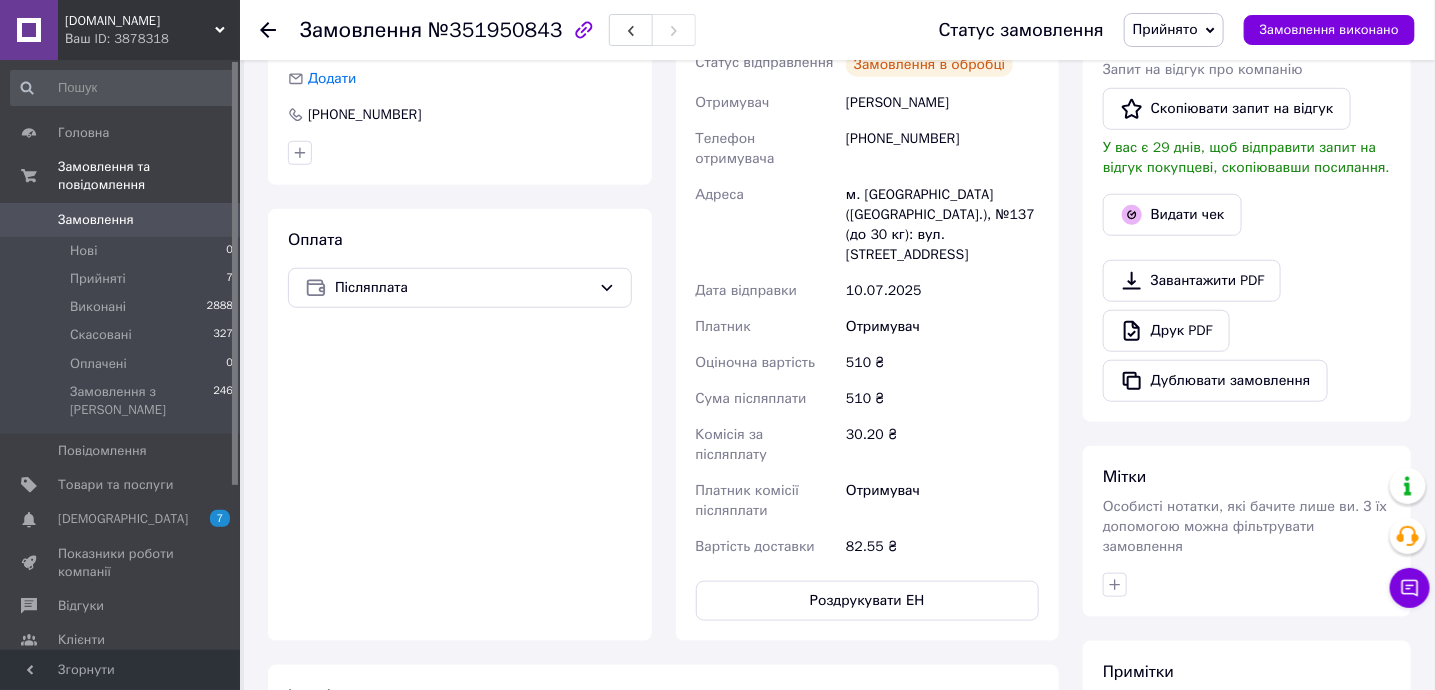 click on "Роздрукувати ЕН" at bounding box center (868, 601) 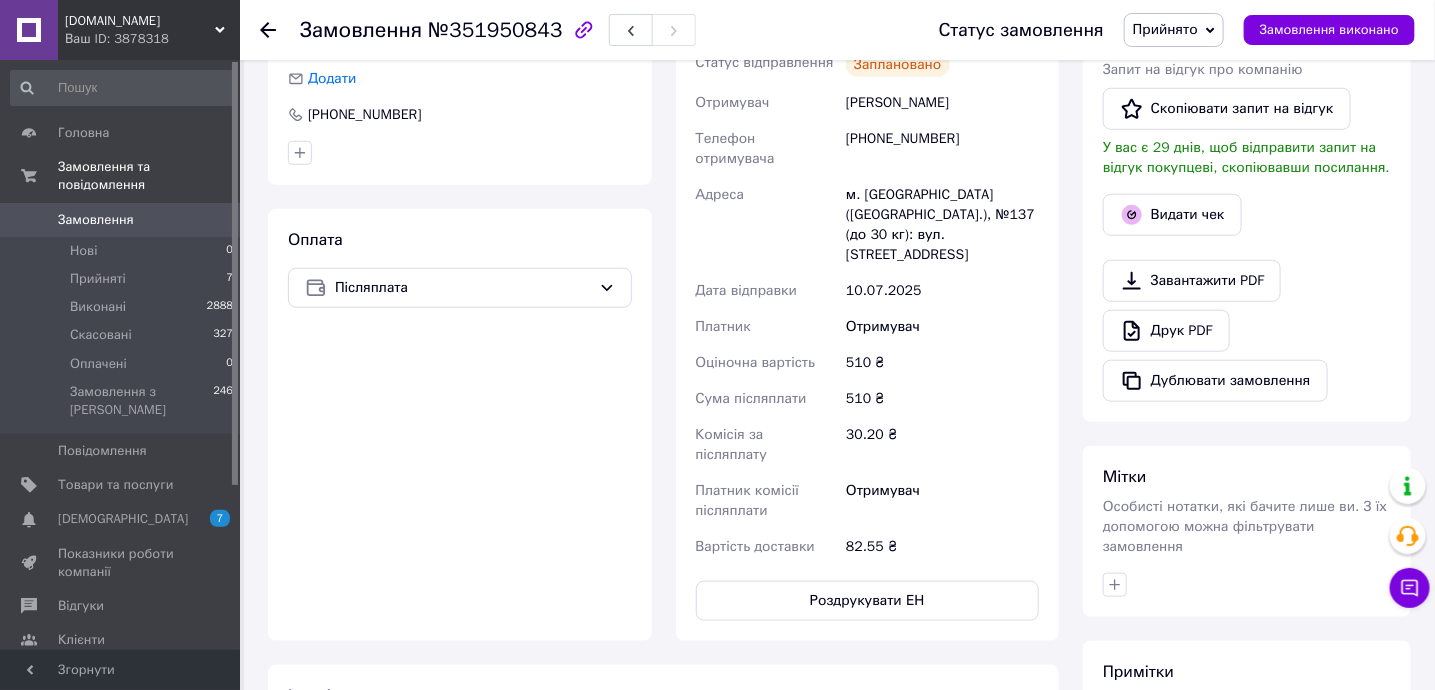 scroll, scrollTop: 799, scrollLeft: 0, axis: vertical 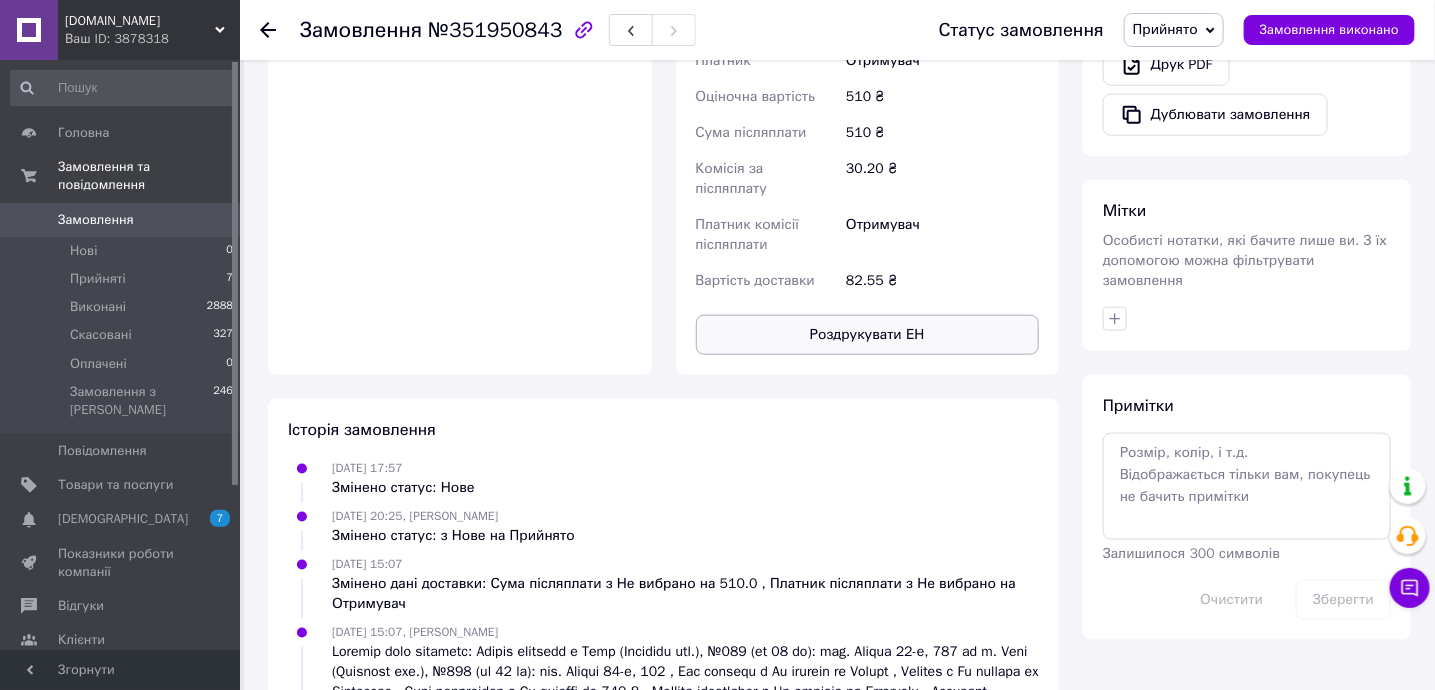 click on "Роздрукувати ЕН" at bounding box center [868, 335] 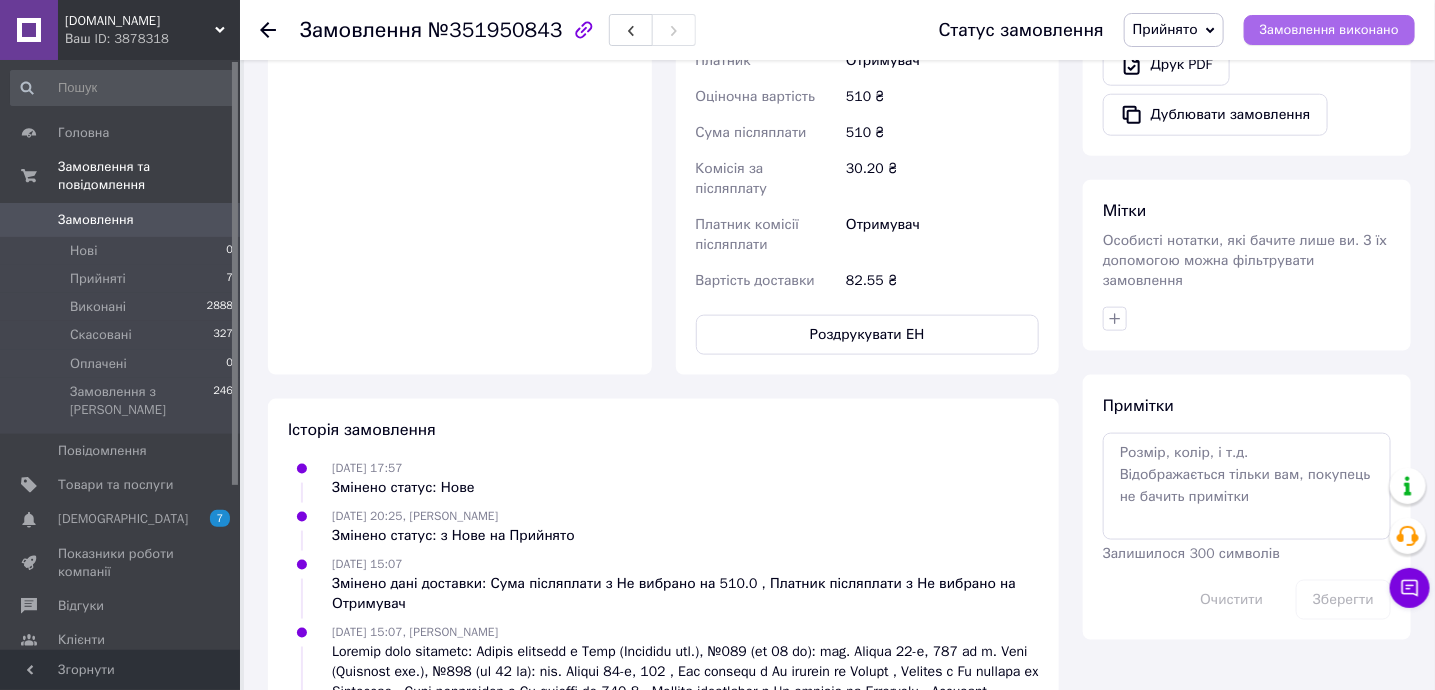 click on "Замовлення виконано" at bounding box center [1329, 30] 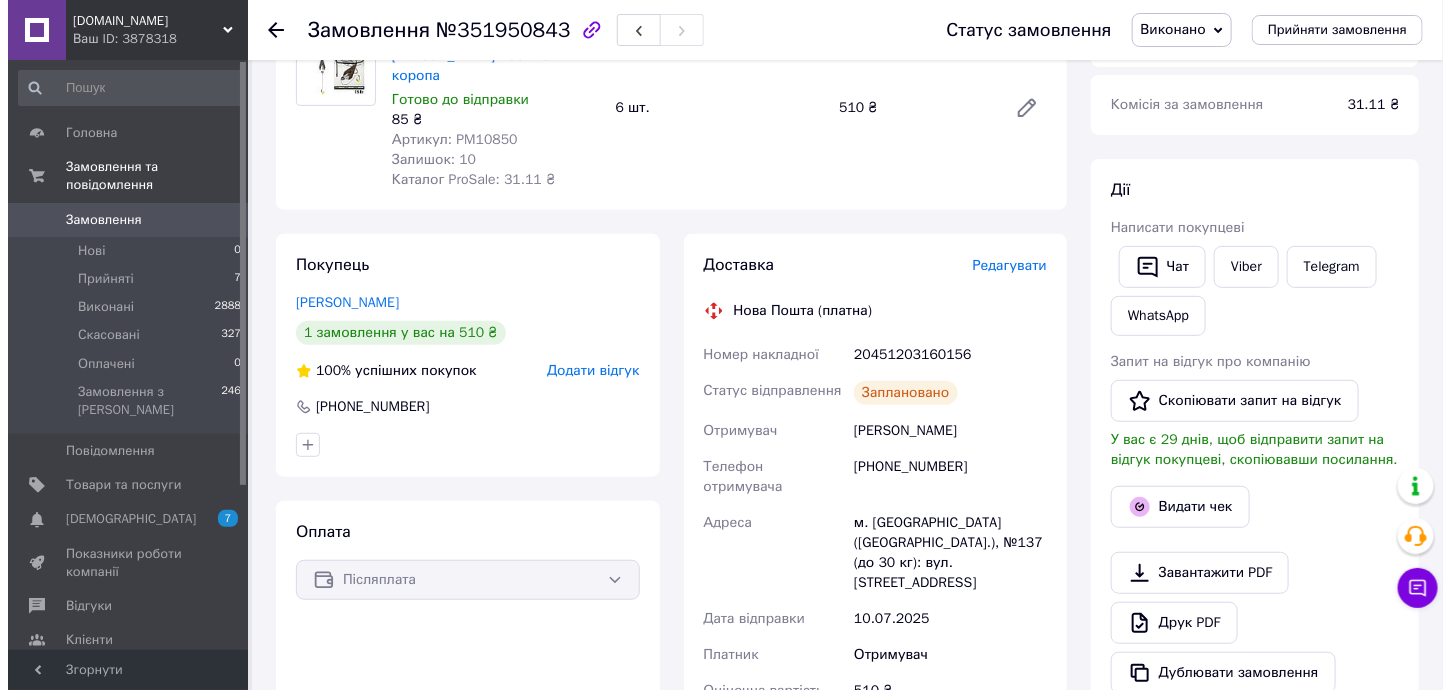 scroll, scrollTop: 266, scrollLeft: 0, axis: vertical 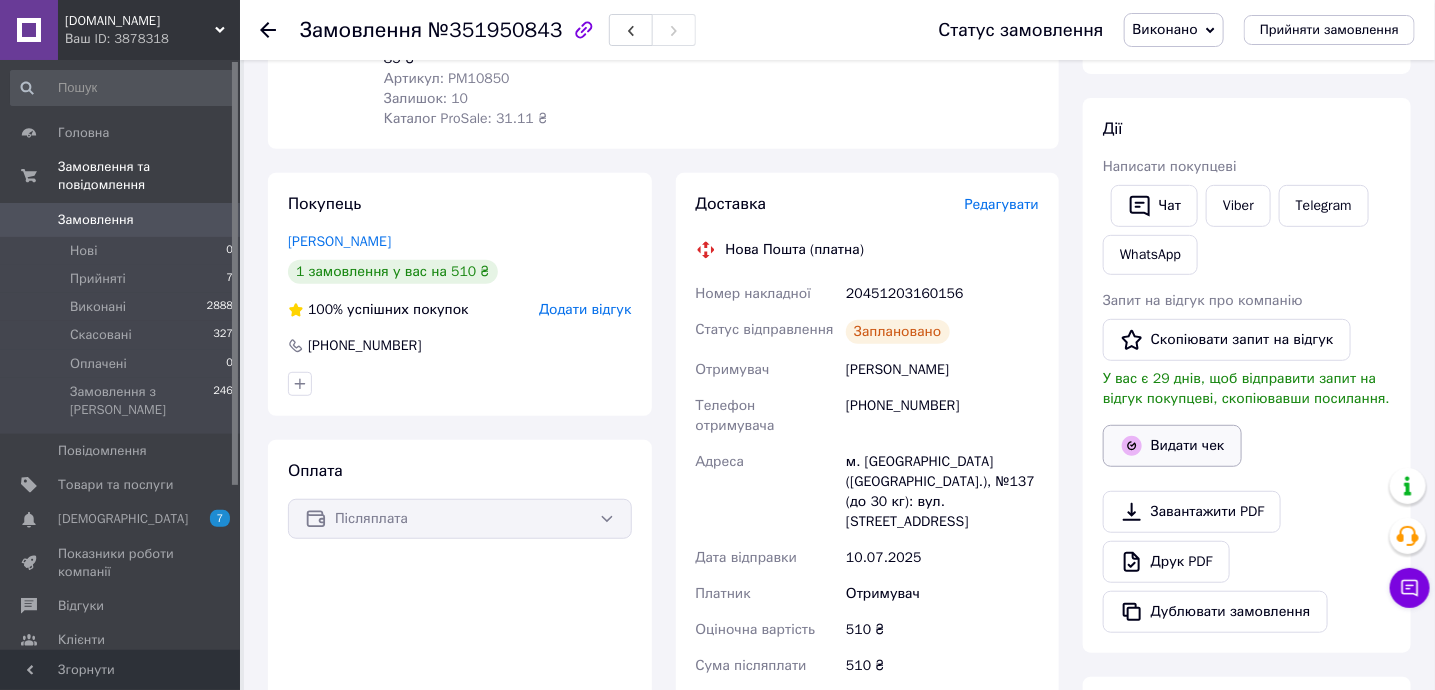 click on "Видати чек" at bounding box center (1172, 446) 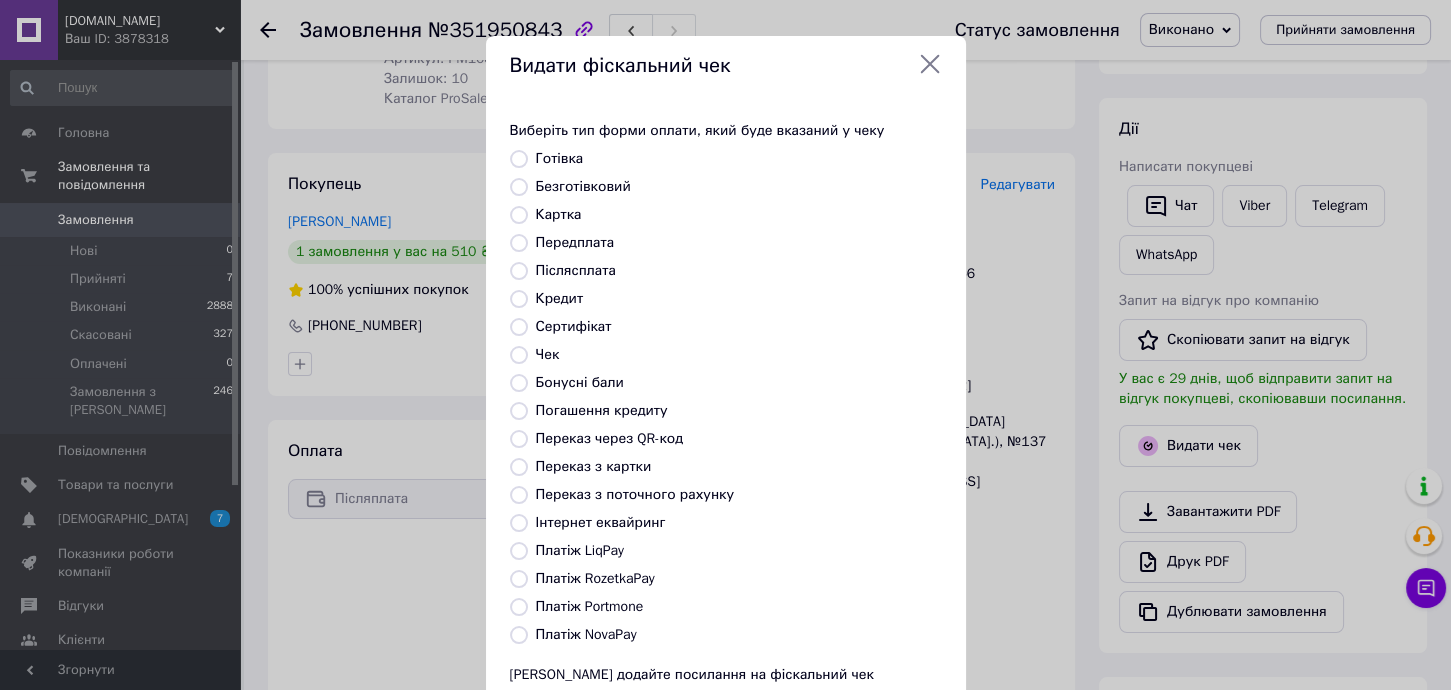 click on "Платіж NovaPay" at bounding box center [739, 635] 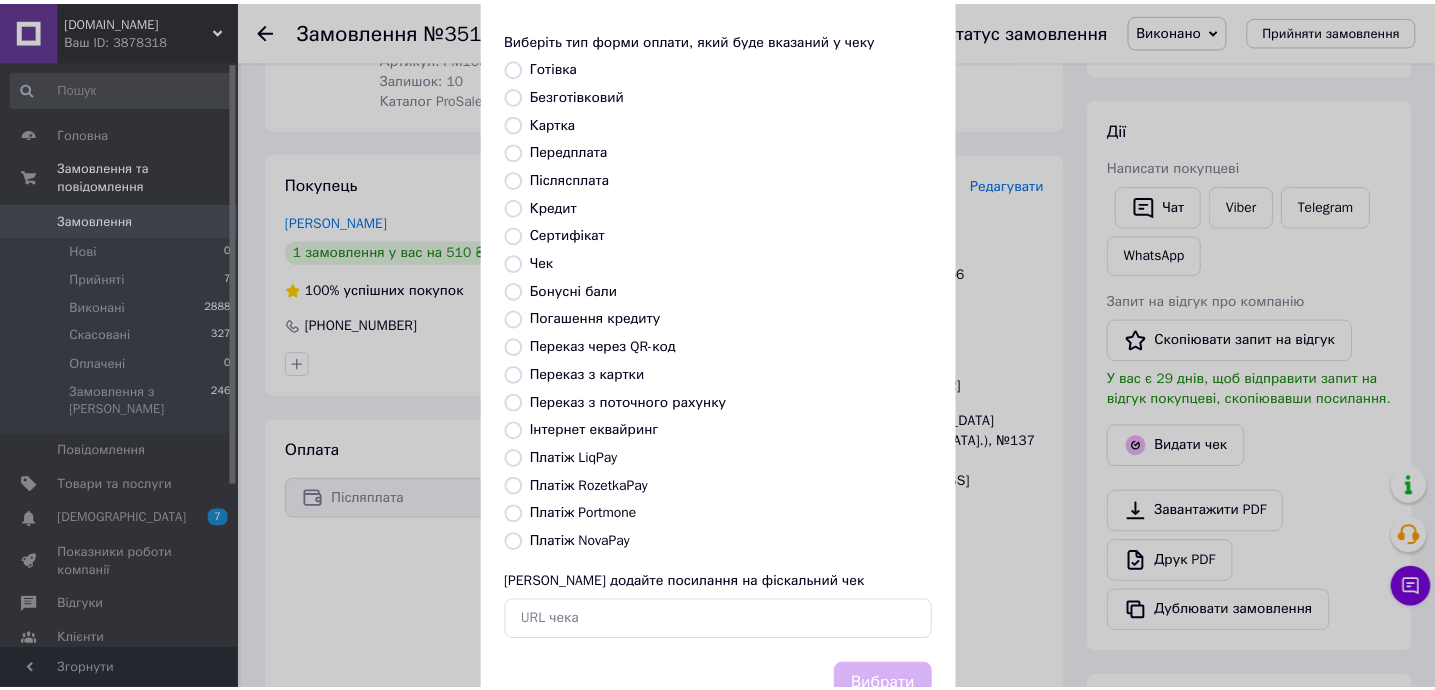 scroll, scrollTop: 133, scrollLeft: 0, axis: vertical 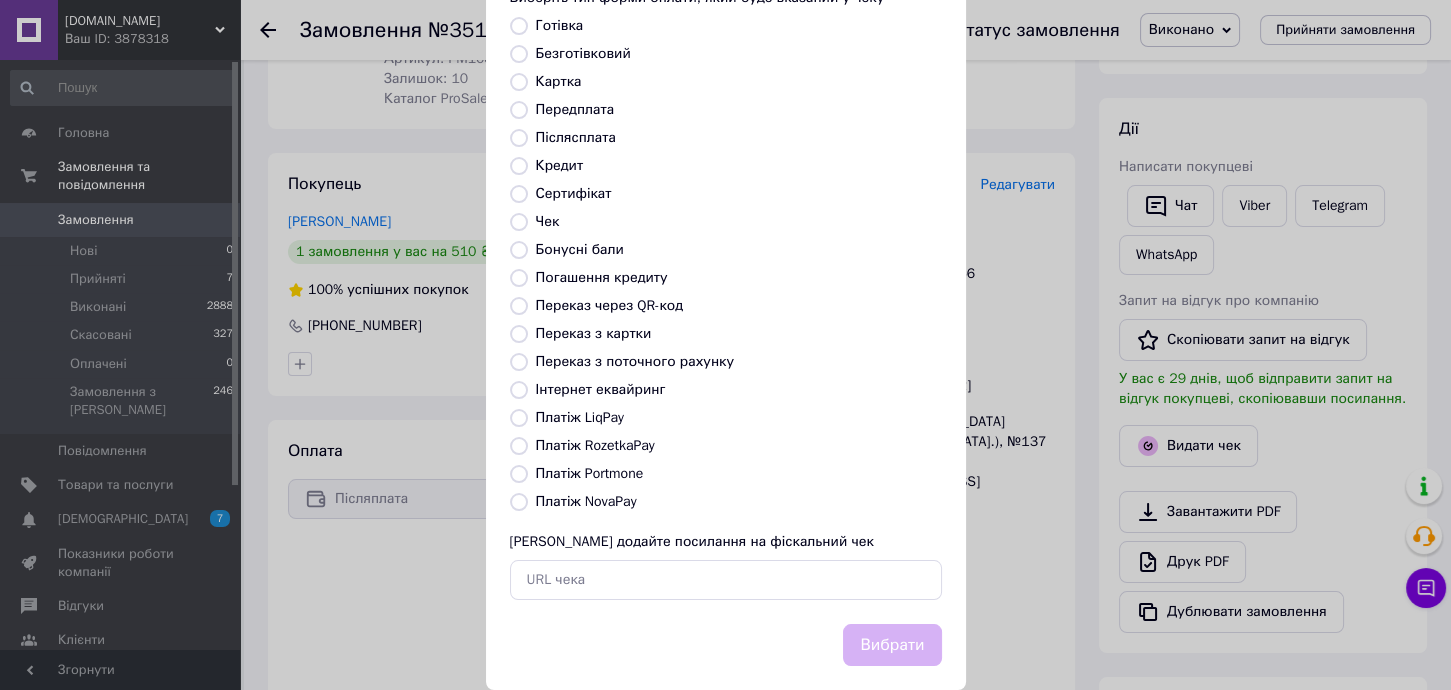 click on "Платіж NovaPay" at bounding box center (586, 501) 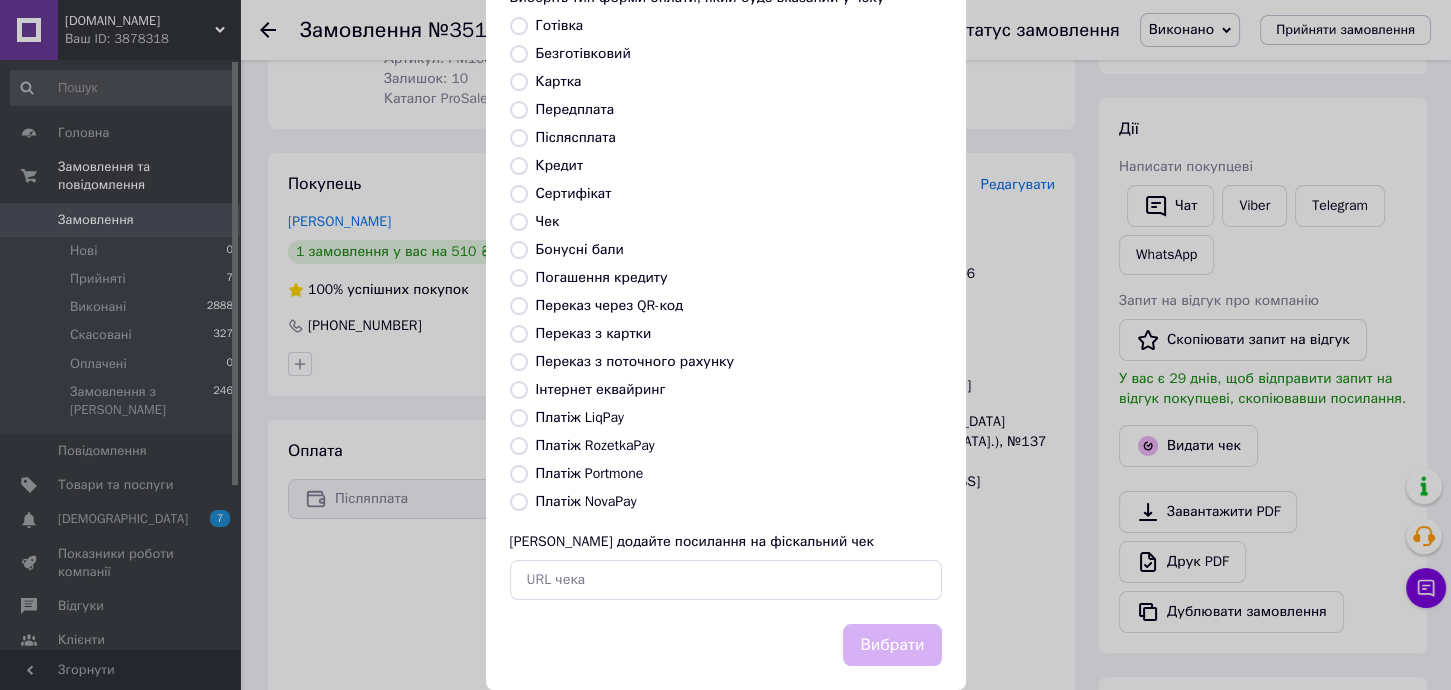radio on "true" 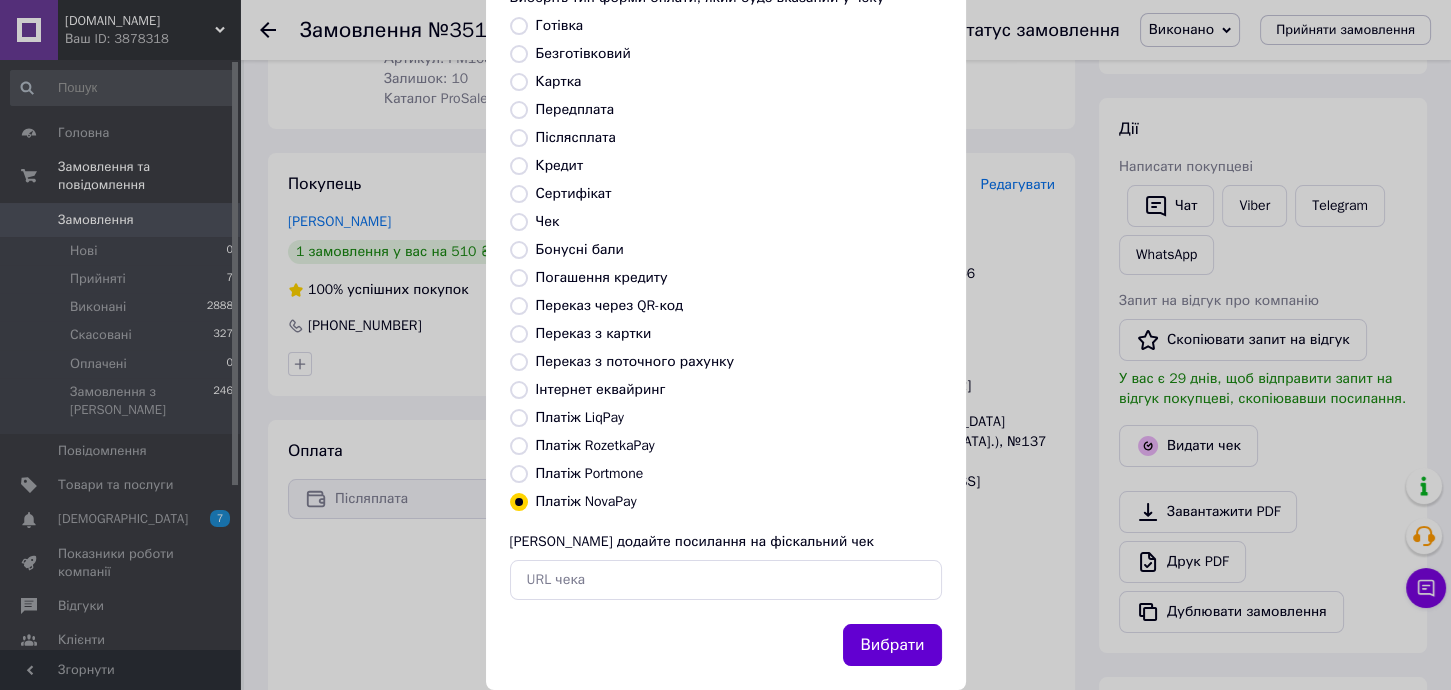 click on "Вибрати" at bounding box center (892, 645) 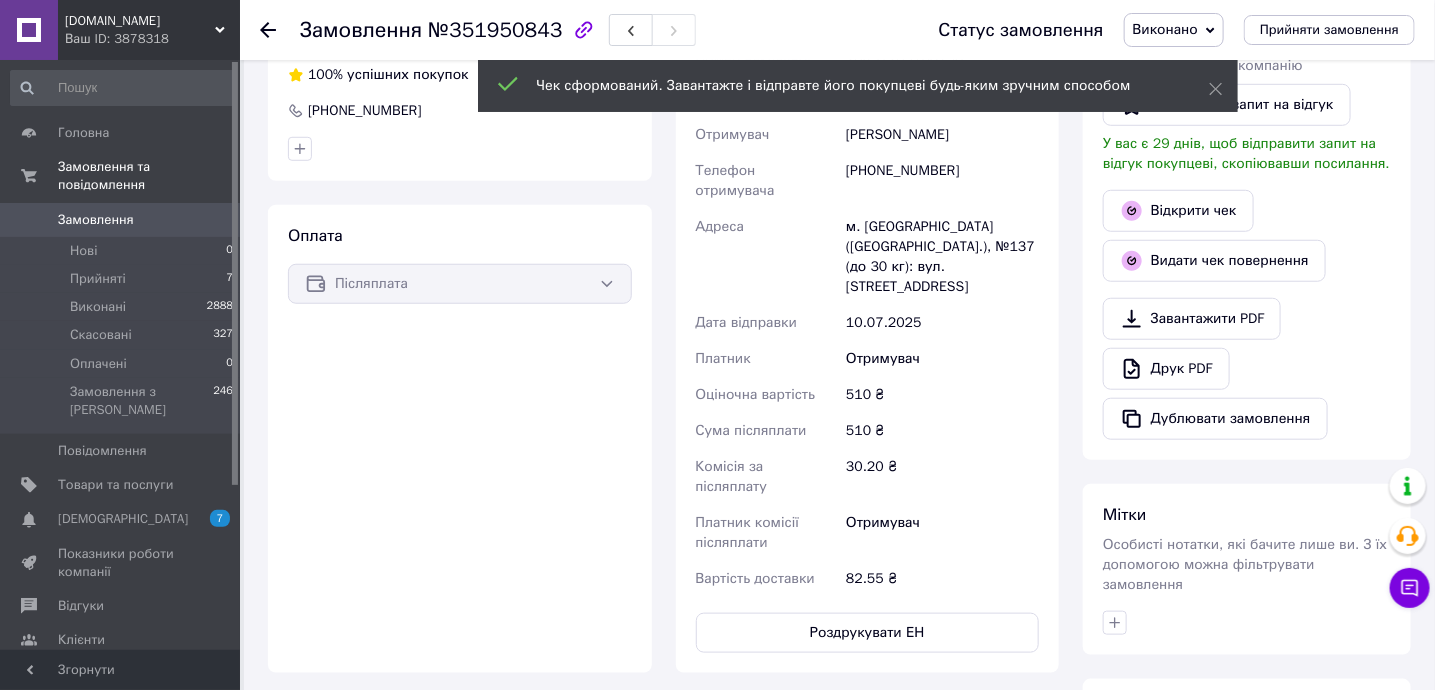 scroll, scrollTop: 666, scrollLeft: 0, axis: vertical 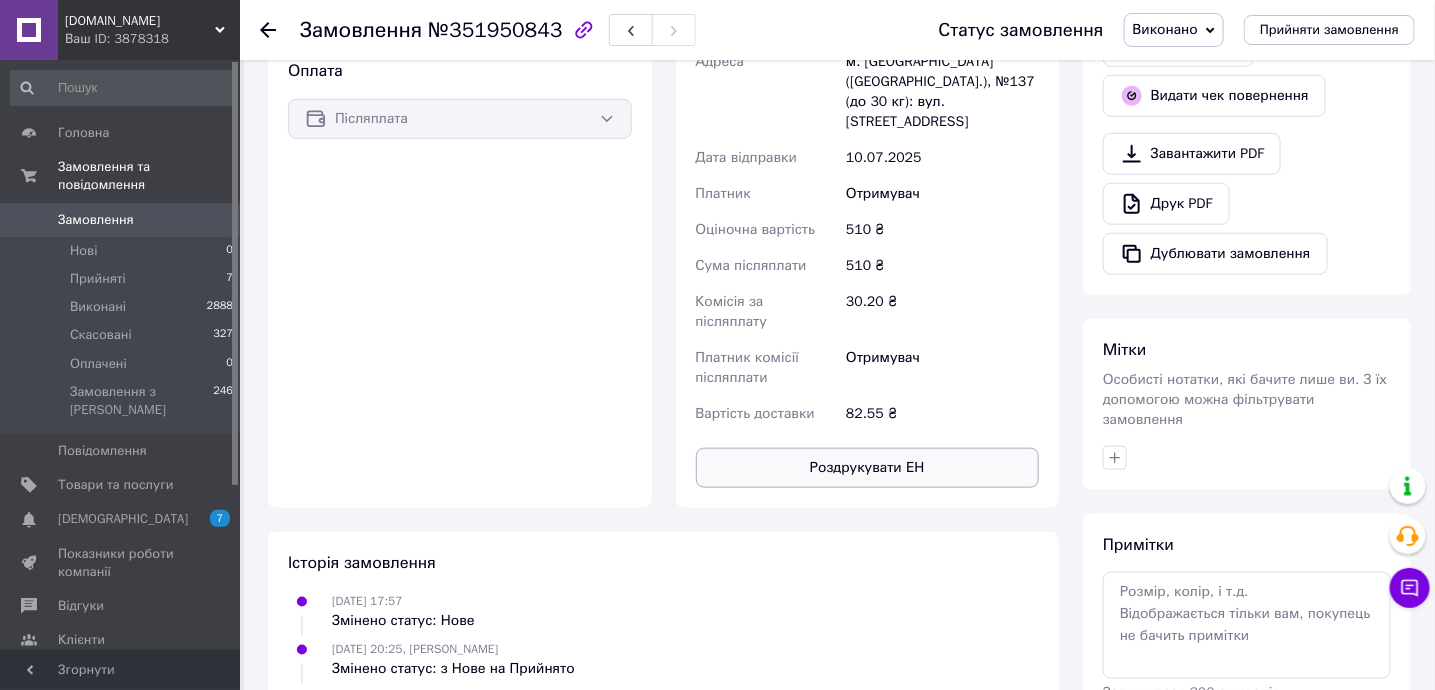 click on "Роздрукувати ЕН" at bounding box center [868, 468] 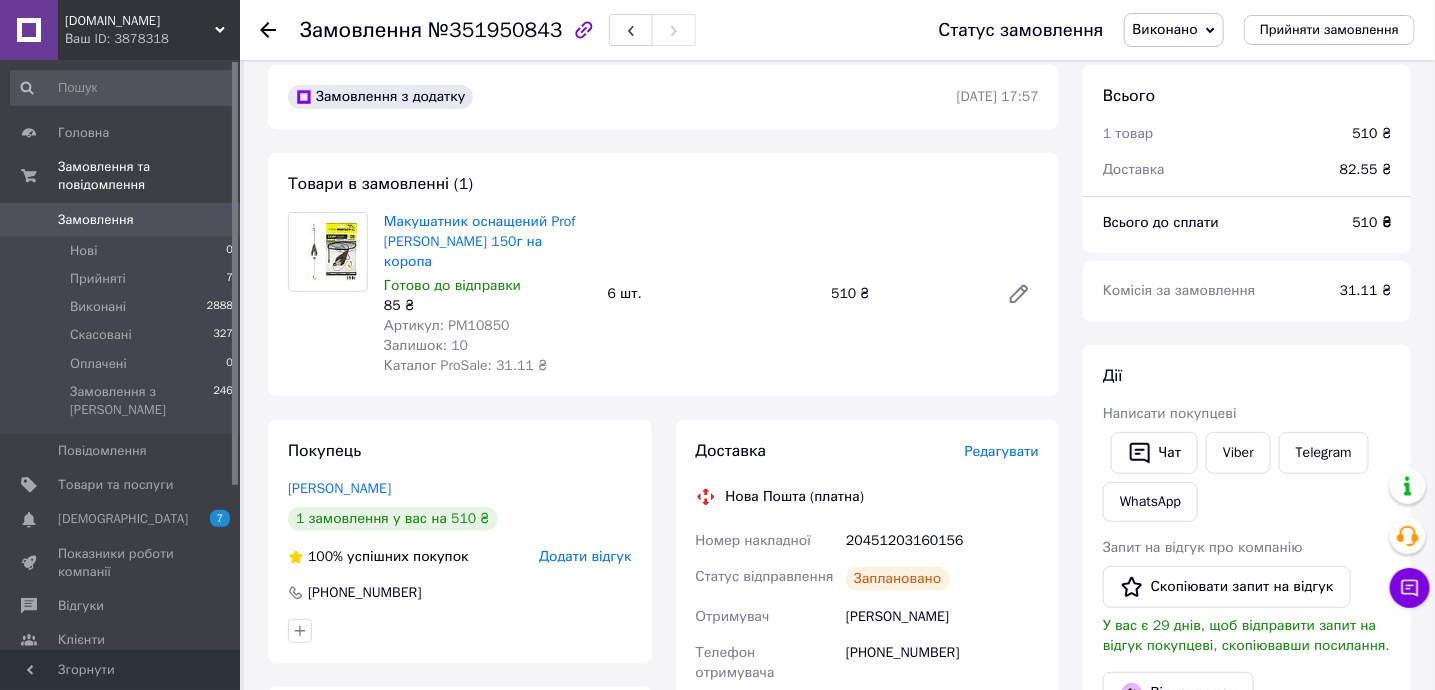 scroll, scrollTop: 0, scrollLeft: 0, axis: both 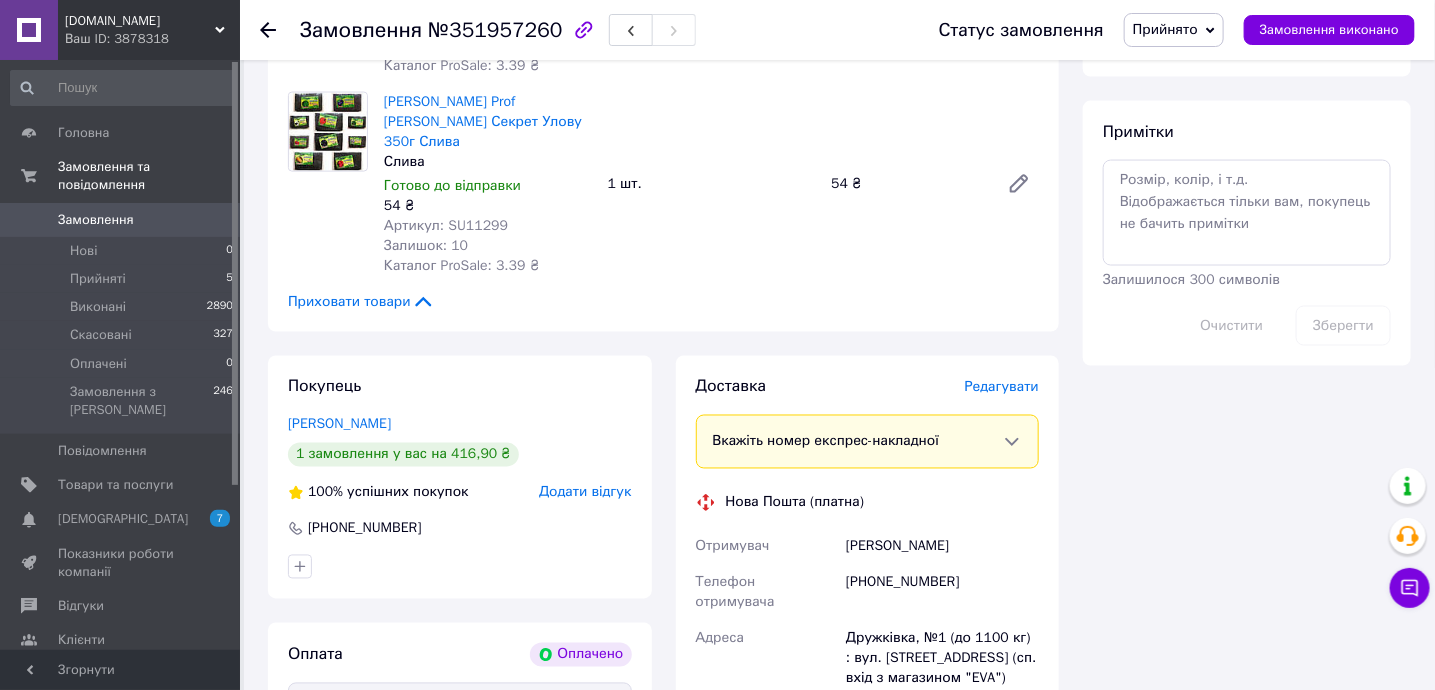 click on "Редагувати" at bounding box center [1002, 387] 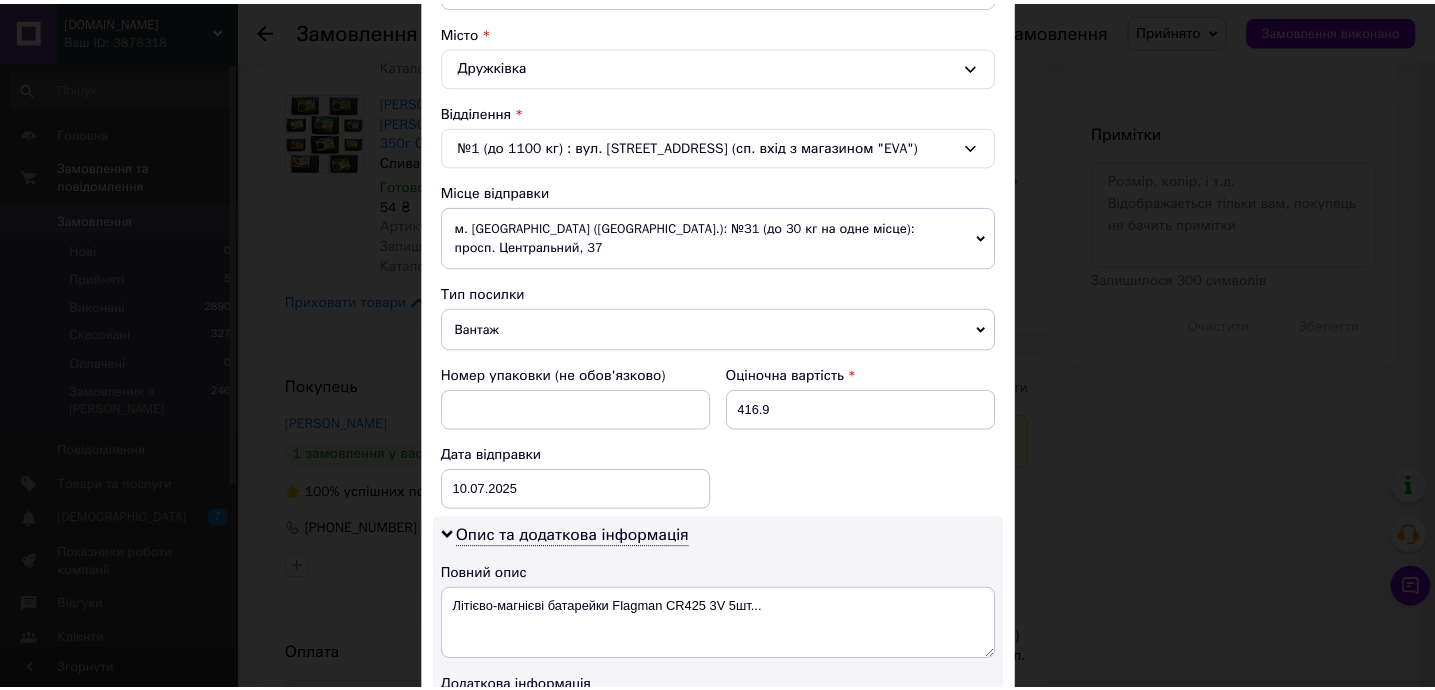 scroll, scrollTop: 878, scrollLeft: 0, axis: vertical 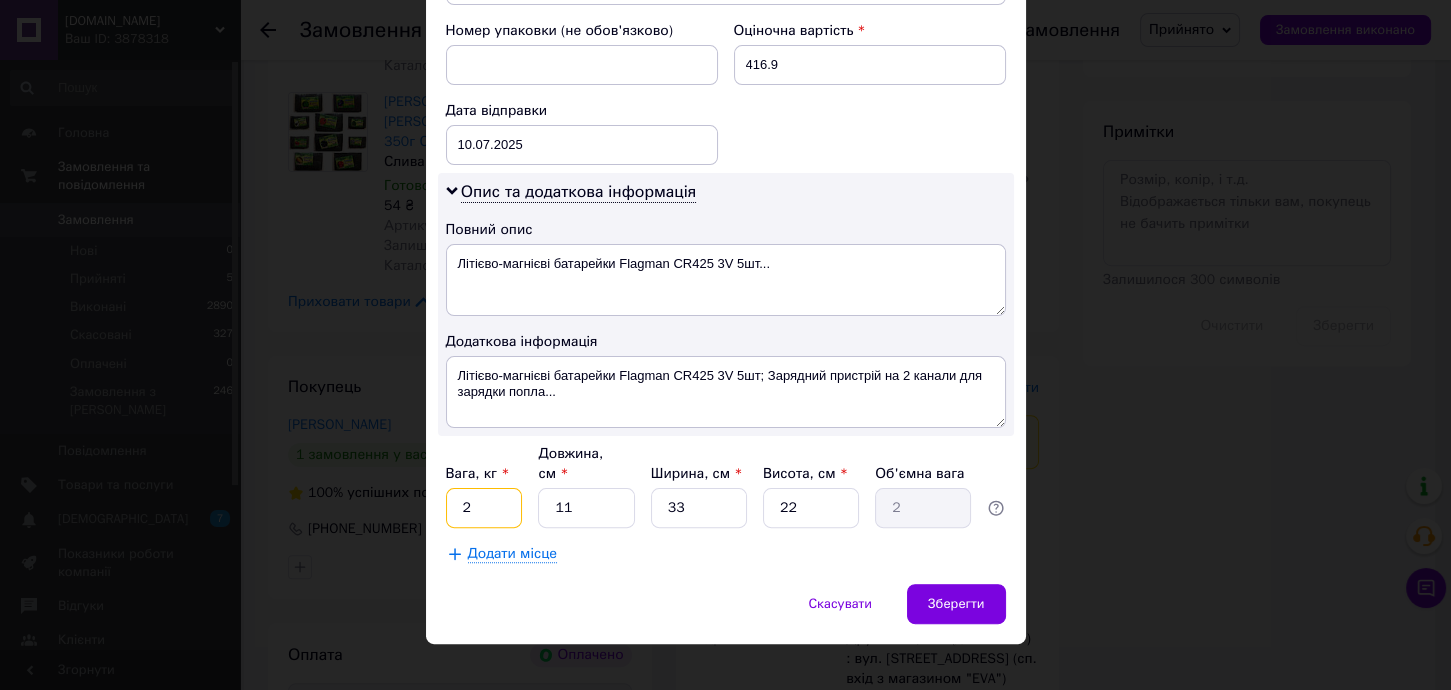 click on "2" at bounding box center (484, 508) 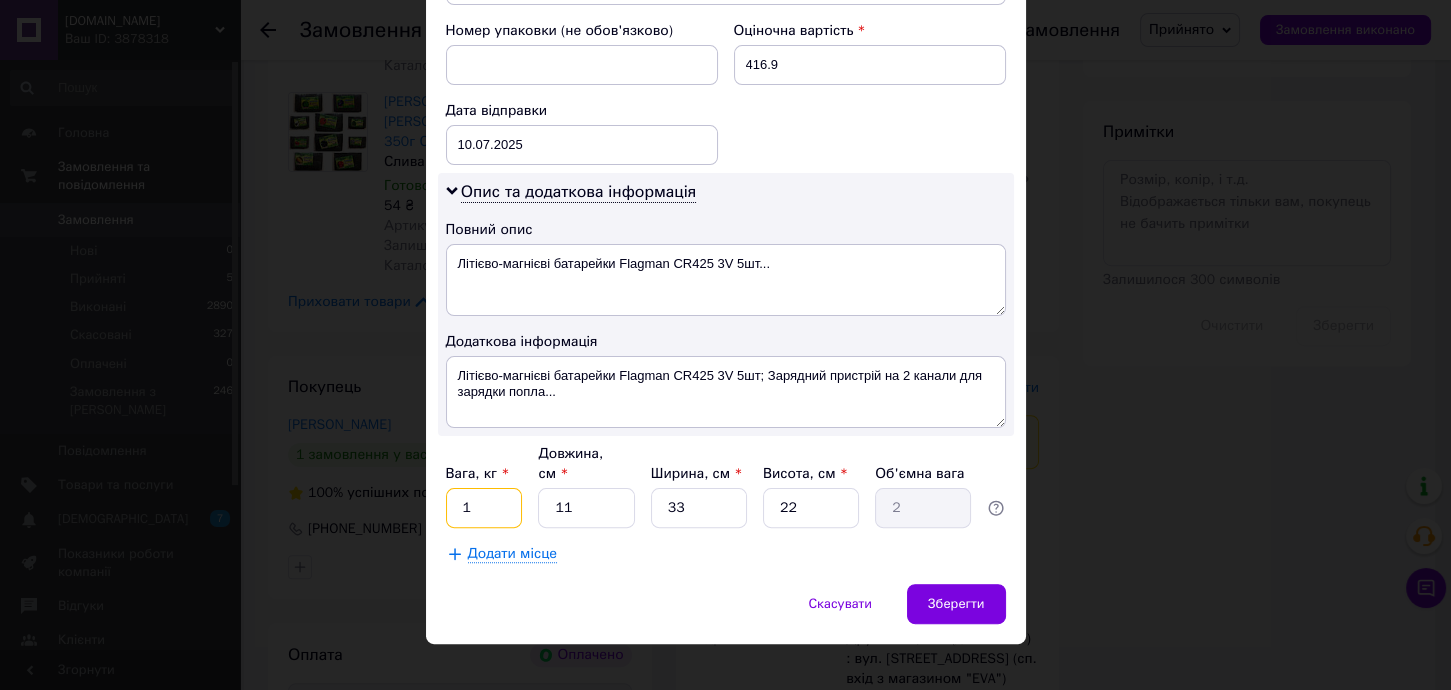 type on "1" 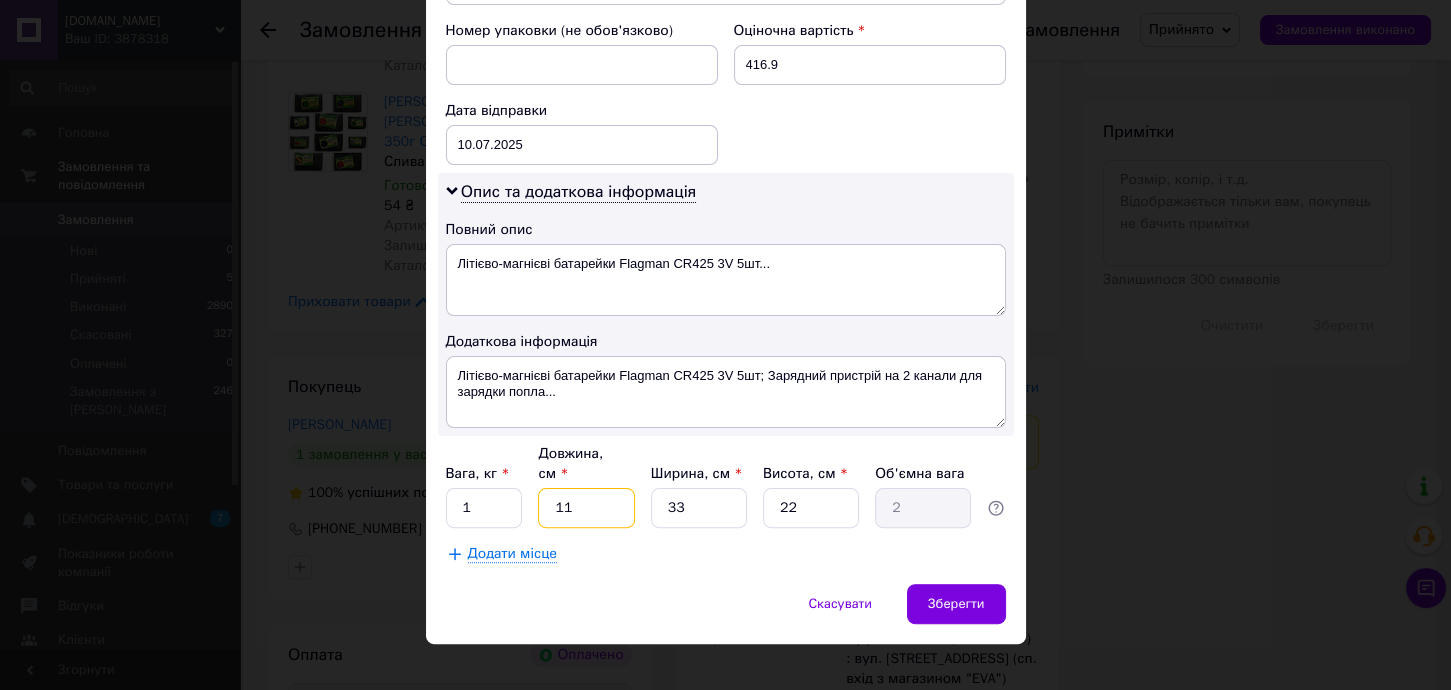 click on "11" at bounding box center (586, 508) 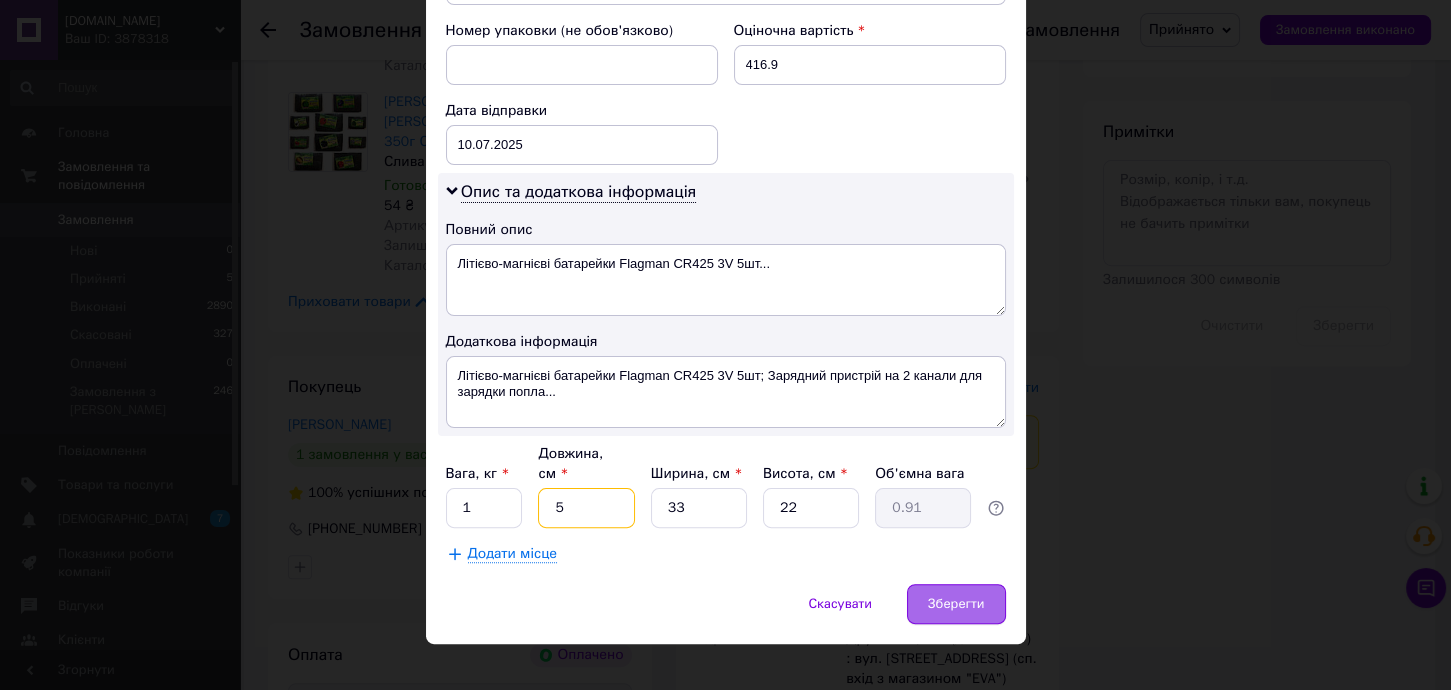 type on "5" 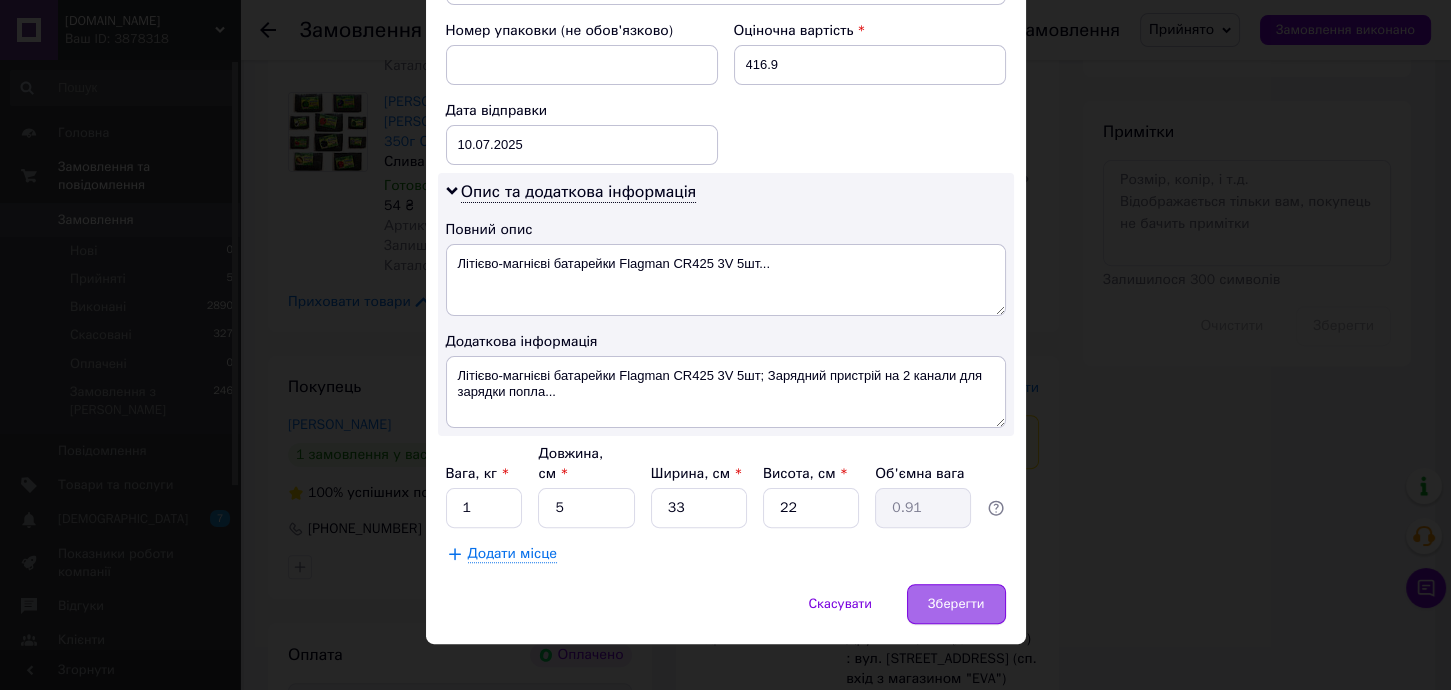 click on "Зберегти" at bounding box center [956, 604] 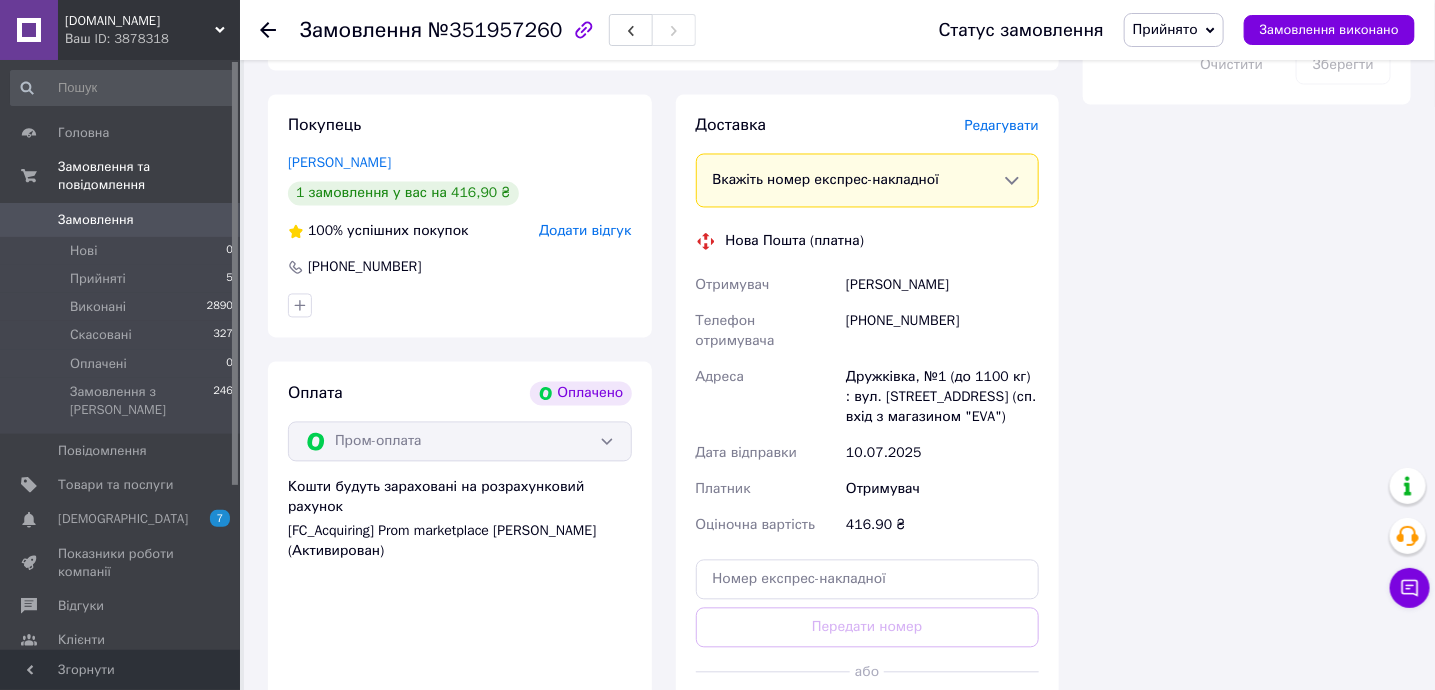 scroll, scrollTop: 1423, scrollLeft: 0, axis: vertical 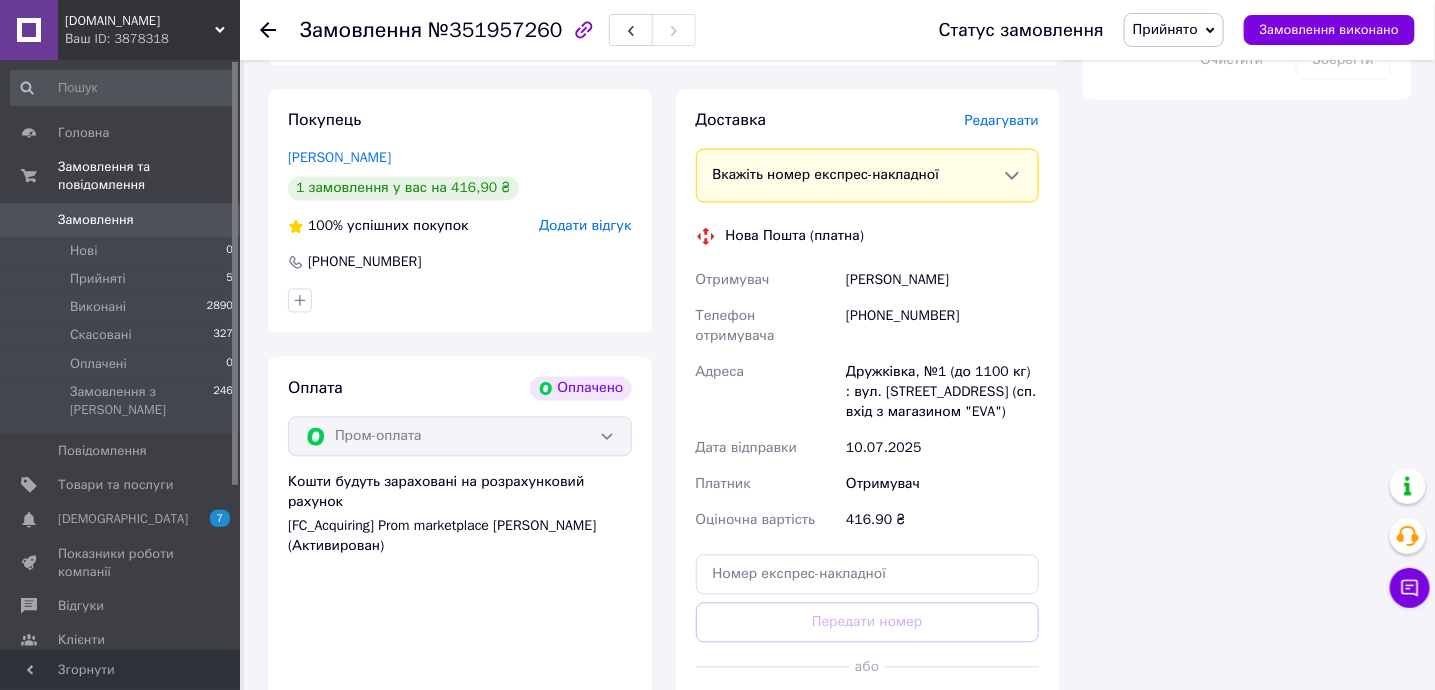 click on "Згенерувати ЕН" at bounding box center [868, 712] 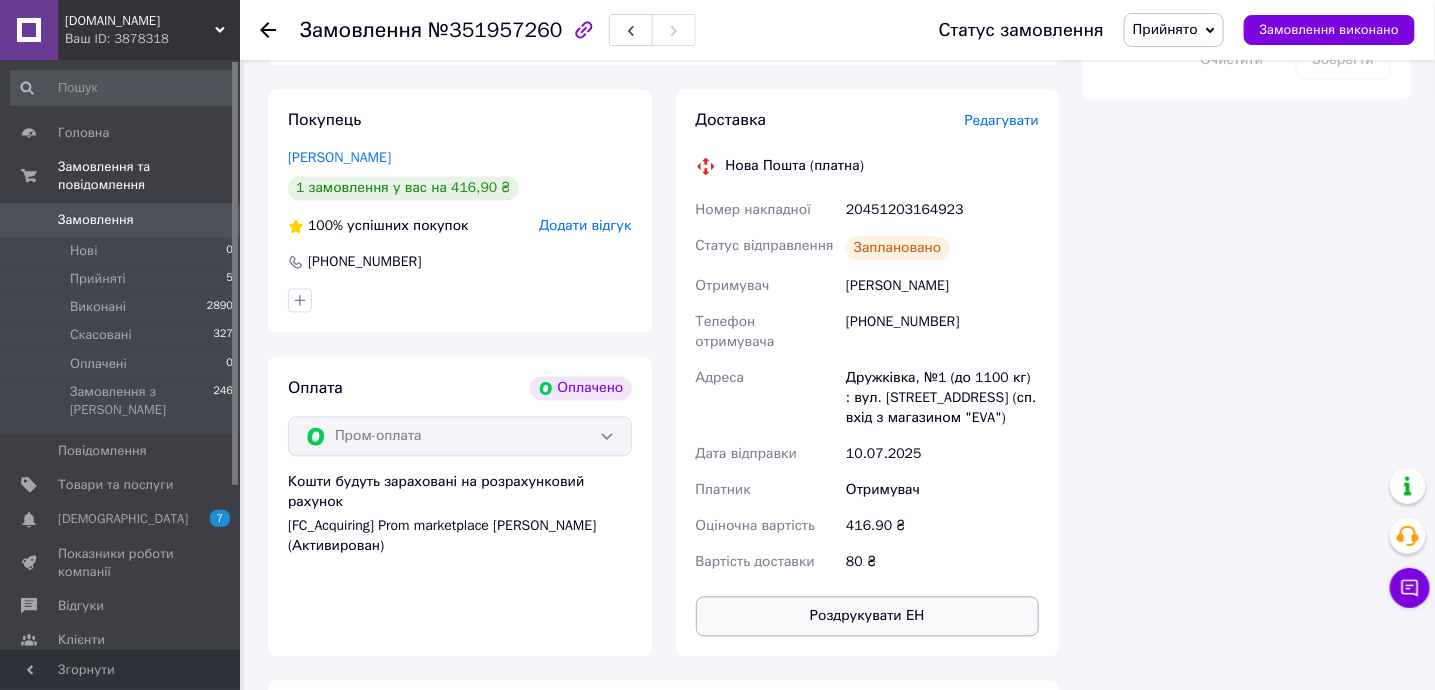 click on "Роздрукувати ЕН" at bounding box center [868, 617] 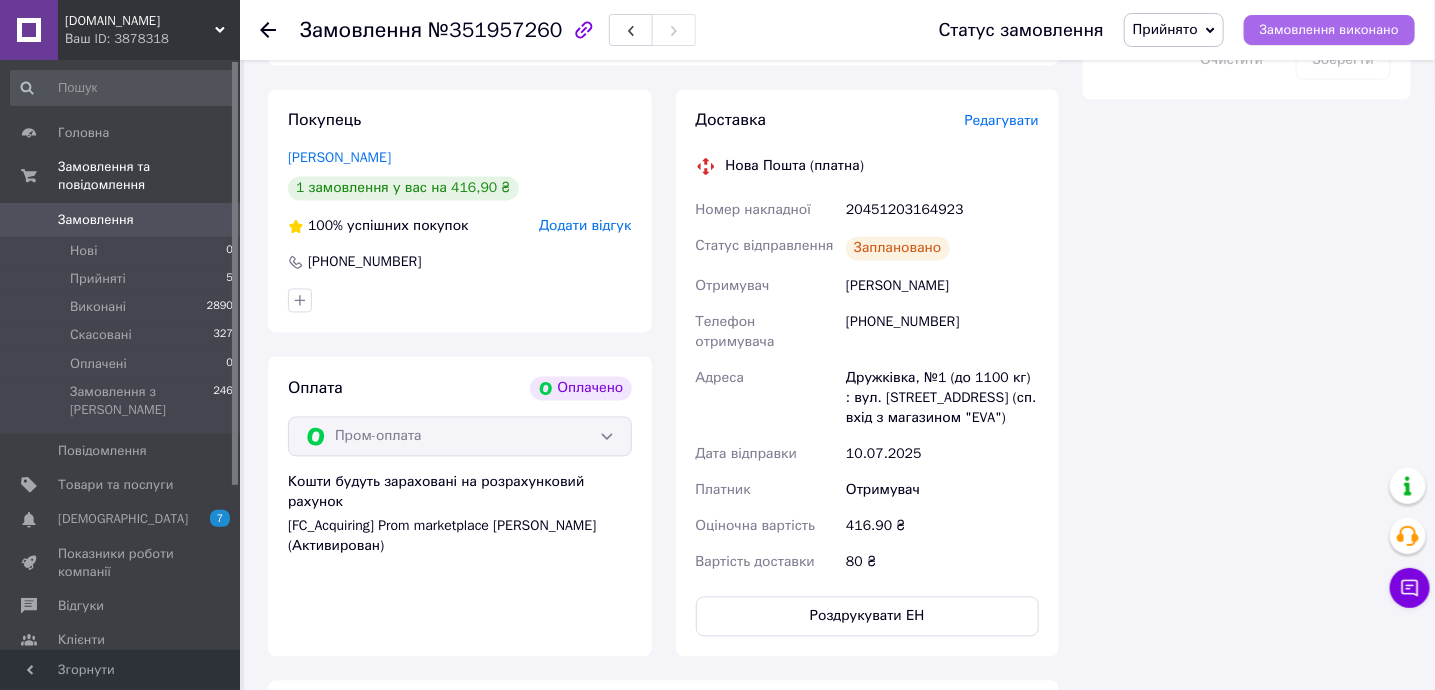 click on "Замовлення виконано" at bounding box center (1329, 30) 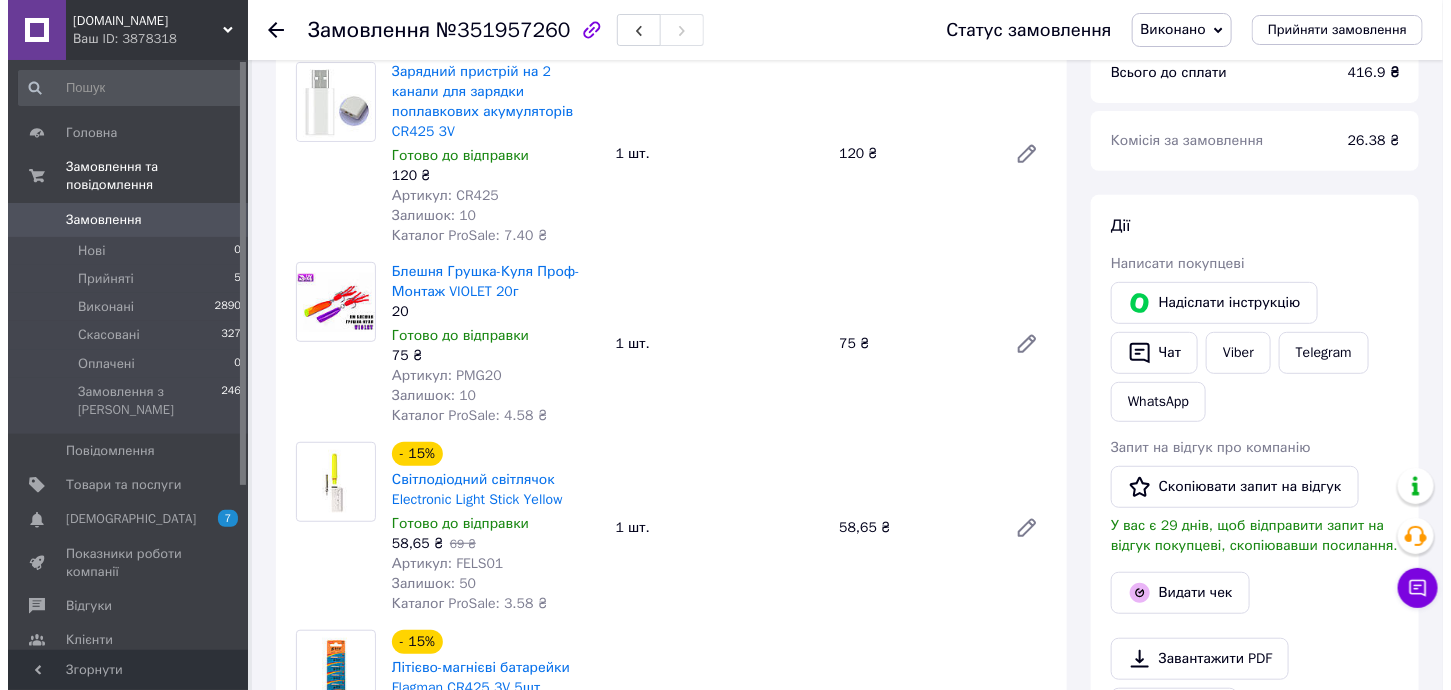 scroll, scrollTop: 400, scrollLeft: 0, axis: vertical 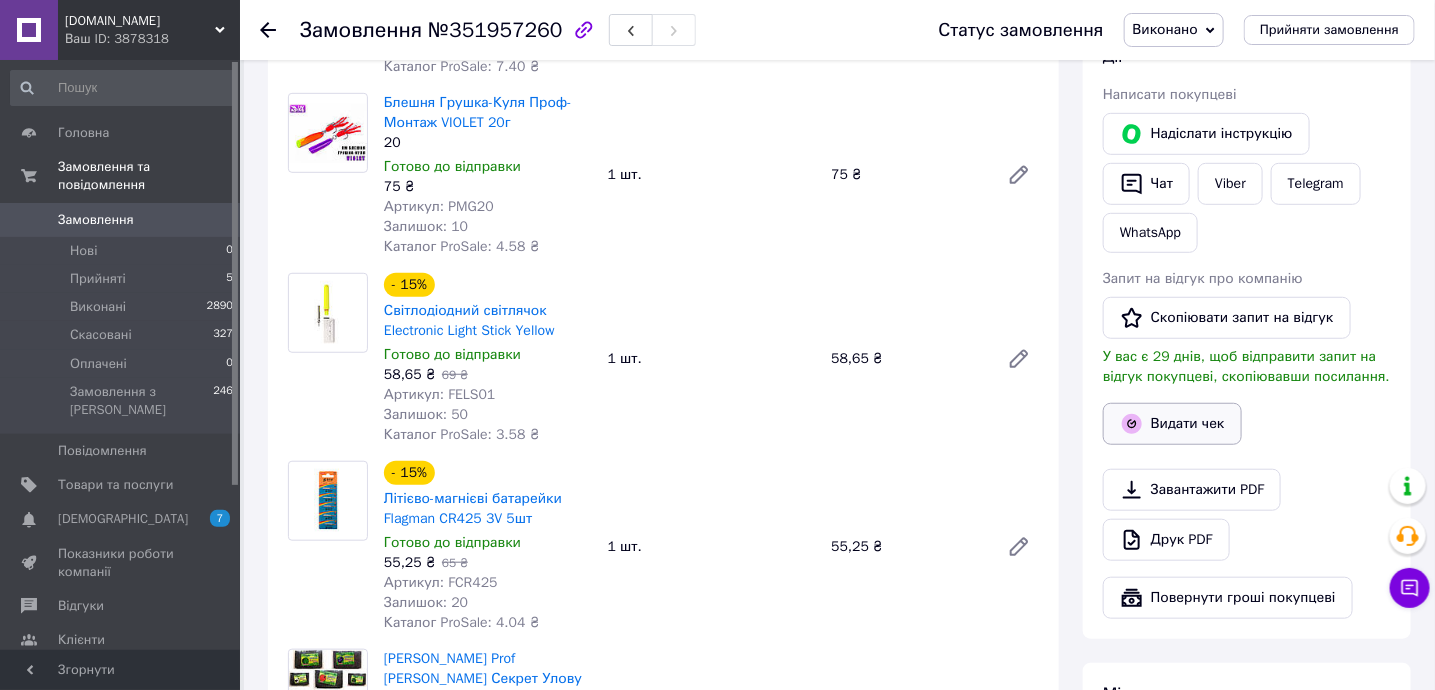 click on "Видати чек" at bounding box center (1172, 424) 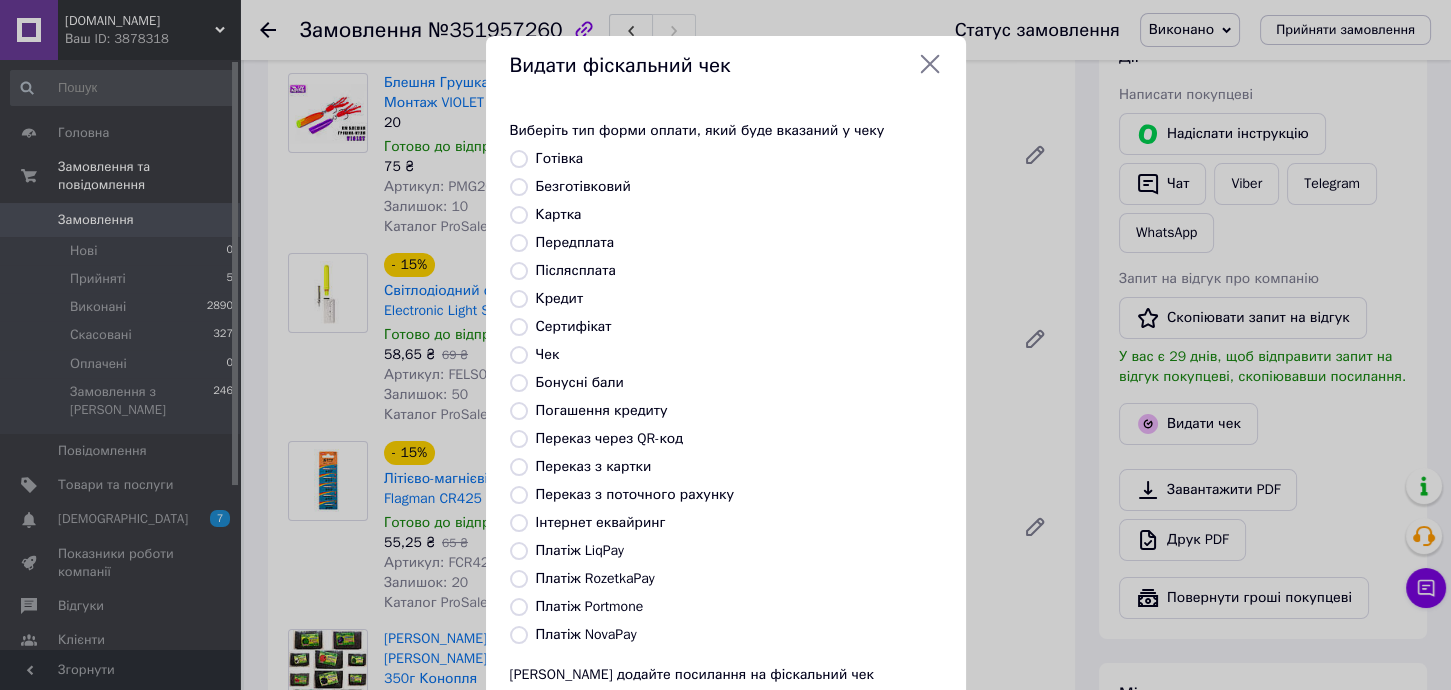 click on "Платіж RozetkaPay" at bounding box center [595, 578] 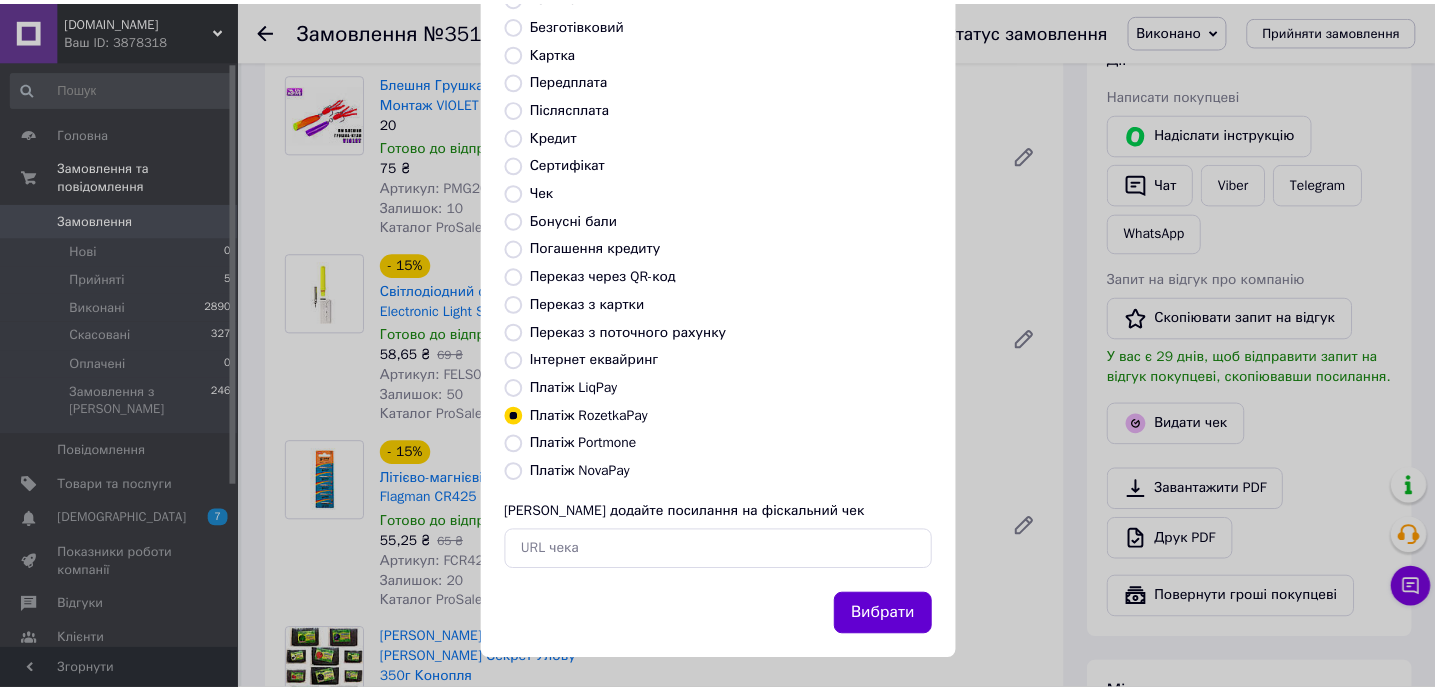 scroll, scrollTop: 169, scrollLeft: 0, axis: vertical 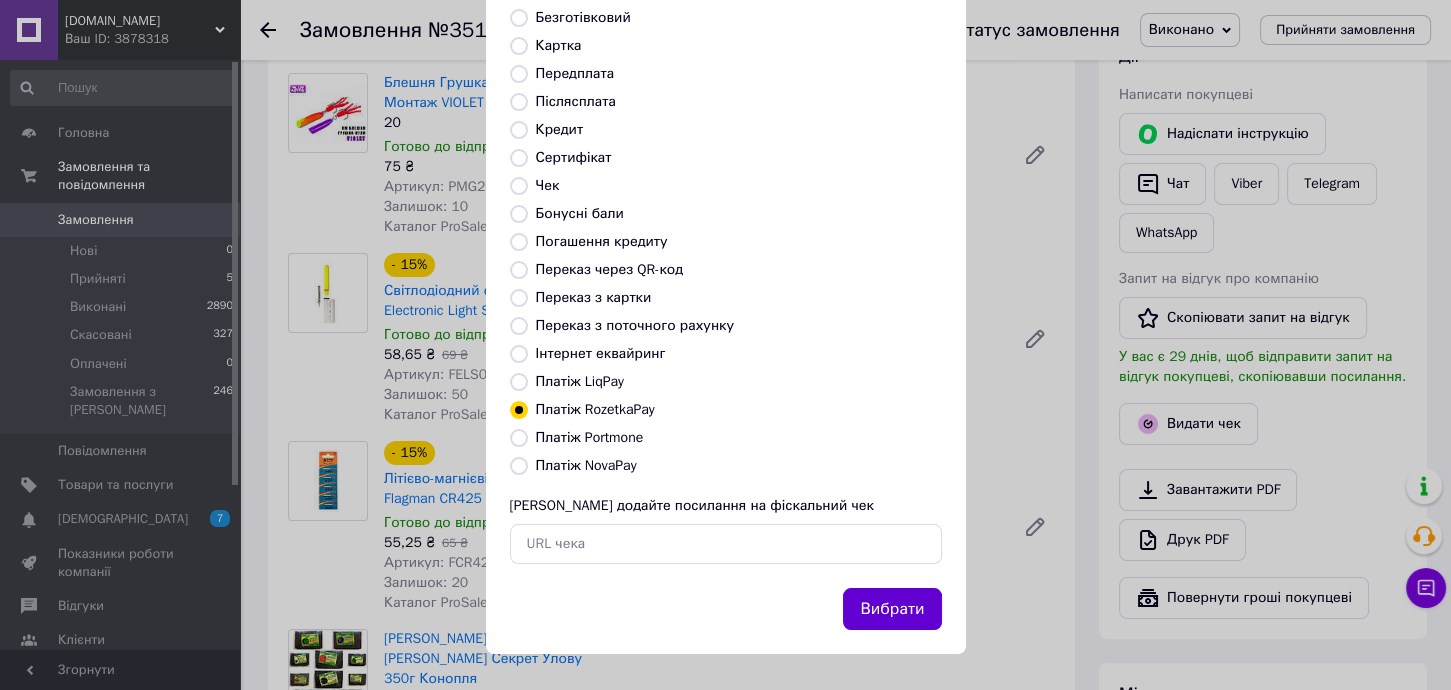 click on "Вибрати" at bounding box center (892, 609) 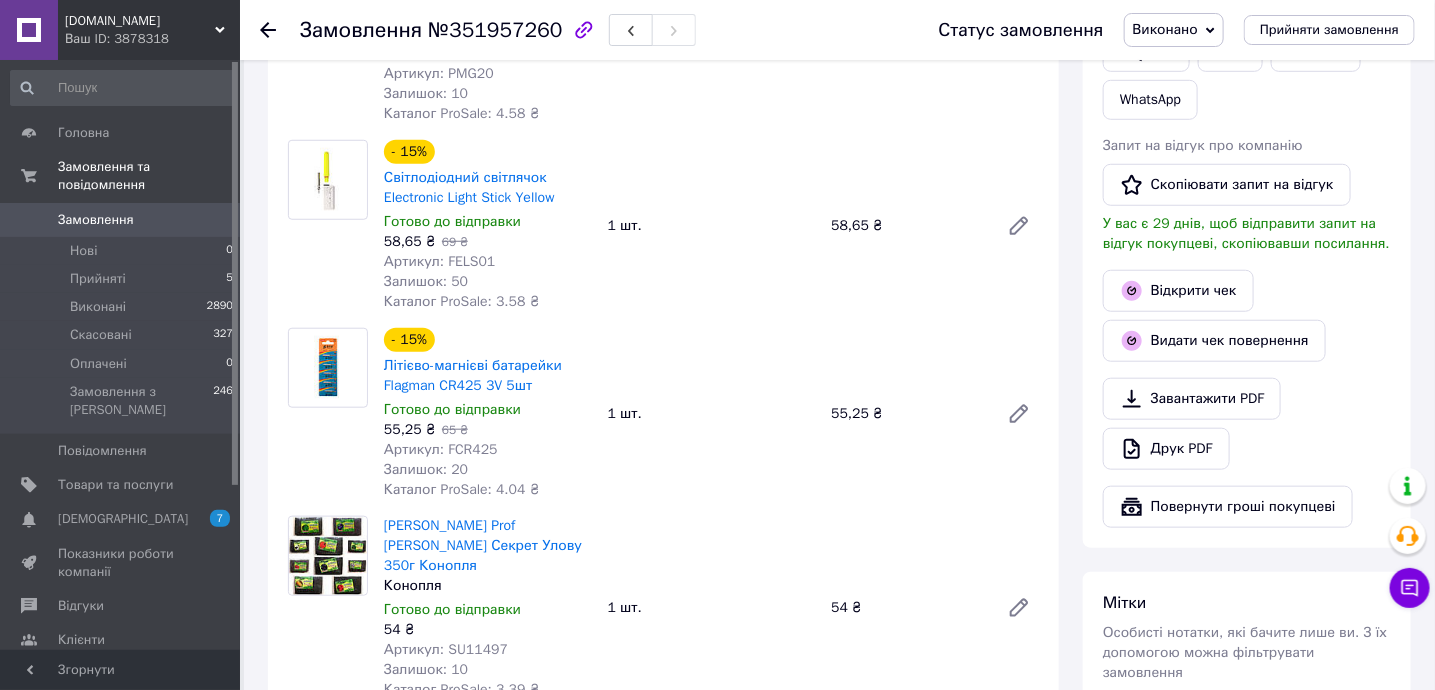scroll, scrollTop: 1200, scrollLeft: 0, axis: vertical 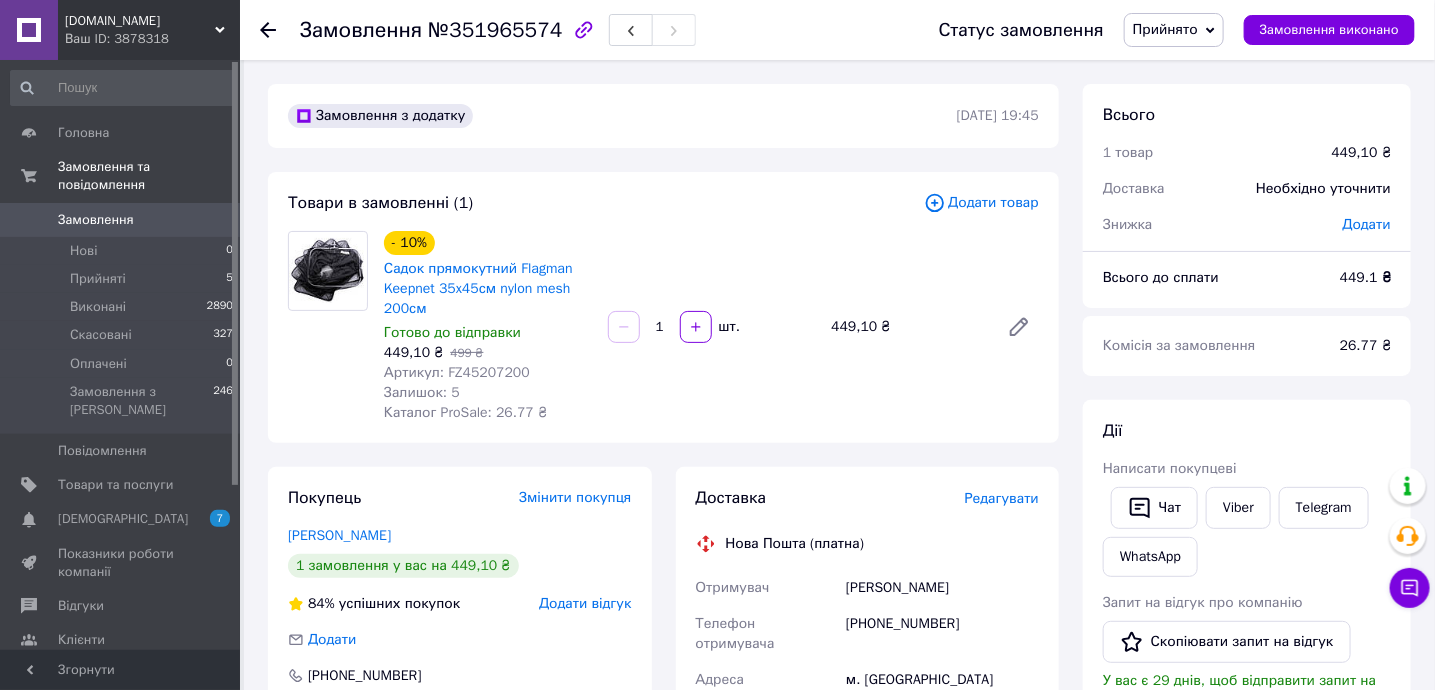 click on "Редагувати" at bounding box center [1002, 498] 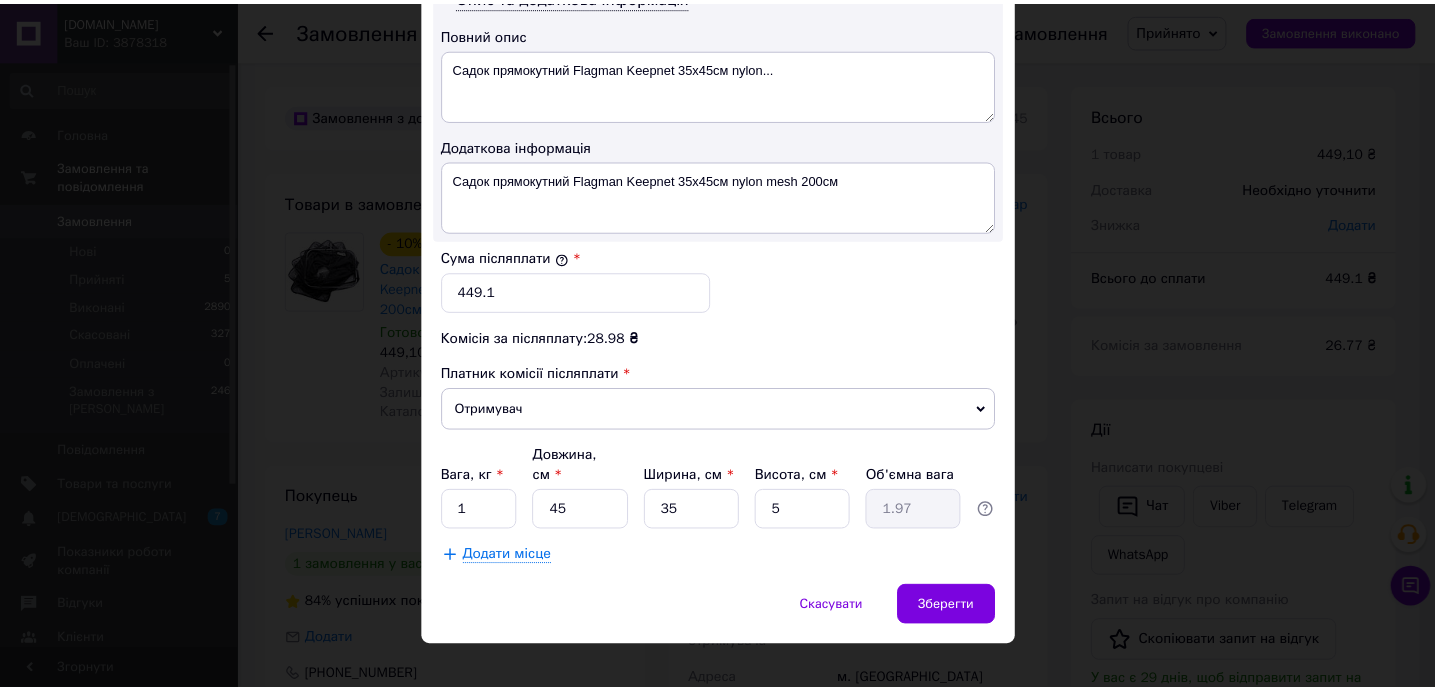 scroll, scrollTop: 1075, scrollLeft: 0, axis: vertical 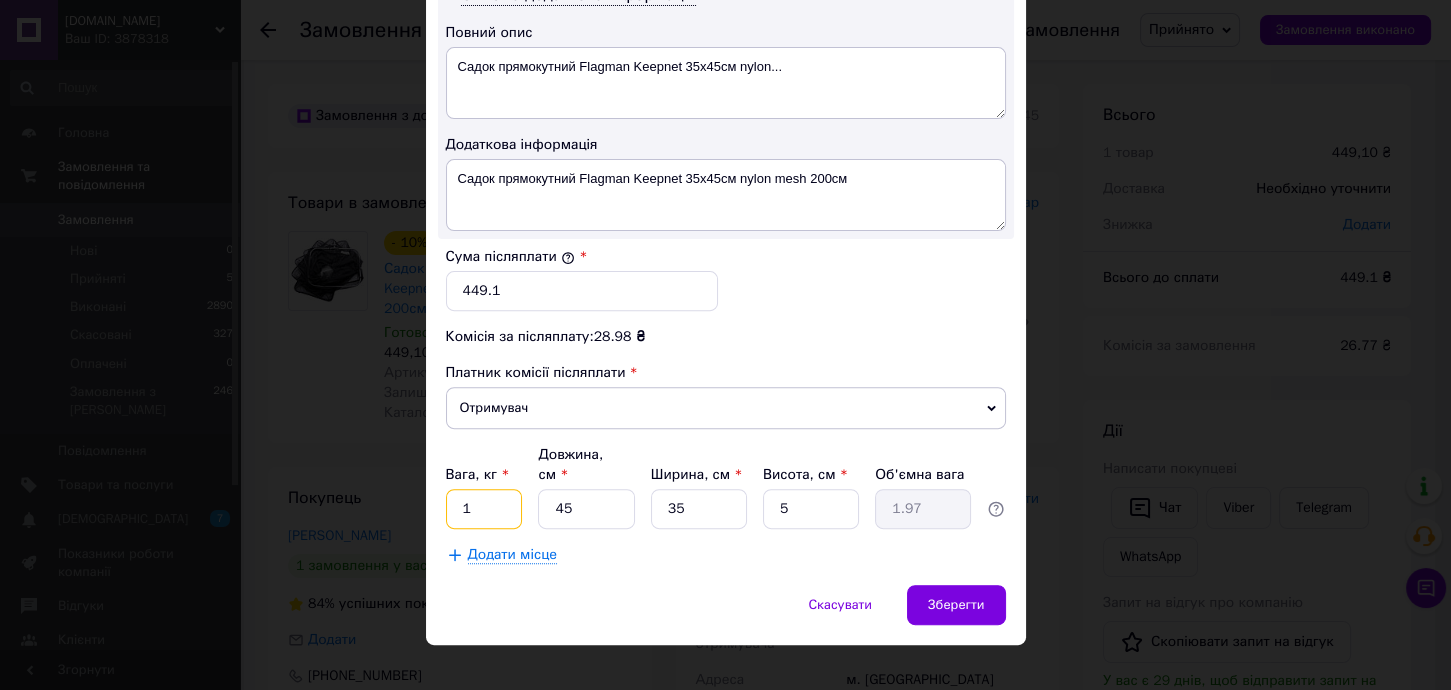click on "1" at bounding box center [484, 509] 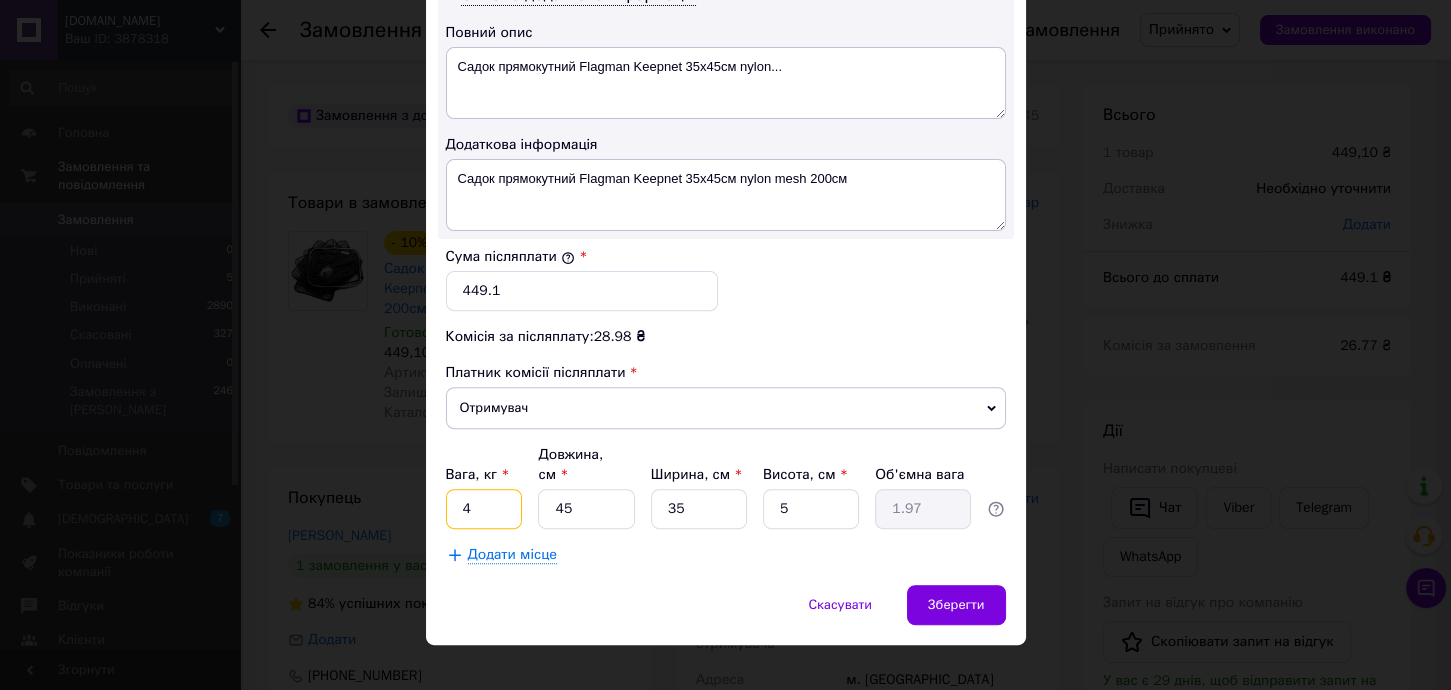 type on "4" 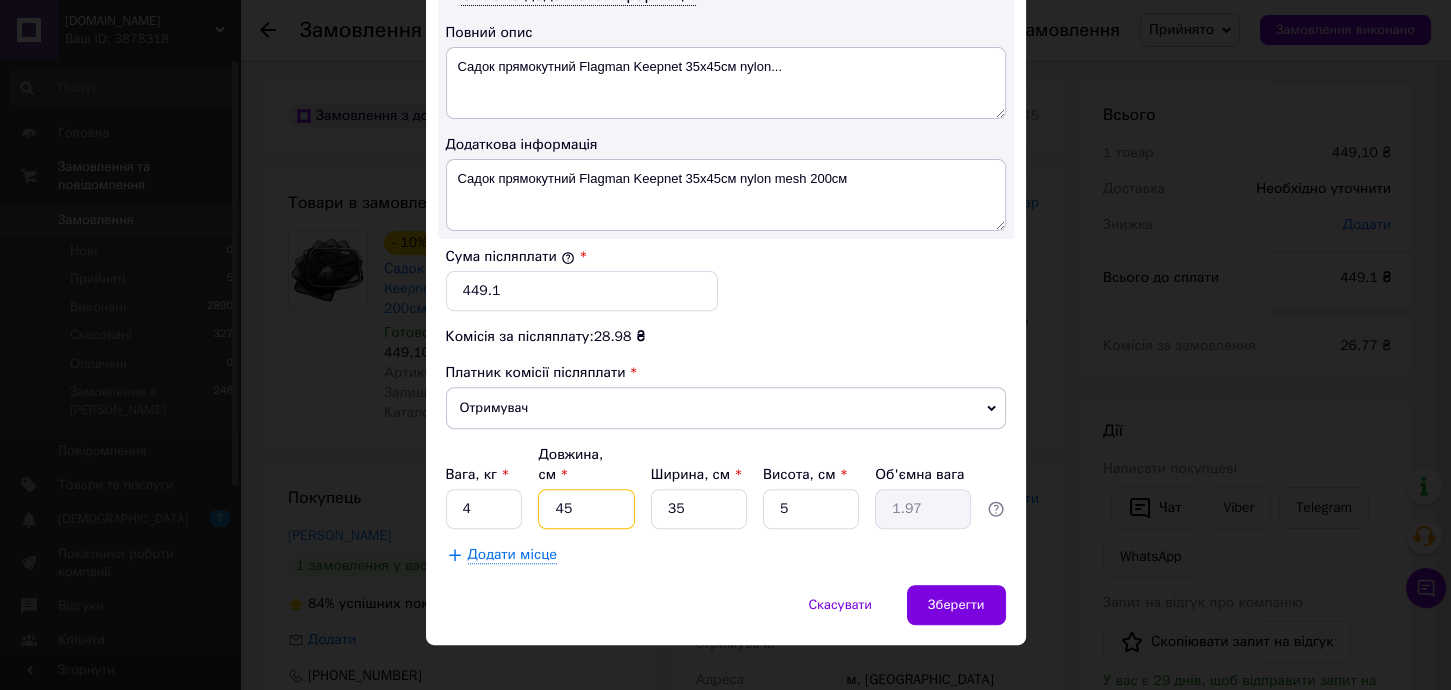click on "45" at bounding box center (586, 509) 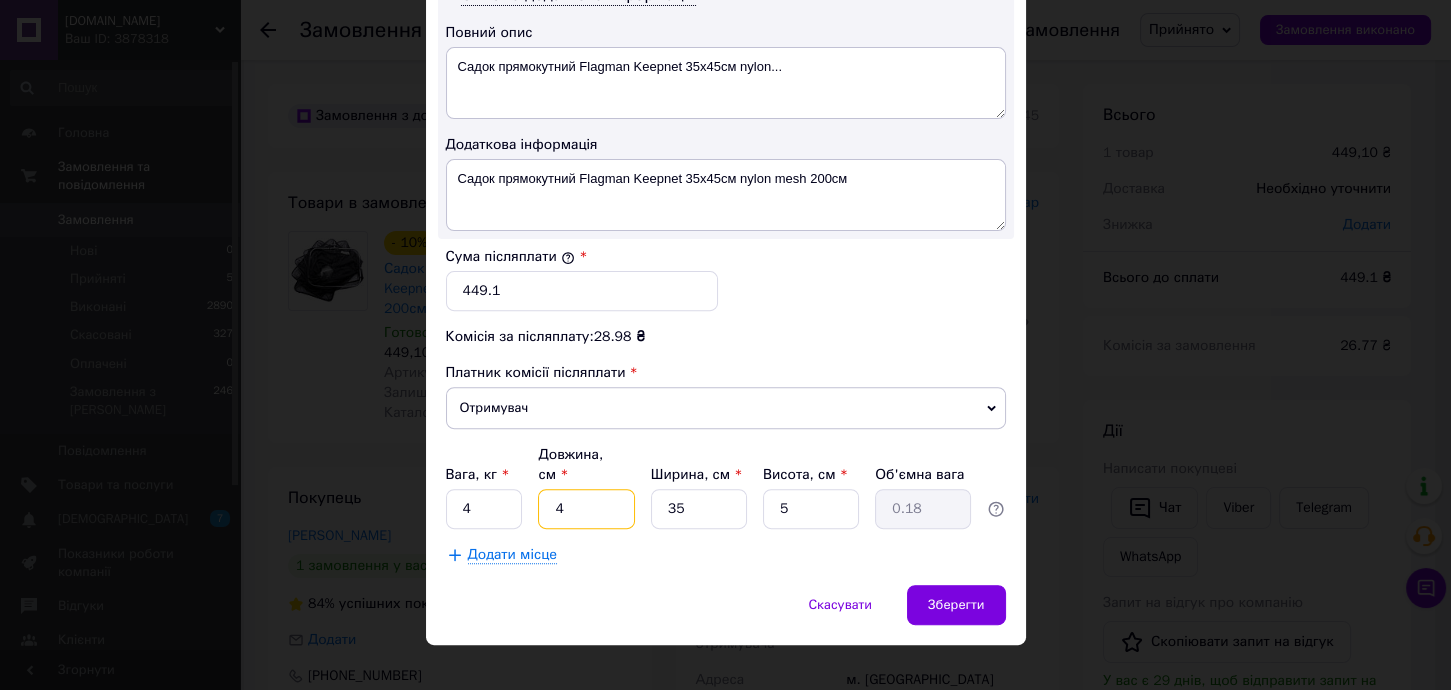 type on "40" 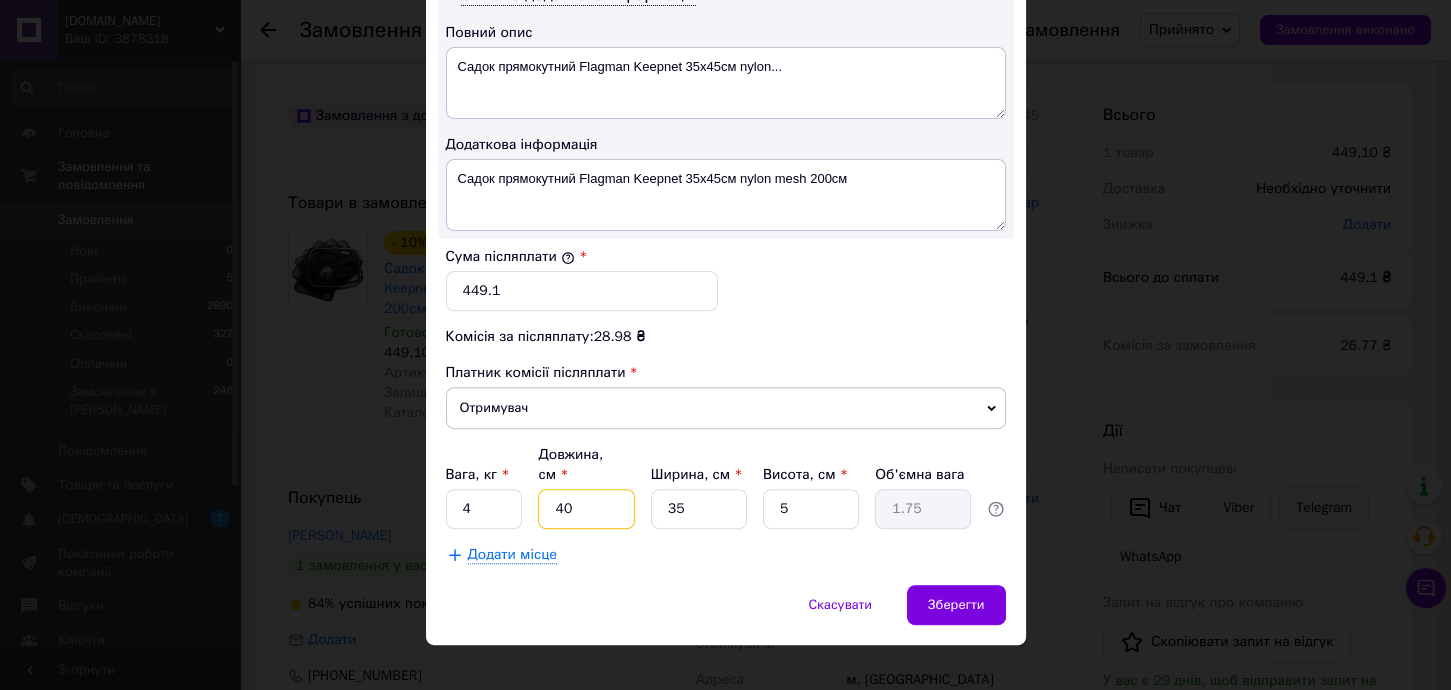 type on "40" 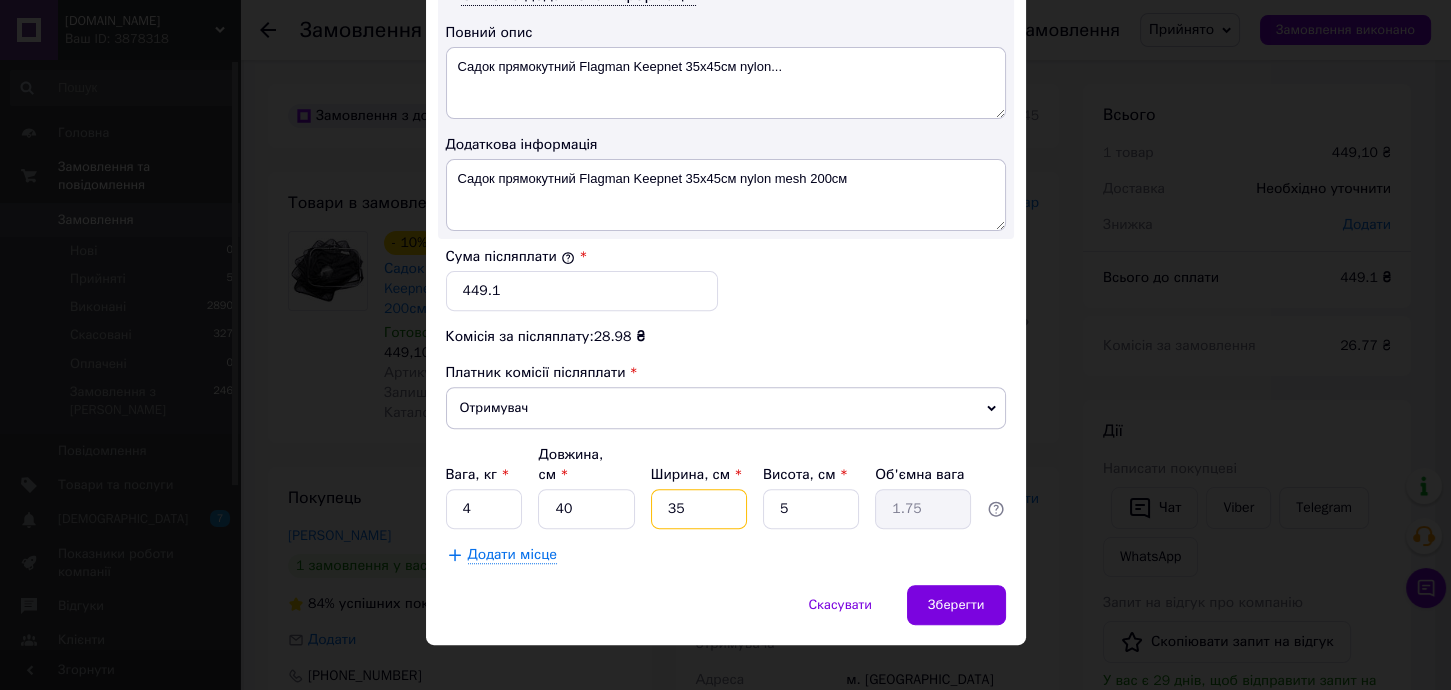 click on "35" at bounding box center [699, 509] 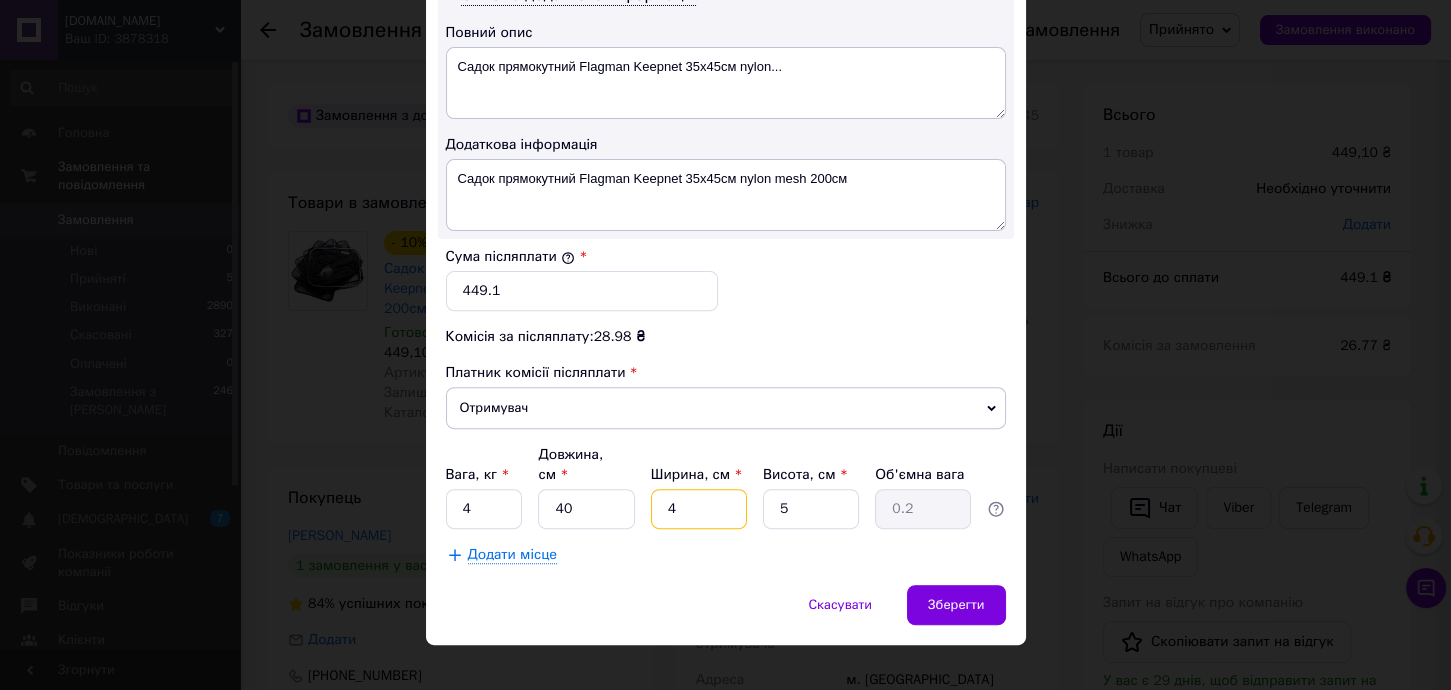 type on "40" 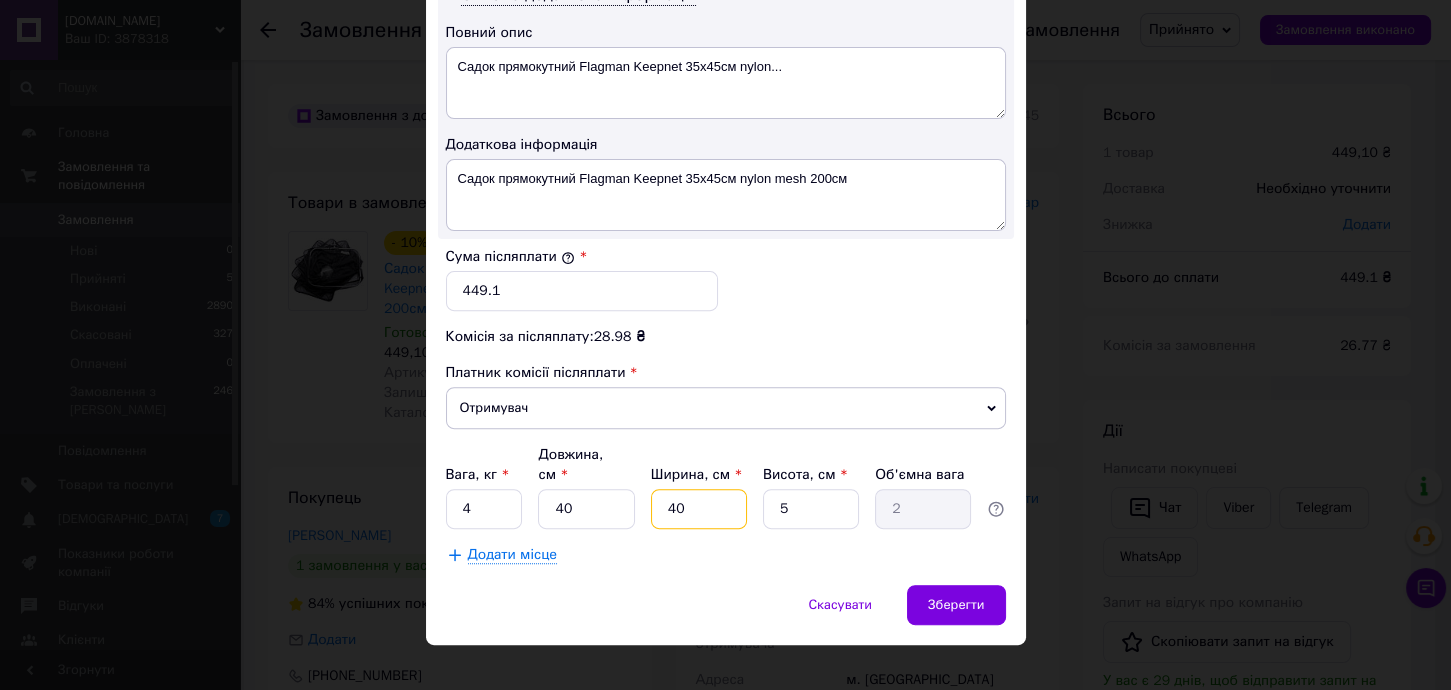 type on "40" 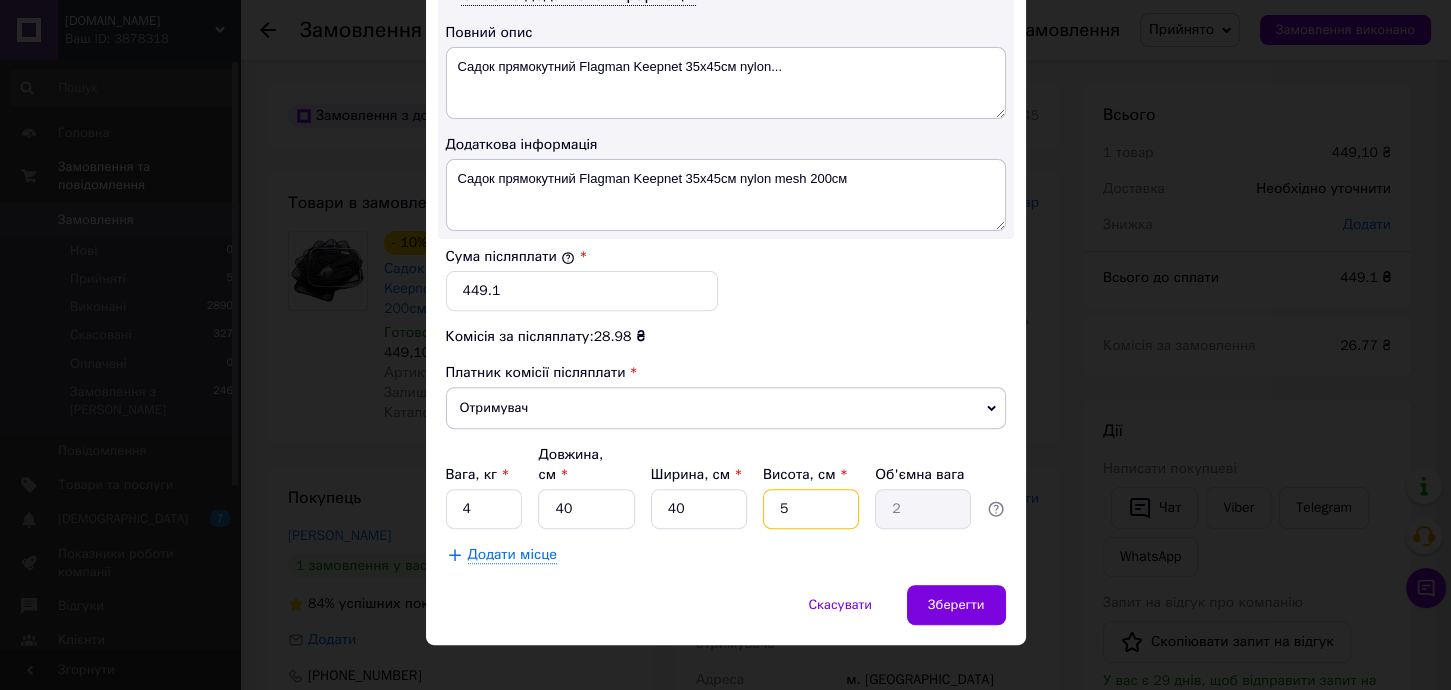 click on "5" at bounding box center (811, 509) 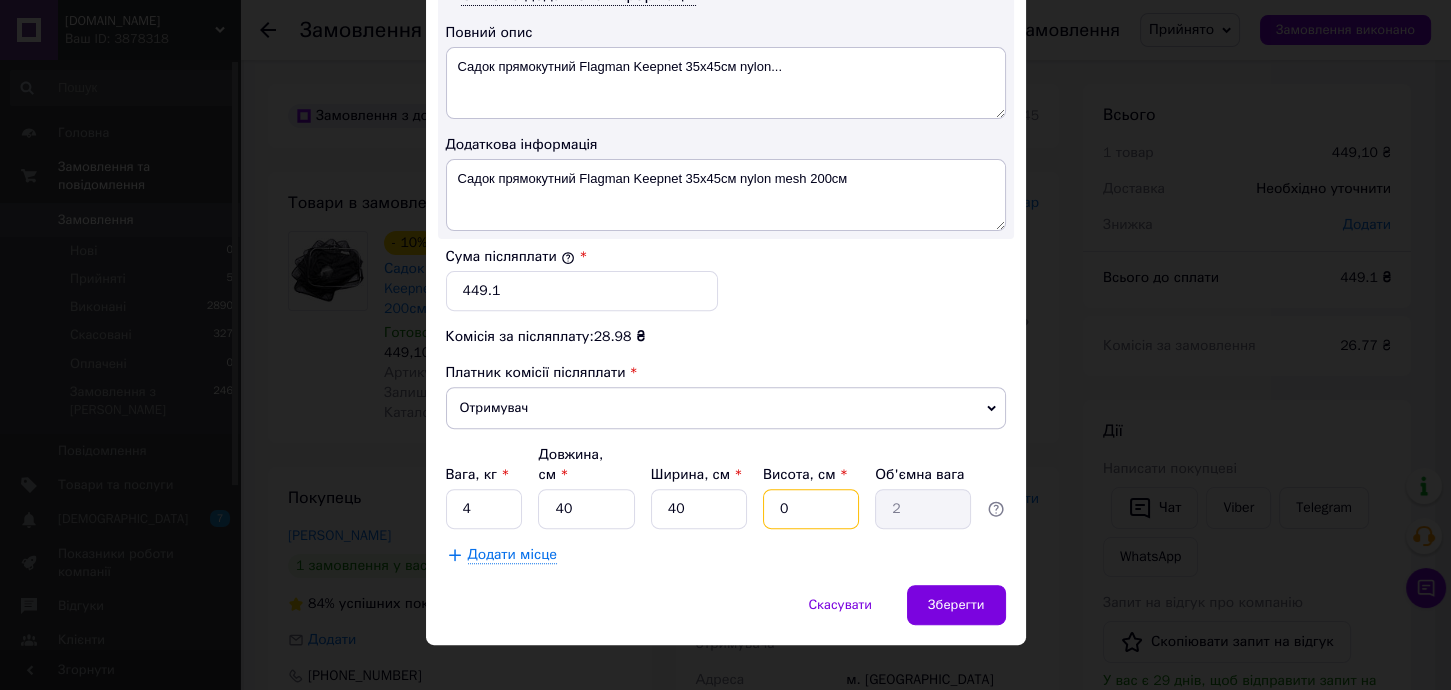 type on "01" 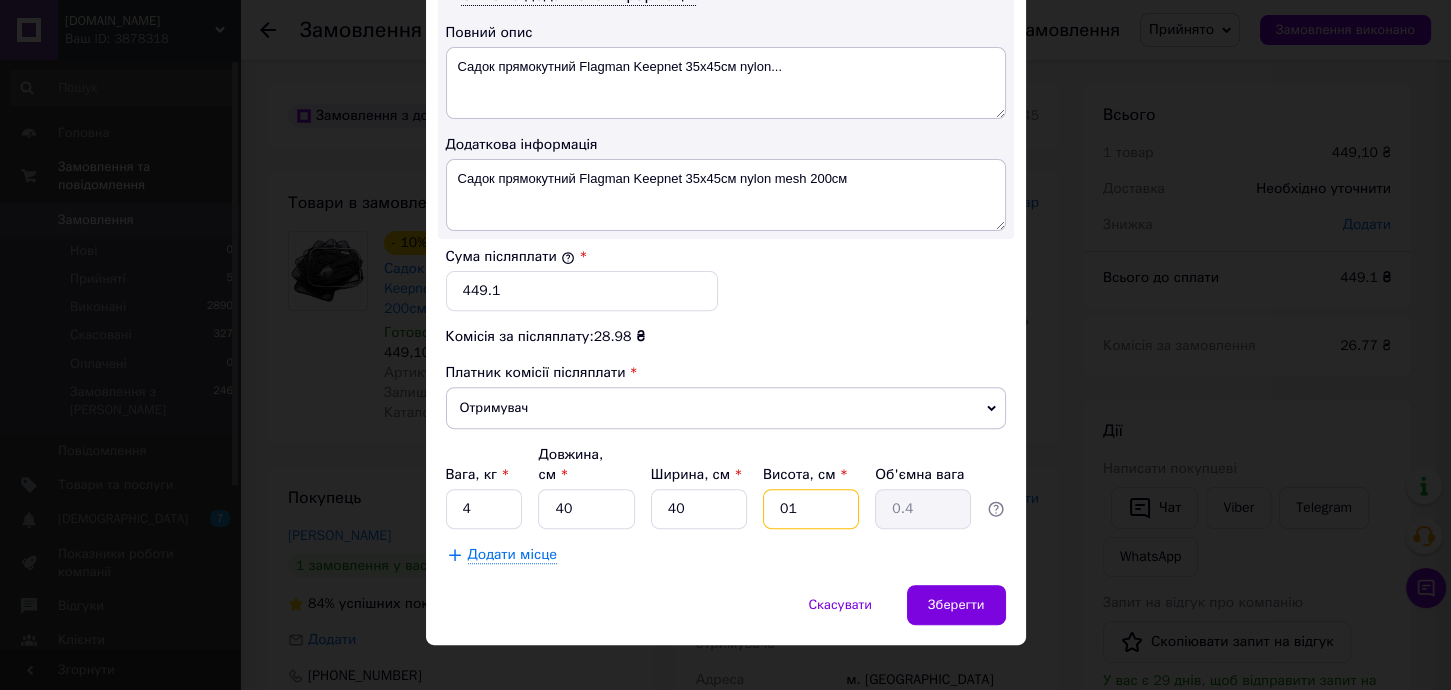 type on "010" 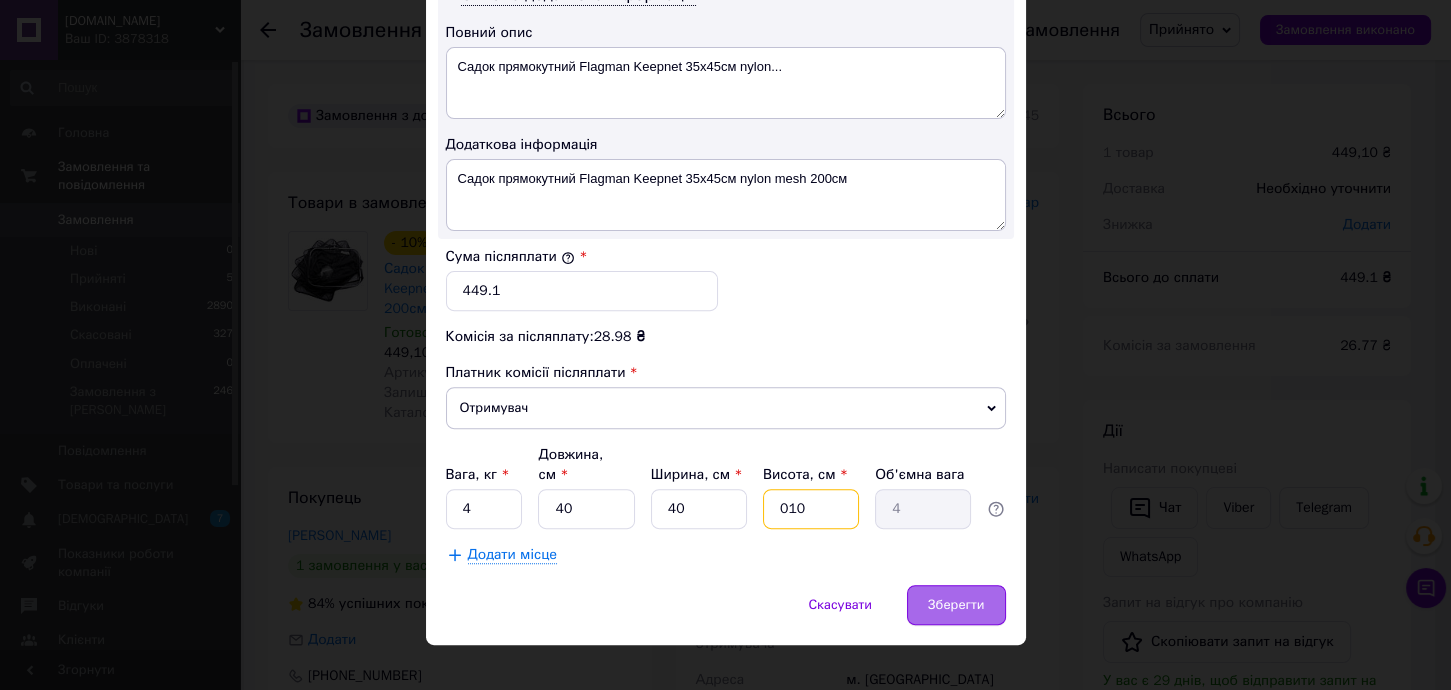 type on "010" 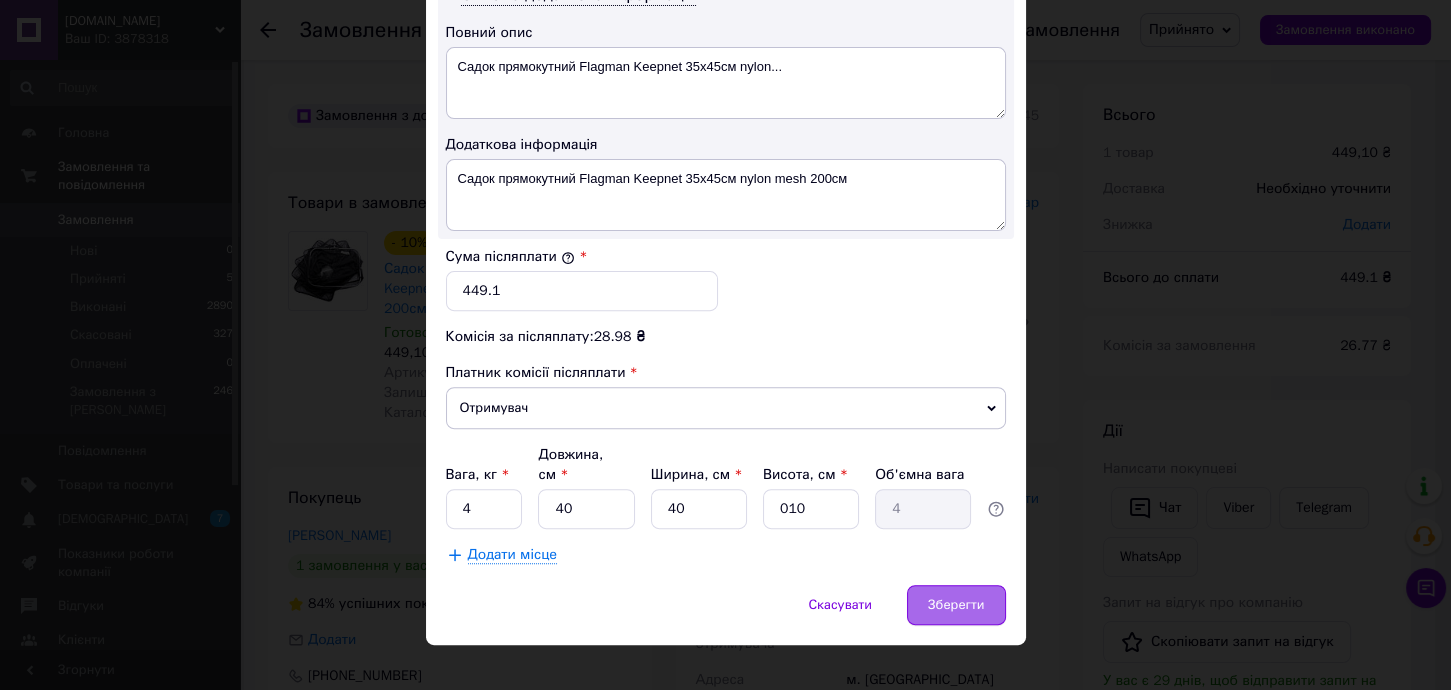 click on "Зберегти" at bounding box center (956, 605) 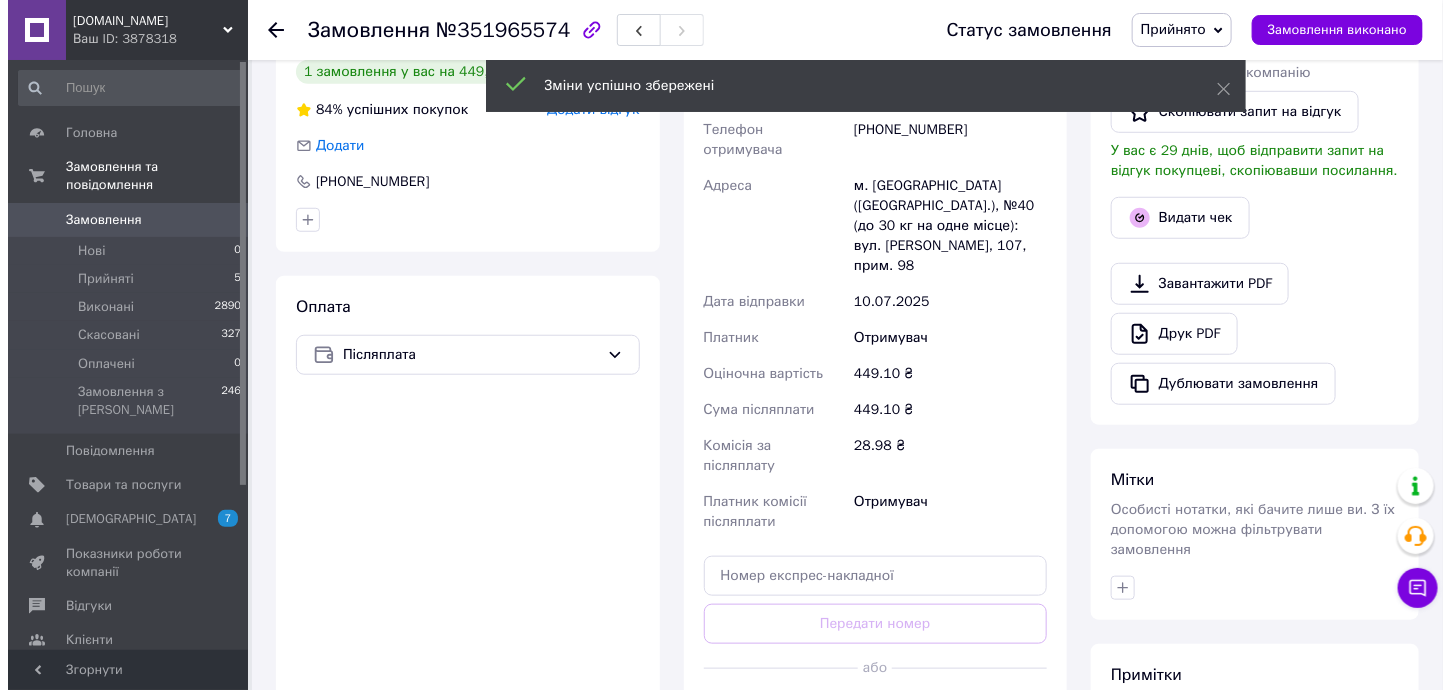 scroll, scrollTop: 533, scrollLeft: 0, axis: vertical 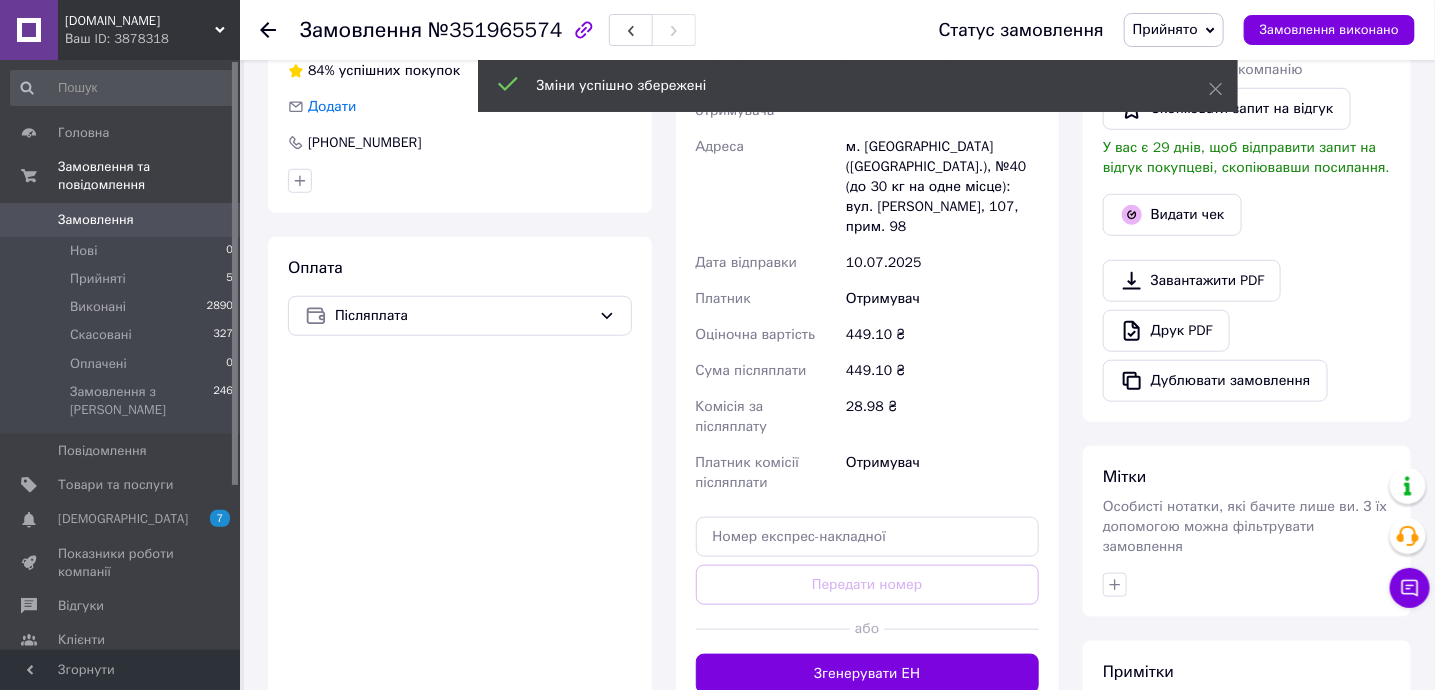 click on "Згенерувати ЕН" at bounding box center (868, 674) 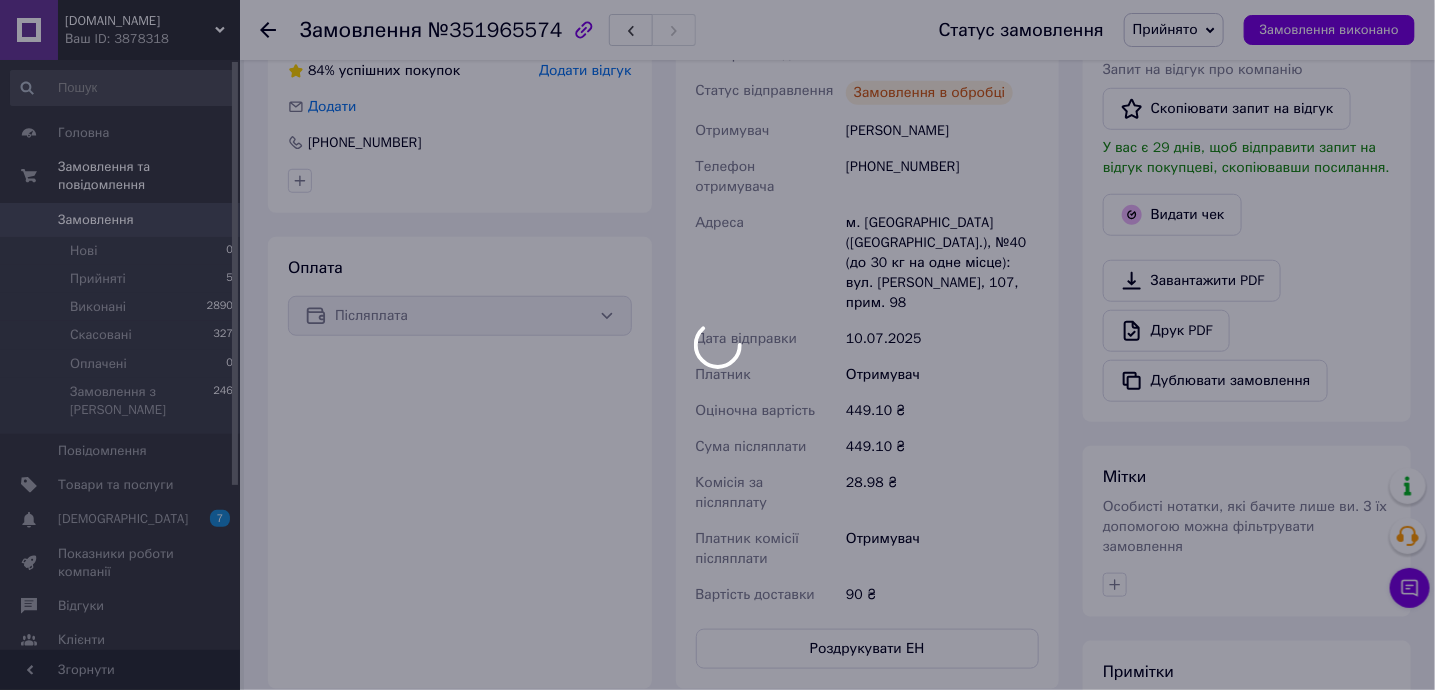 click at bounding box center (717, 345) 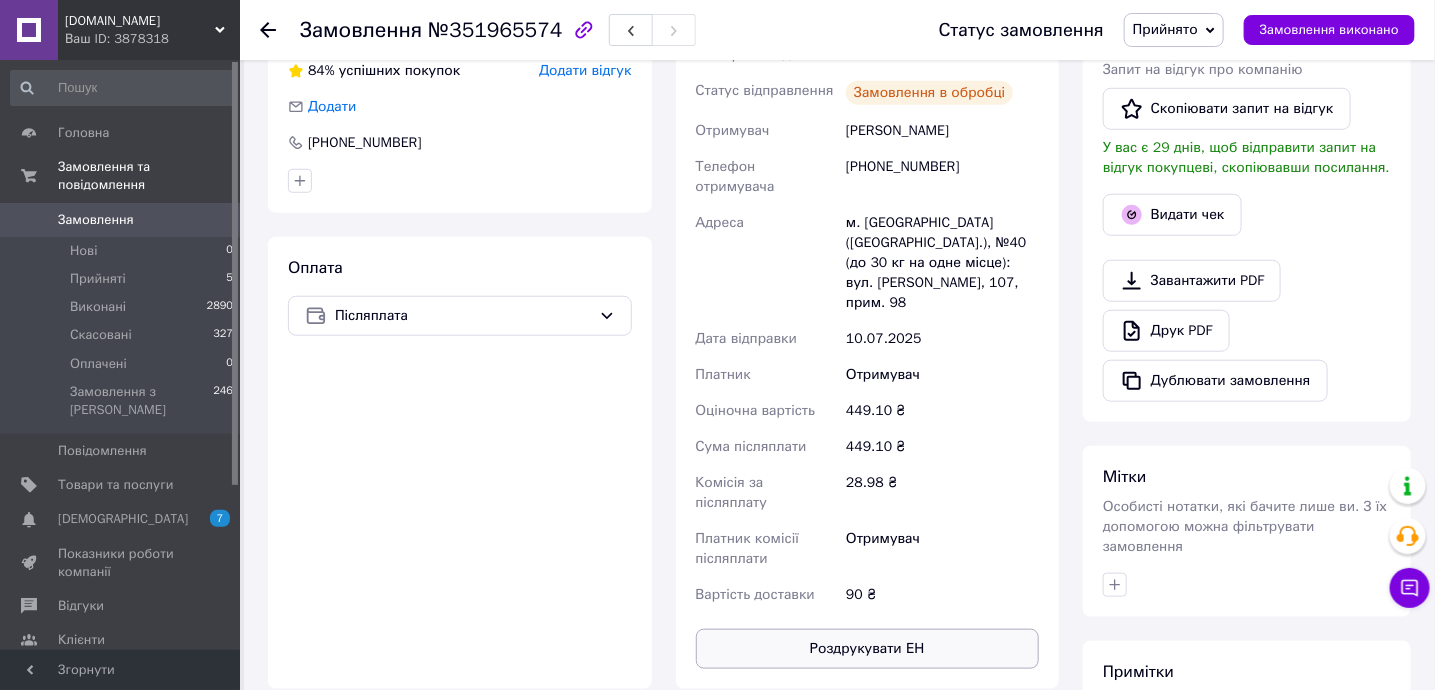 click on "Роздрукувати ЕН" at bounding box center [868, 649] 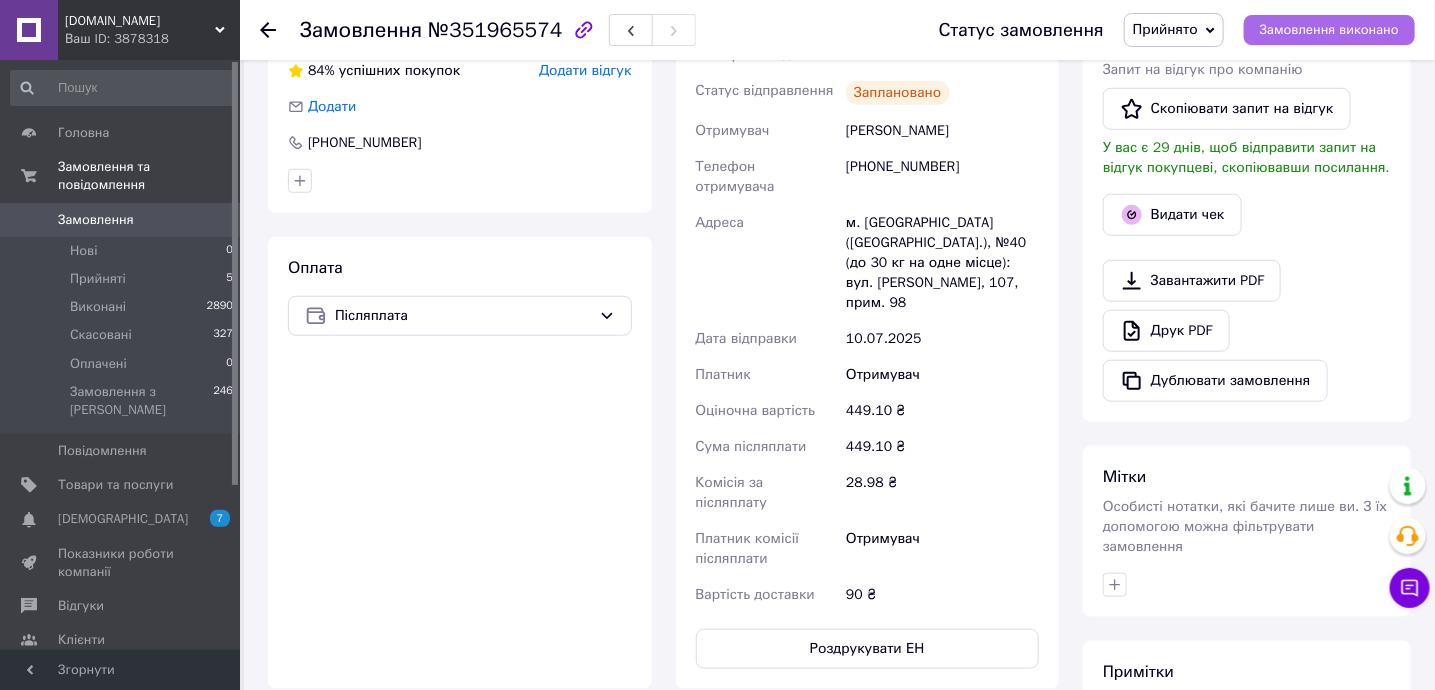 click on "Замовлення виконано" at bounding box center [1329, 30] 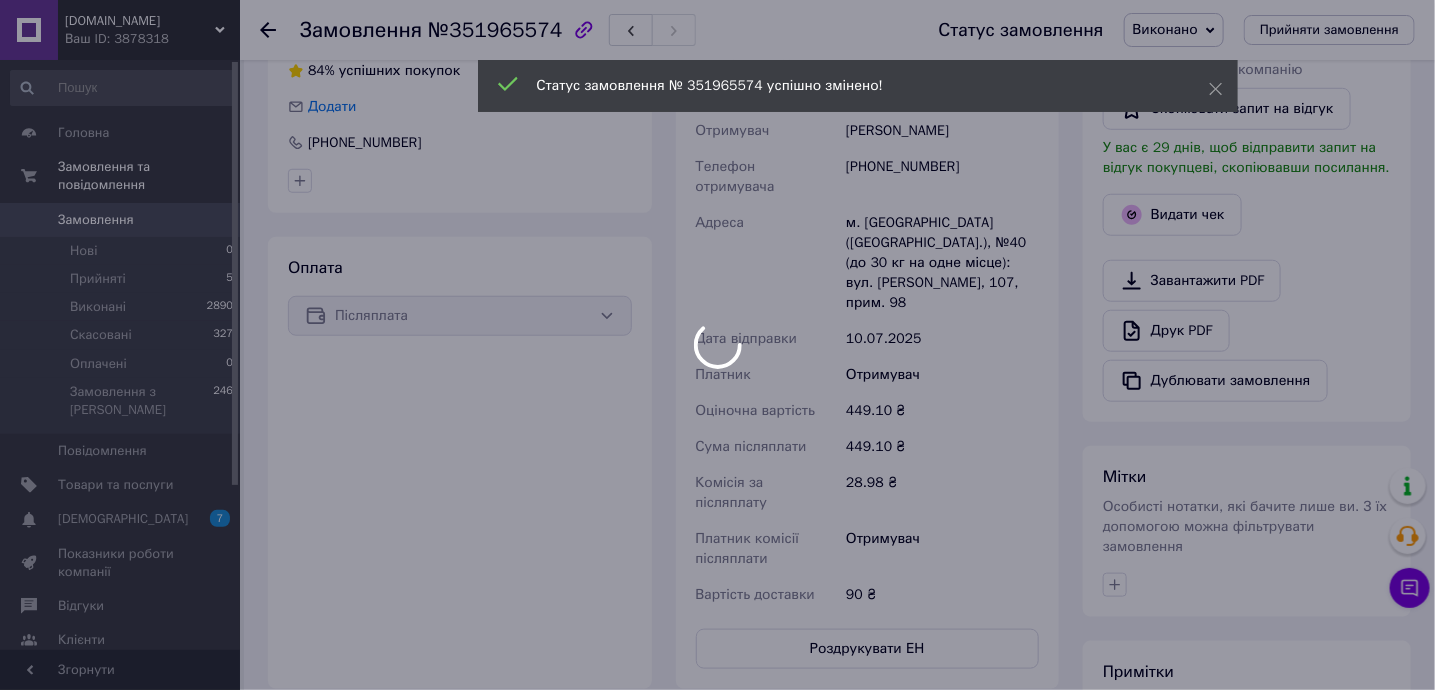 click at bounding box center [717, 345] 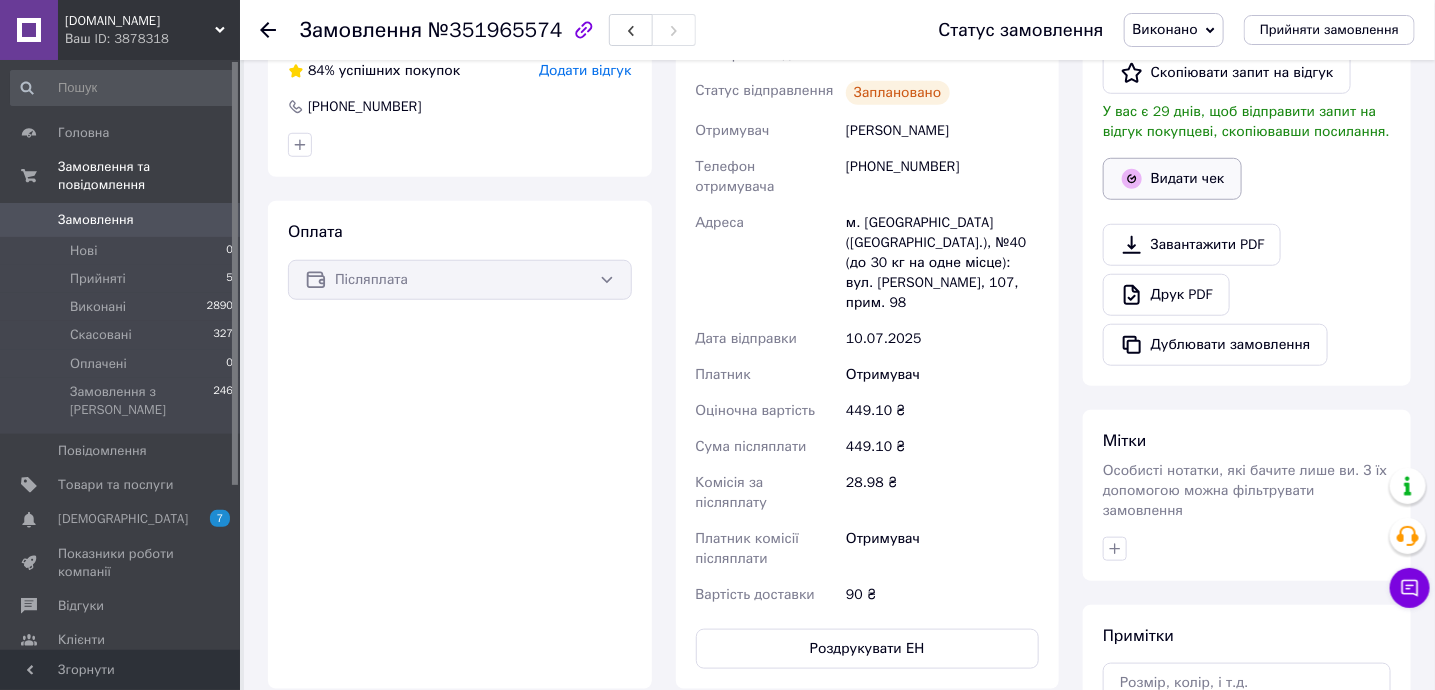 click on "Видати чек" at bounding box center [1172, 179] 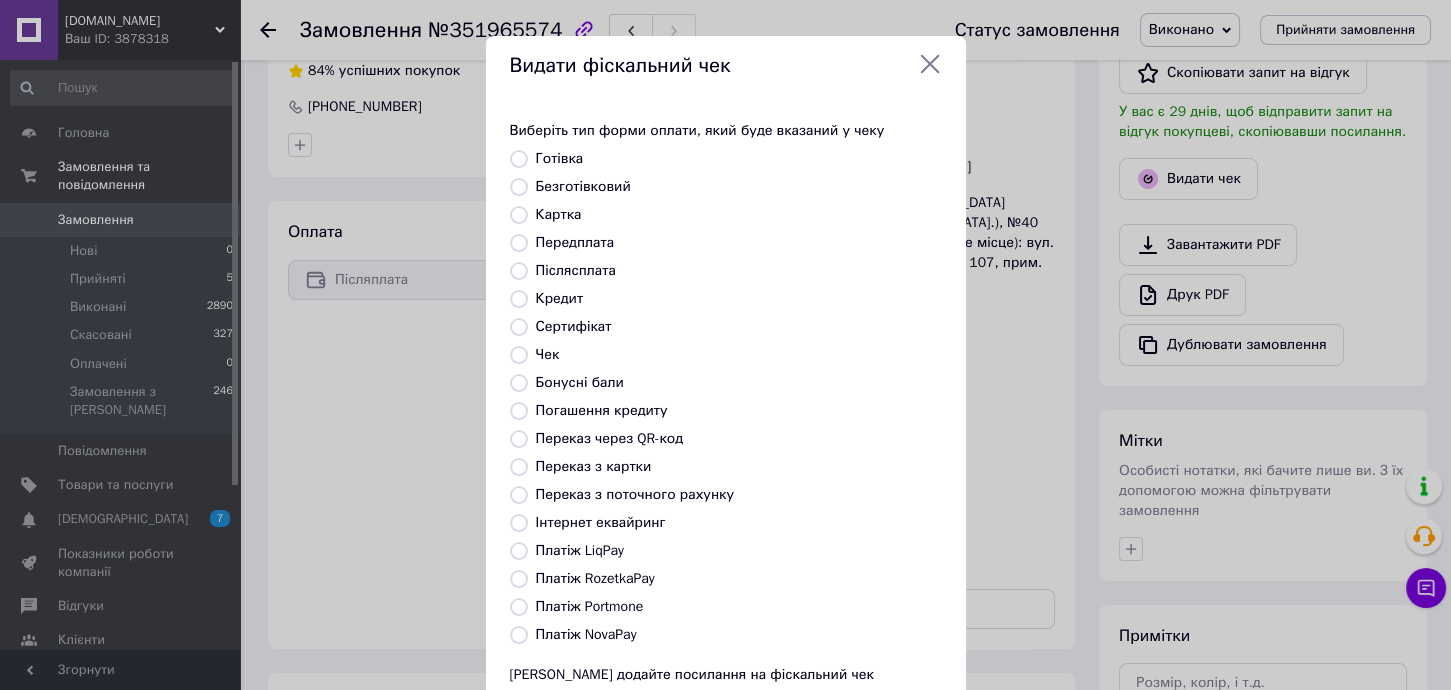 click on "Платіж NovaPay" at bounding box center [586, 634] 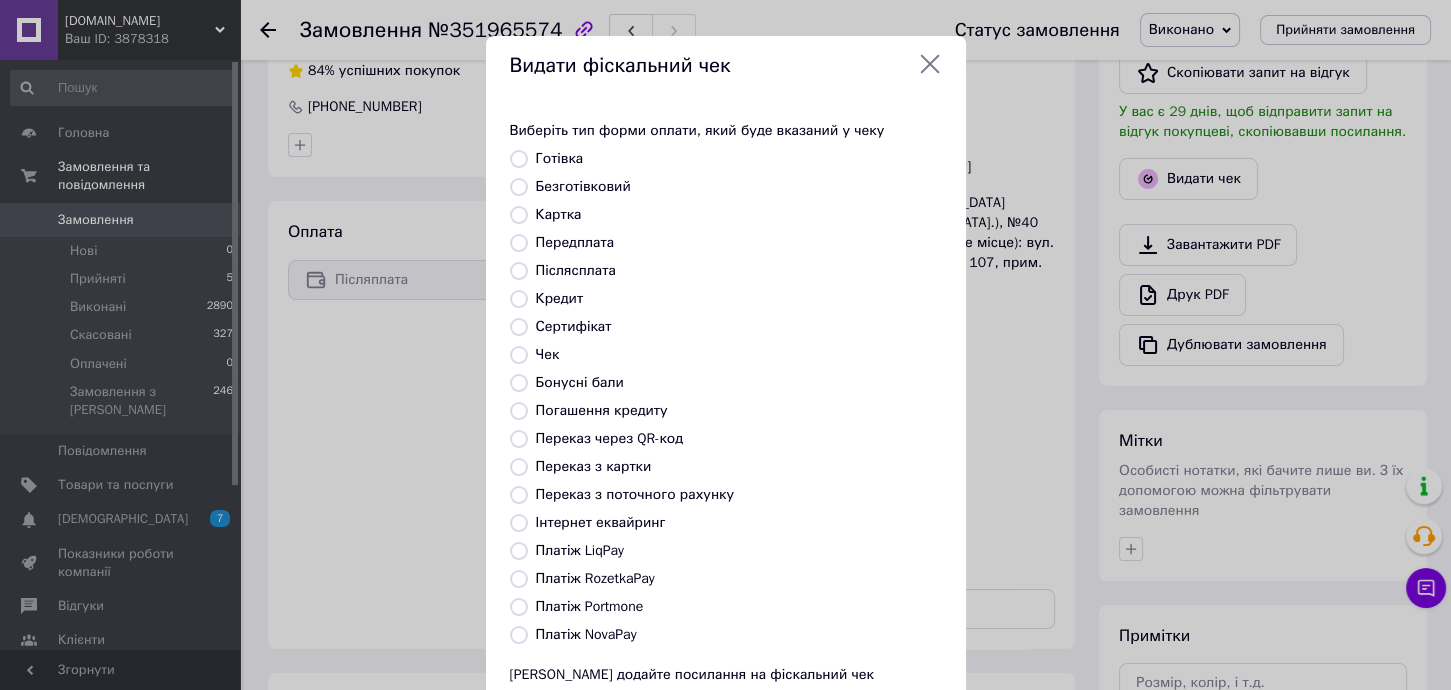 radio on "true" 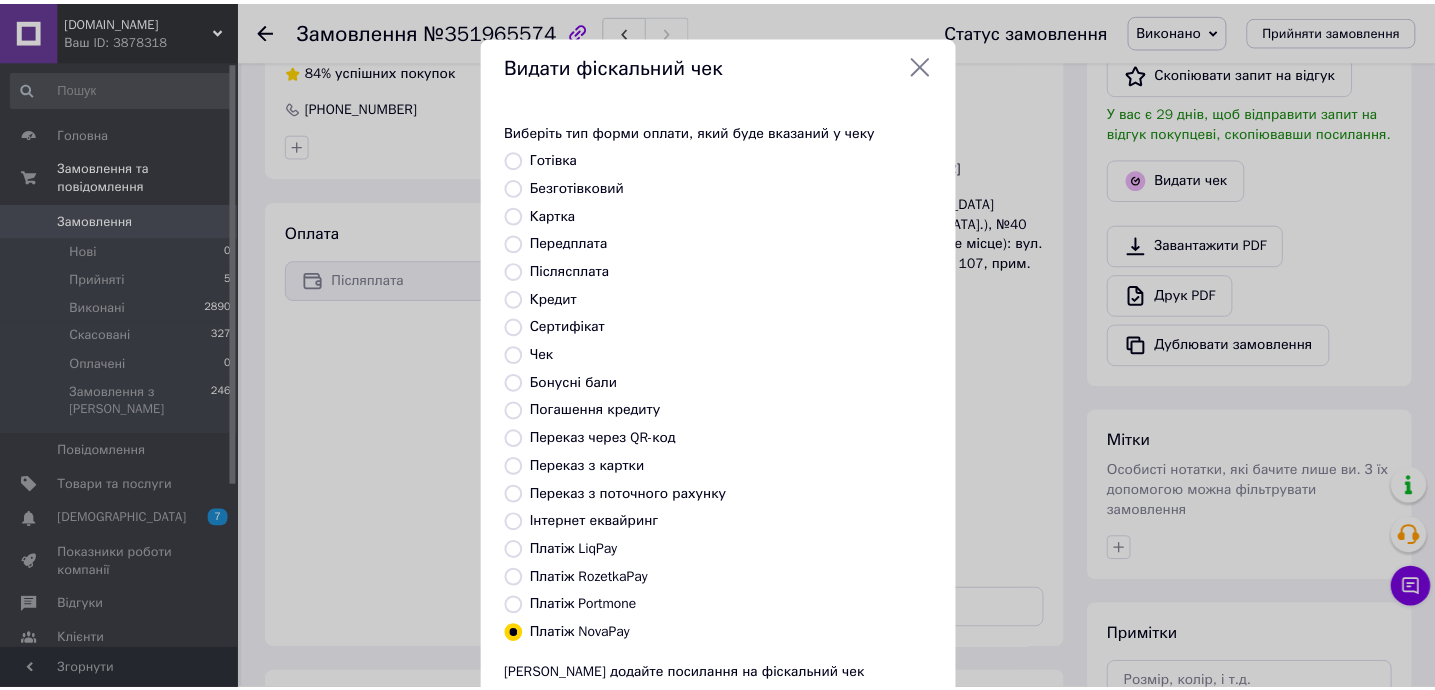 scroll, scrollTop: 169, scrollLeft: 0, axis: vertical 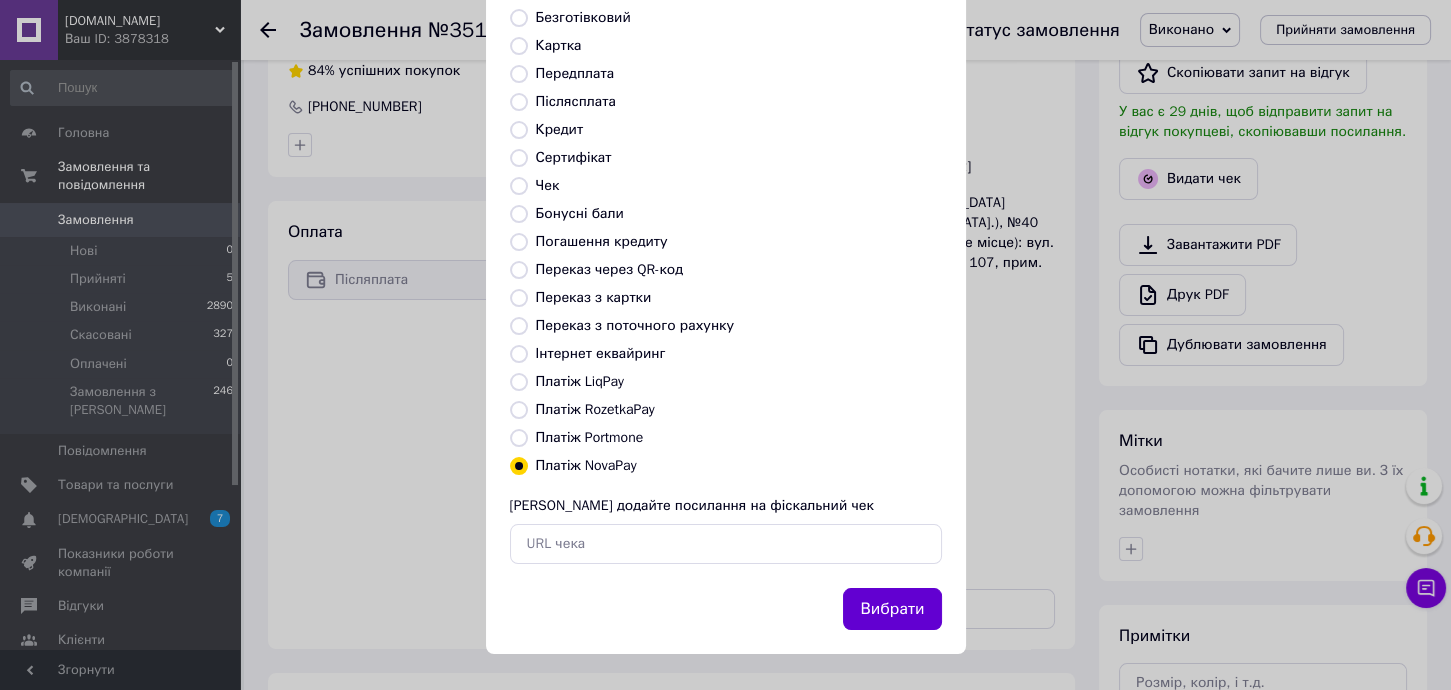 click on "Вибрати" at bounding box center (892, 609) 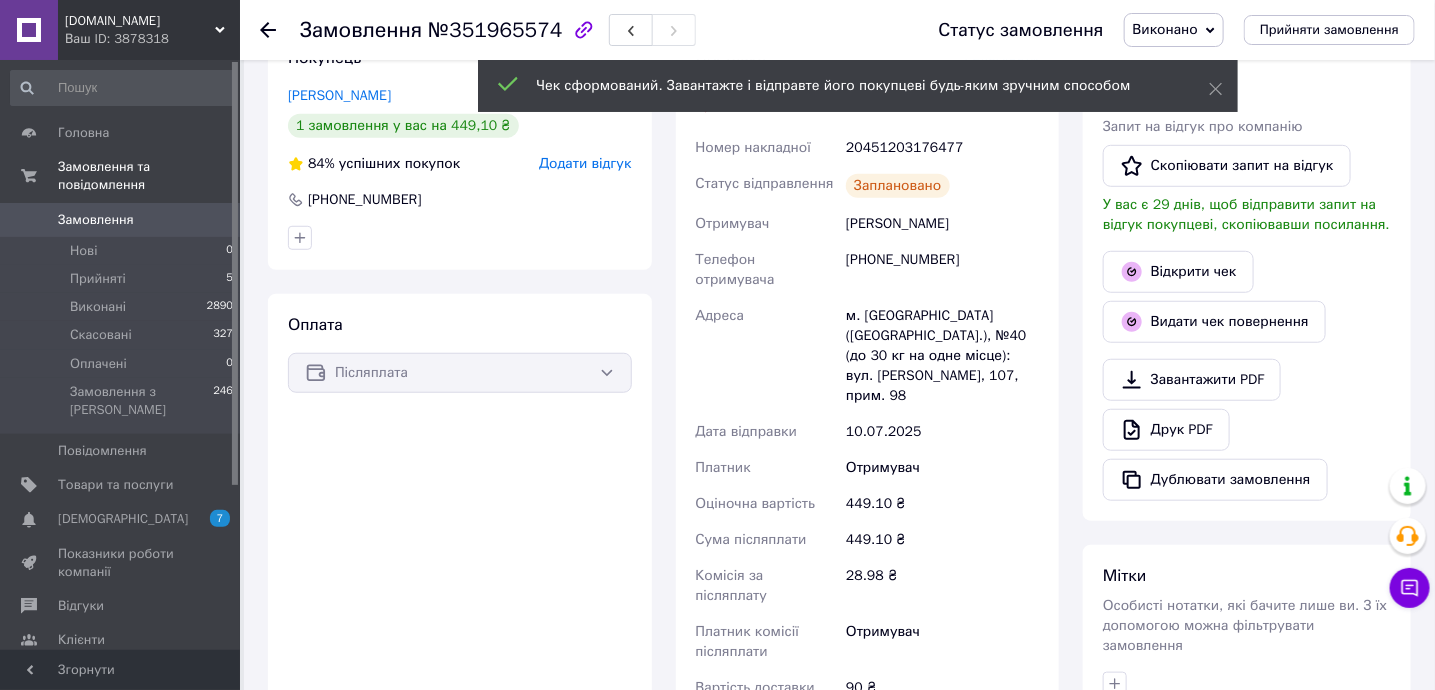 scroll, scrollTop: 400, scrollLeft: 0, axis: vertical 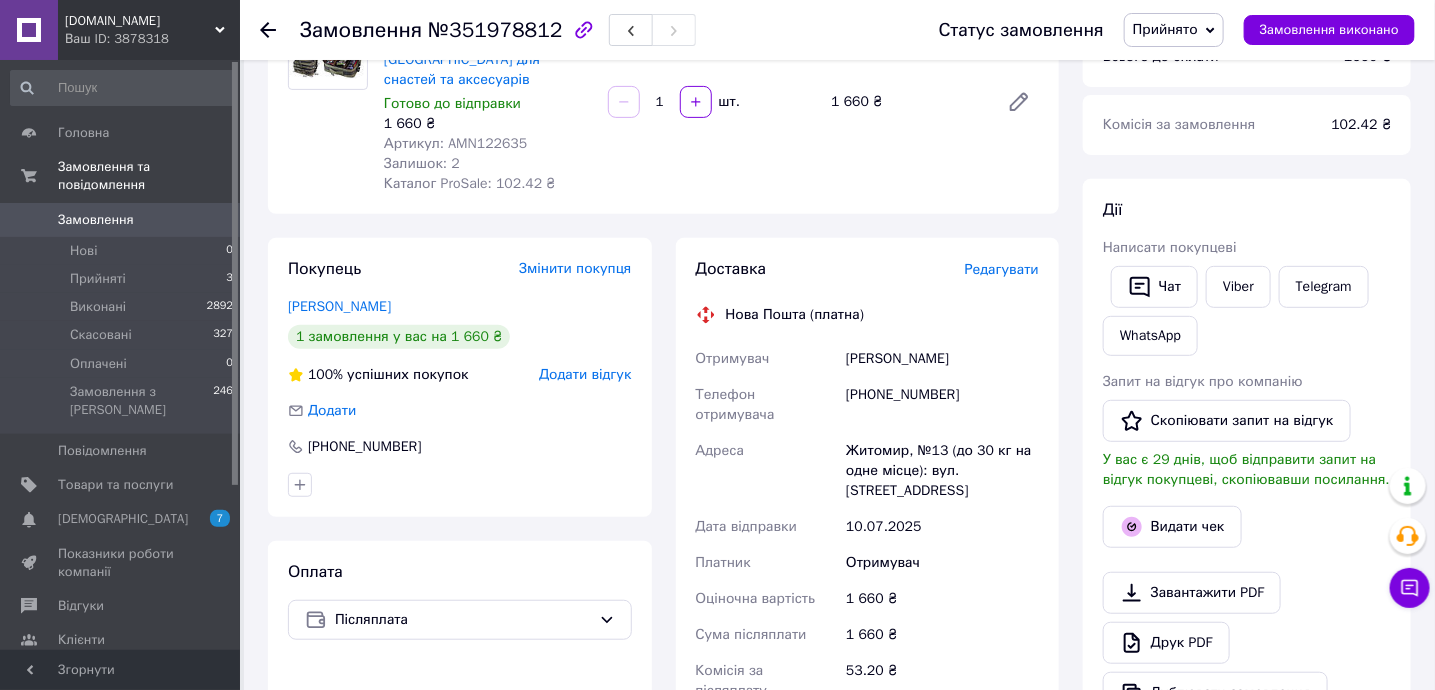 click on "Редагувати" at bounding box center [1002, 269] 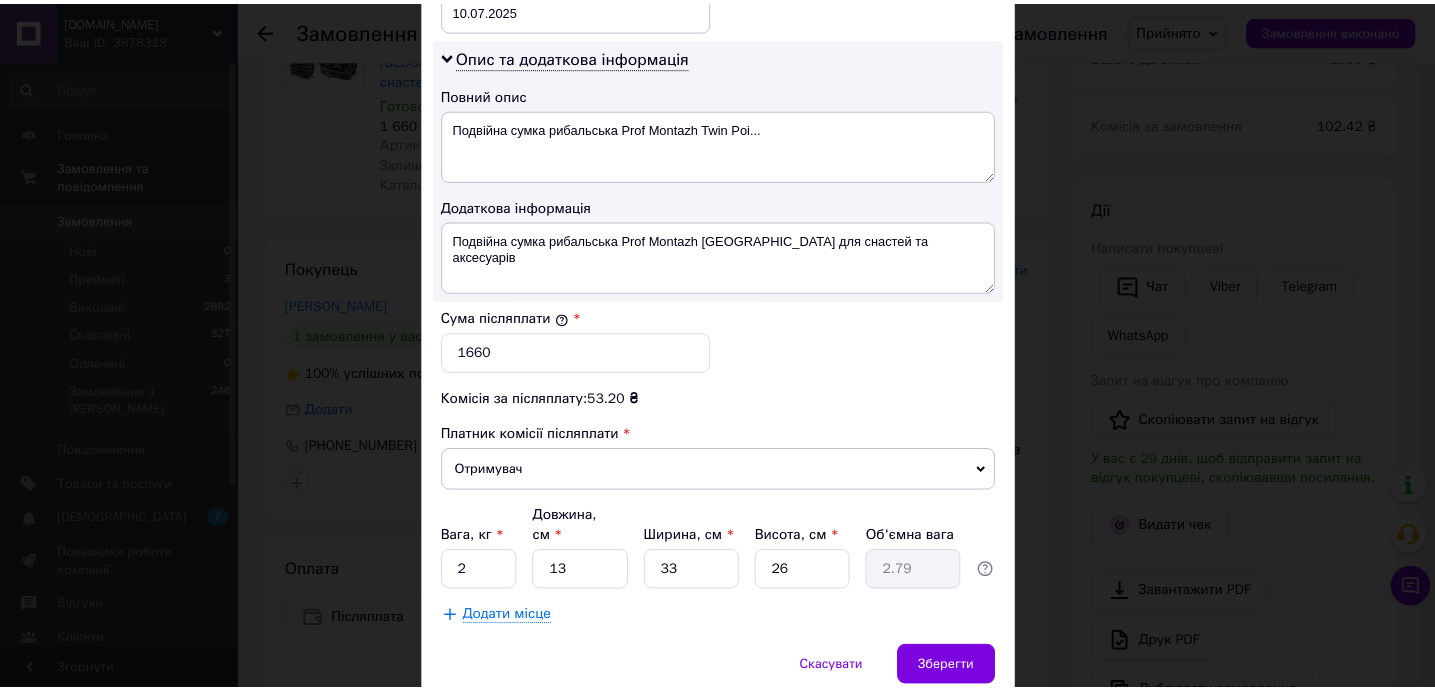 scroll, scrollTop: 1075, scrollLeft: 0, axis: vertical 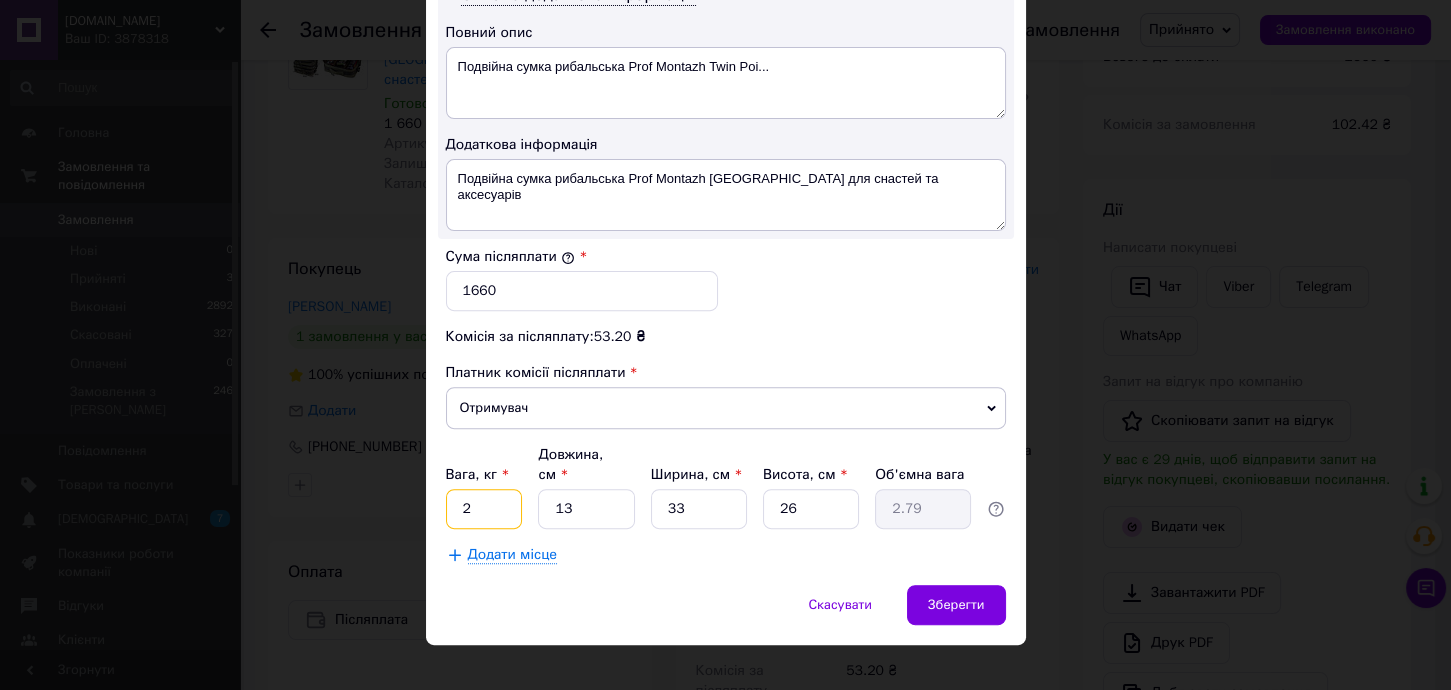 click on "2" at bounding box center [484, 509] 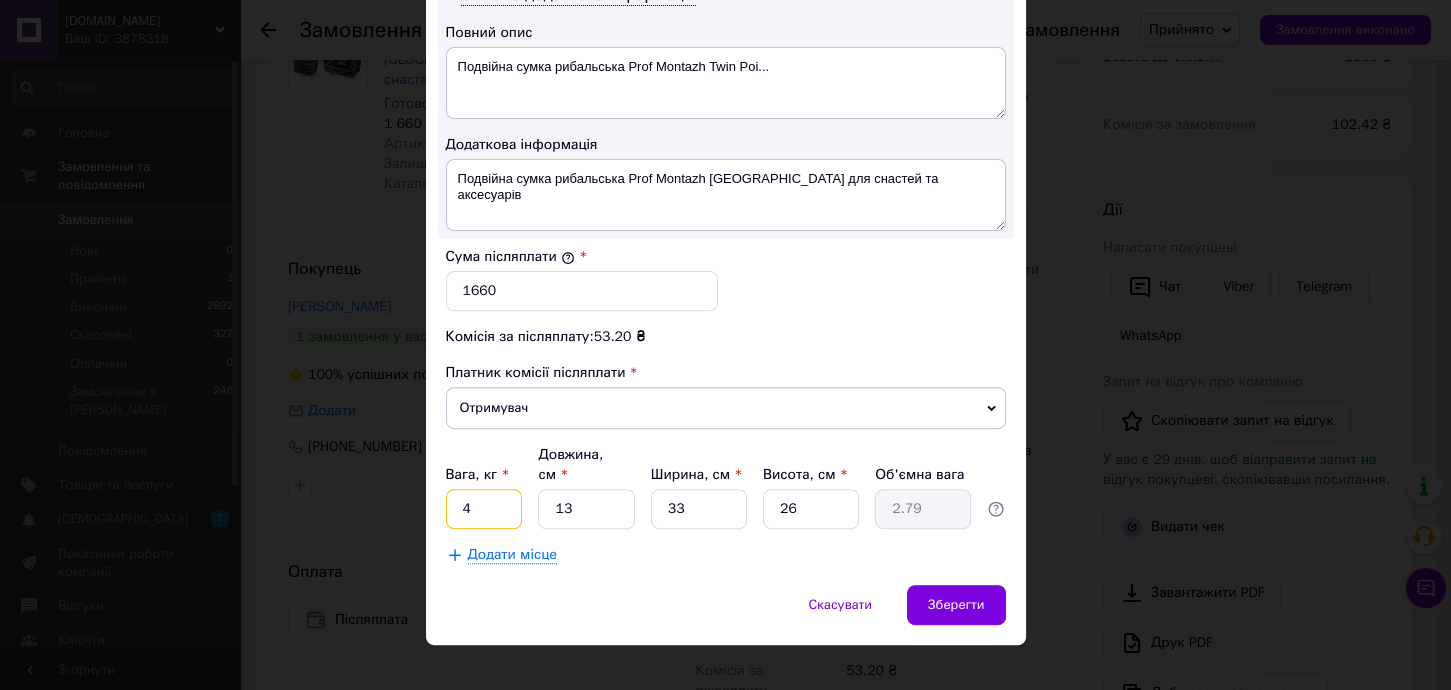 type on "4" 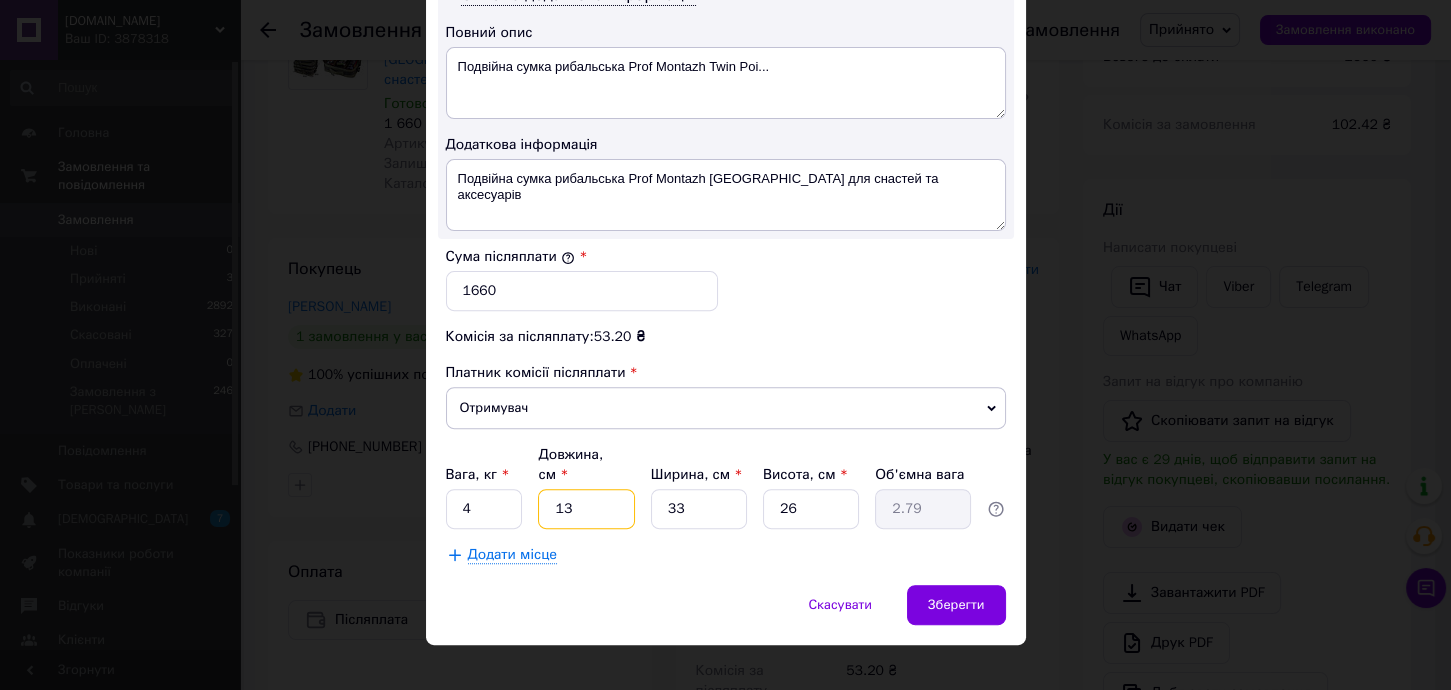 click on "13" at bounding box center (586, 509) 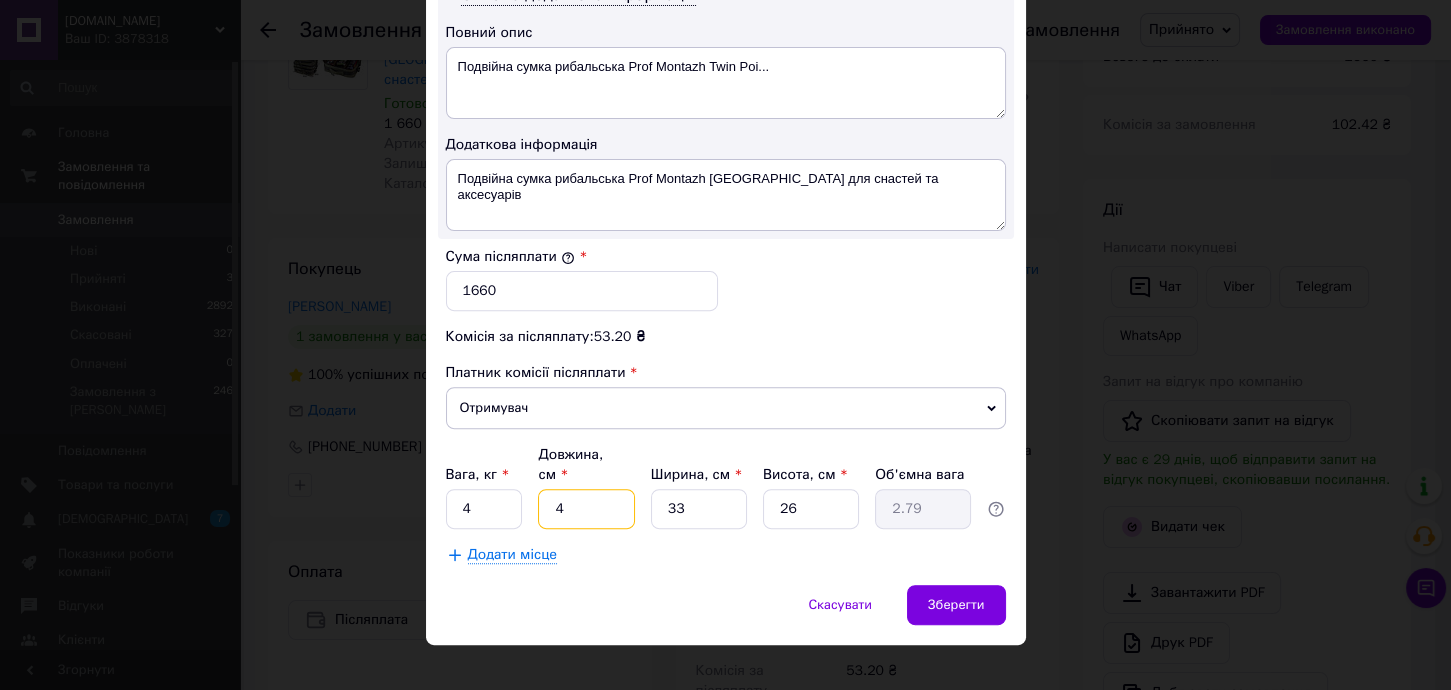 type on "0.86" 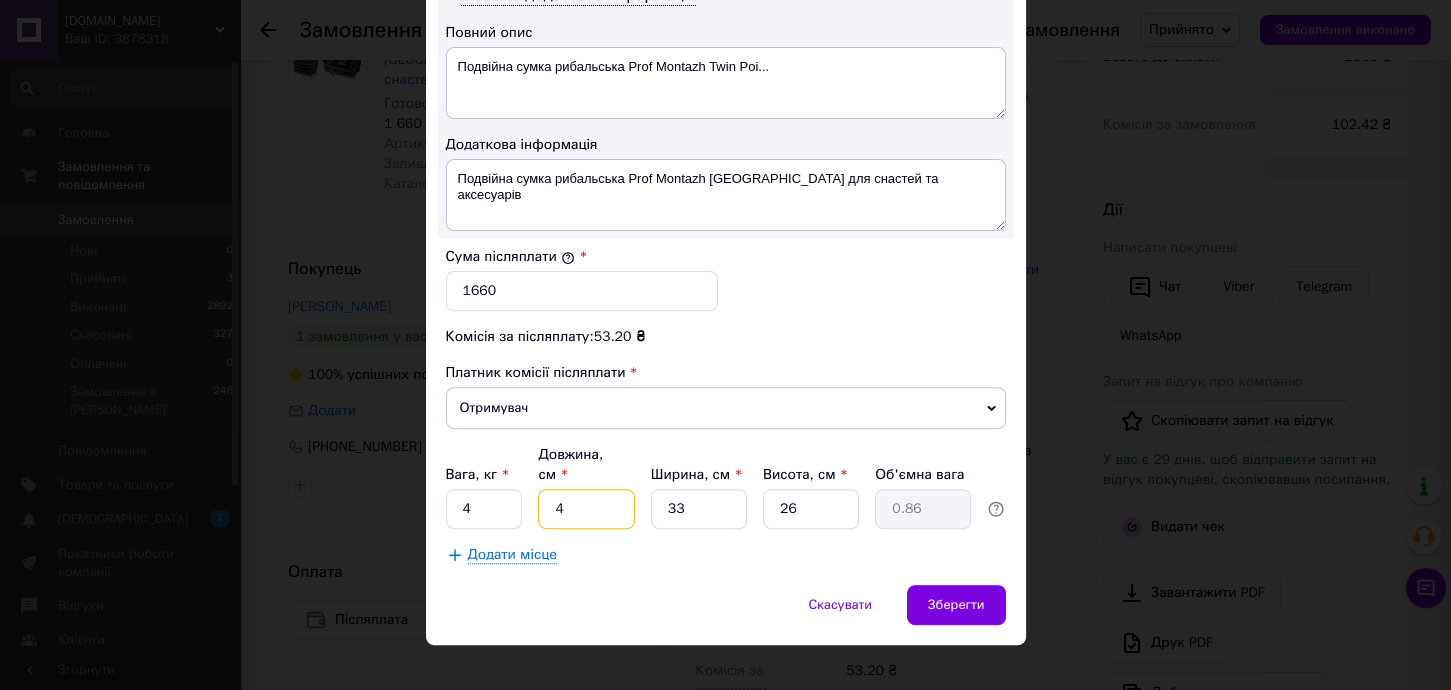 type on "40" 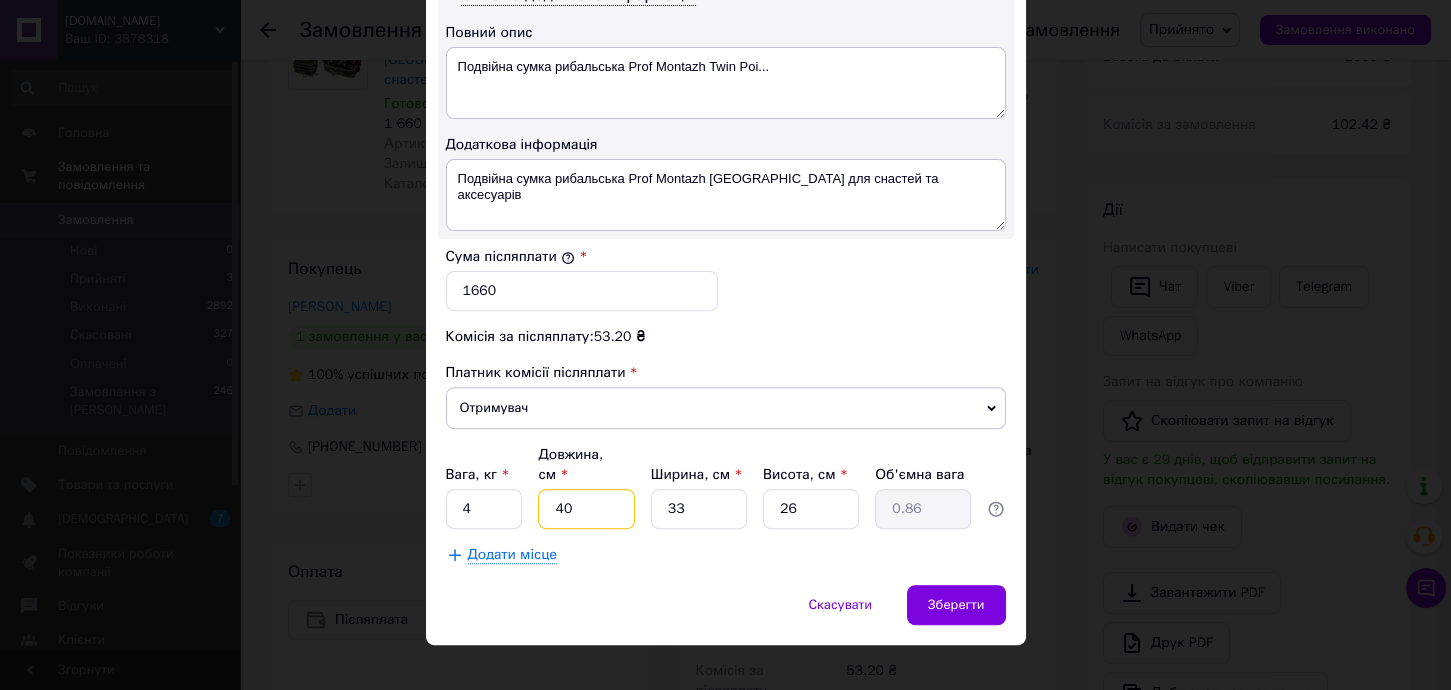 type on "8.58" 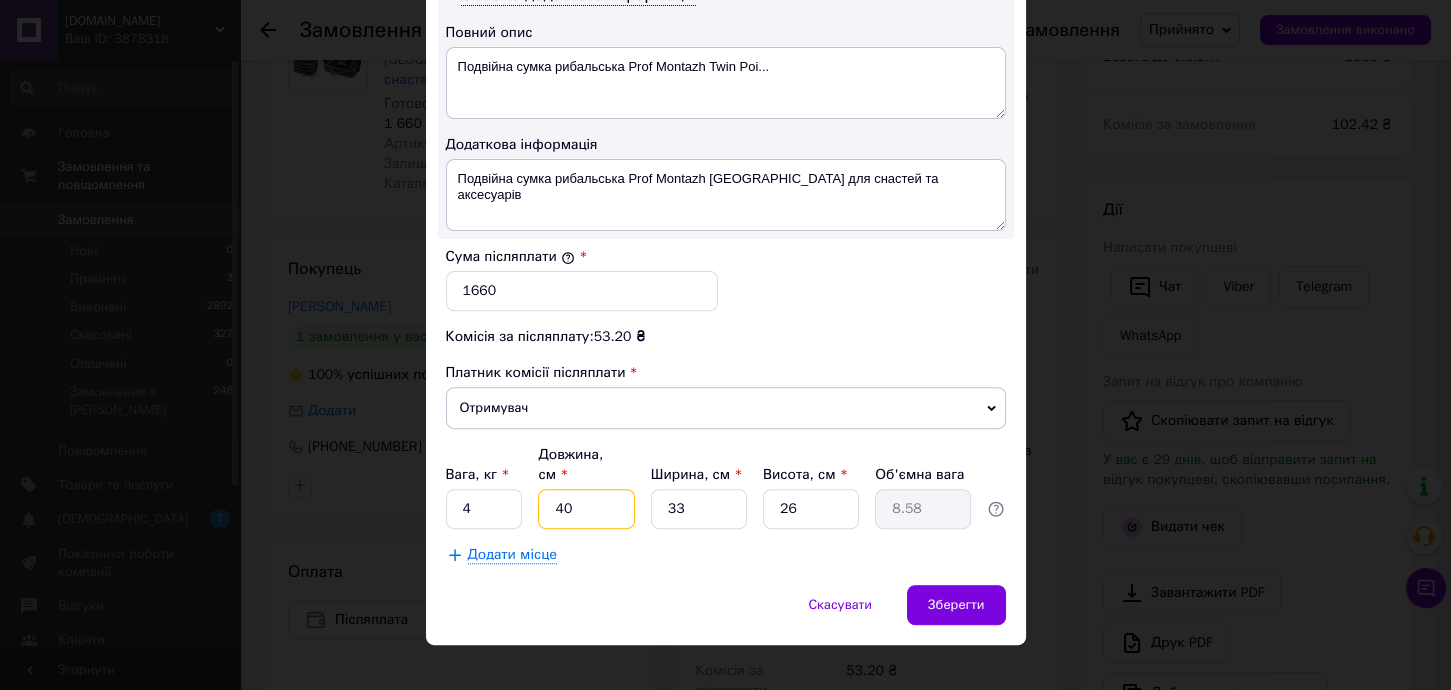type on "40" 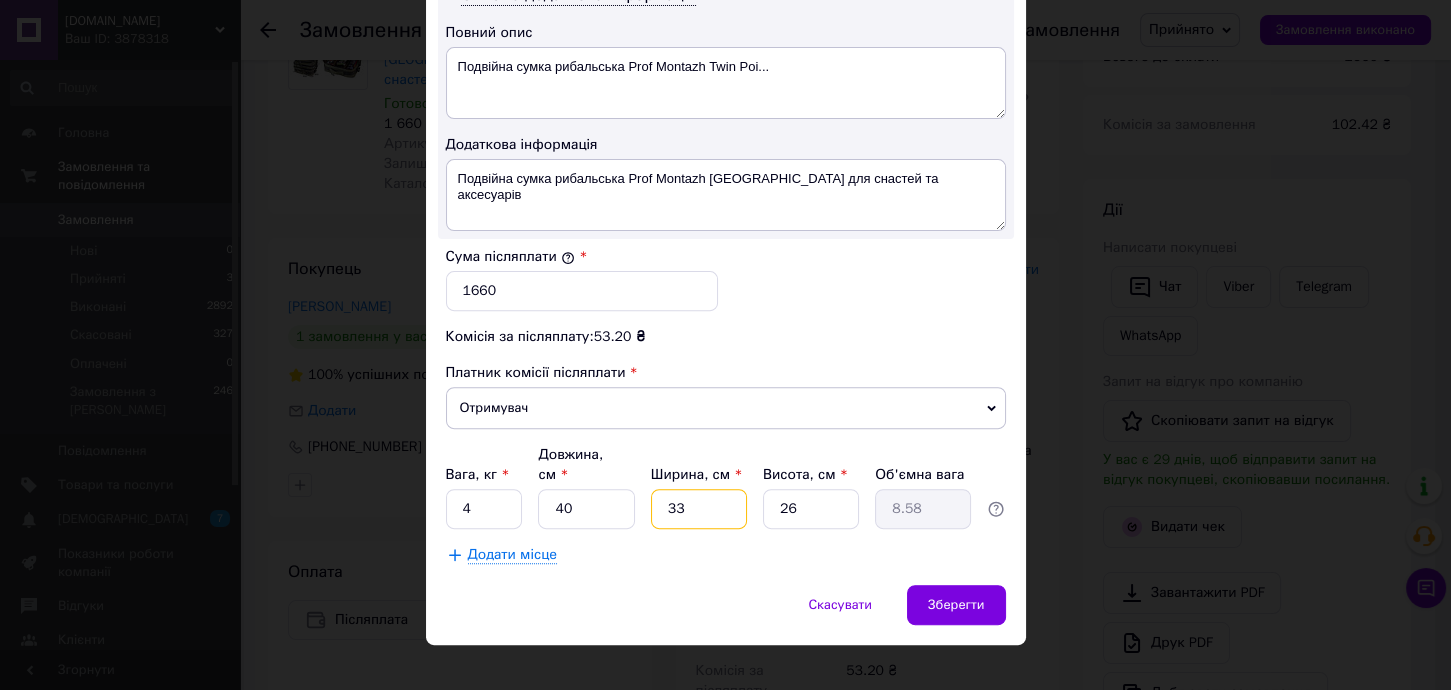 click on "33" at bounding box center (699, 509) 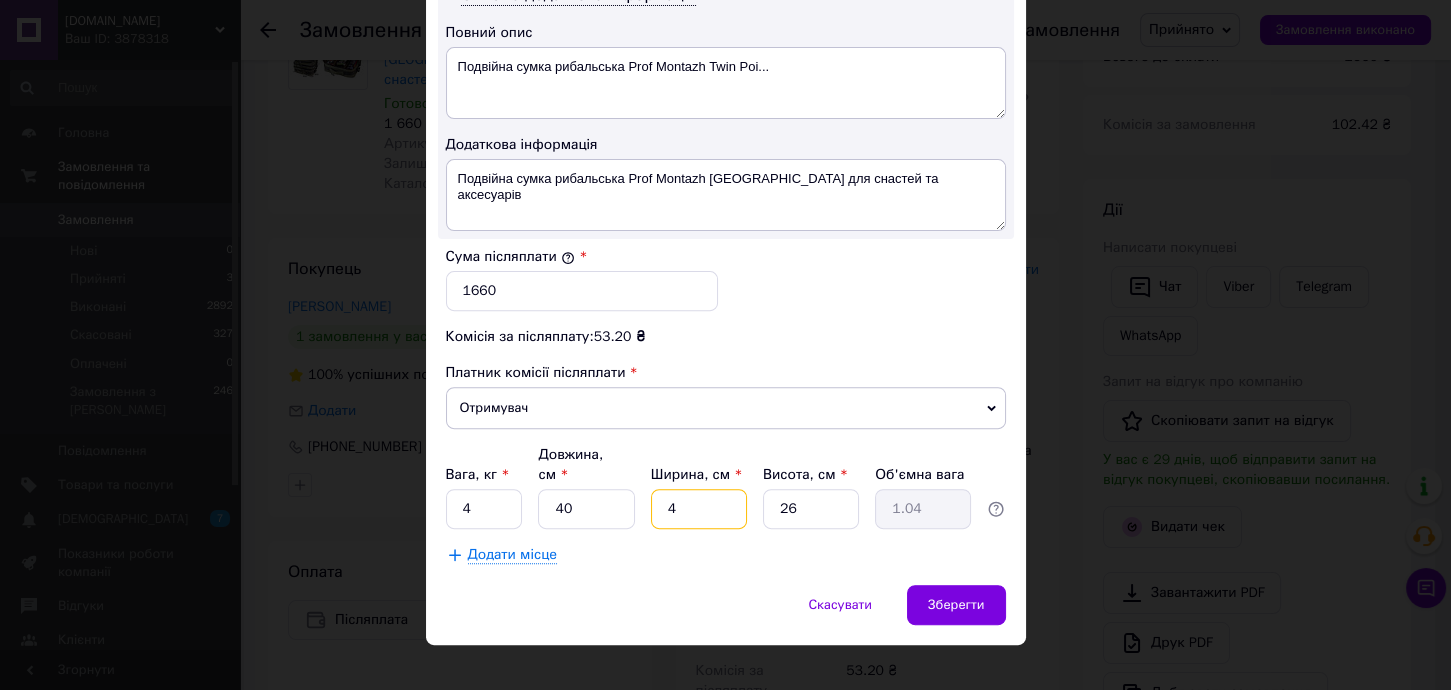 type on "40" 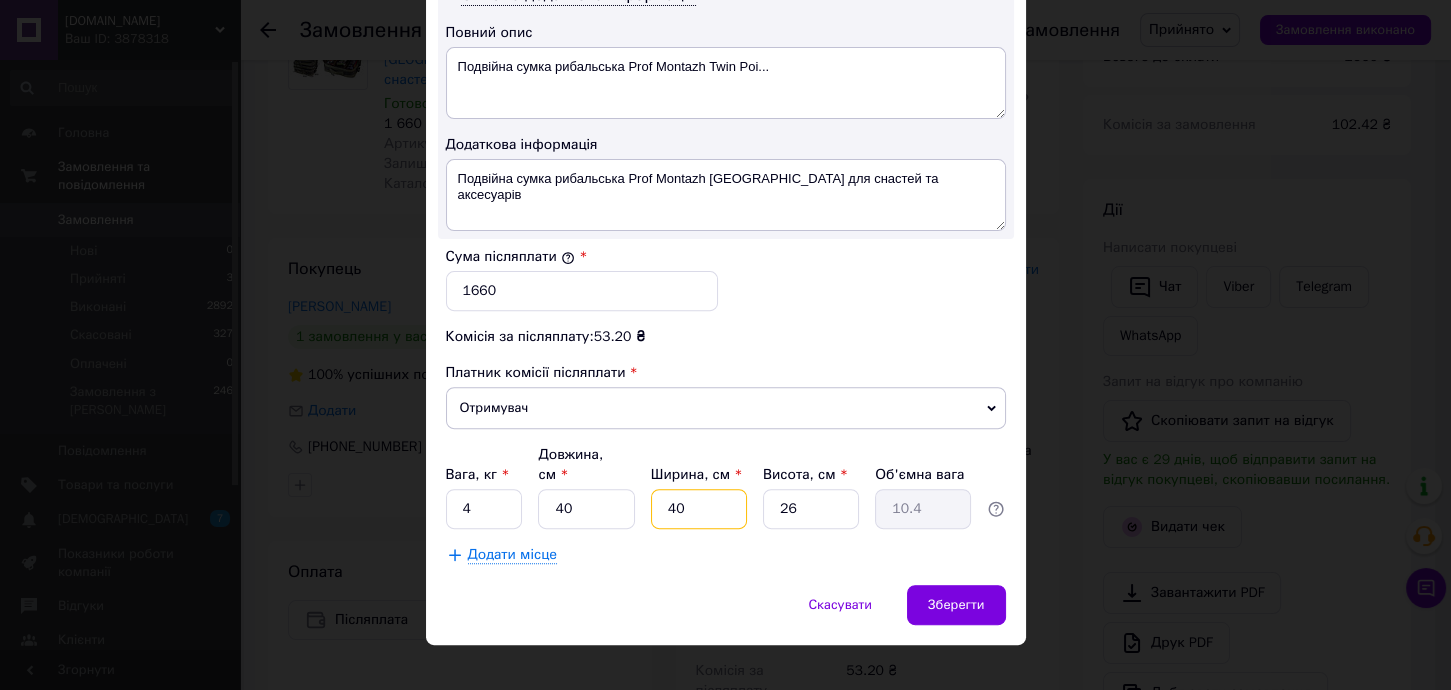 type on "40" 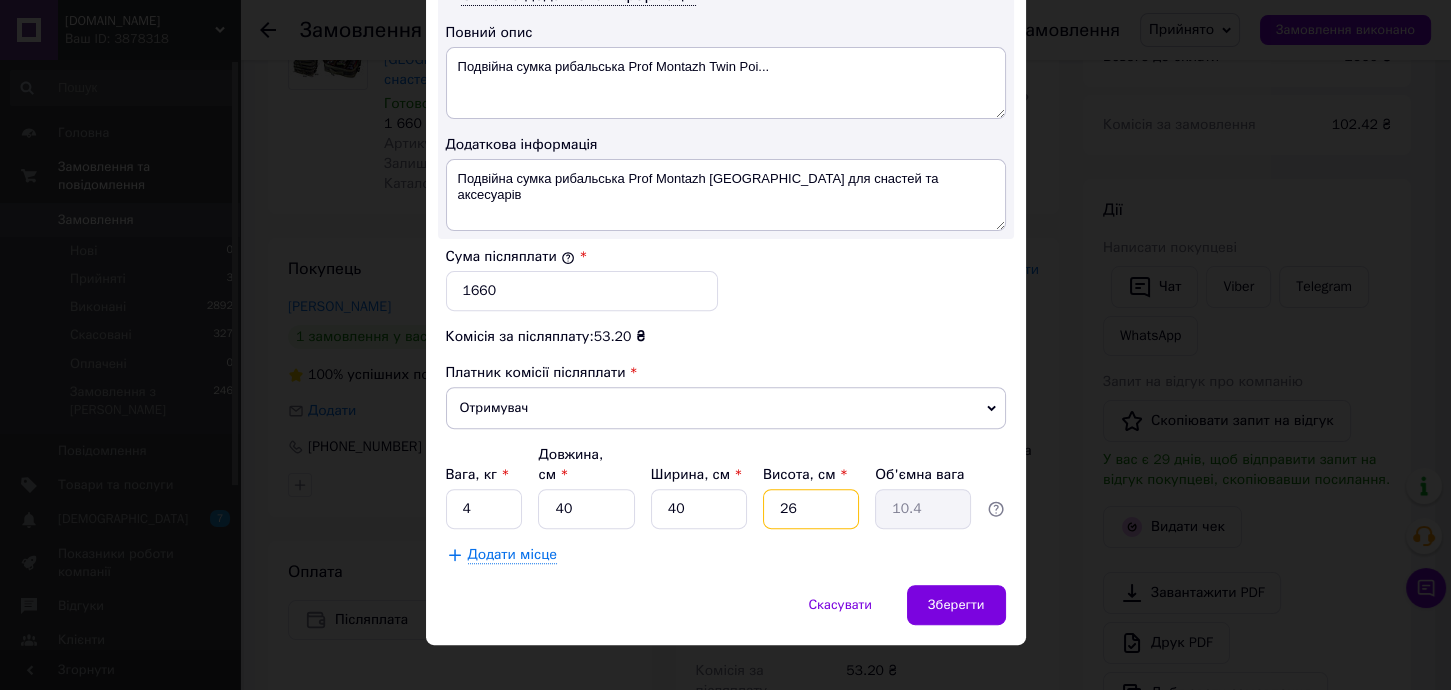 click on "26" at bounding box center (811, 509) 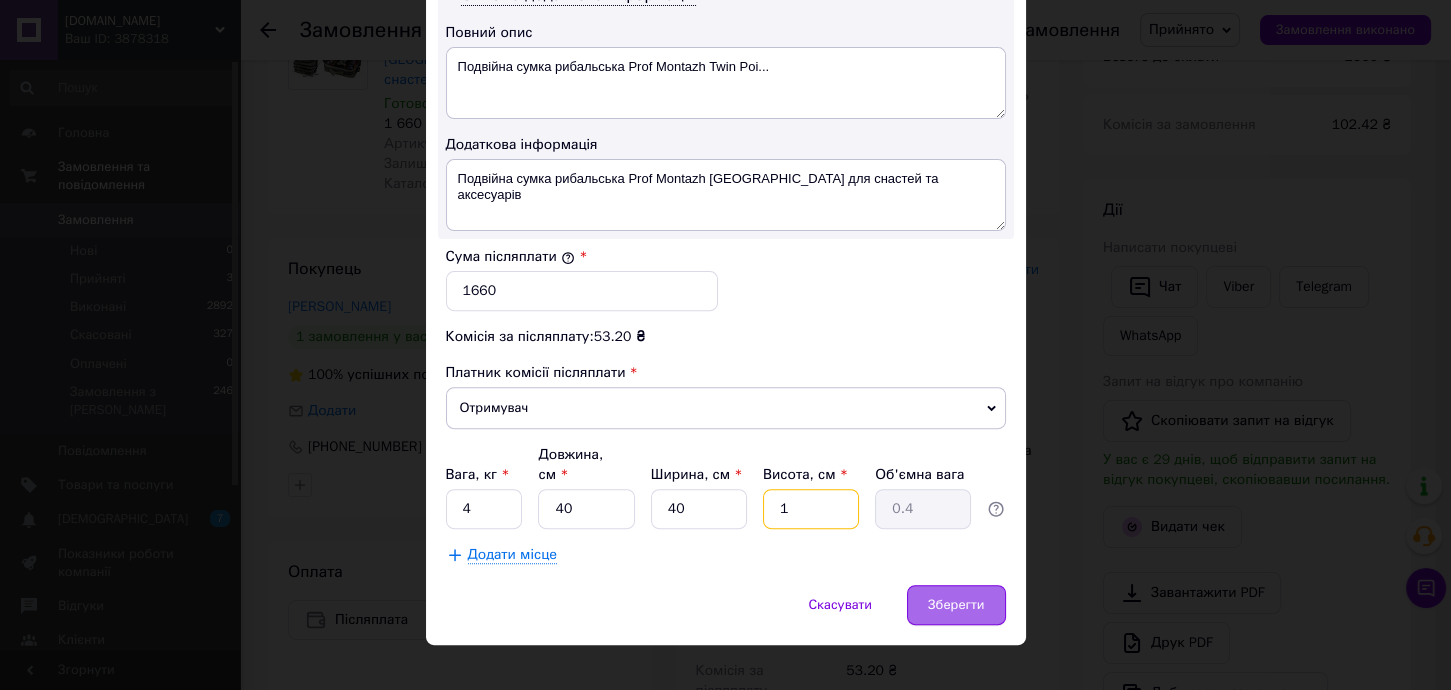 type on "10" 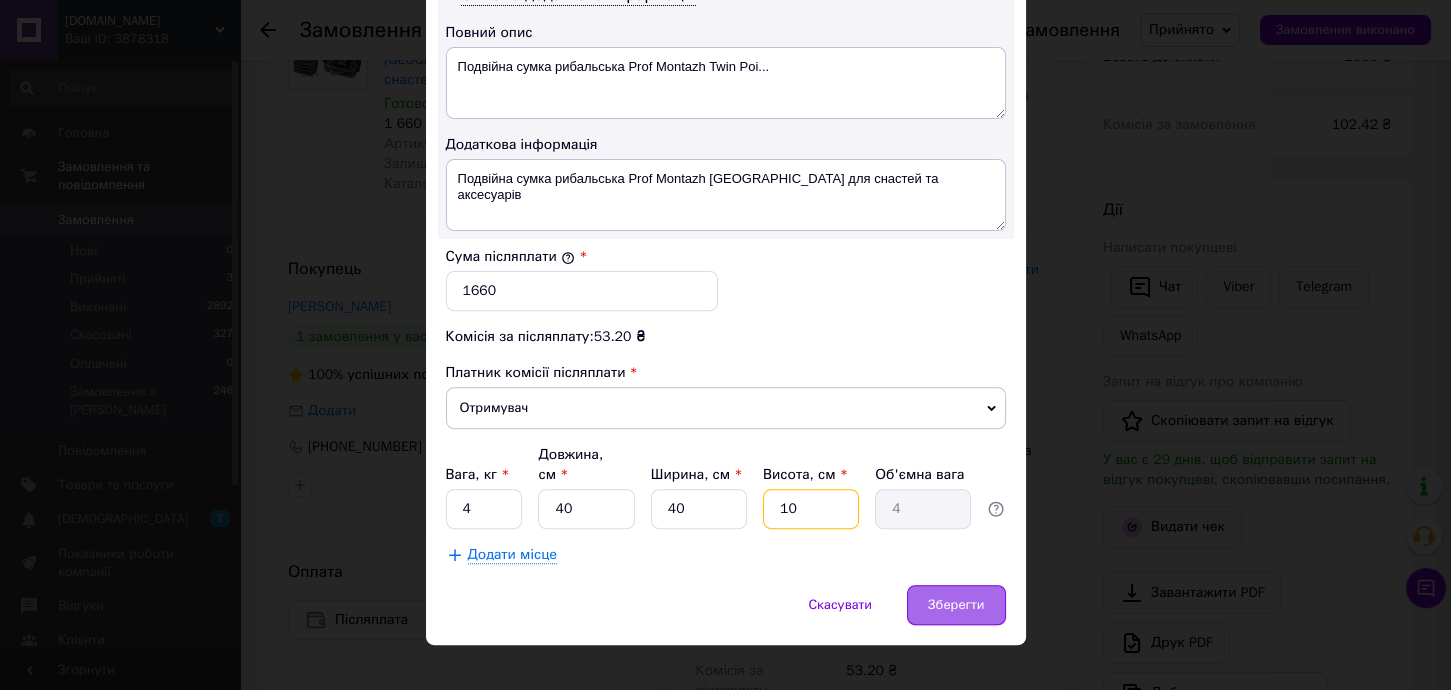 type on "10" 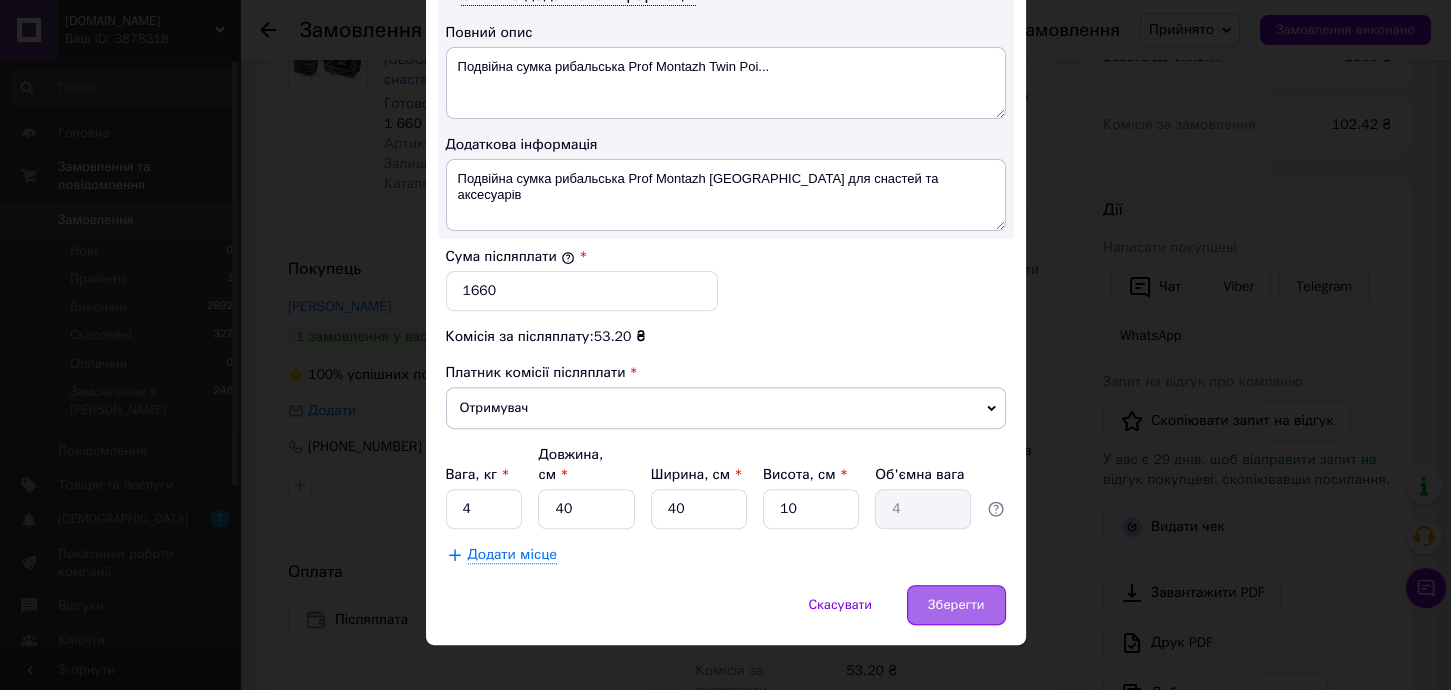 click on "Зберегти" at bounding box center (956, 605) 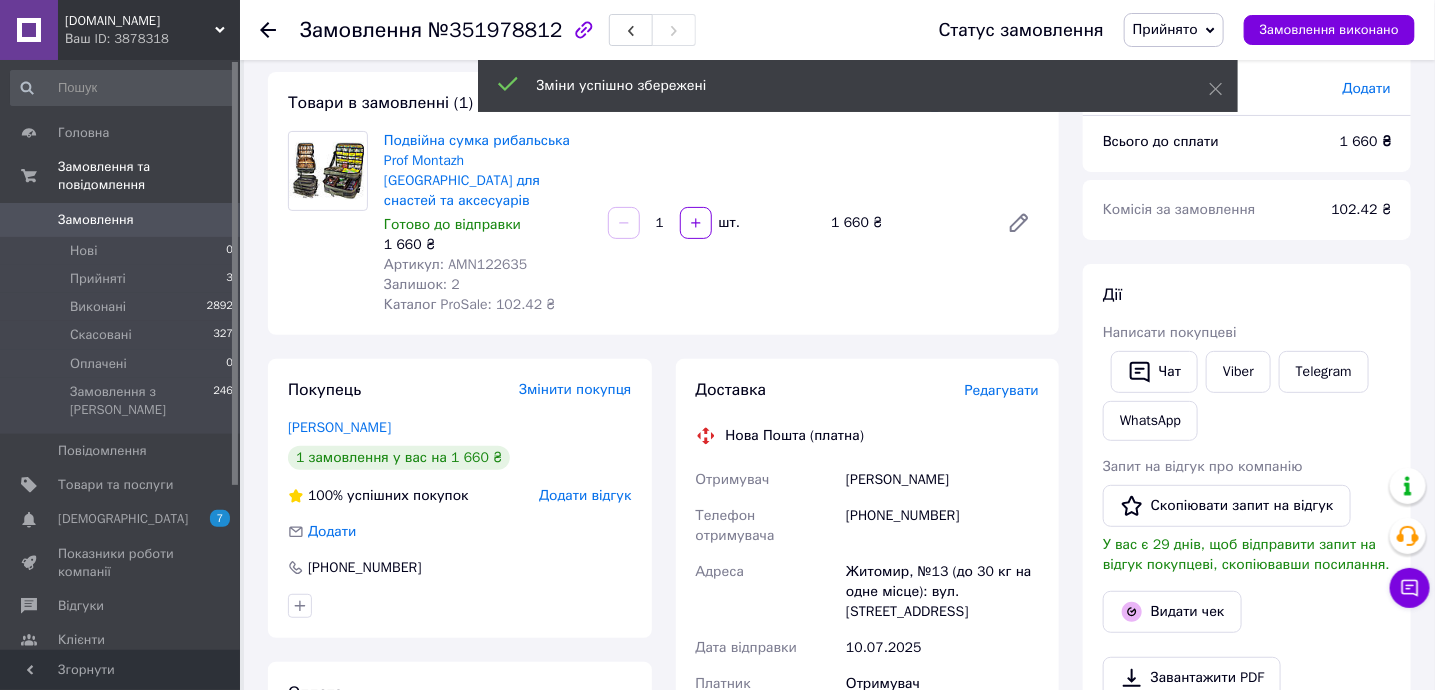 scroll, scrollTop: 88, scrollLeft: 0, axis: vertical 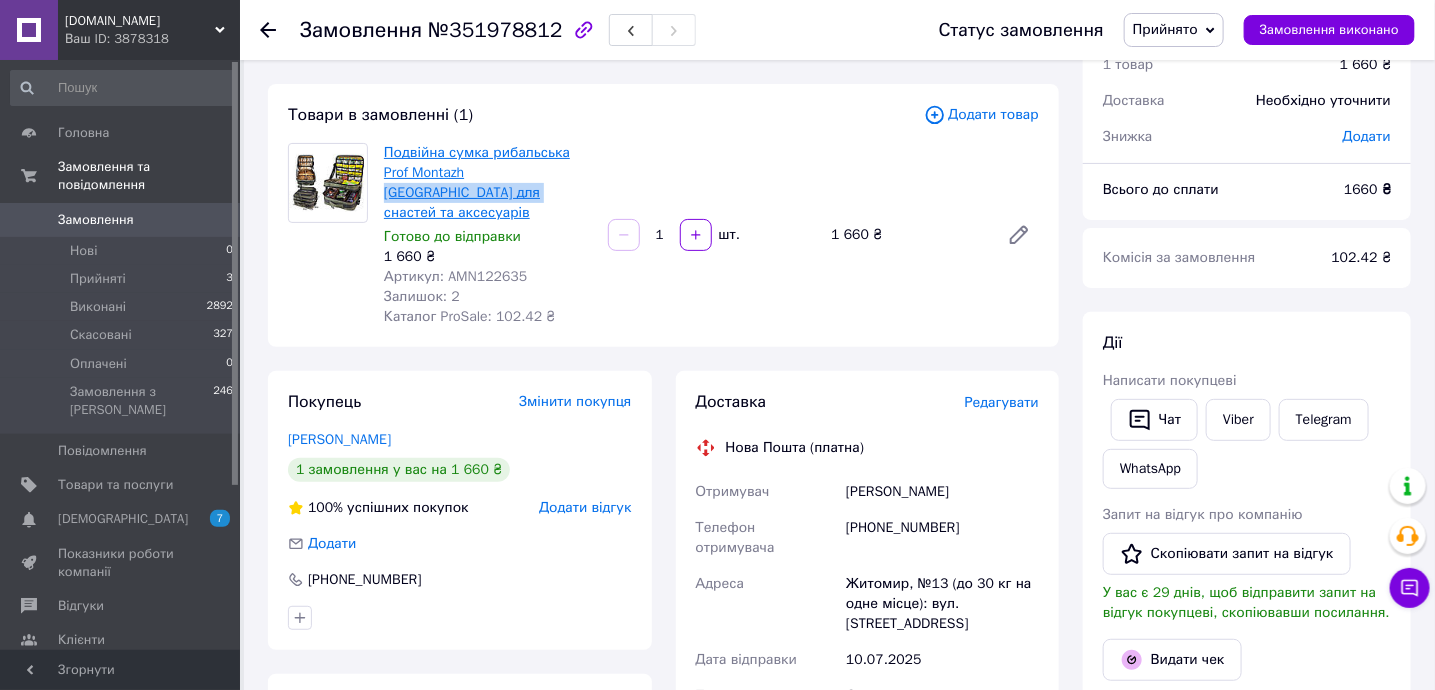 drag, startPoint x: 595, startPoint y: 168, endPoint x: 445, endPoint y: 169, distance: 150.00333 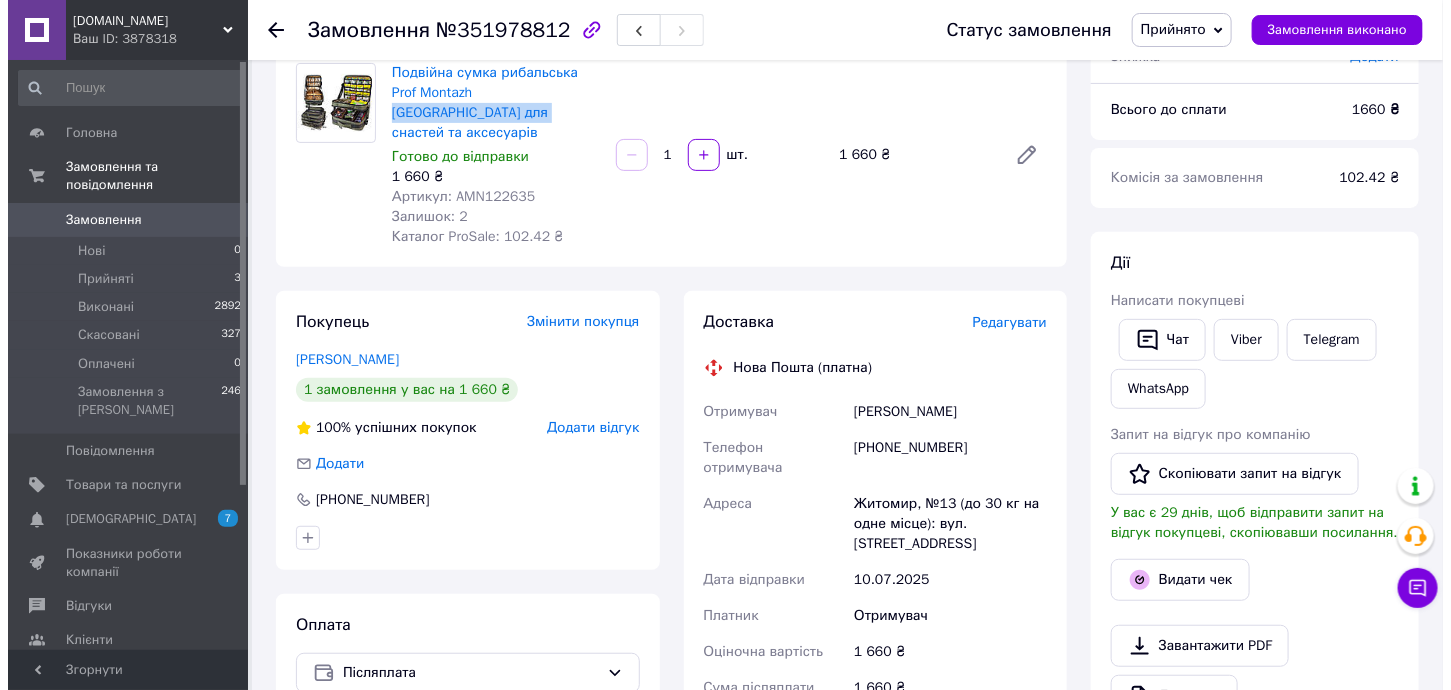 scroll, scrollTop: 221, scrollLeft: 0, axis: vertical 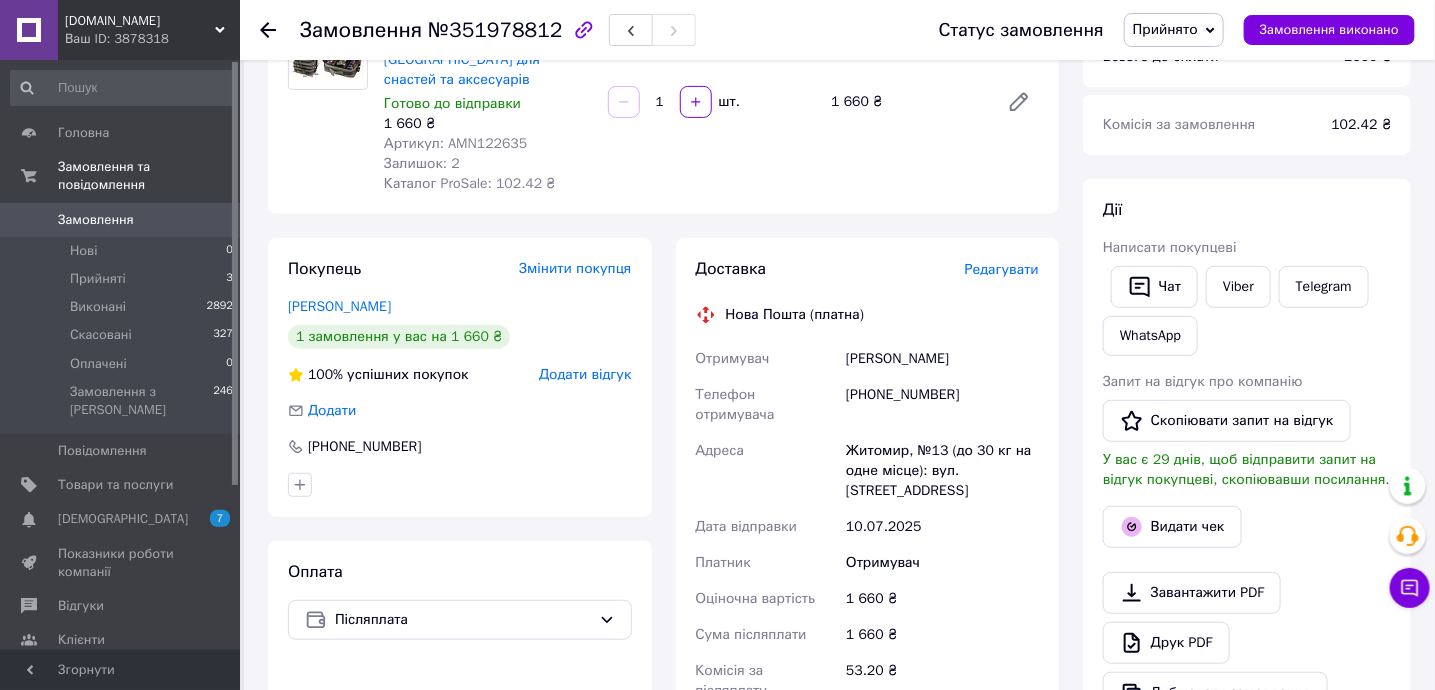 click on "Редагувати" at bounding box center [1002, 269] 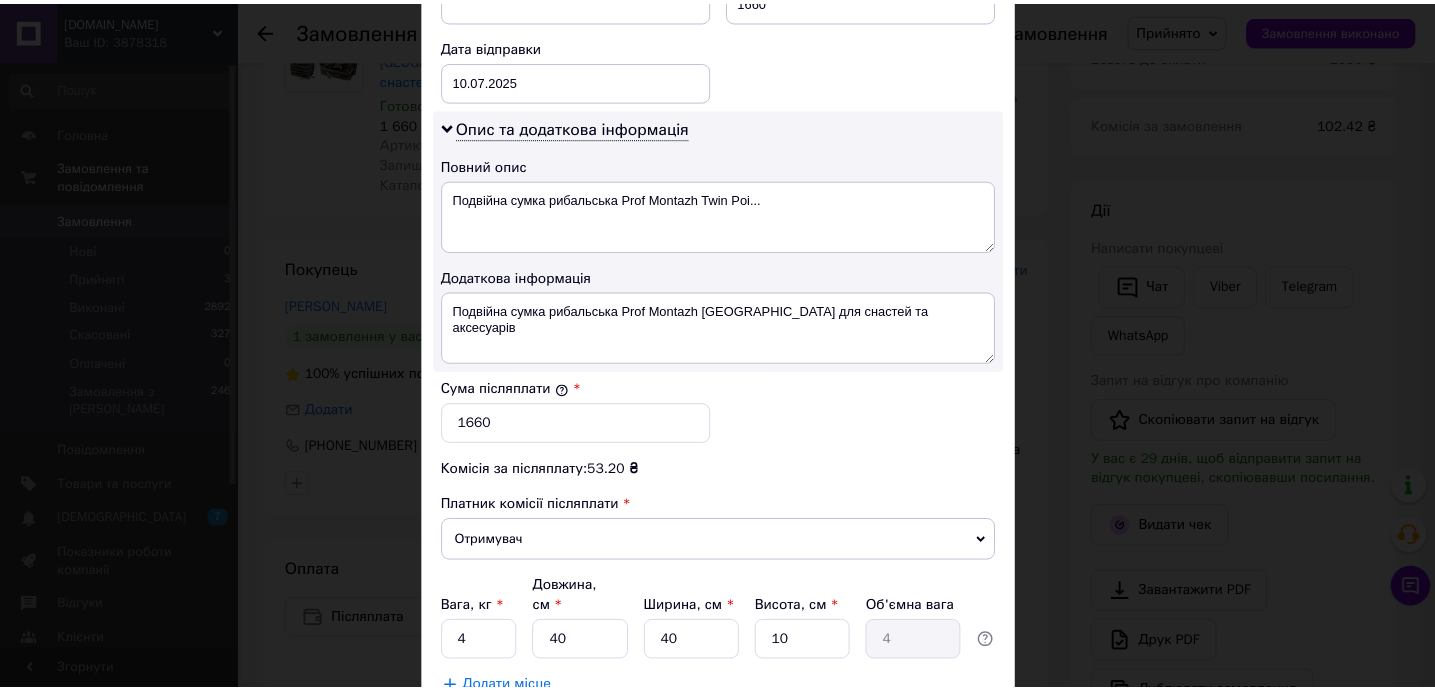scroll, scrollTop: 1075, scrollLeft: 0, axis: vertical 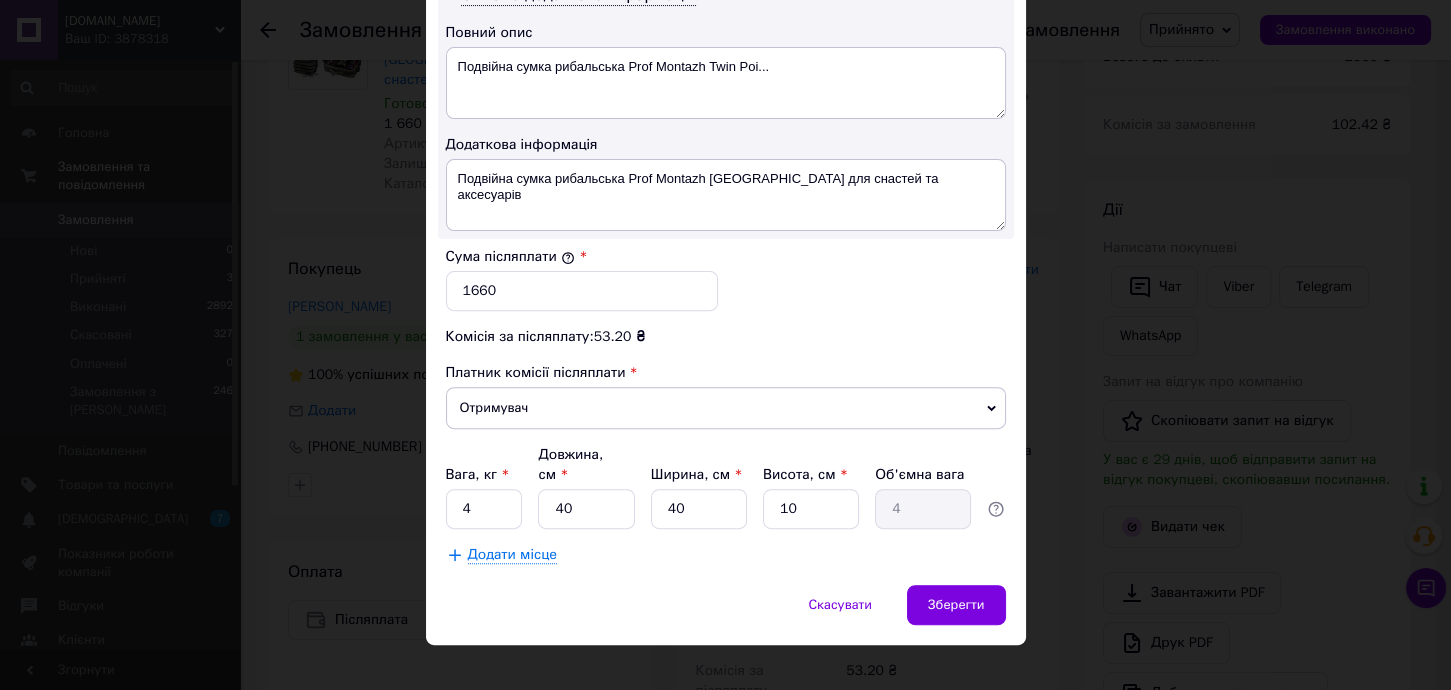 click on "× Редагування доставки Спосіб доставки Нова Пошта (платна) Платник Отримувач Відправник Прізвище отримувача Краснящих Ім'я отримувача Андрей По батькові отримувача Телефон отримувача +380973503238 Тип доставки У відділенні Кур'єром В поштоматі Місто Житомир Відділення №13 (до 30 кг на одне місце): вул. Львівська, 11 Місце відправки м. Кривий Ріг (Дніпропетровська обл.): №31 (до 30 кг на одне місце): просп. Центральний, 37 Немає збігів. Спробуйте змінити умови пошуку Додати ще місце відправки Тип посилки Вантаж Документи Номер упаковки (не обов'язково) 1660 Дата відправки" at bounding box center [725, 345] 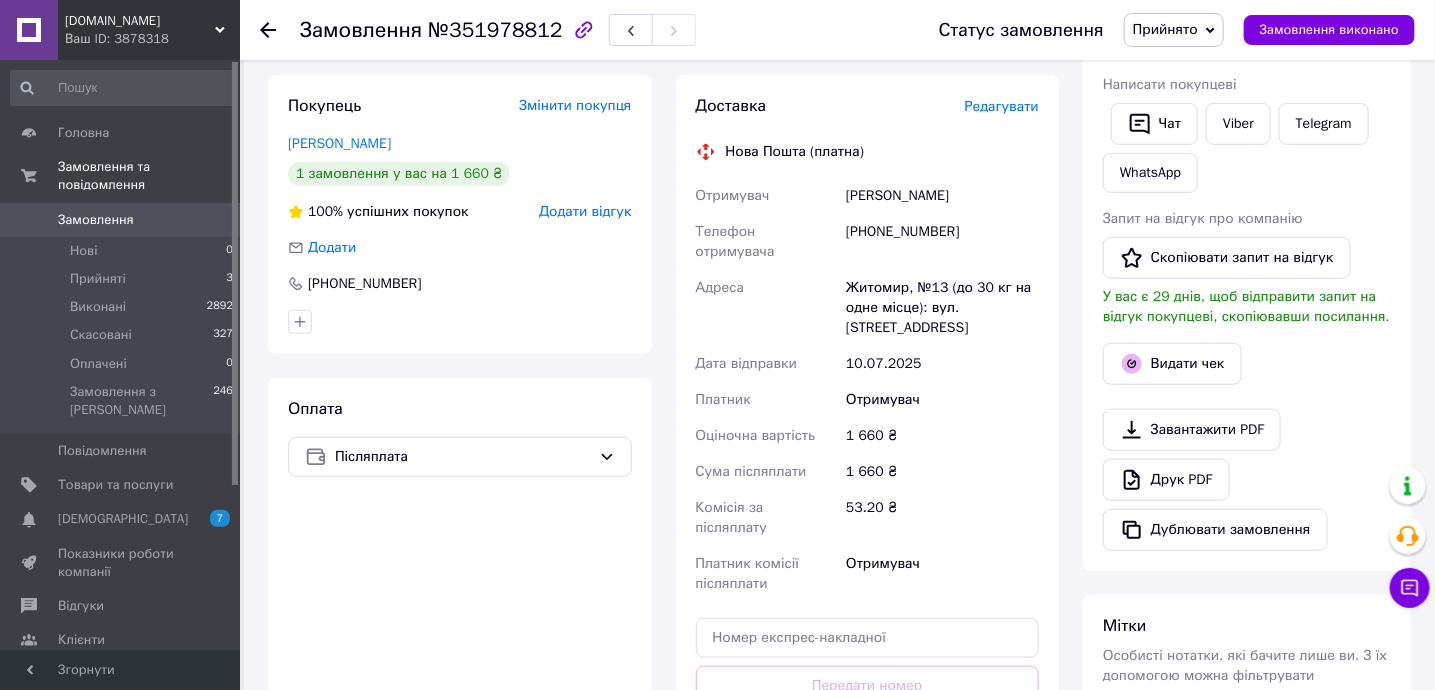 scroll, scrollTop: 622, scrollLeft: 0, axis: vertical 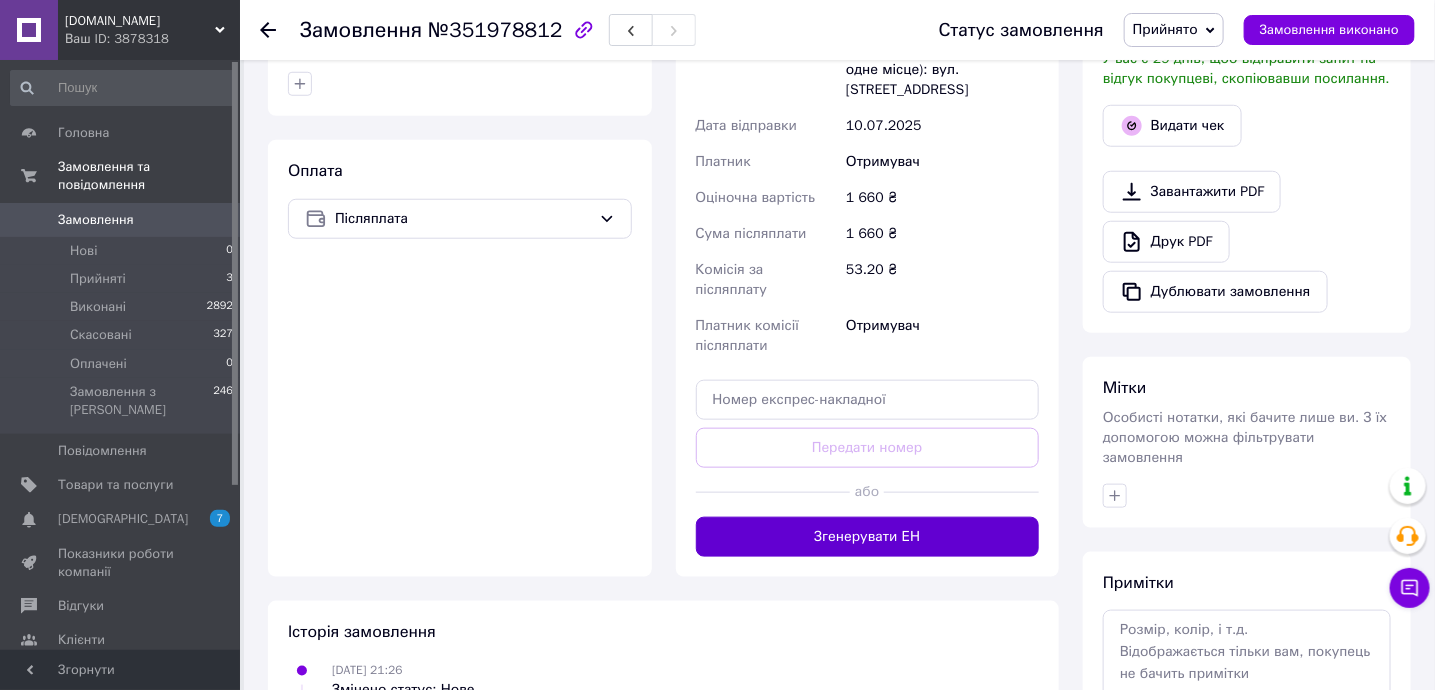 click on "Згенерувати ЕН" at bounding box center [868, 537] 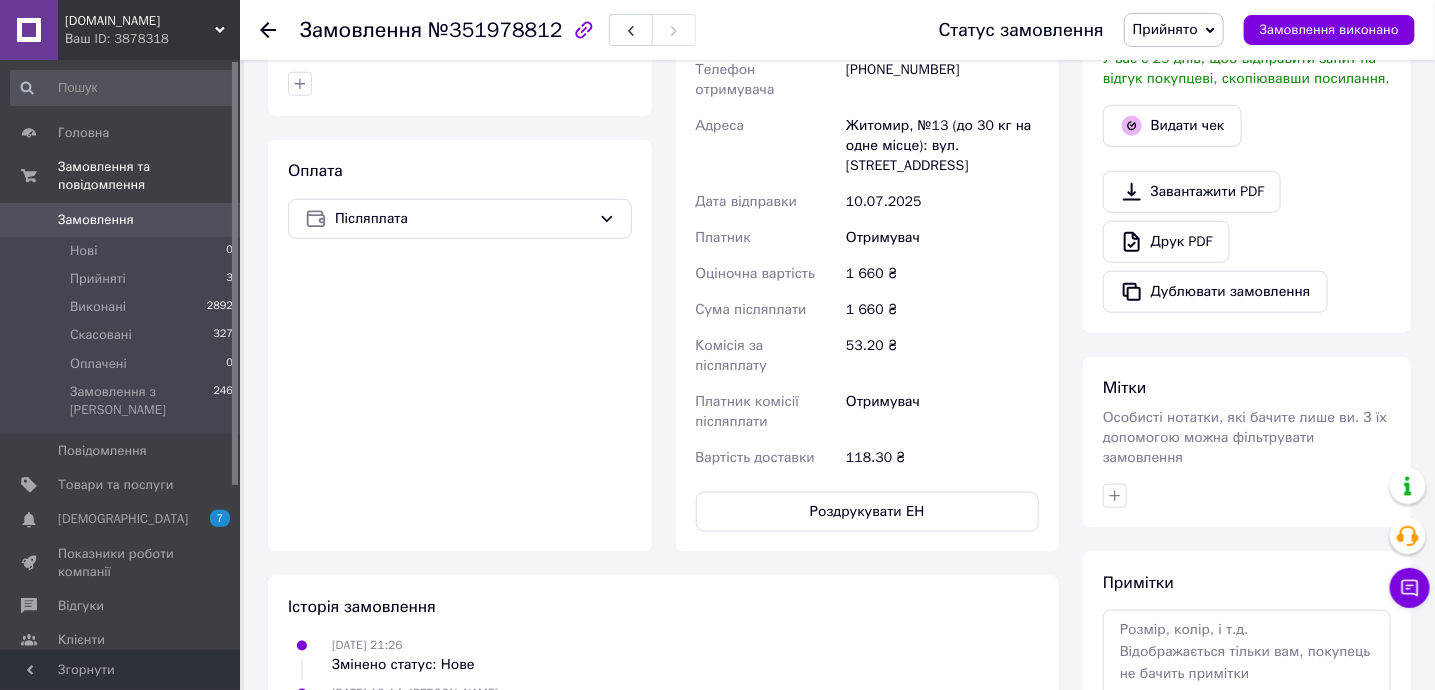 click on "Роздрукувати ЕН" at bounding box center (868, 512) 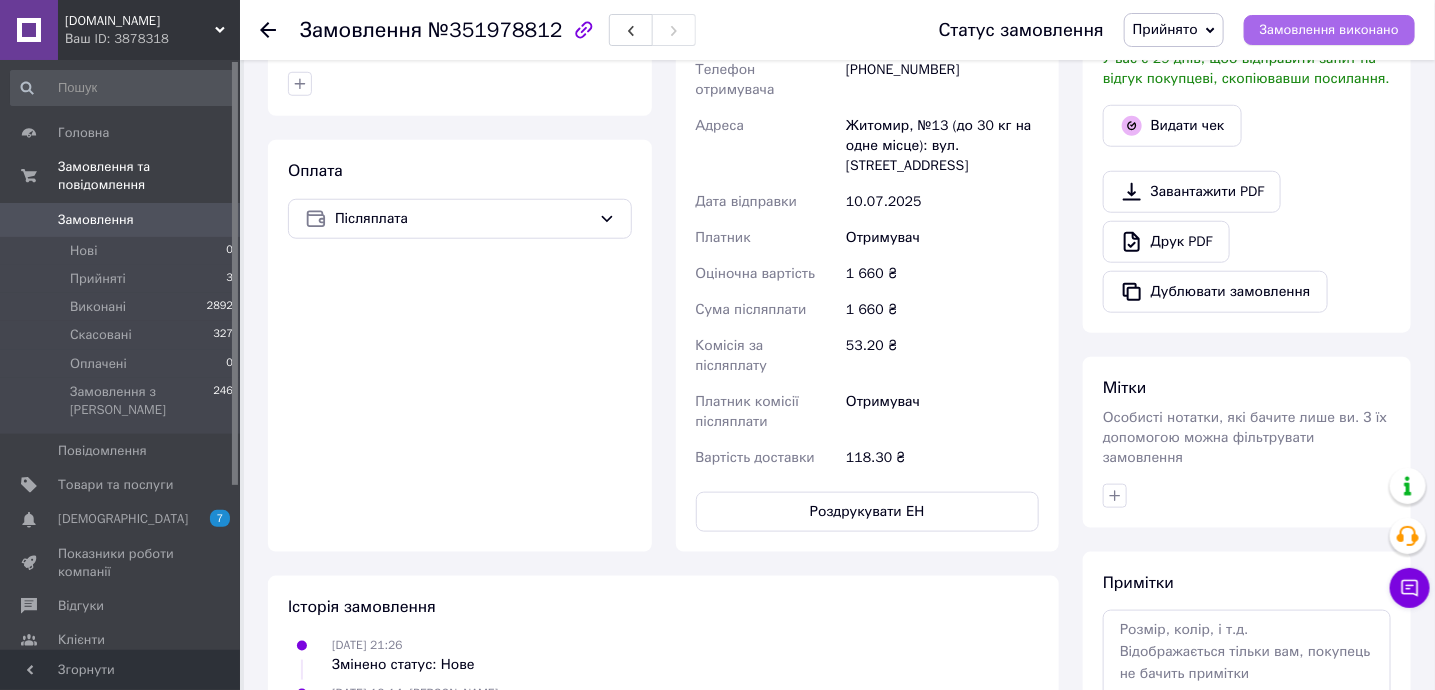 click on "Замовлення виконано" at bounding box center [1329, 30] 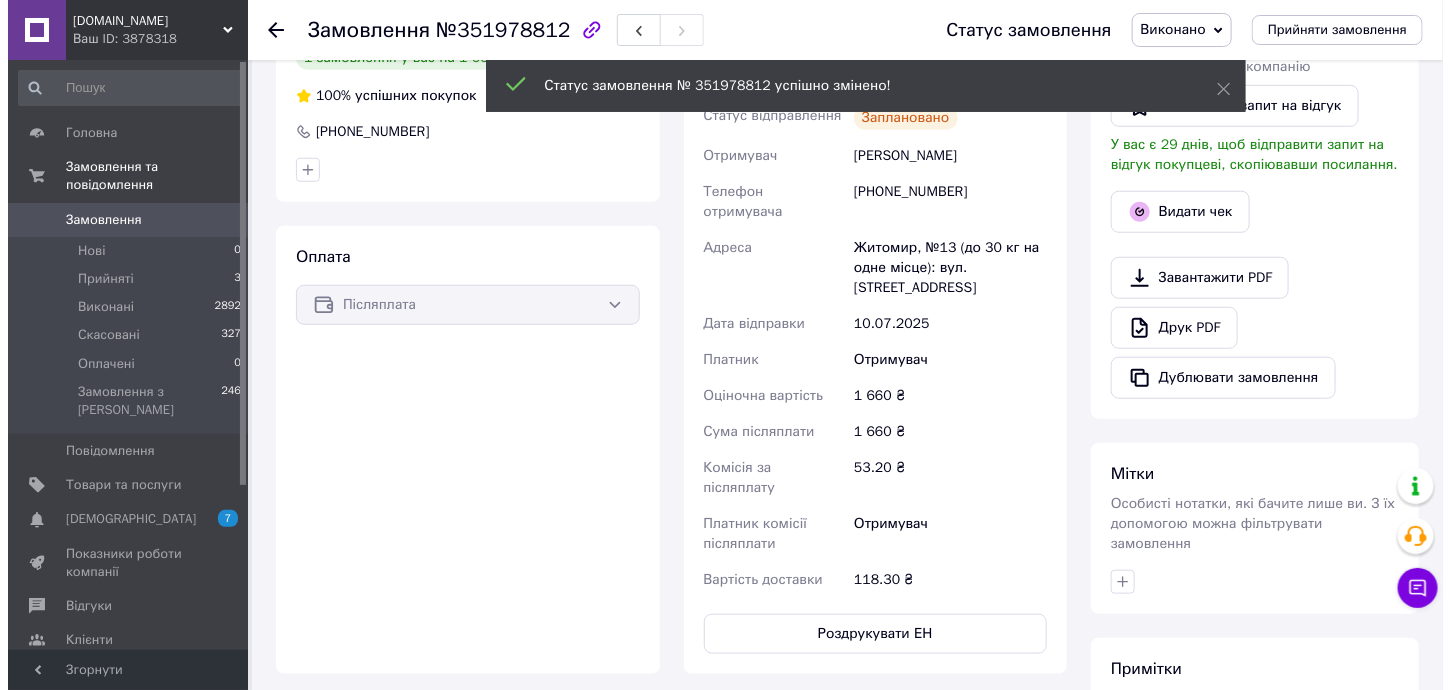 scroll, scrollTop: 488, scrollLeft: 0, axis: vertical 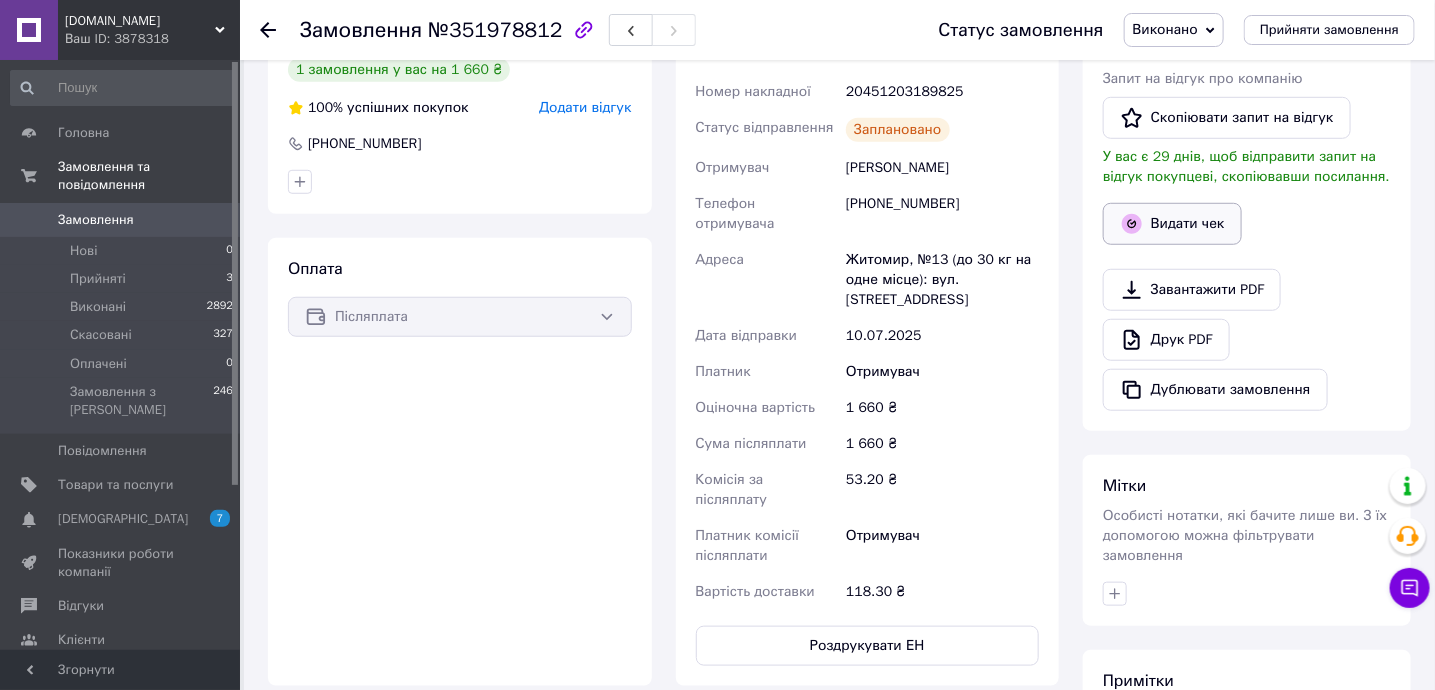 click on "Видати чек" at bounding box center [1172, 224] 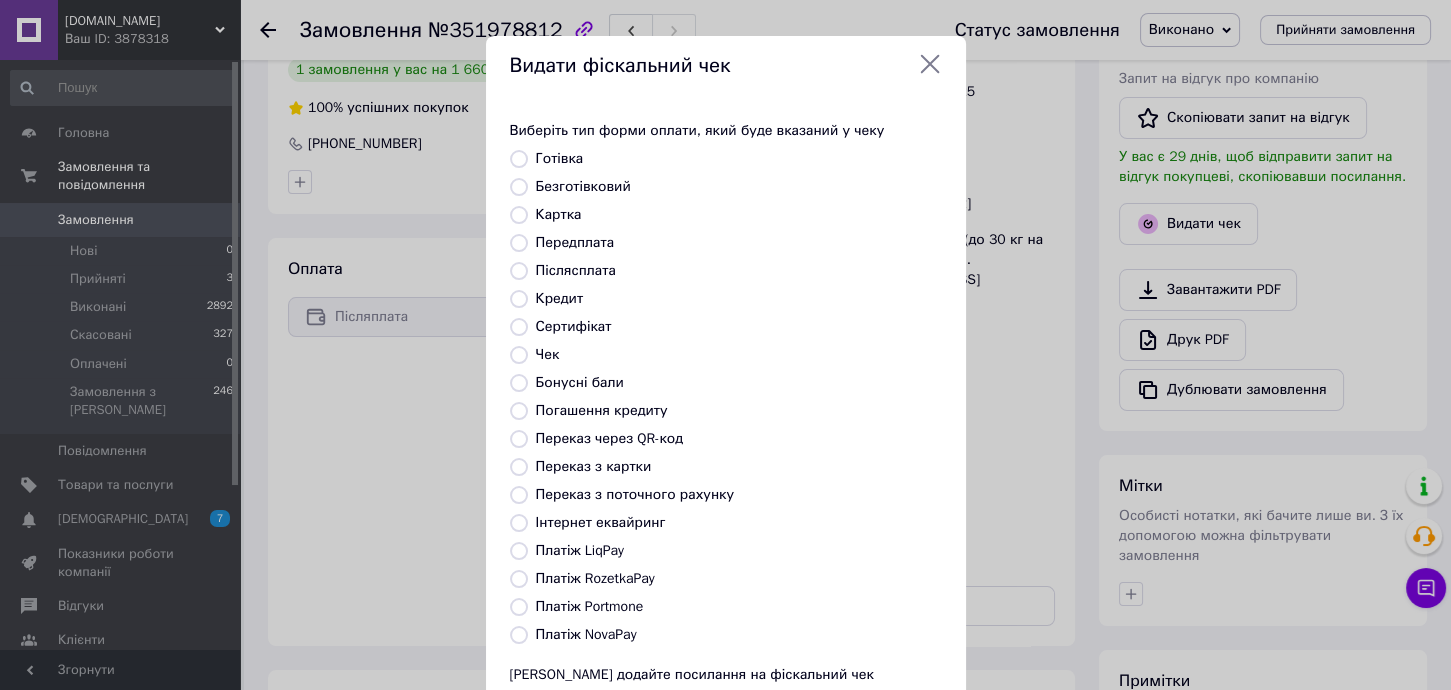 click on "Платіж NovaPay" at bounding box center [586, 634] 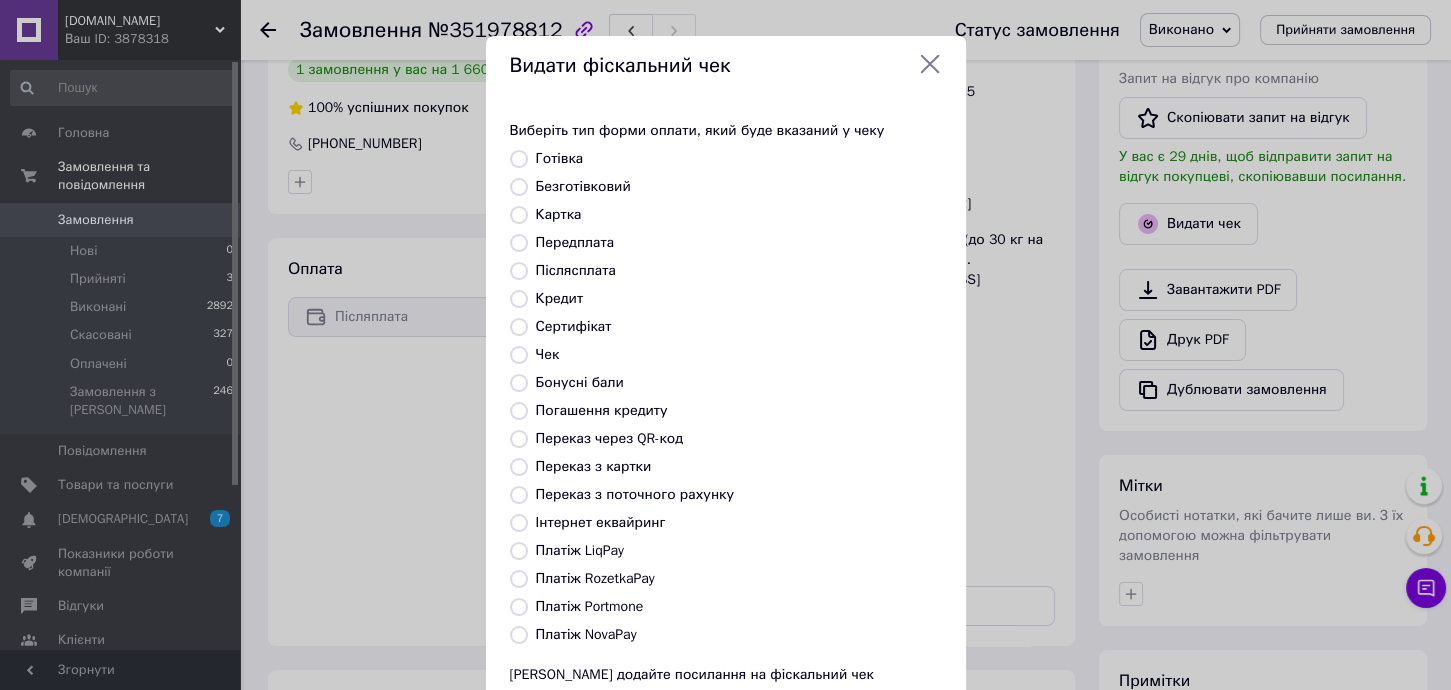 radio on "true" 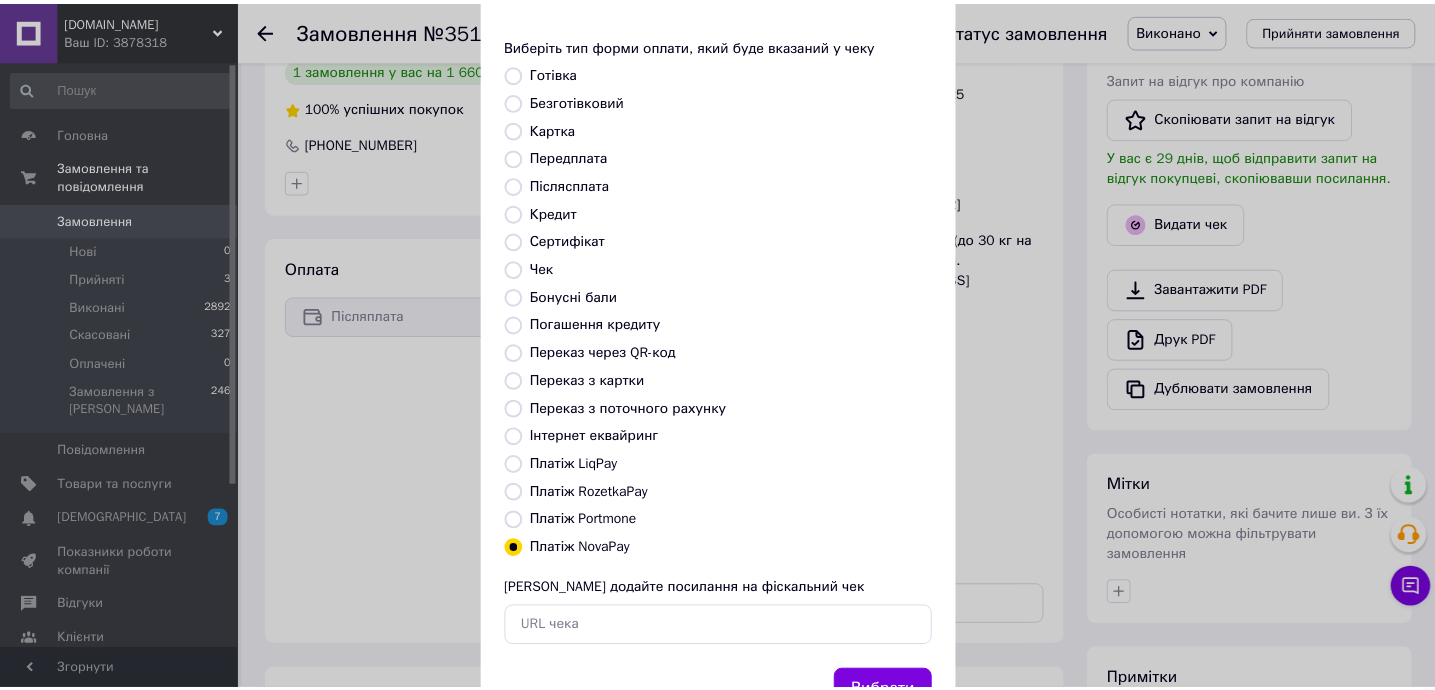 scroll, scrollTop: 169, scrollLeft: 0, axis: vertical 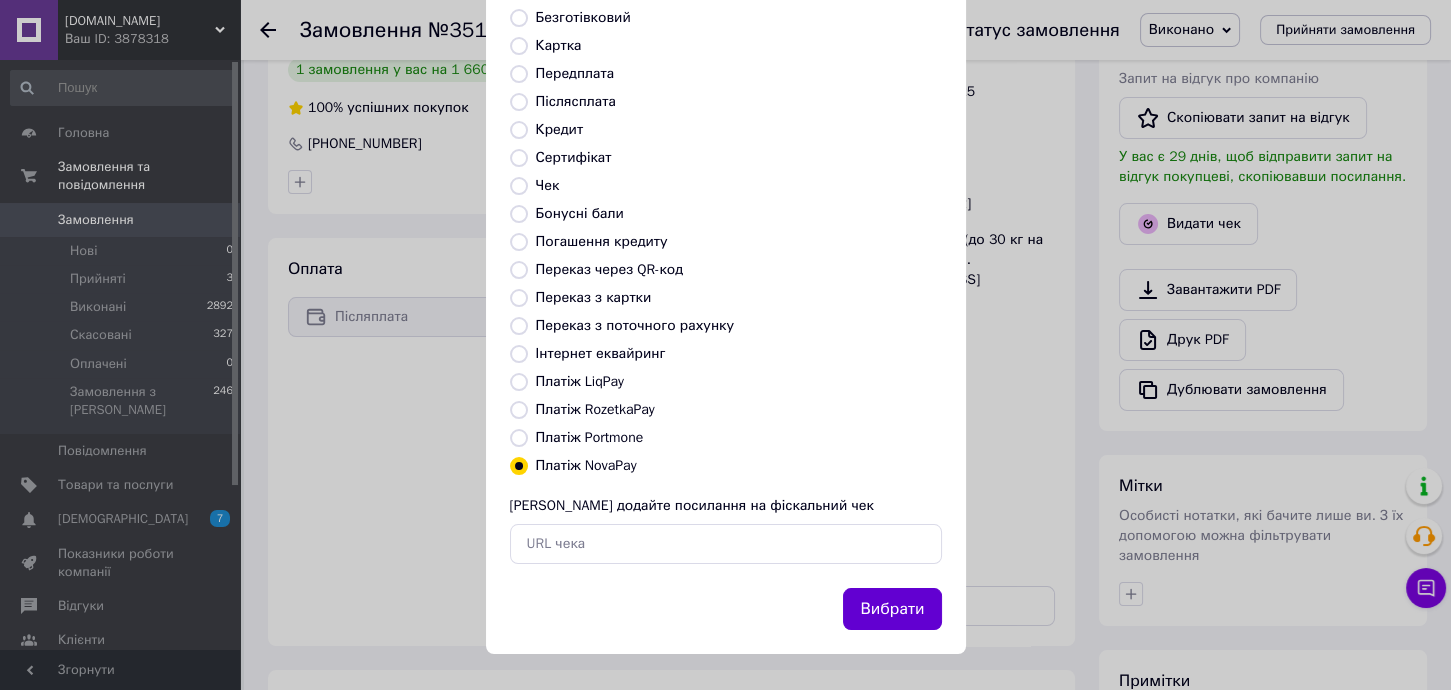 click on "Вибрати" at bounding box center (892, 609) 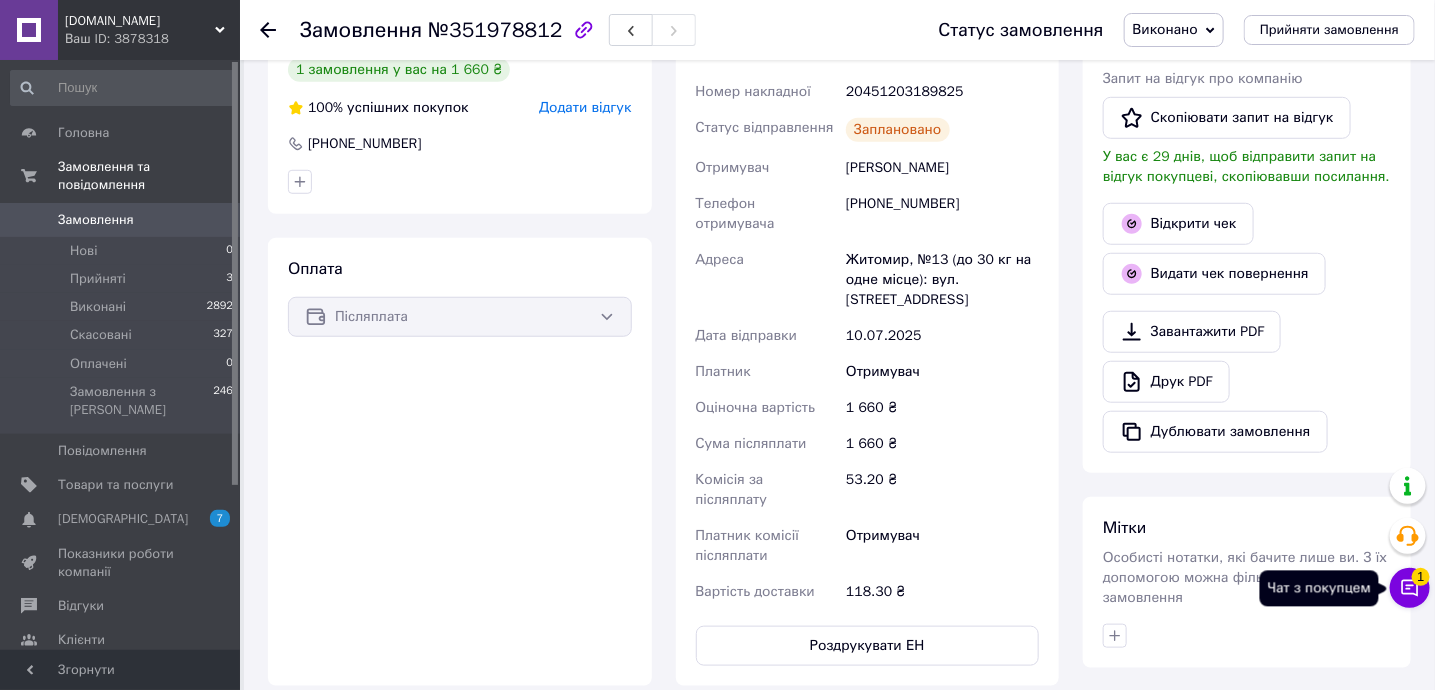 click 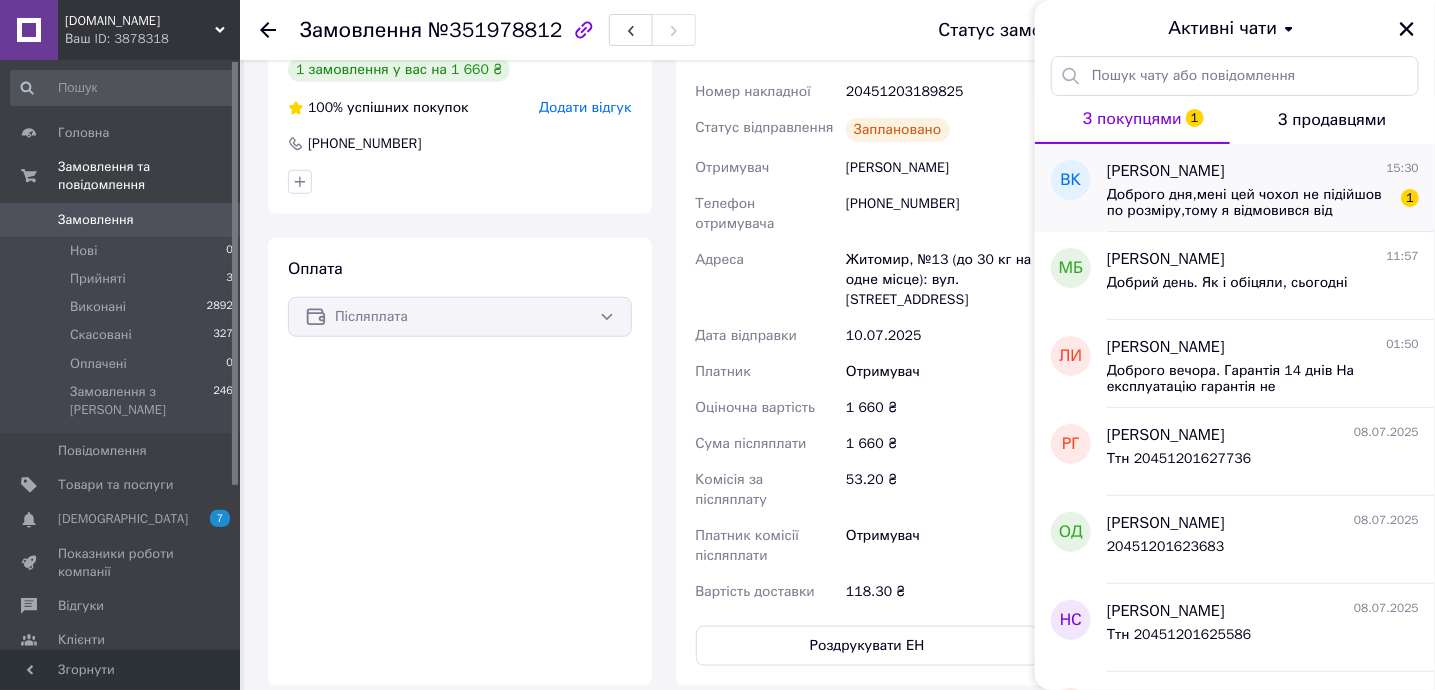 click on "Вадим Крівой 15:30" at bounding box center [1263, 171] 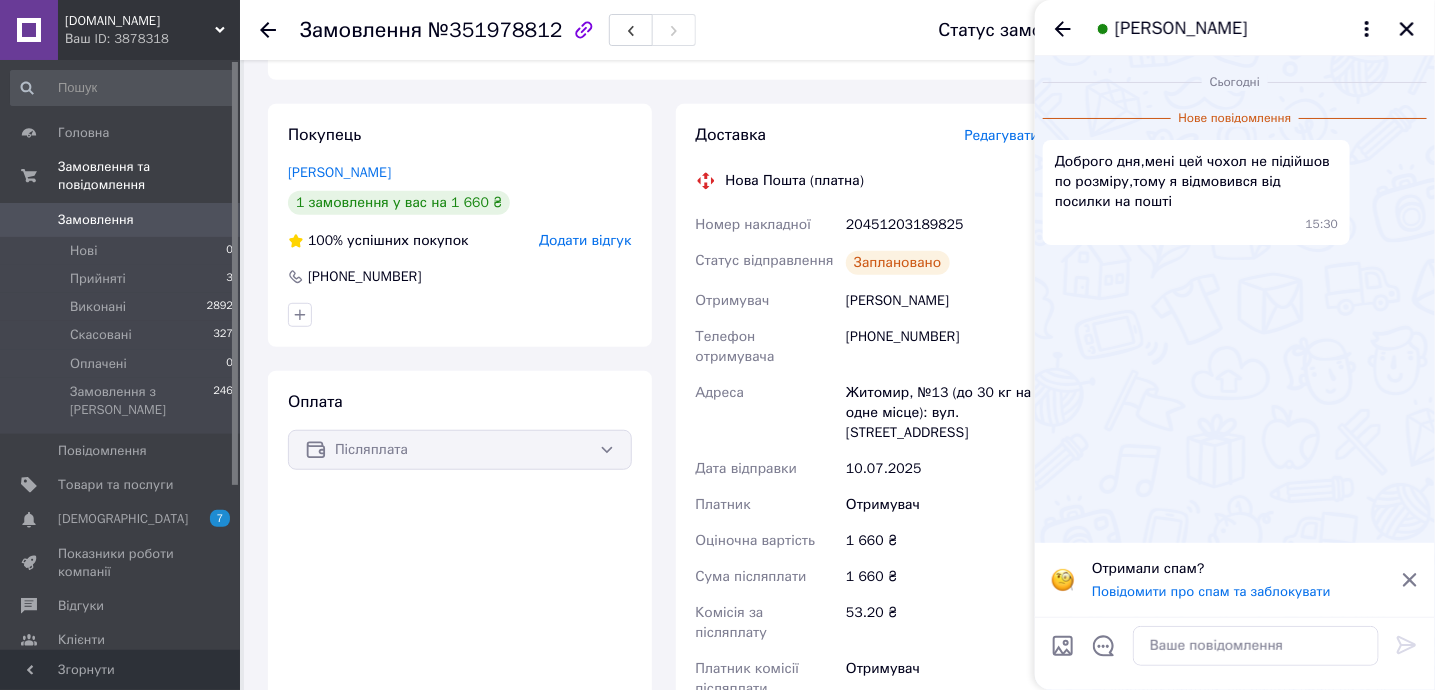 scroll, scrollTop: 488, scrollLeft: 0, axis: vertical 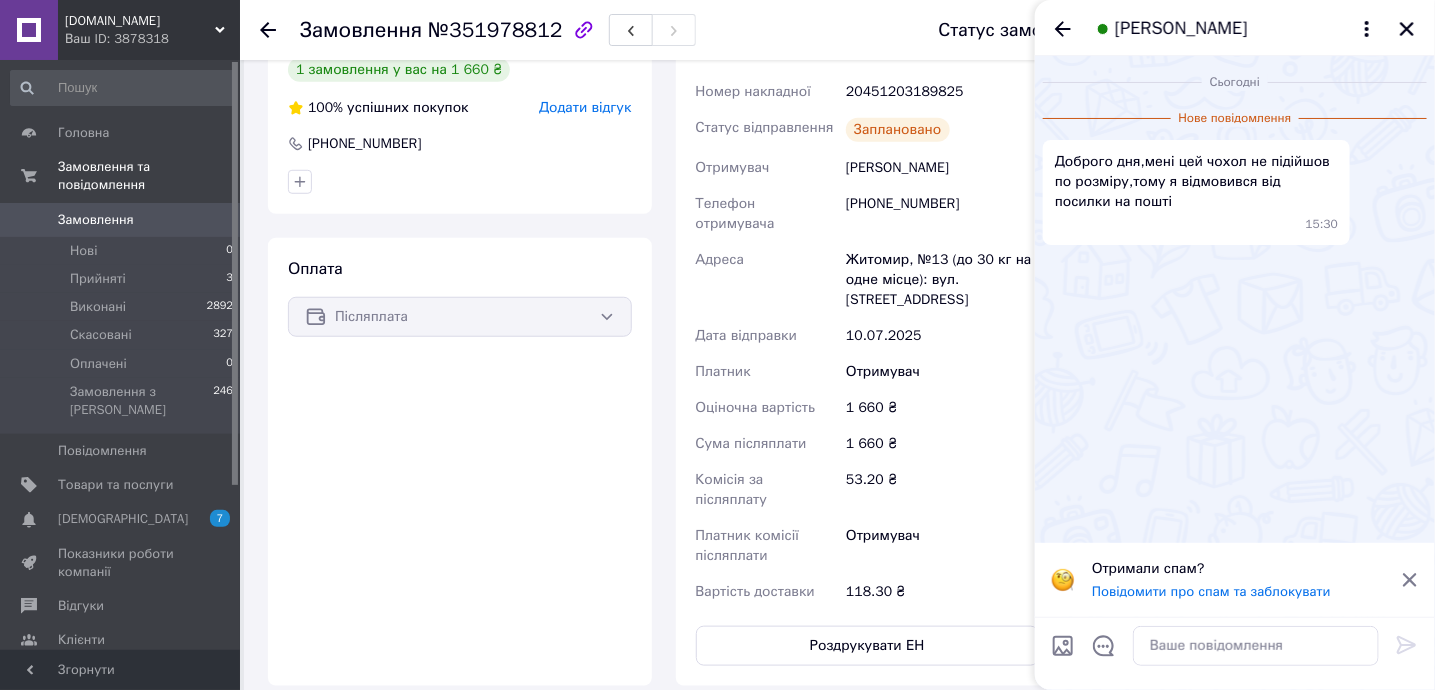 click on "Вадим Крівой" at bounding box center (1181, 29) 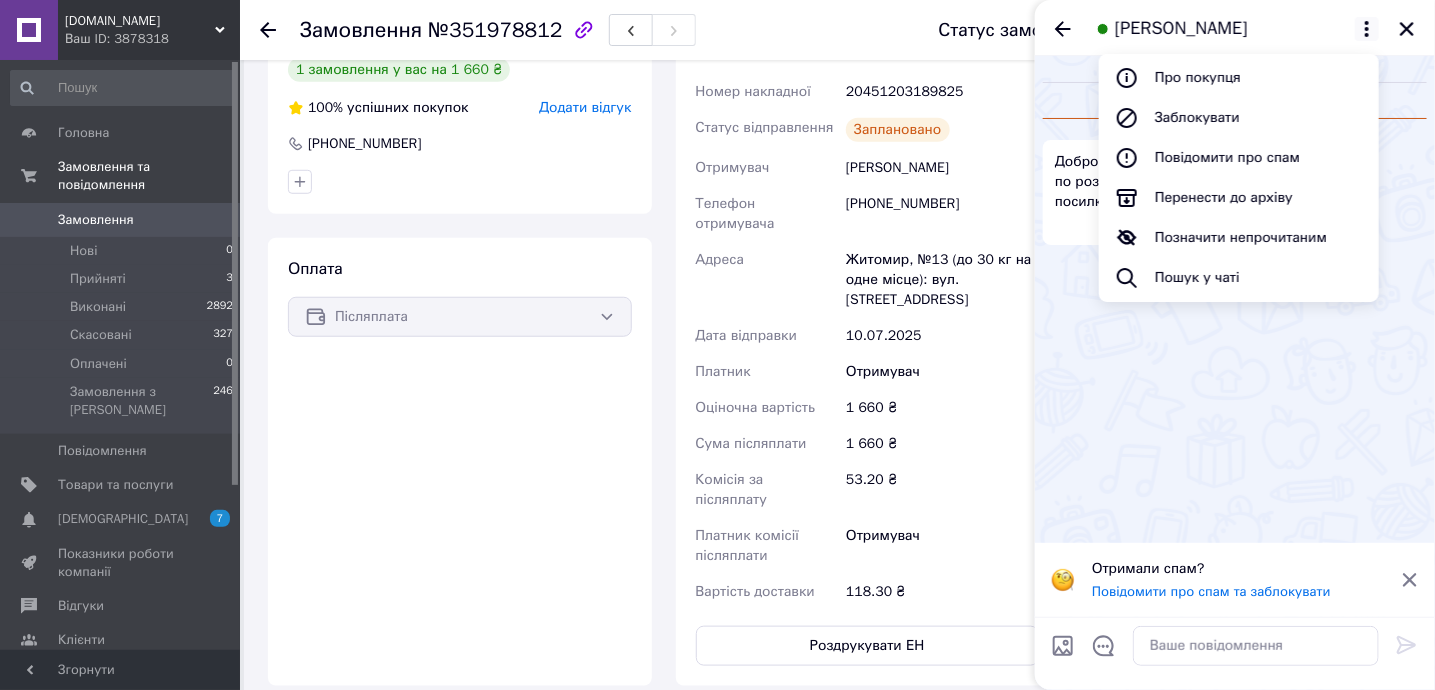 drag, startPoint x: 1386, startPoint y: 444, endPoint x: 1368, endPoint y: 425, distance: 26.172504 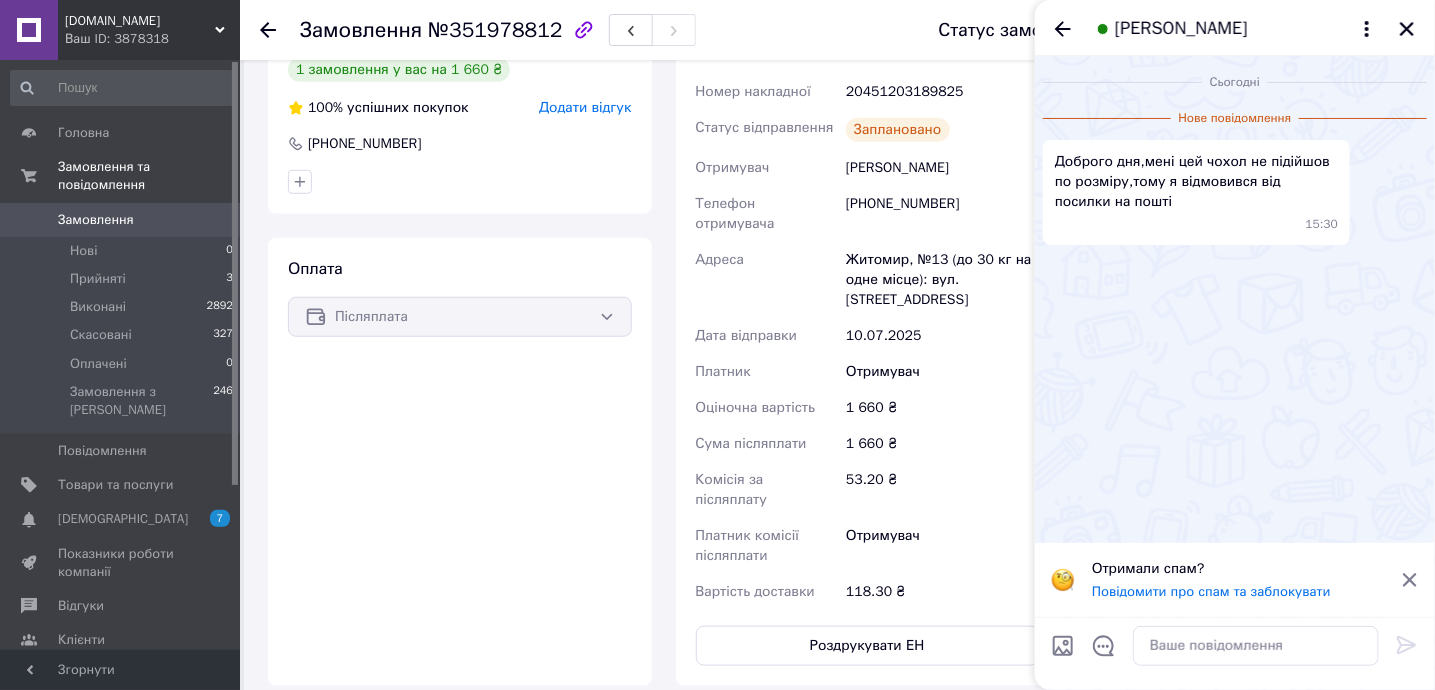 drag, startPoint x: 1235, startPoint y: 17, endPoint x: 1247, endPoint y: 31, distance: 18.439089 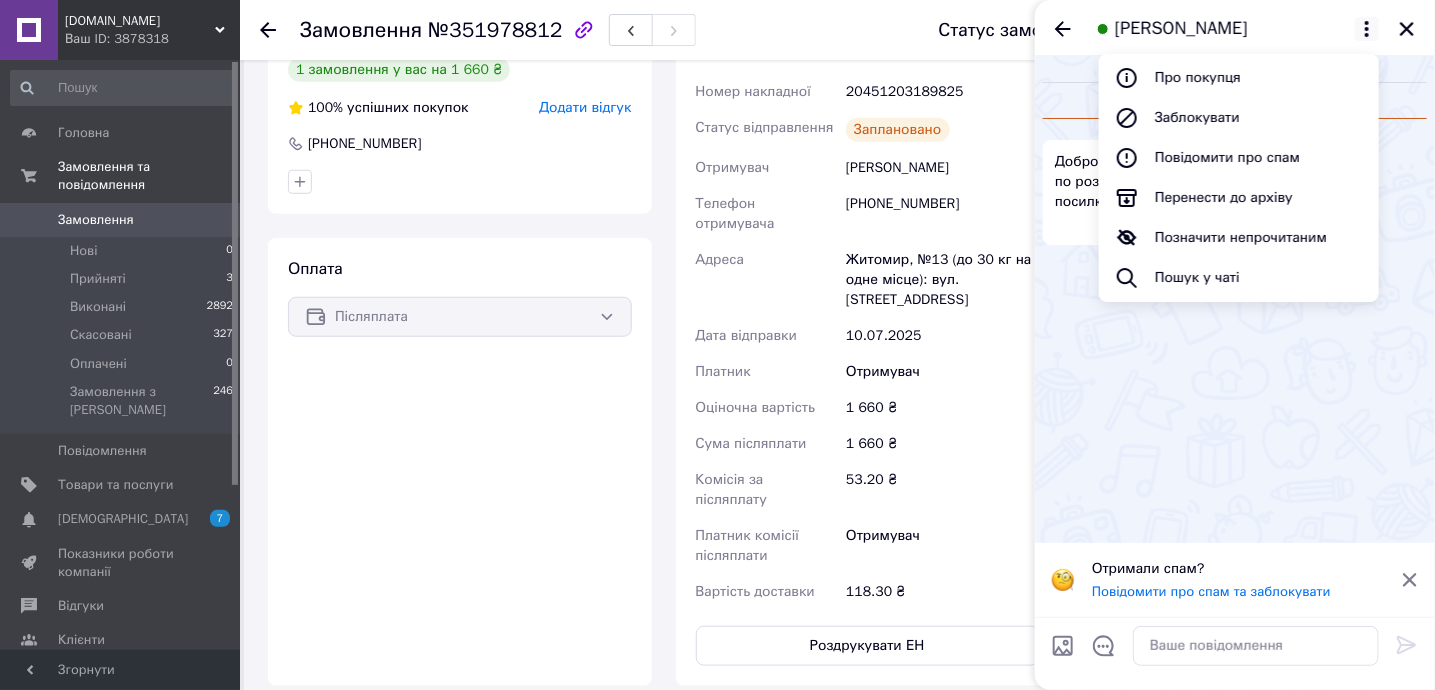 drag, startPoint x: 1253, startPoint y: 27, endPoint x: 1181, endPoint y: 29, distance: 72.02777 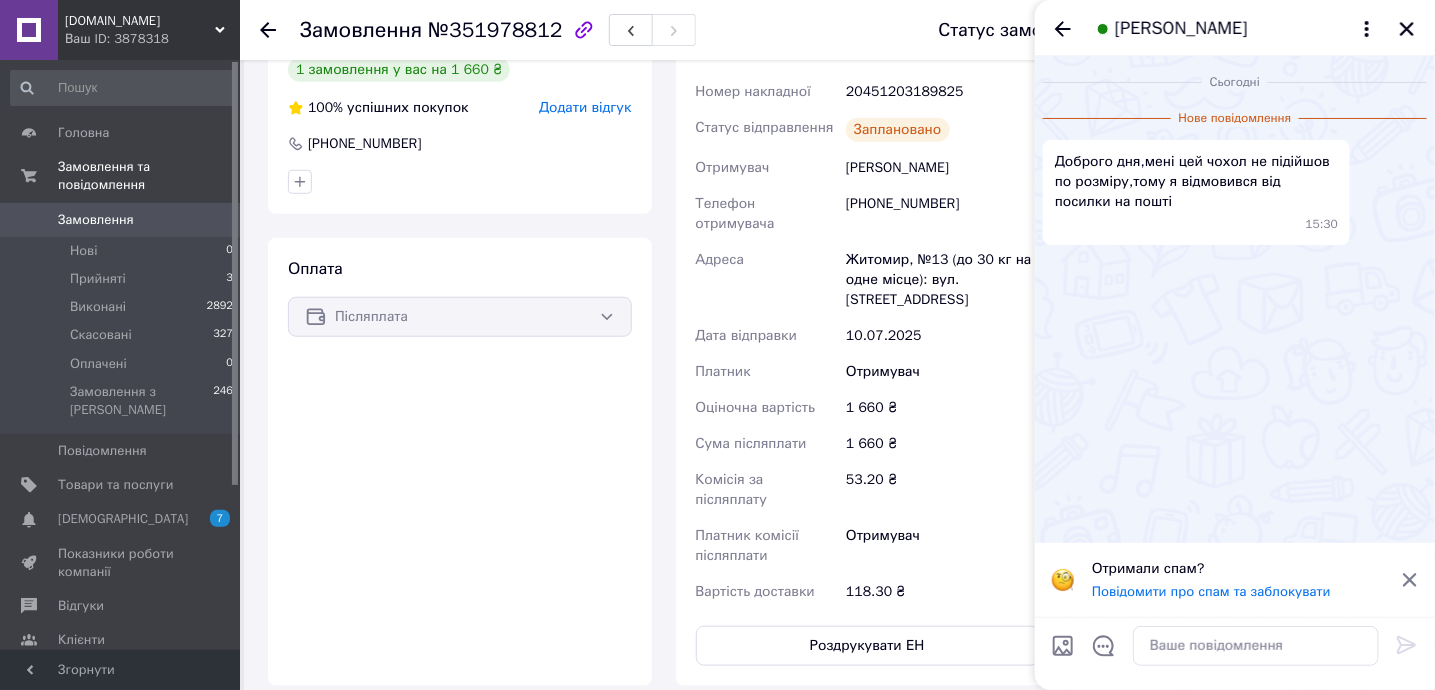 click on "[PERSON_NAME]" at bounding box center (1235, 28) 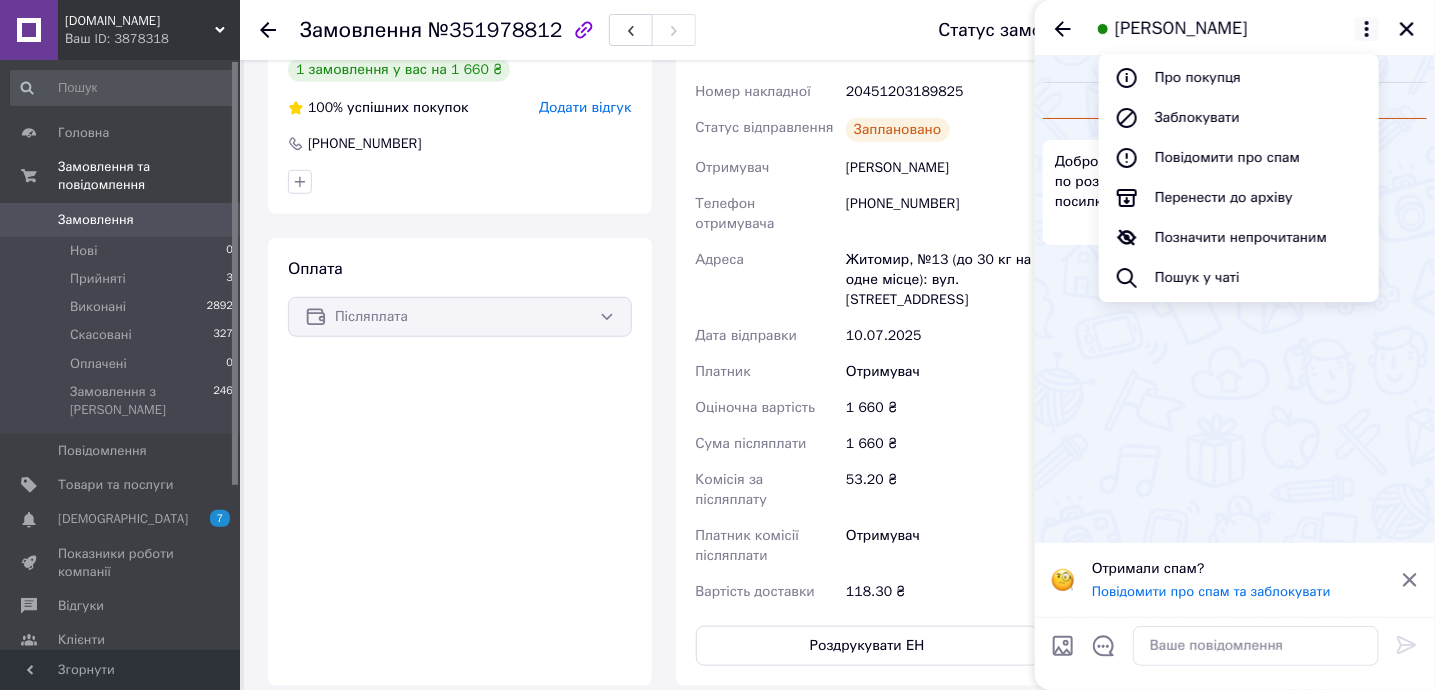 click on "Отримали спам? Повідомити про спам та заблокувати" at bounding box center [1235, 580] 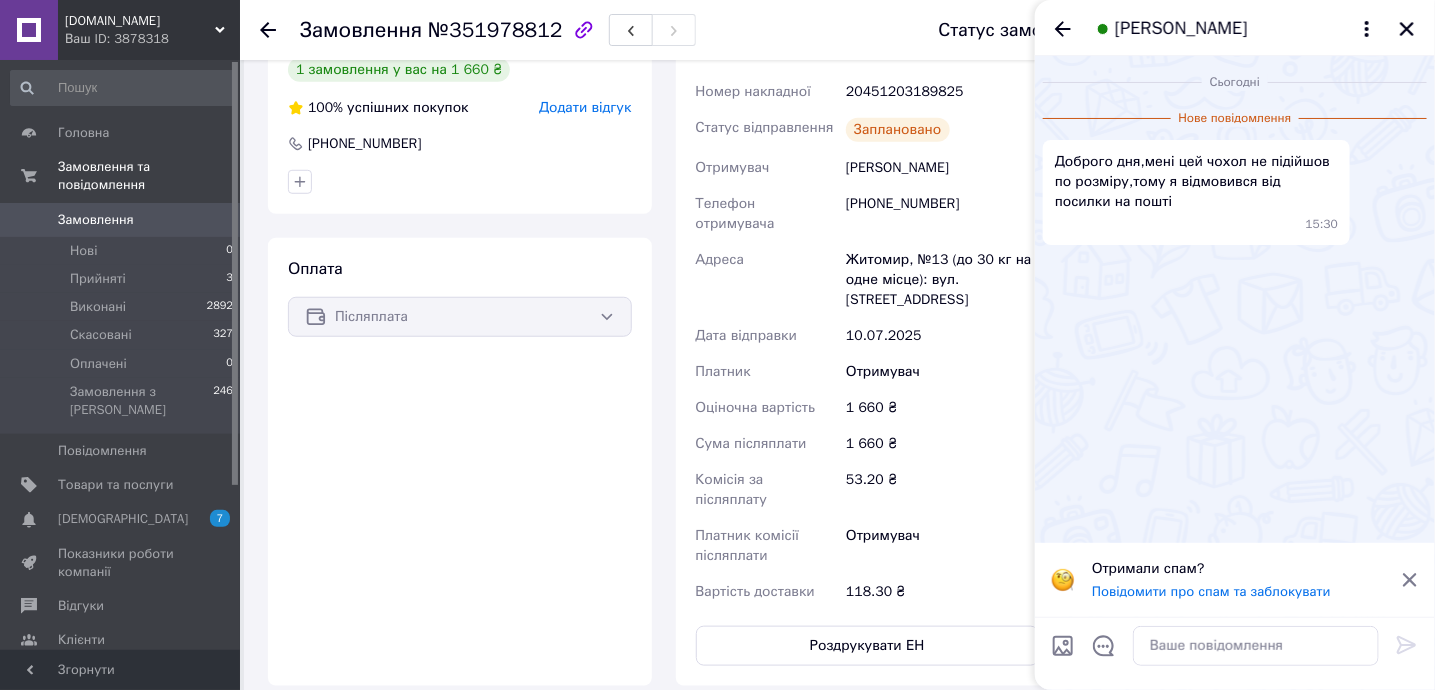click 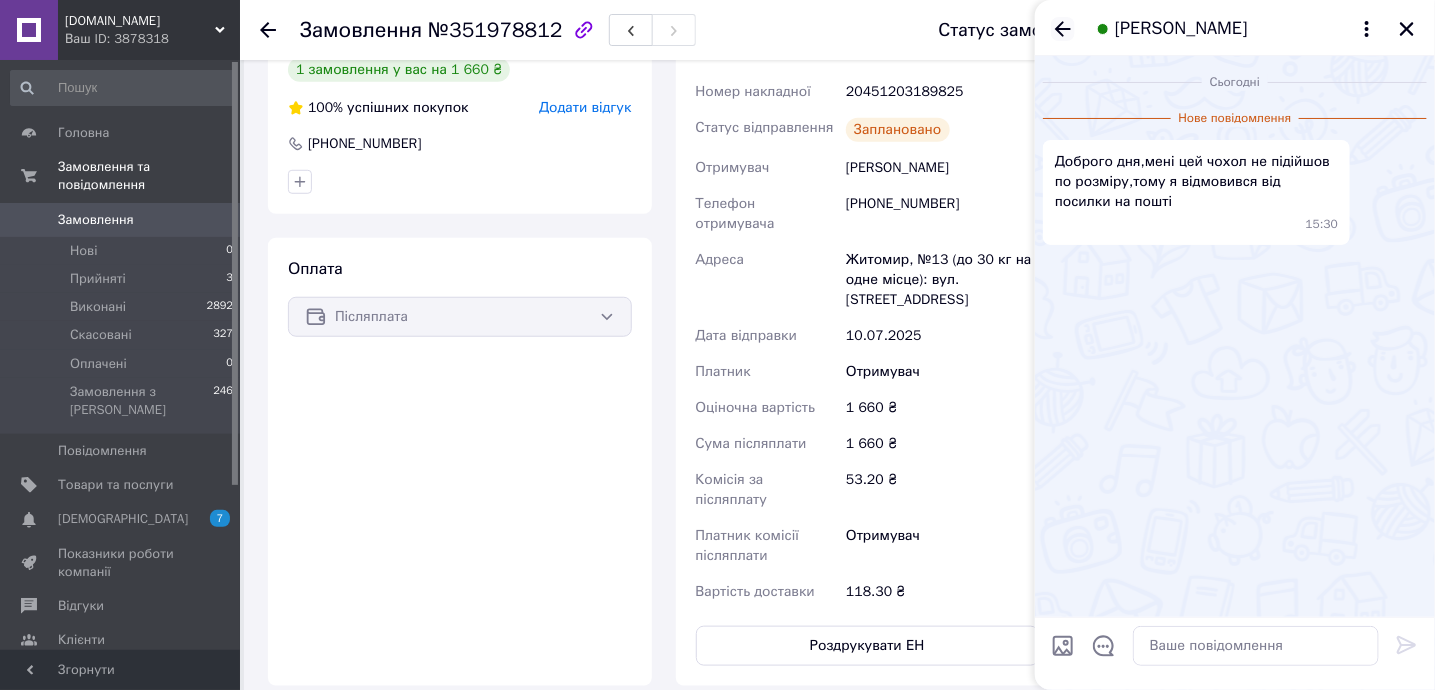 click 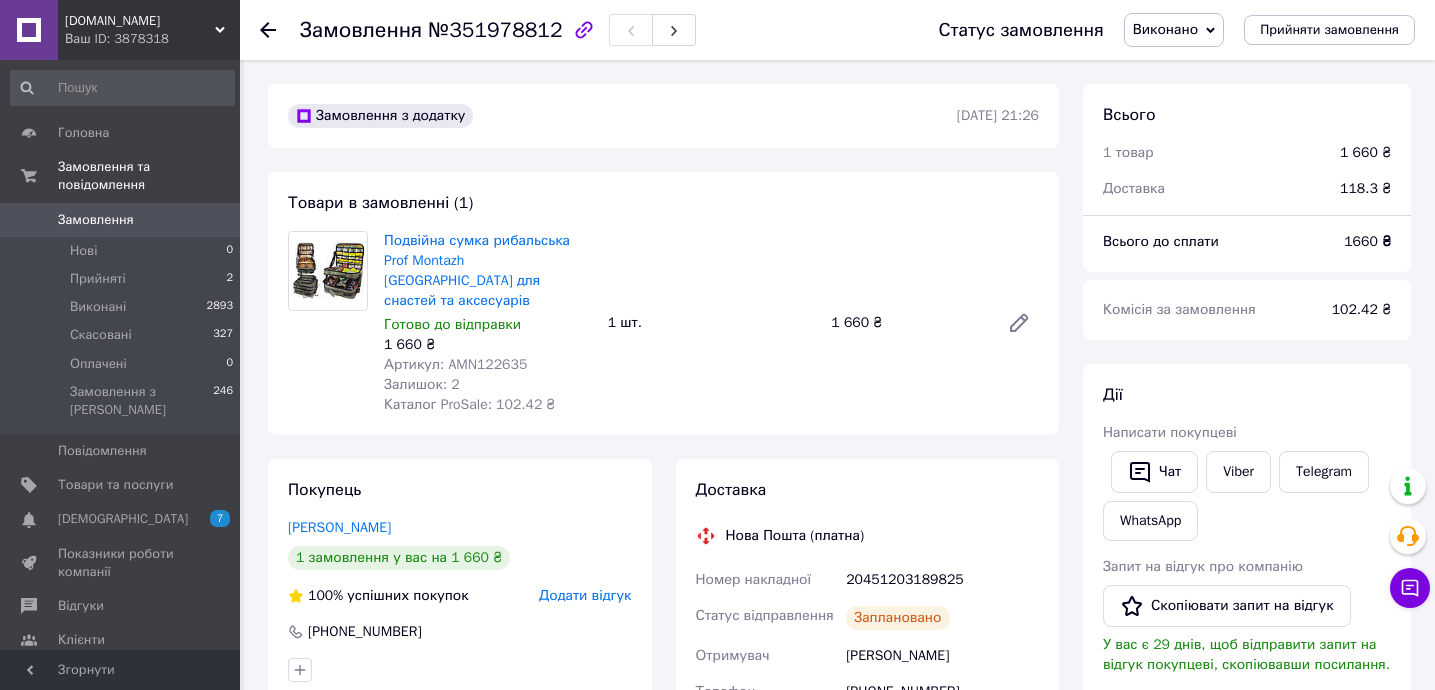 scroll, scrollTop: 223, scrollLeft: 0, axis: vertical 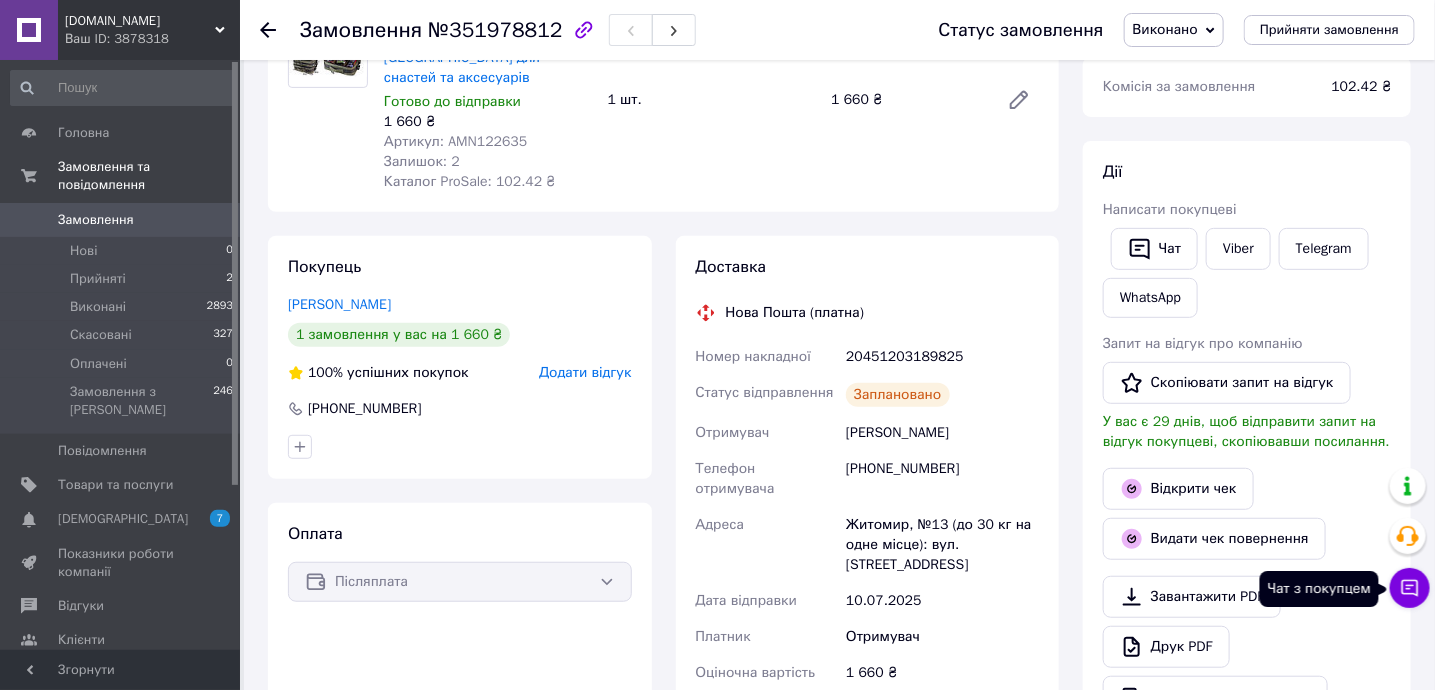 click 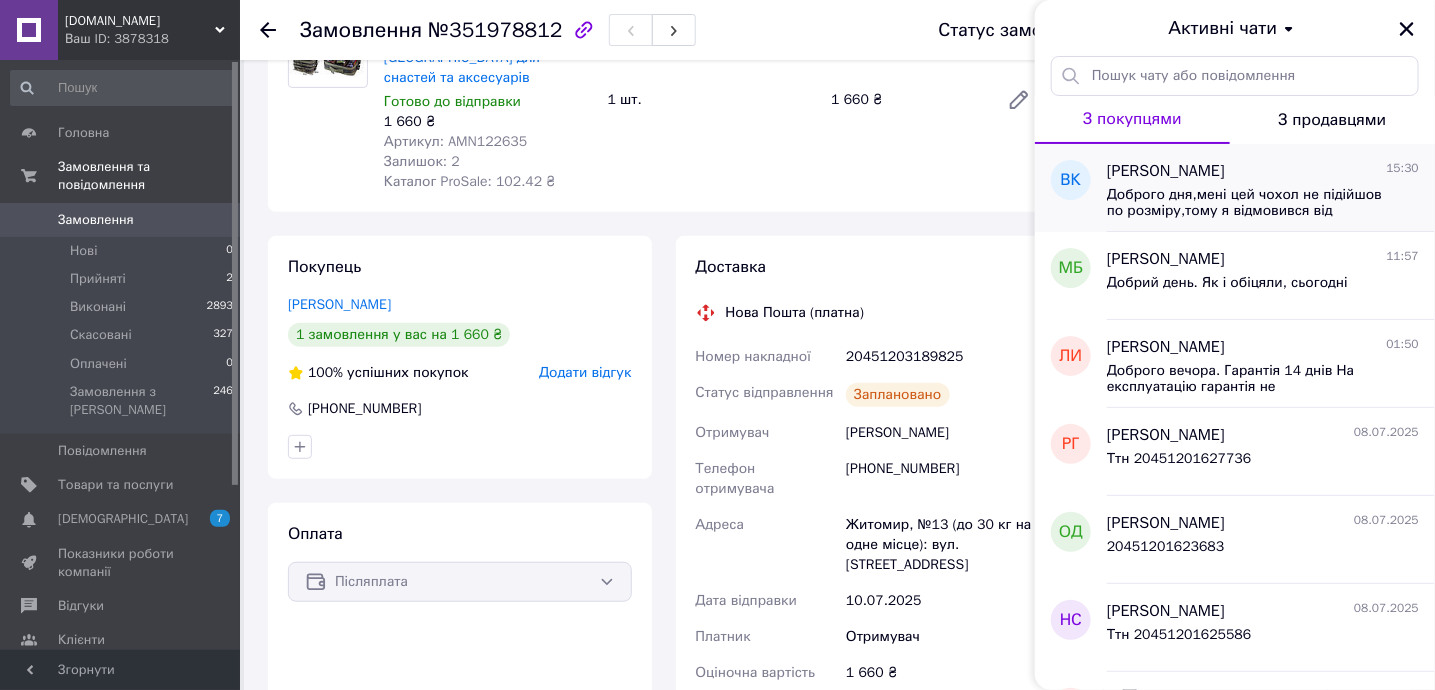 click on "Доброго дня,мені цей чохол не підійшов по розміру,тому я відмовився від посилки на пошті" at bounding box center (1249, 203) 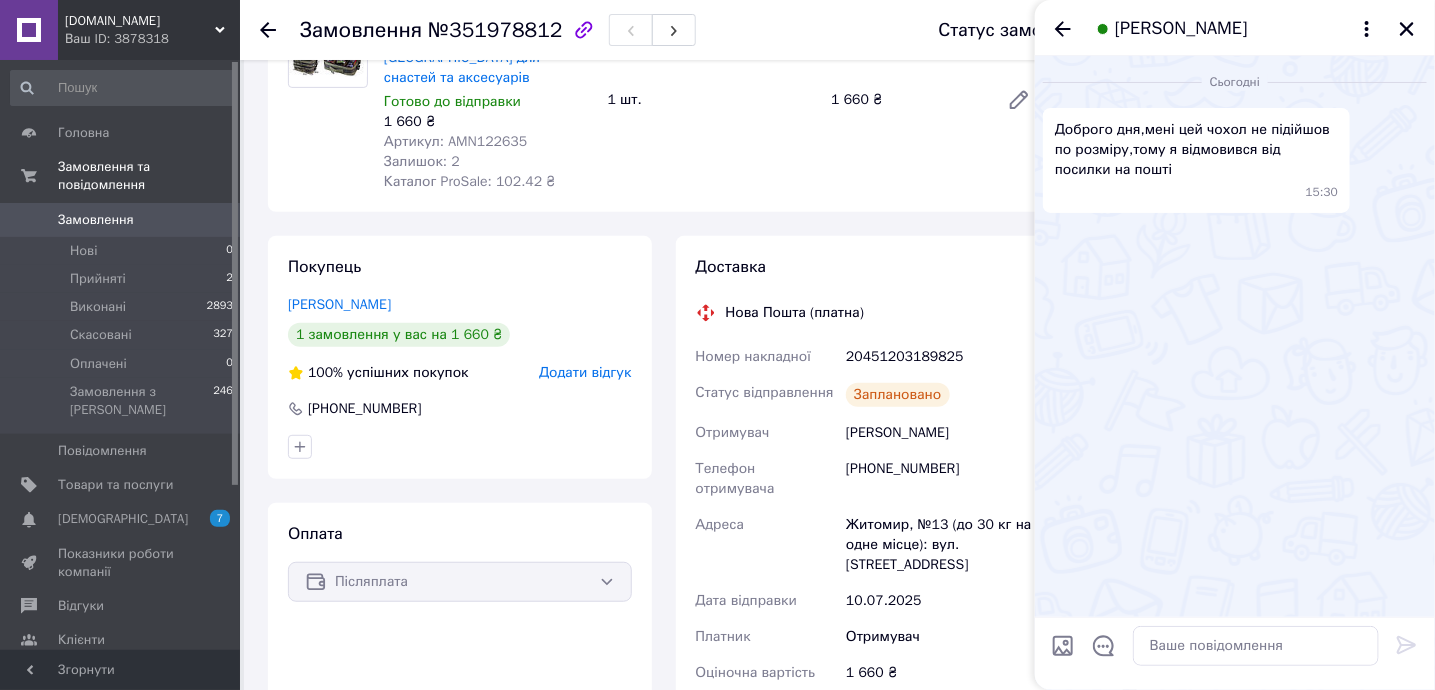 drag, startPoint x: 1183, startPoint y: 32, endPoint x: 1191, endPoint y: 47, distance: 17 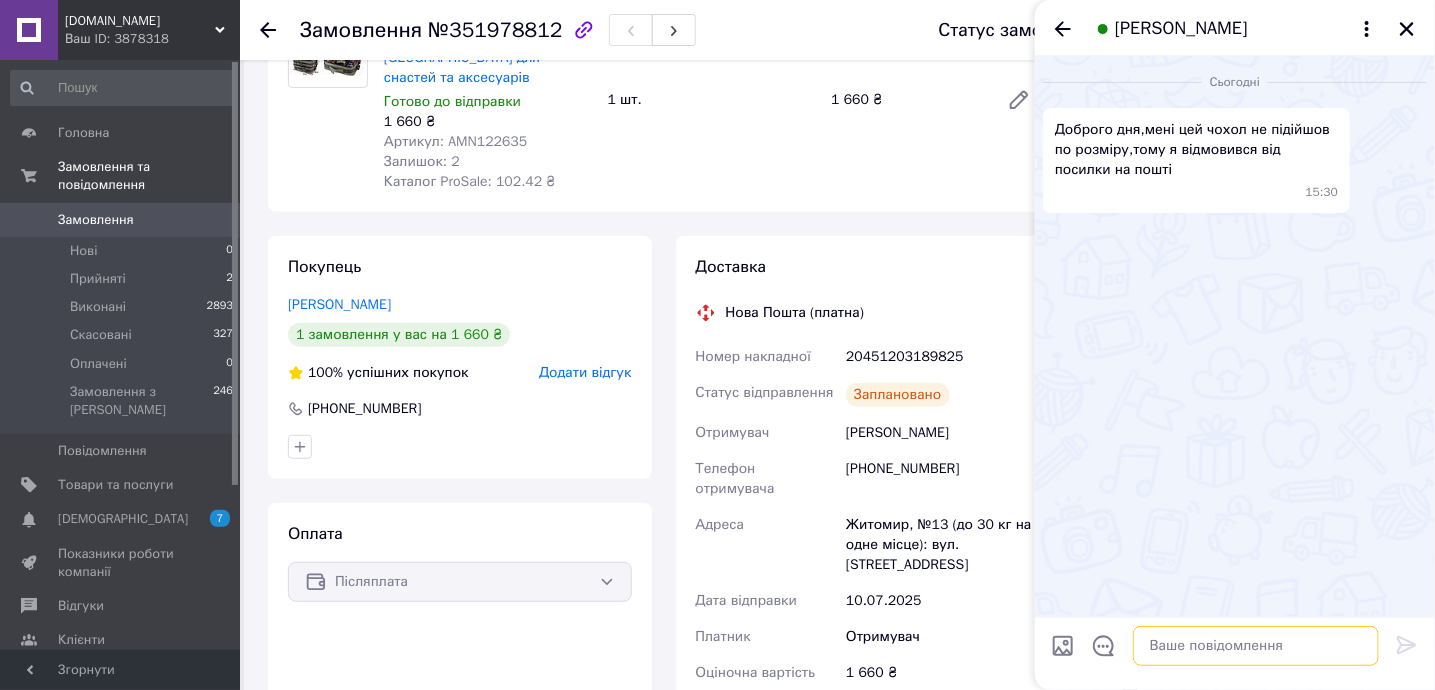 click at bounding box center (1256, 646) 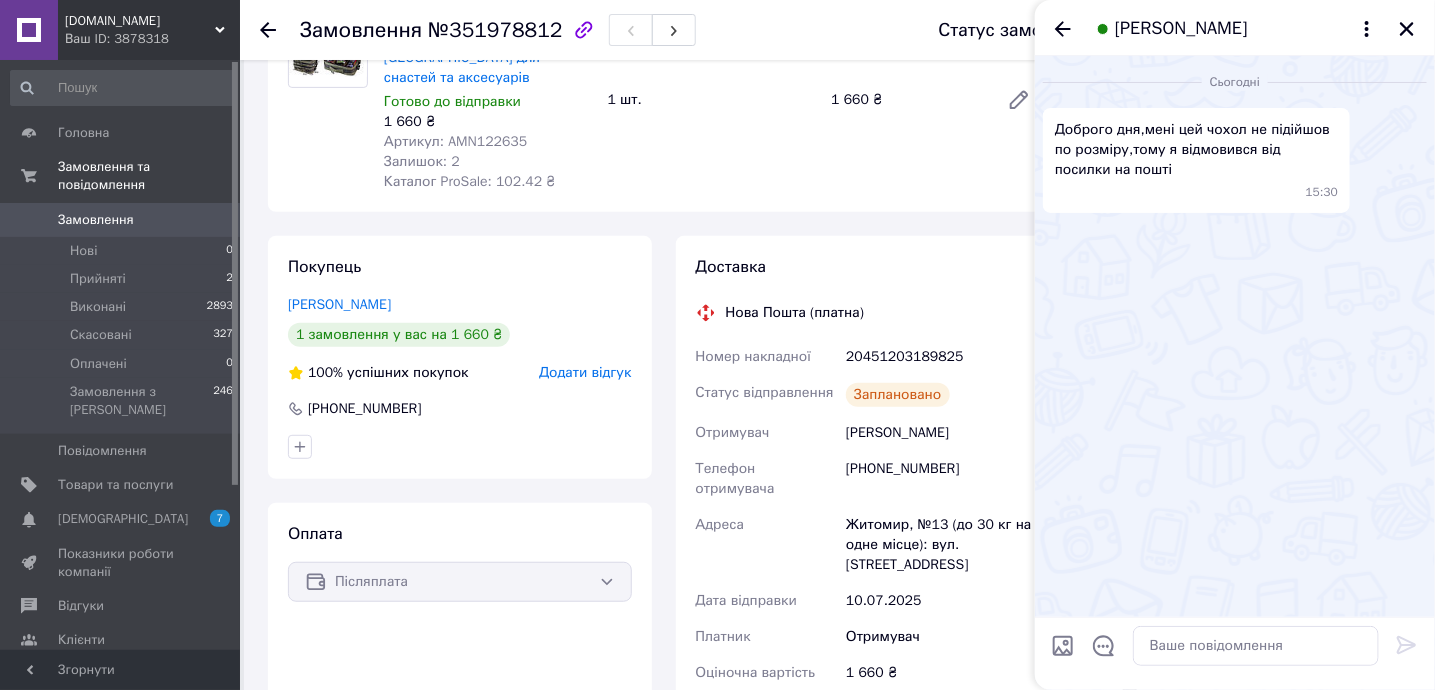 click on "Замовлення" at bounding box center (96, 220) 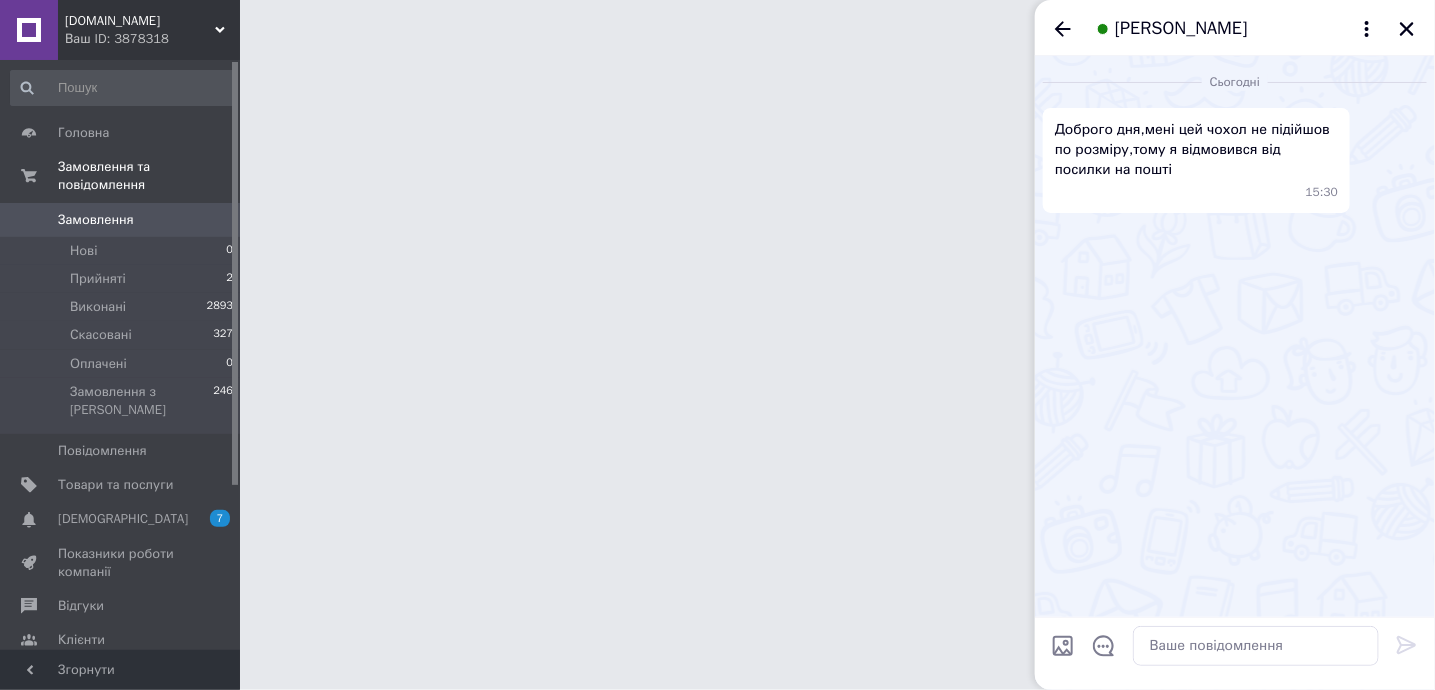 scroll, scrollTop: 0, scrollLeft: 0, axis: both 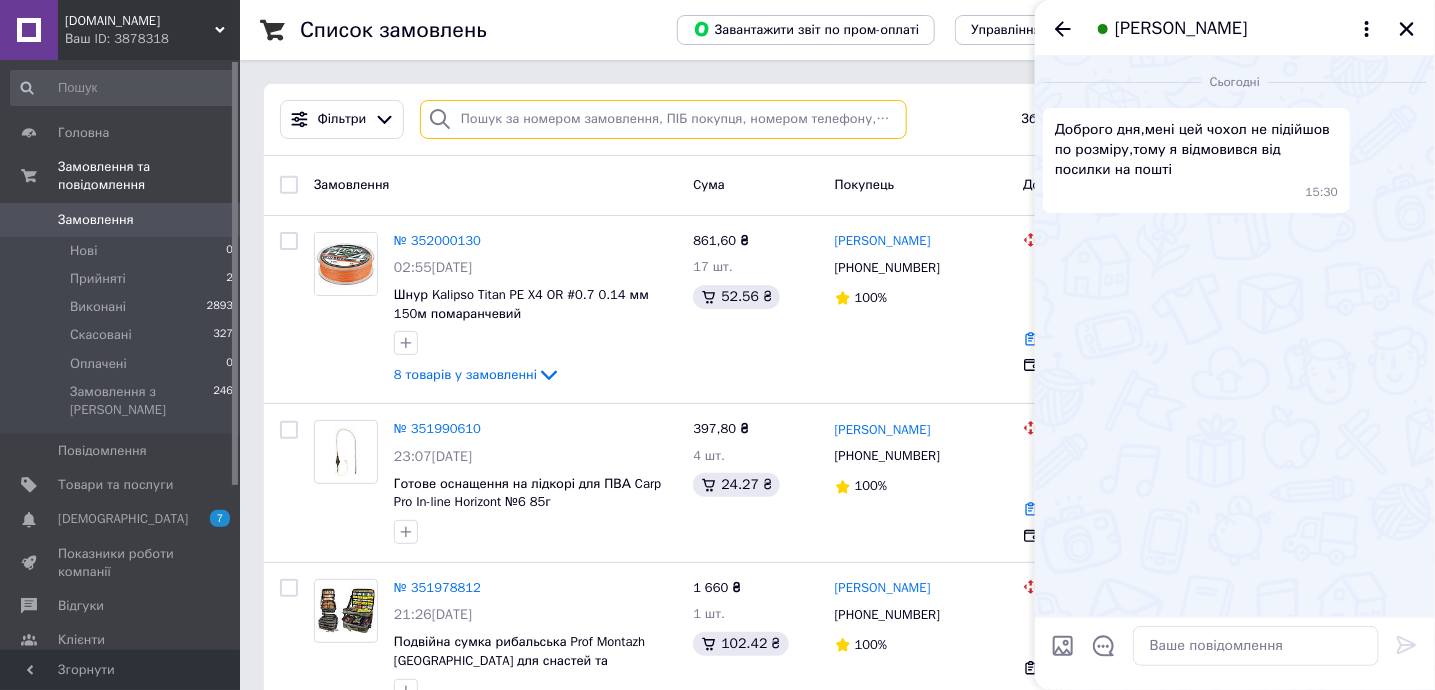 click at bounding box center (663, 119) 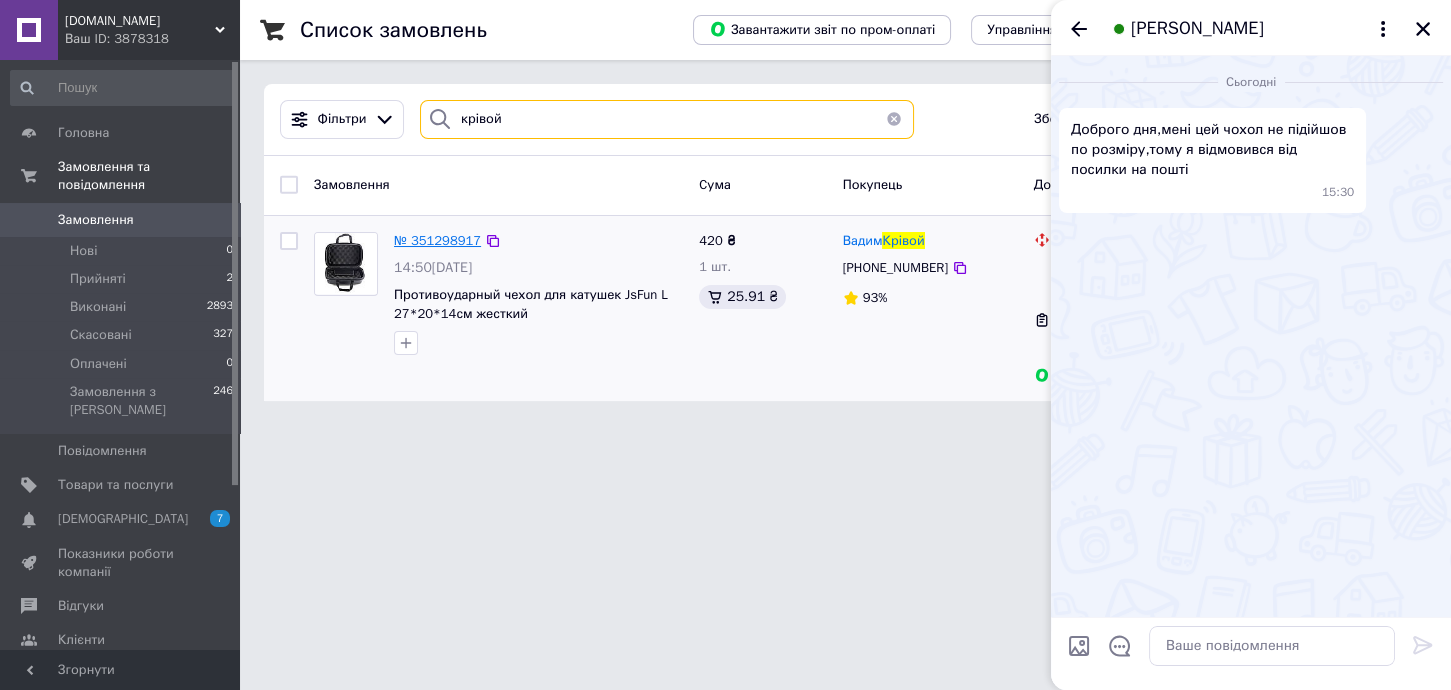 type on "крівой" 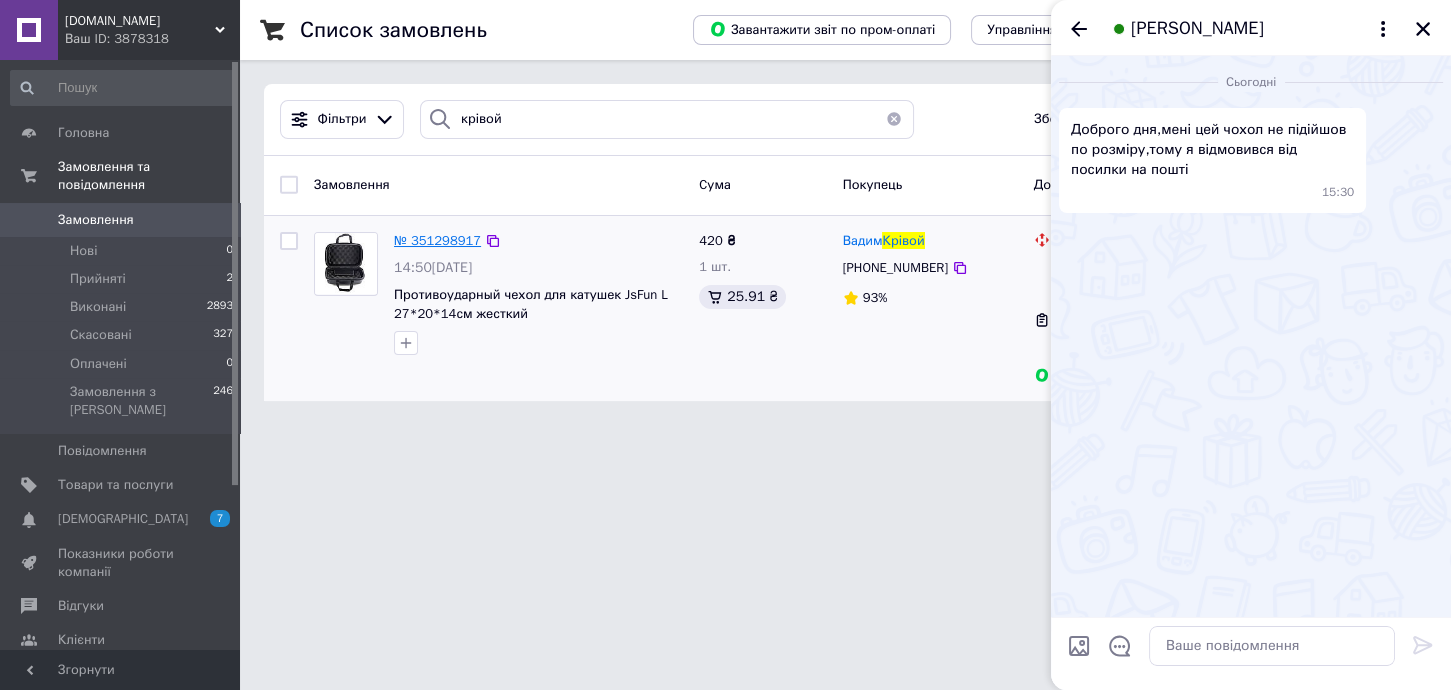 click on "№ 351298917" at bounding box center (437, 240) 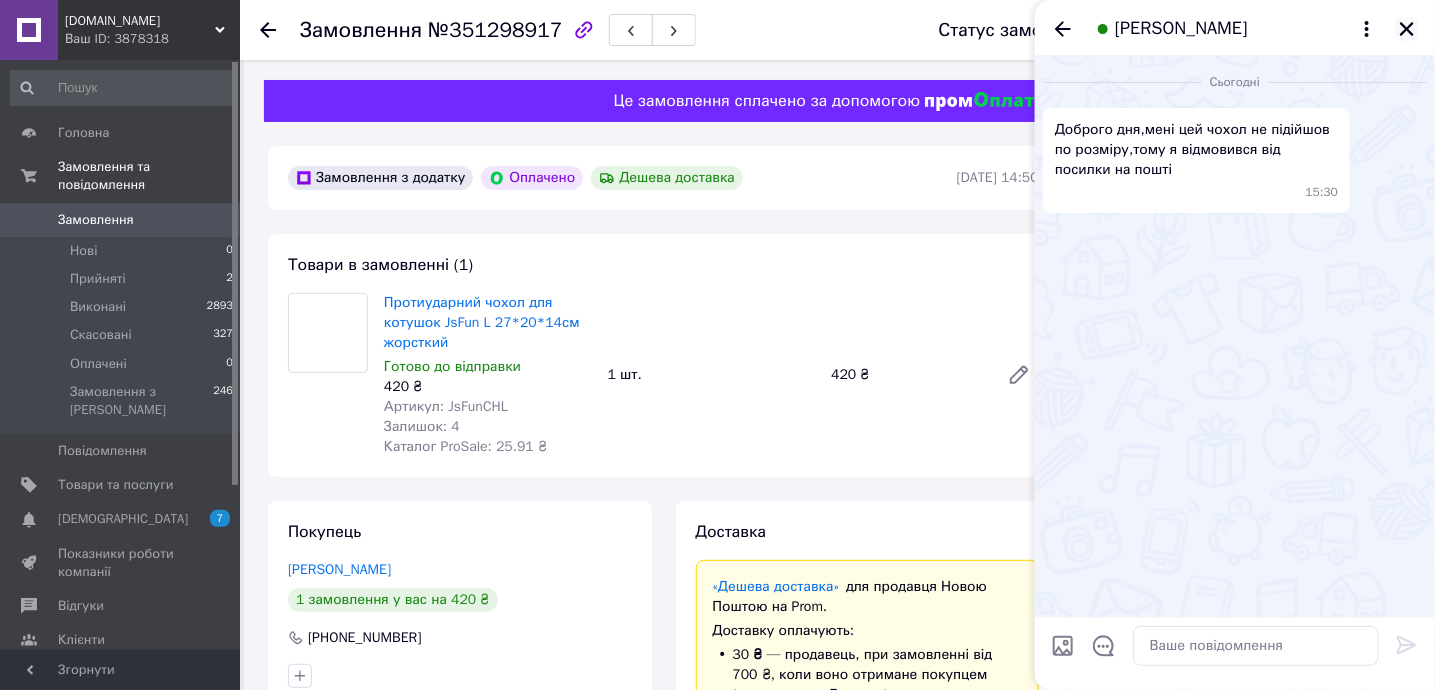 click 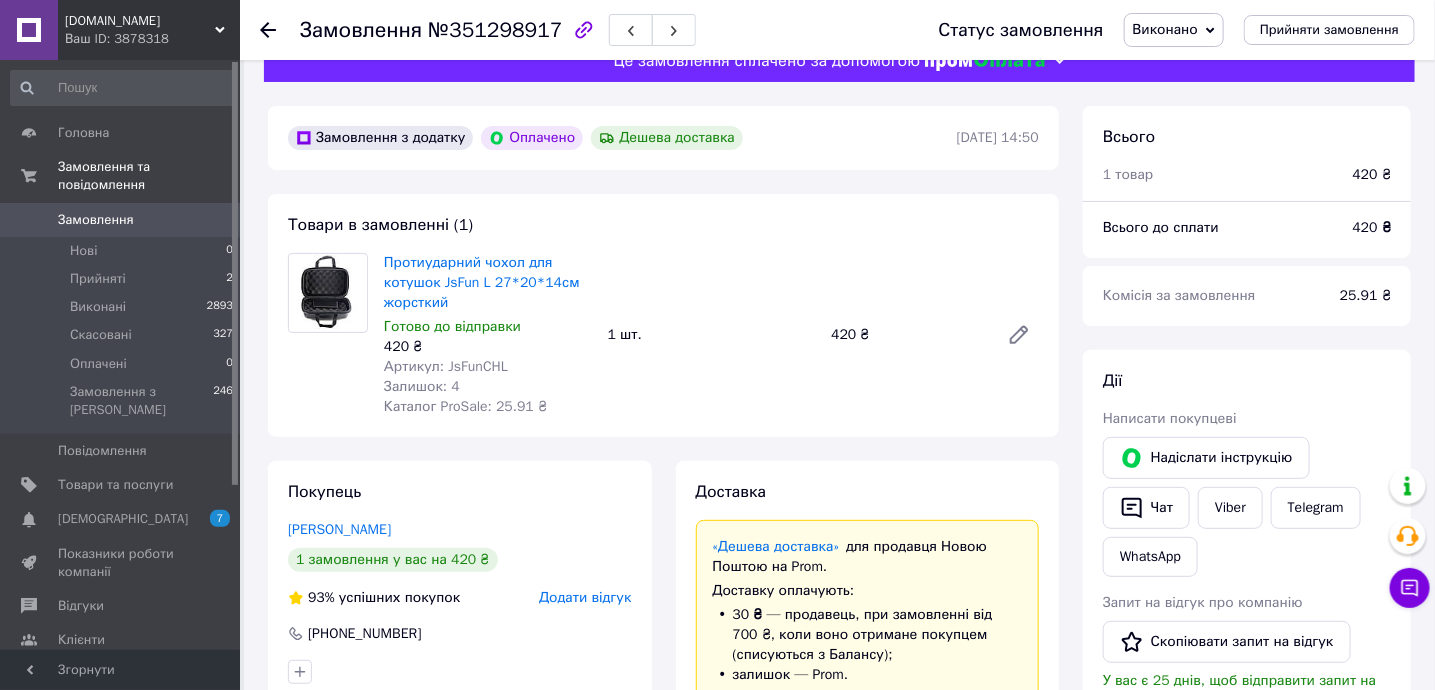 scroll, scrollTop: 0, scrollLeft: 0, axis: both 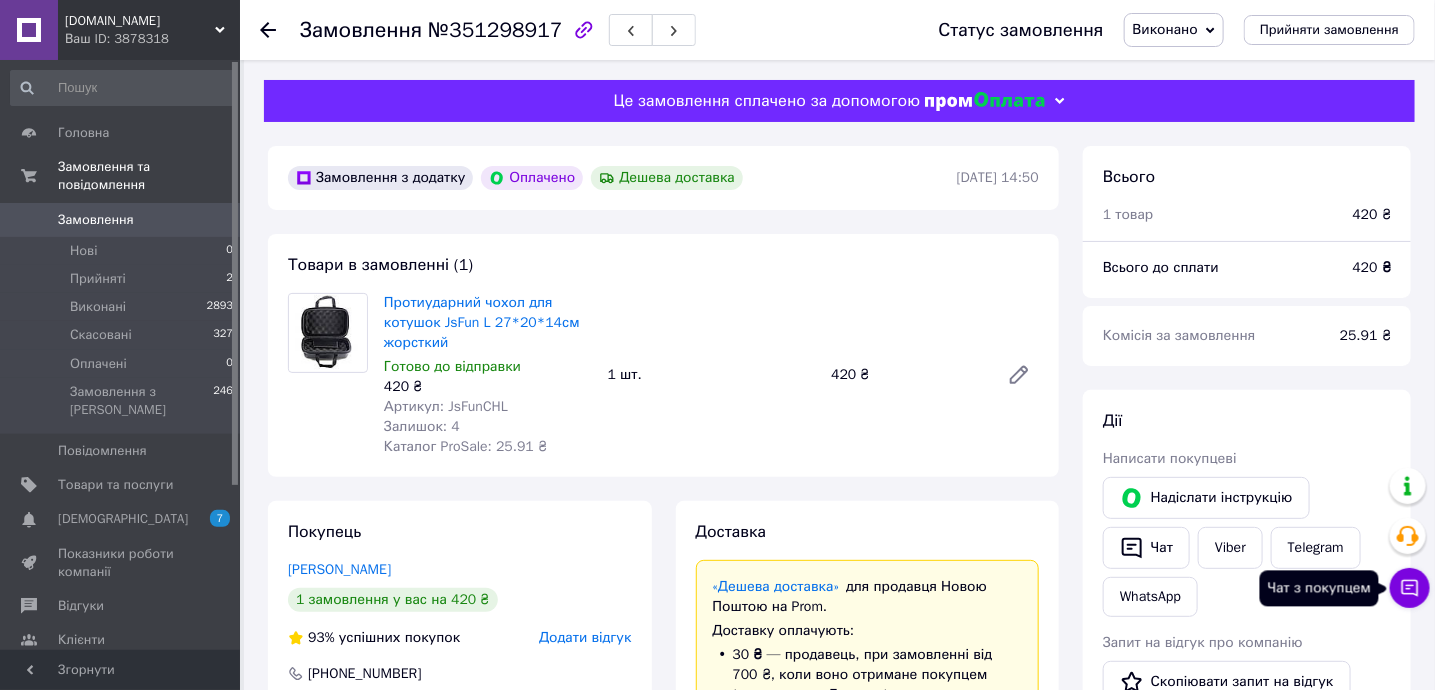 click on "Чат з покупцем" at bounding box center (1410, 588) 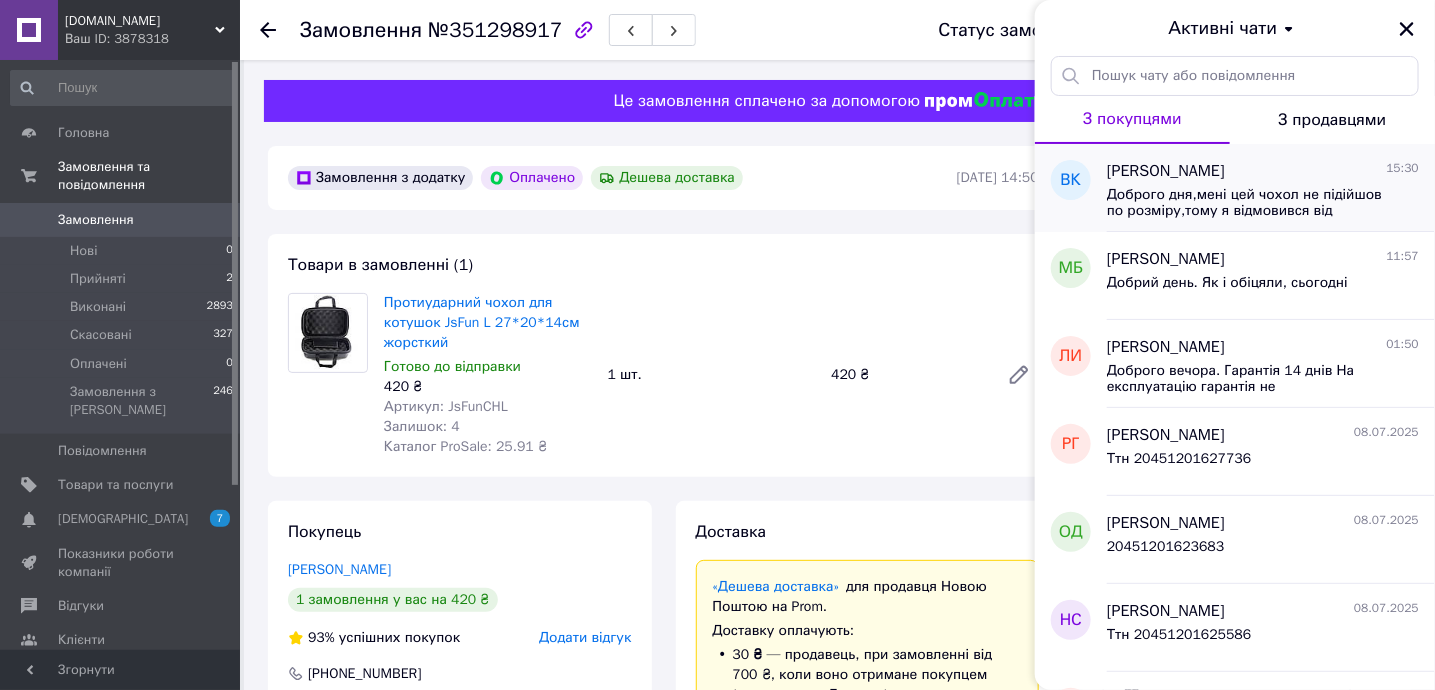 click on "Доброго дня,мені цей чохол не підійшов по розміру,тому я відмовився від посилки на пошті" at bounding box center [1249, 203] 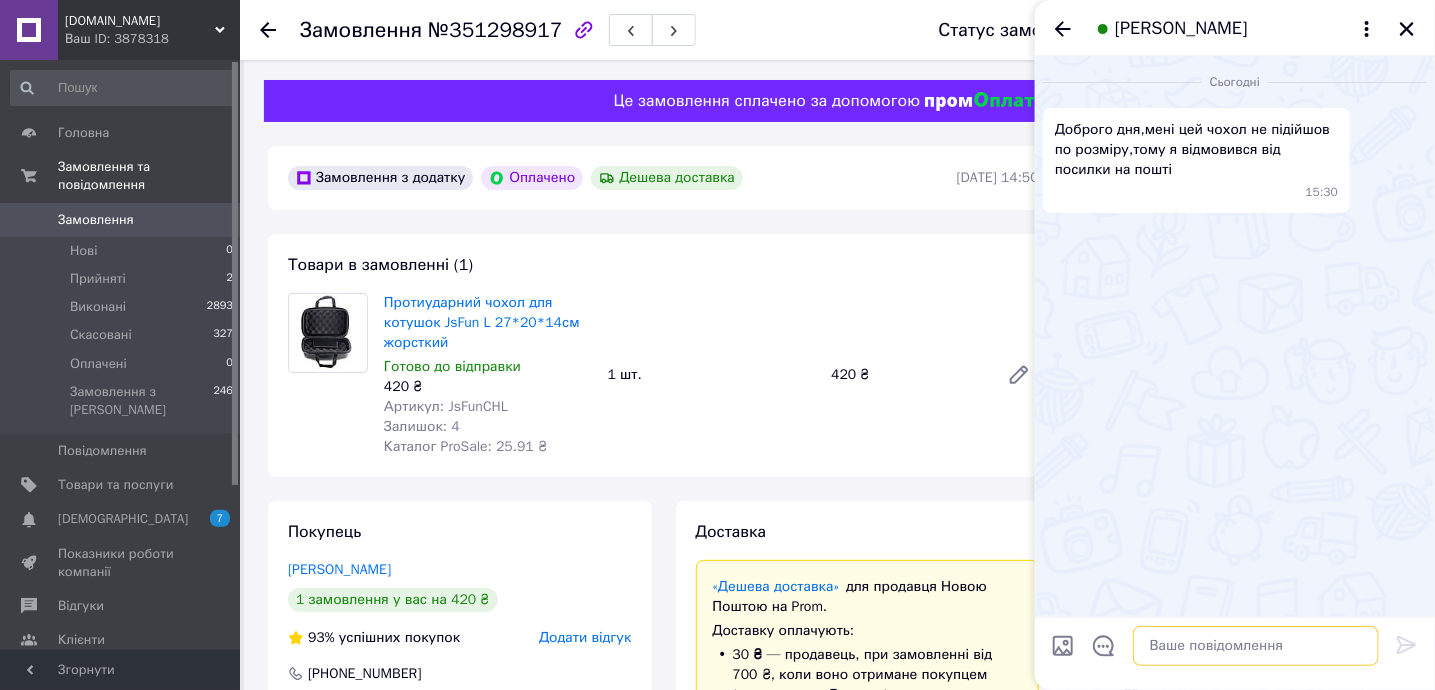 click at bounding box center (1256, 646) 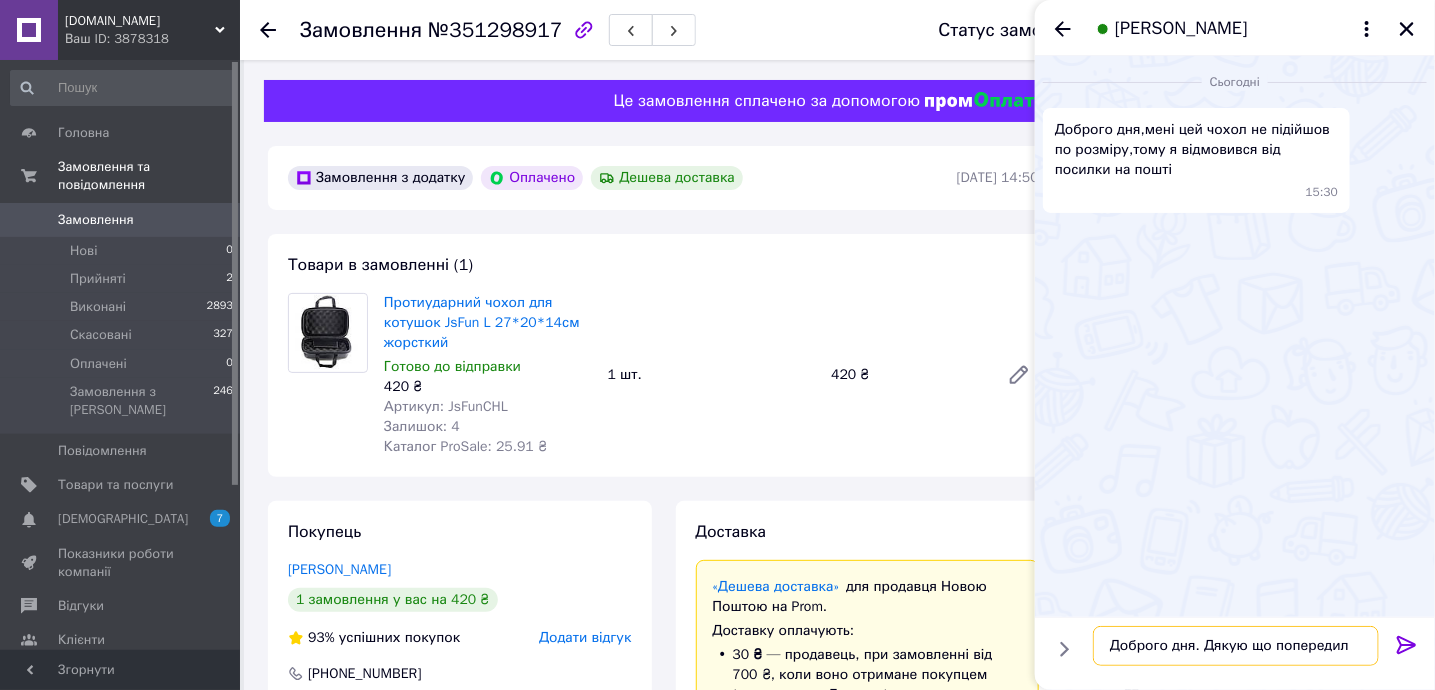 type on "Доброго дня. Дякую що попередили" 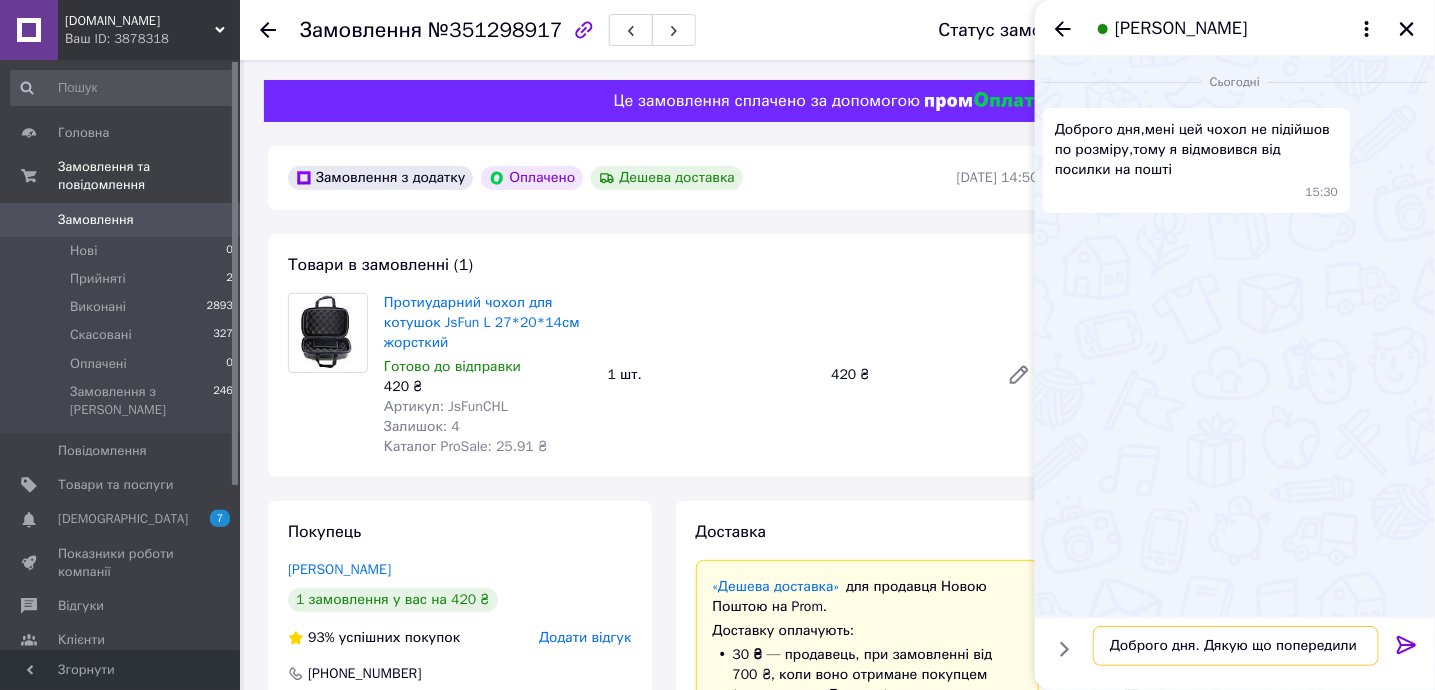 type 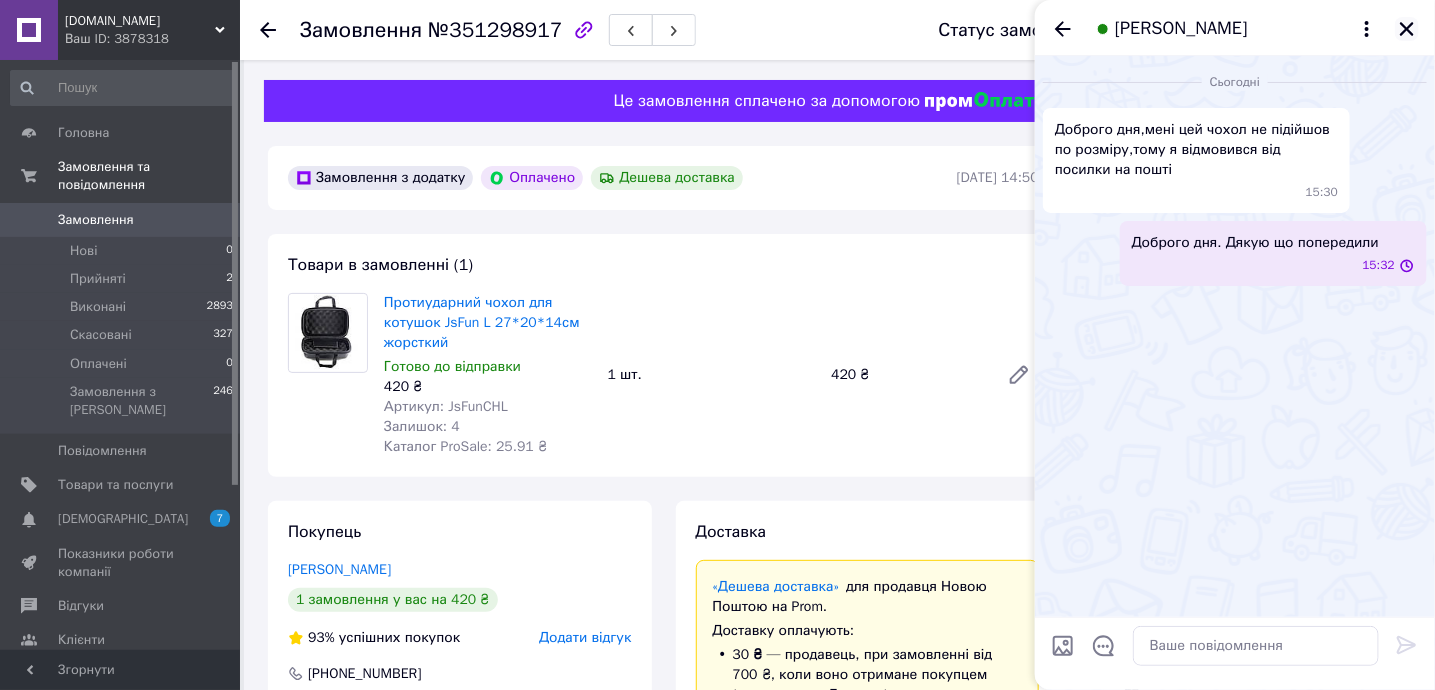 click 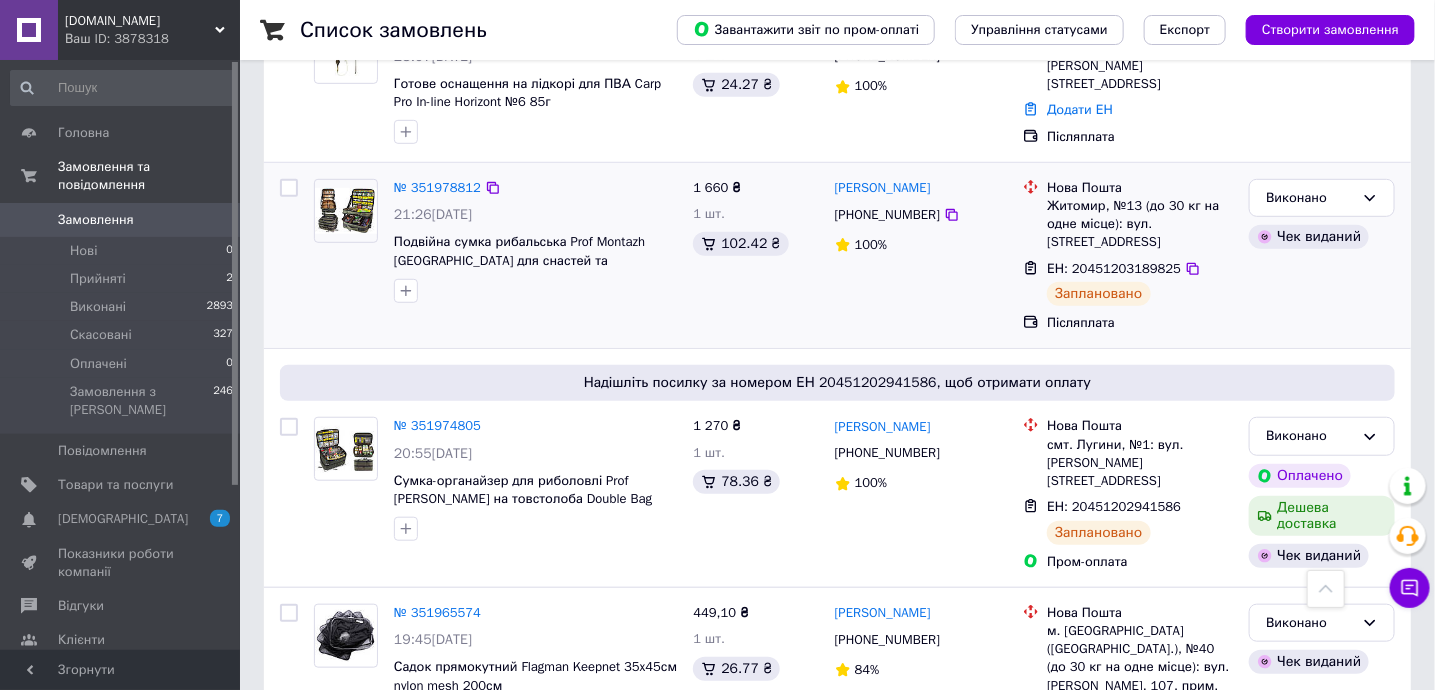 scroll, scrollTop: 266, scrollLeft: 0, axis: vertical 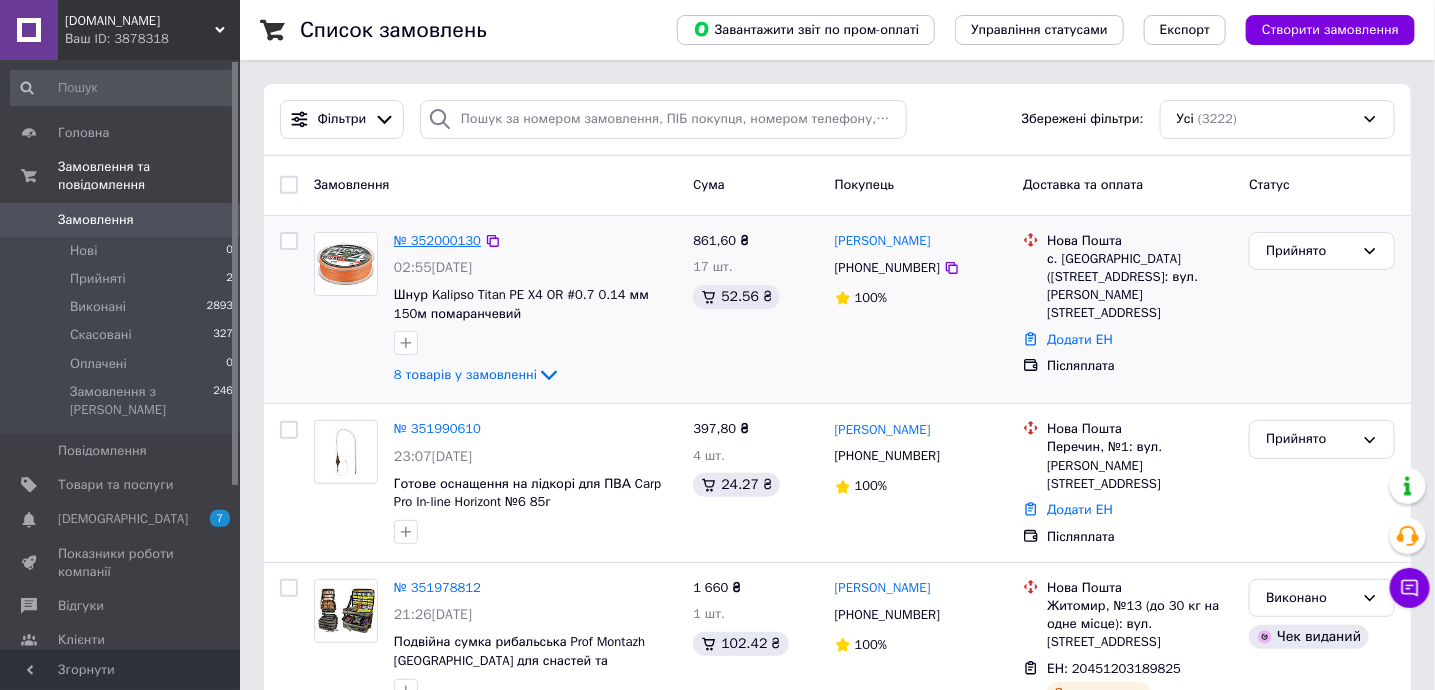 click on "№ 352000130" at bounding box center (437, 240) 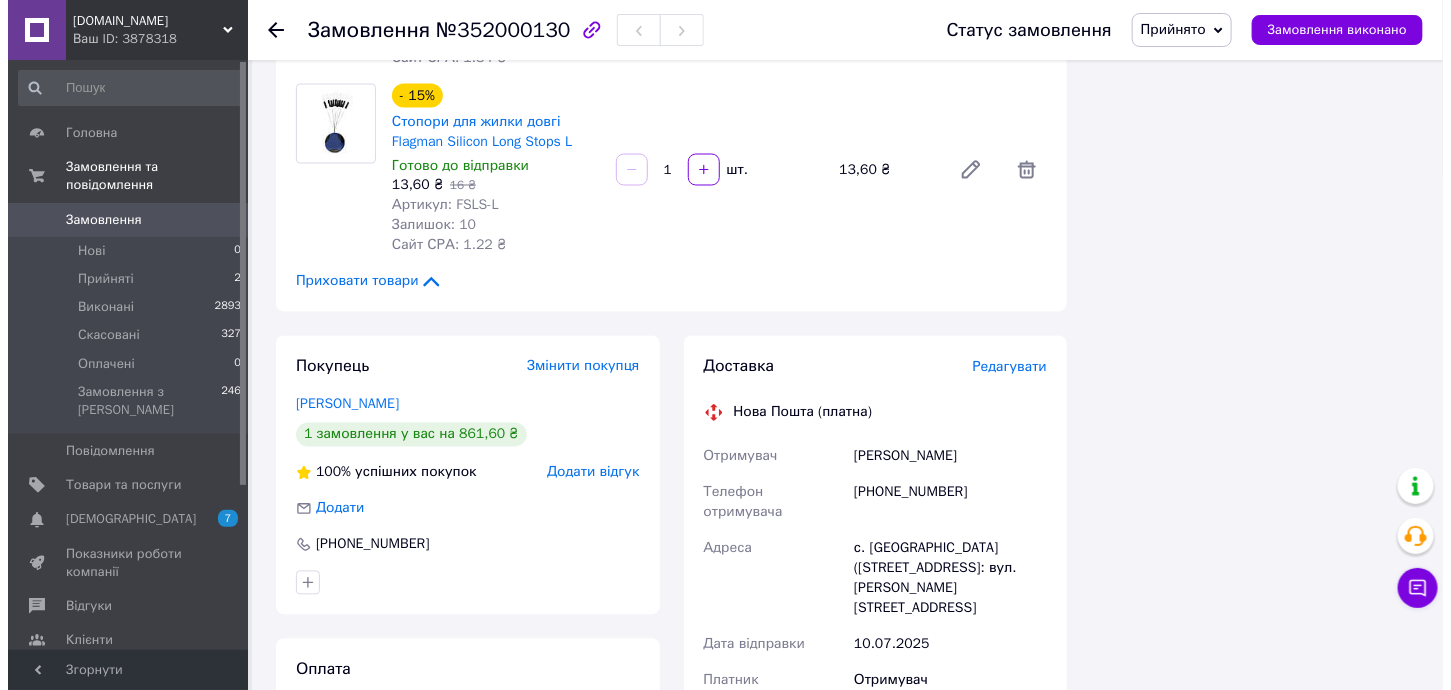 scroll, scrollTop: 1600, scrollLeft: 0, axis: vertical 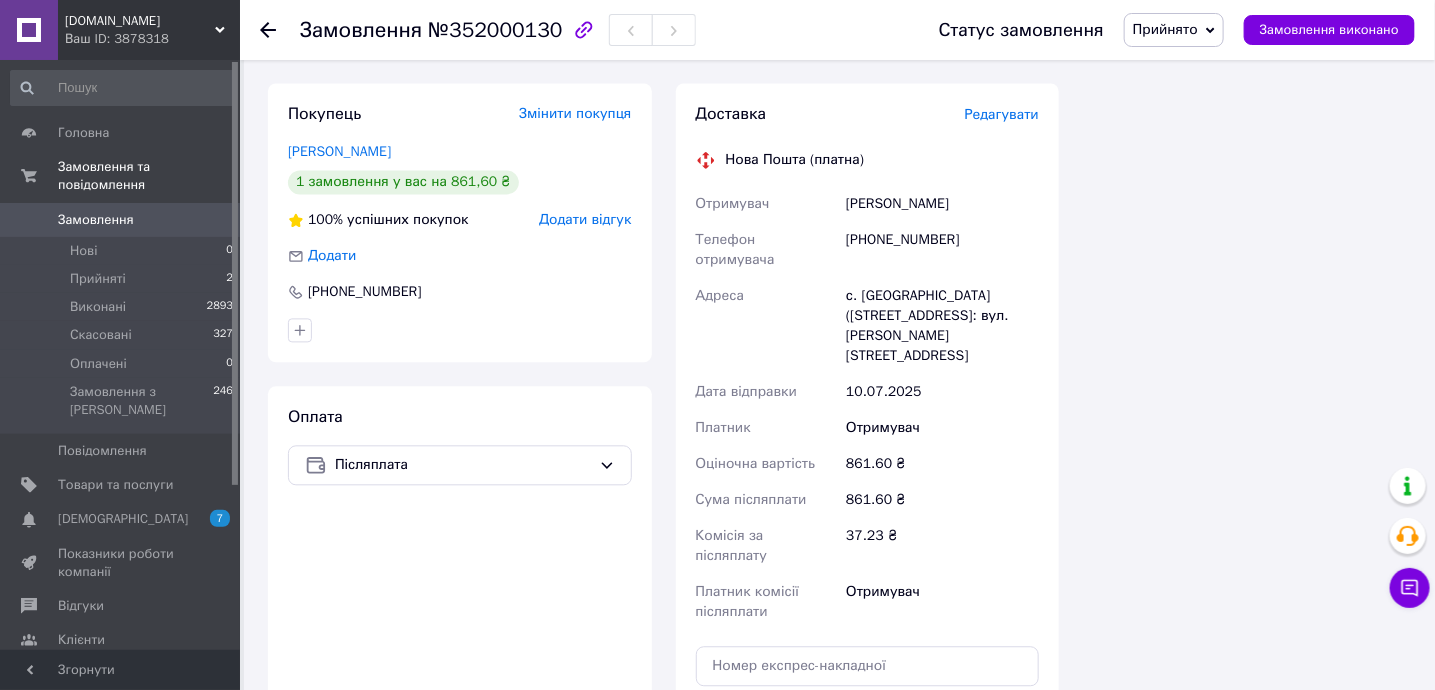 click on "Редагувати" at bounding box center [1002, 114] 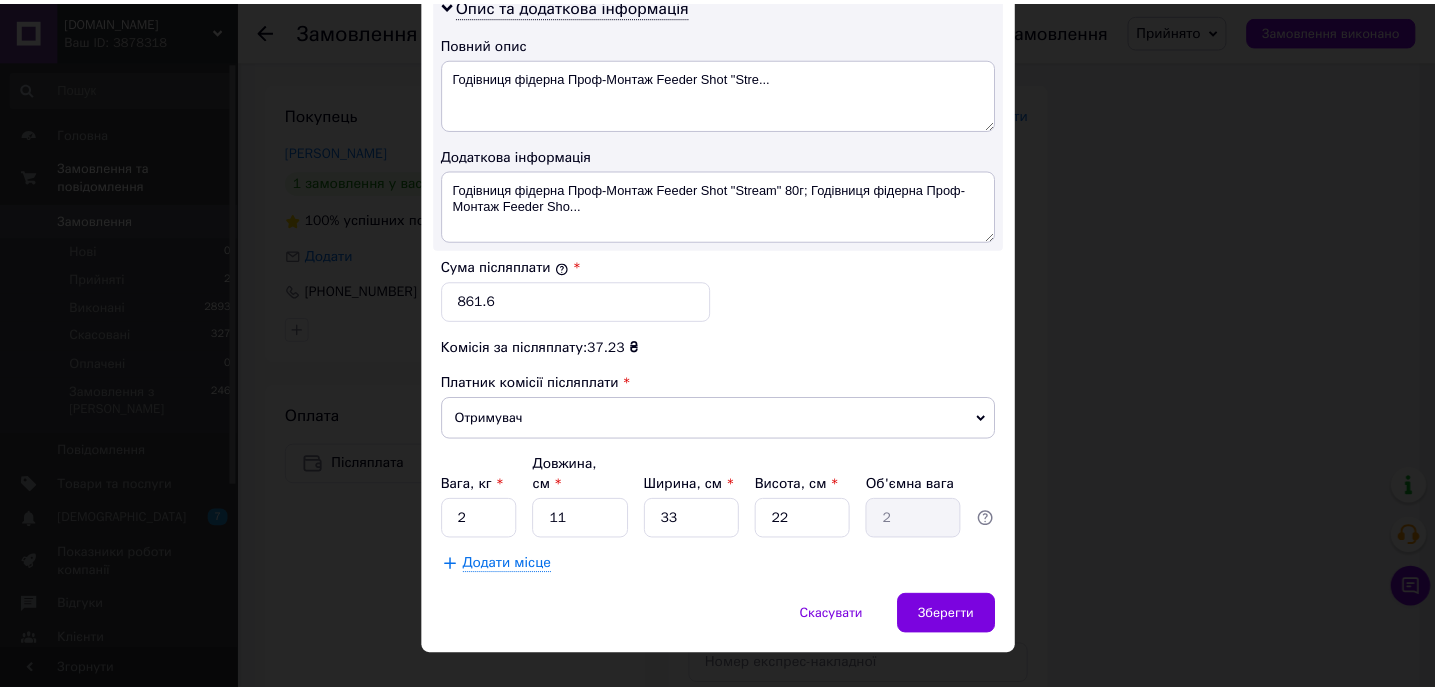 scroll, scrollTop: 1075, scrollLeft: 0, axis: vertical 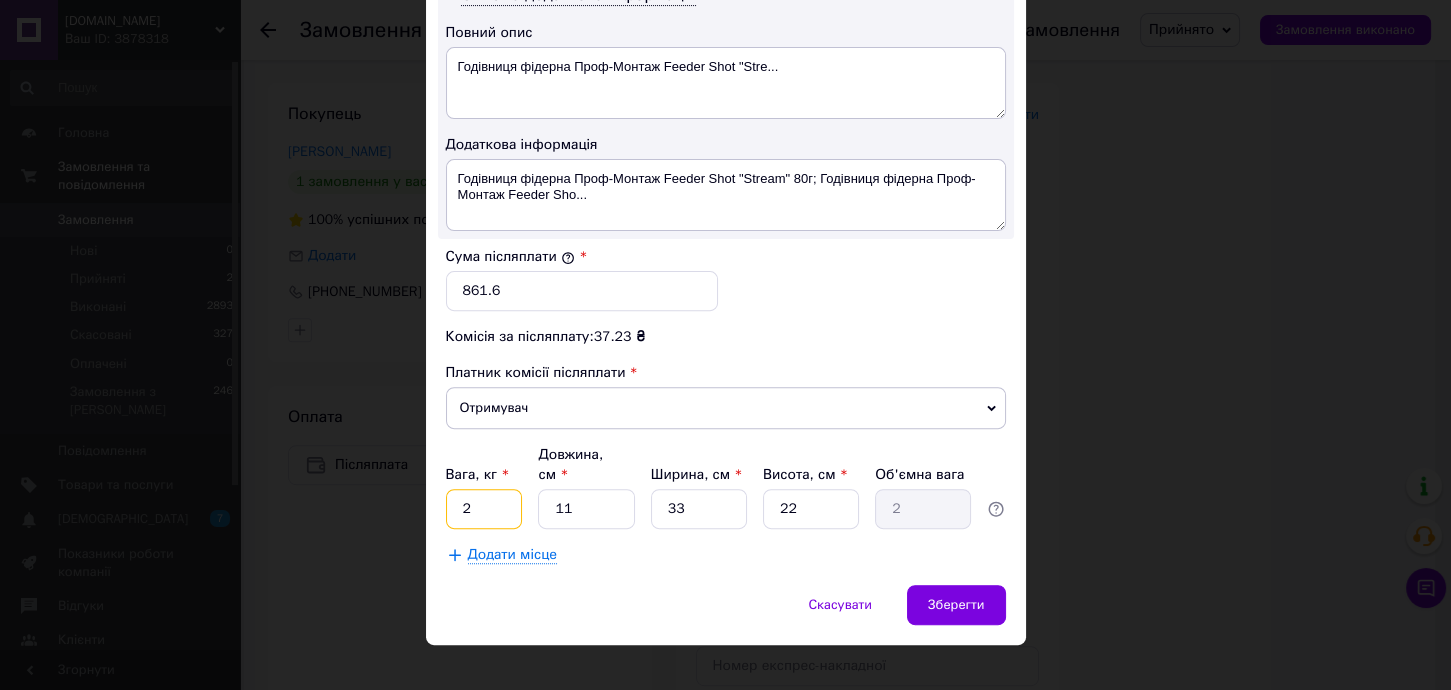 click on "2" at bounding box center (484, 509) 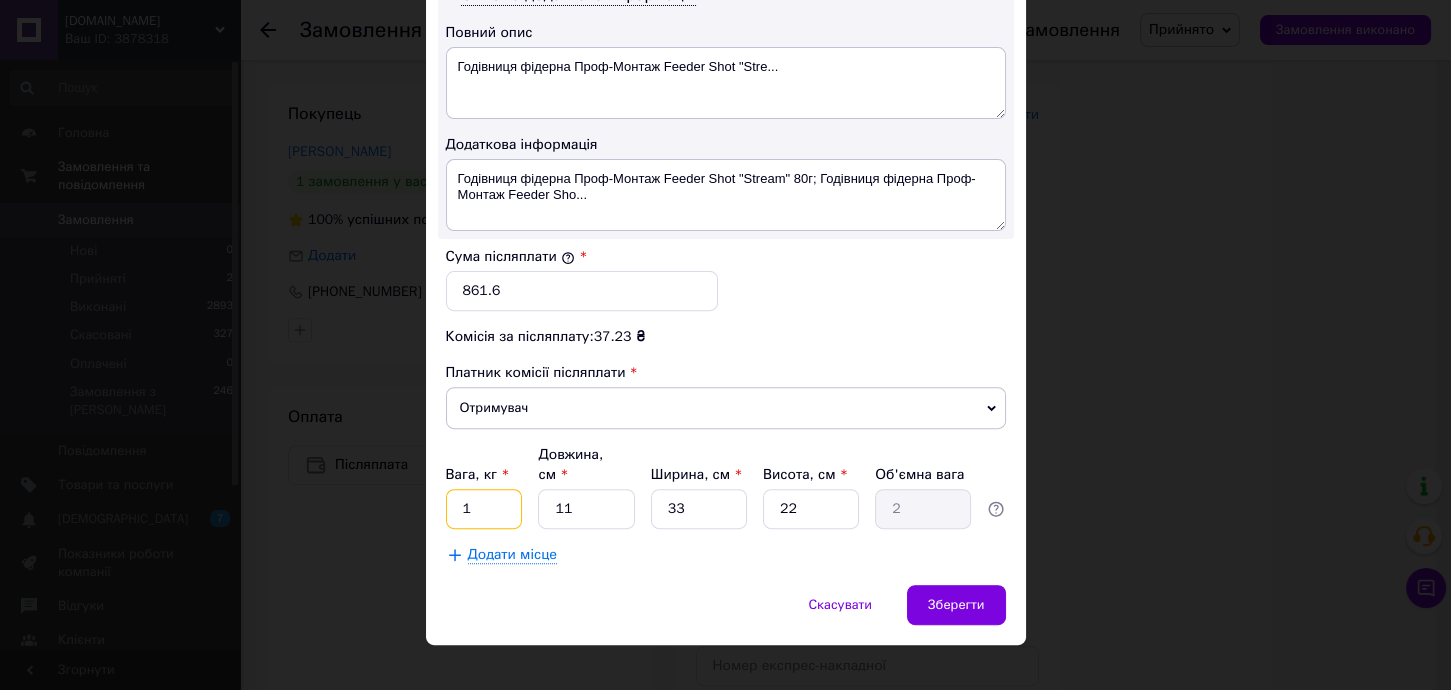 click on "1" at bounding box center (484, 509) 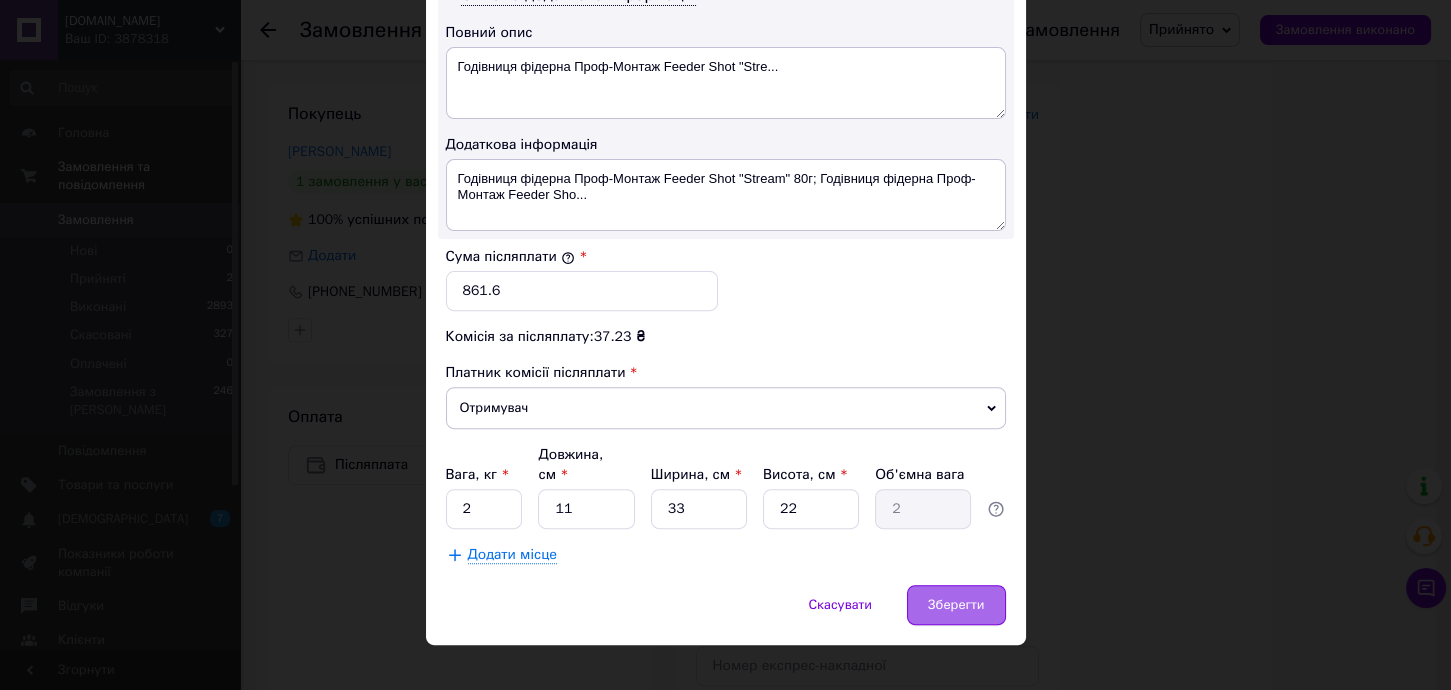 click on "Зберегти" at bounding box center (956, 605) 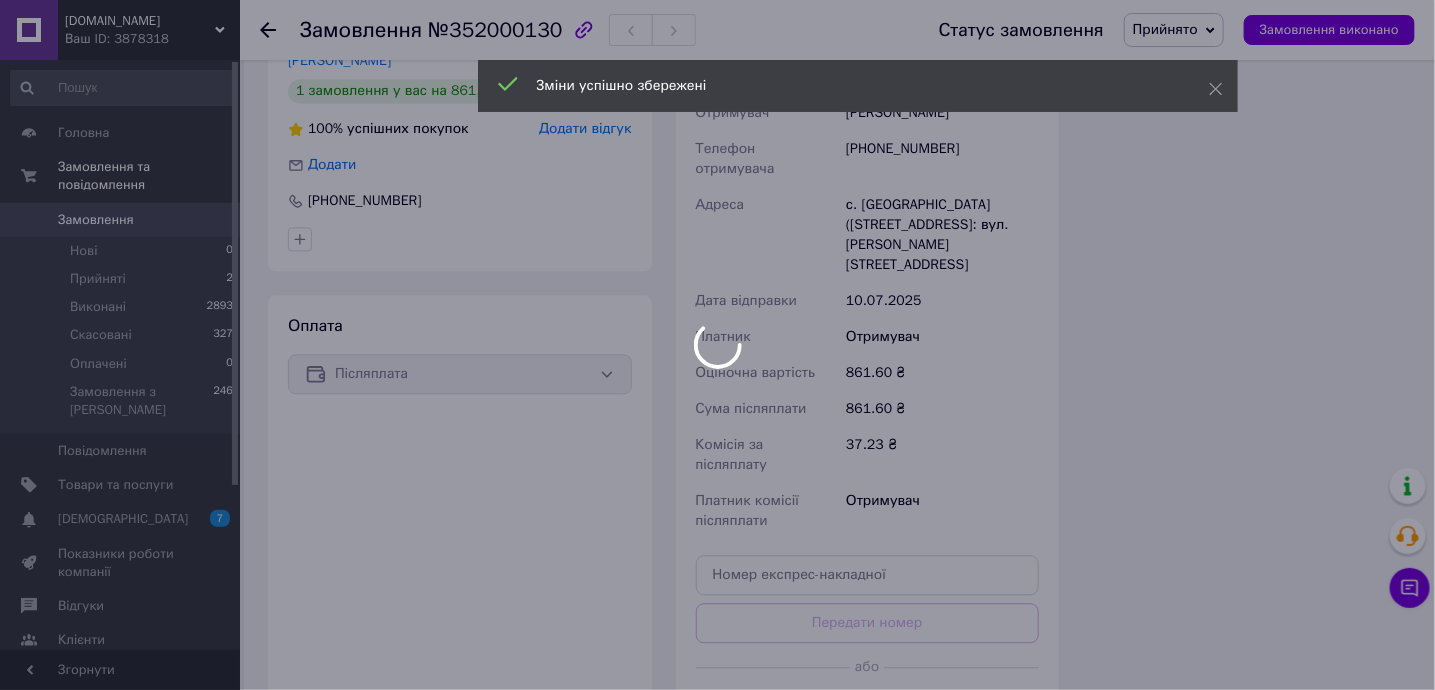 scroll, scrollTop: 1733, scrollLeft: 0, axis: vertical 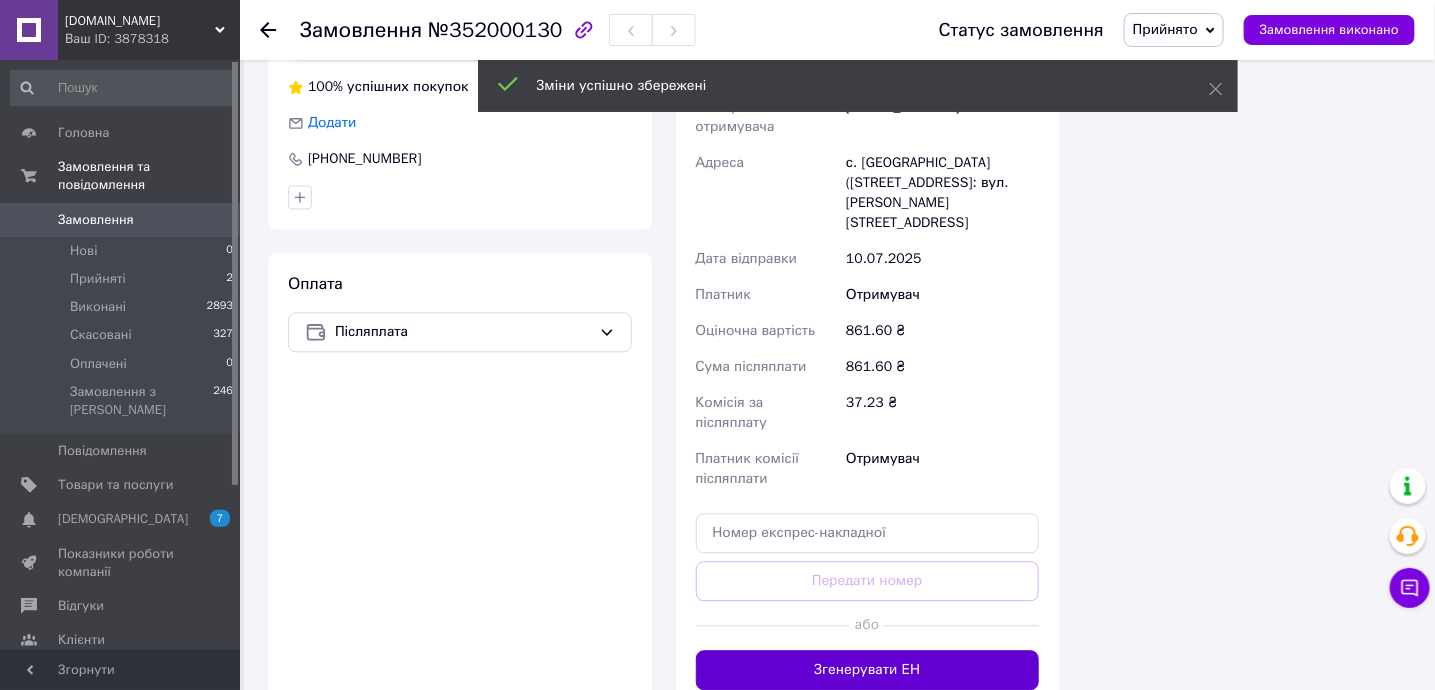 click on "Згенерувати ЕН" at bounding box center (868, 670) 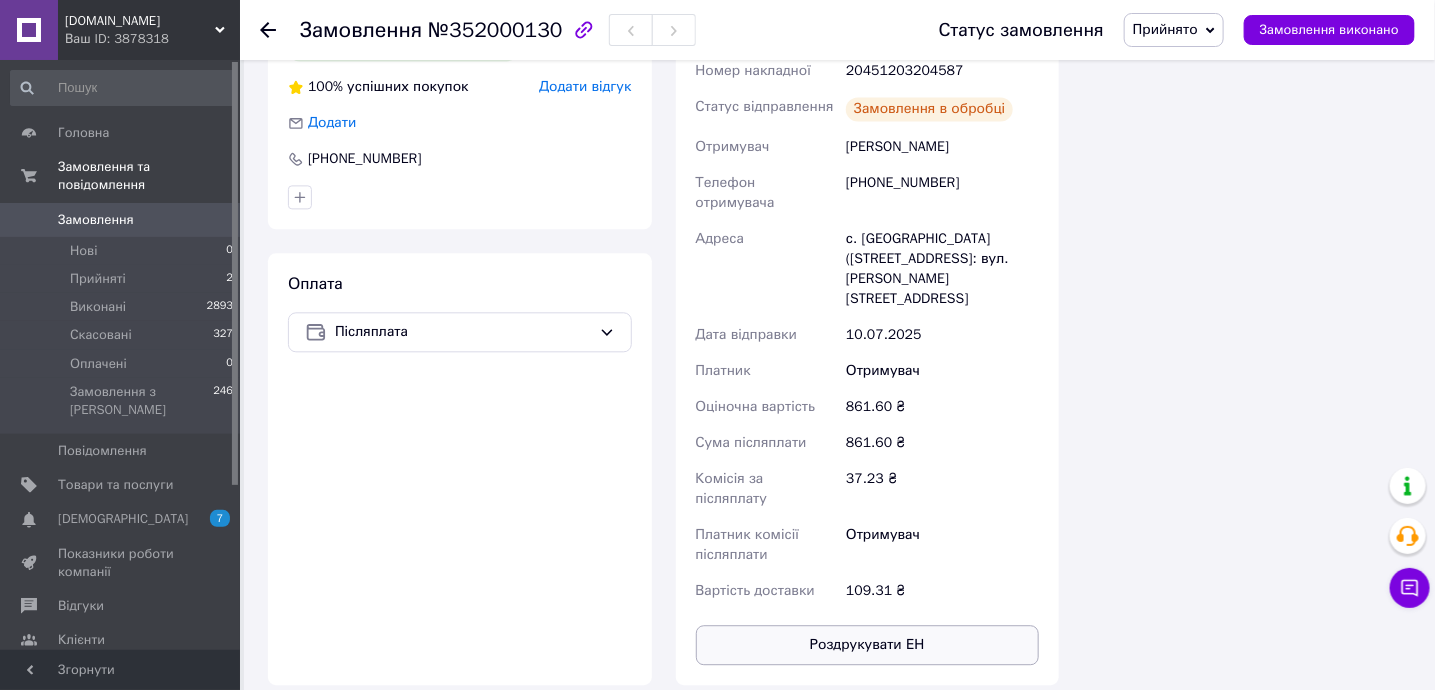 click on "Роздрукувати ЕН" at bounding box center [868, 645] 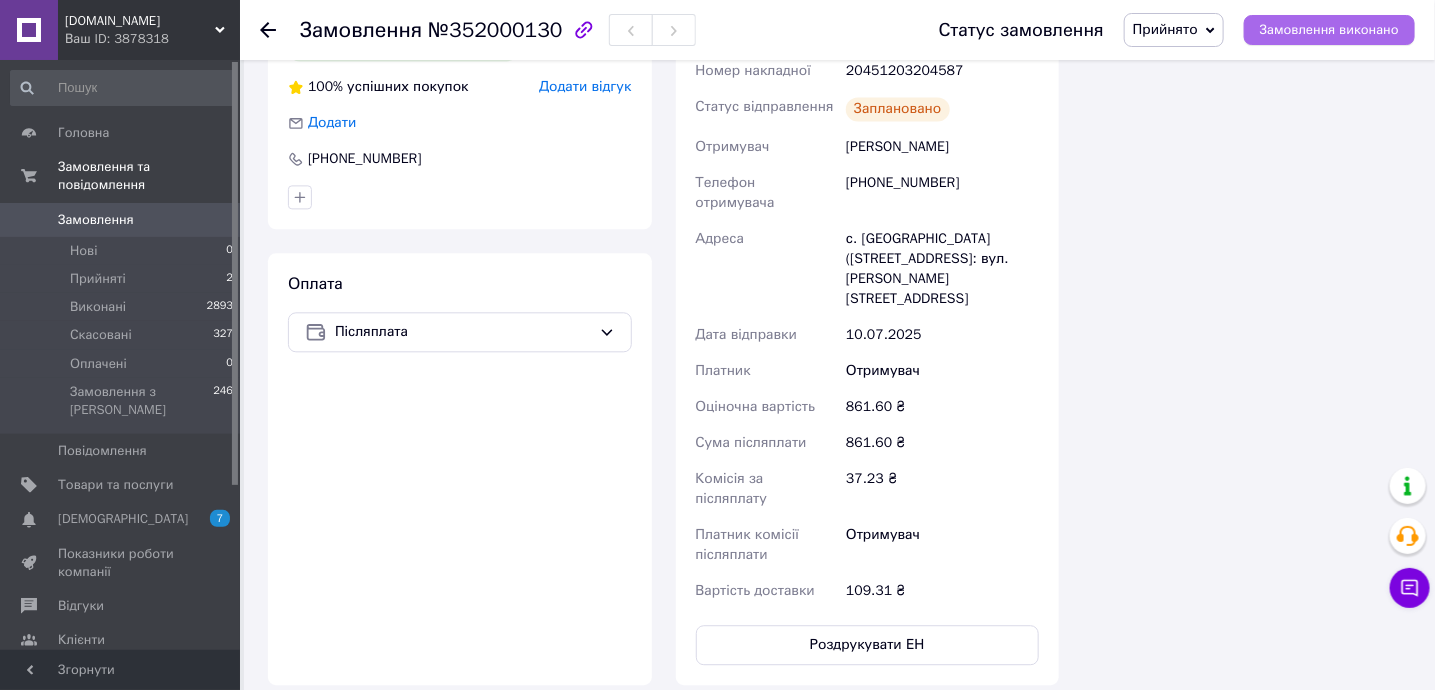 click on "Замовлення виконано" at bounding box center [1329, 30] 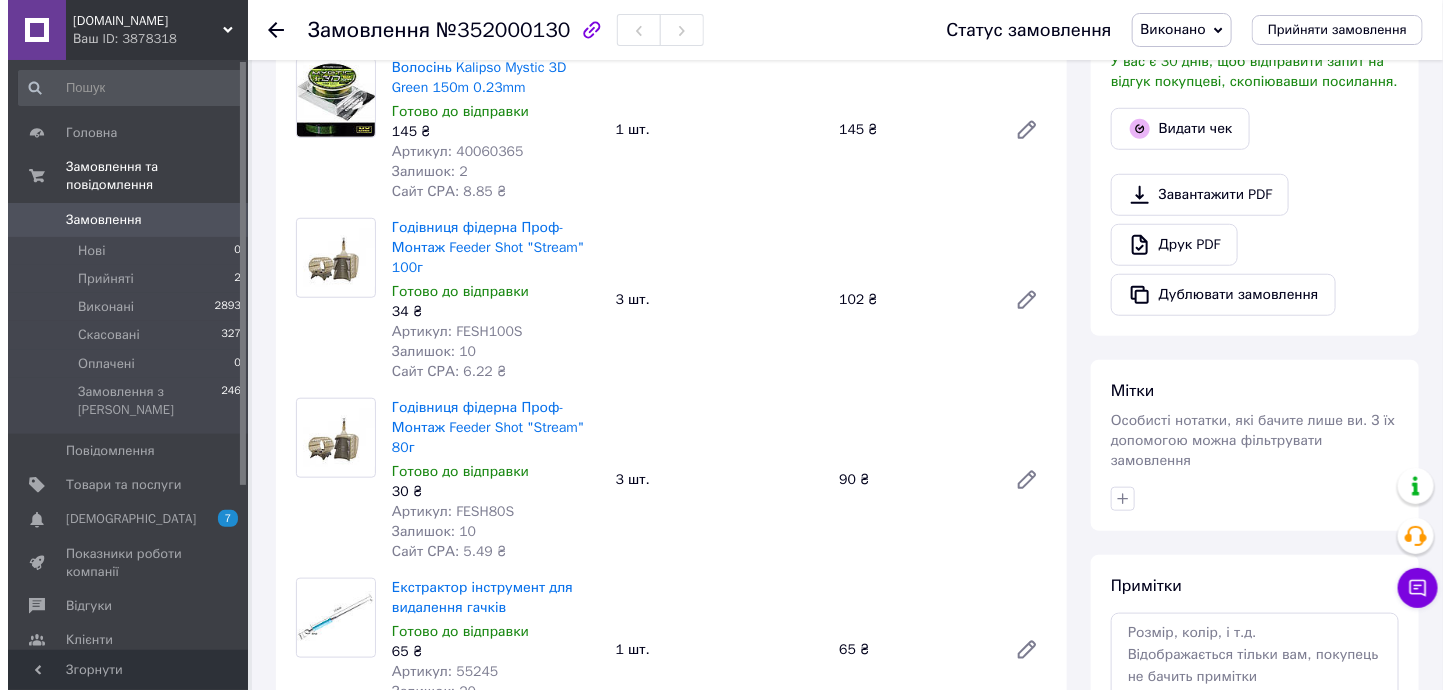 scroll, scrollTop: 0, scrollLeft: 0, axis: both 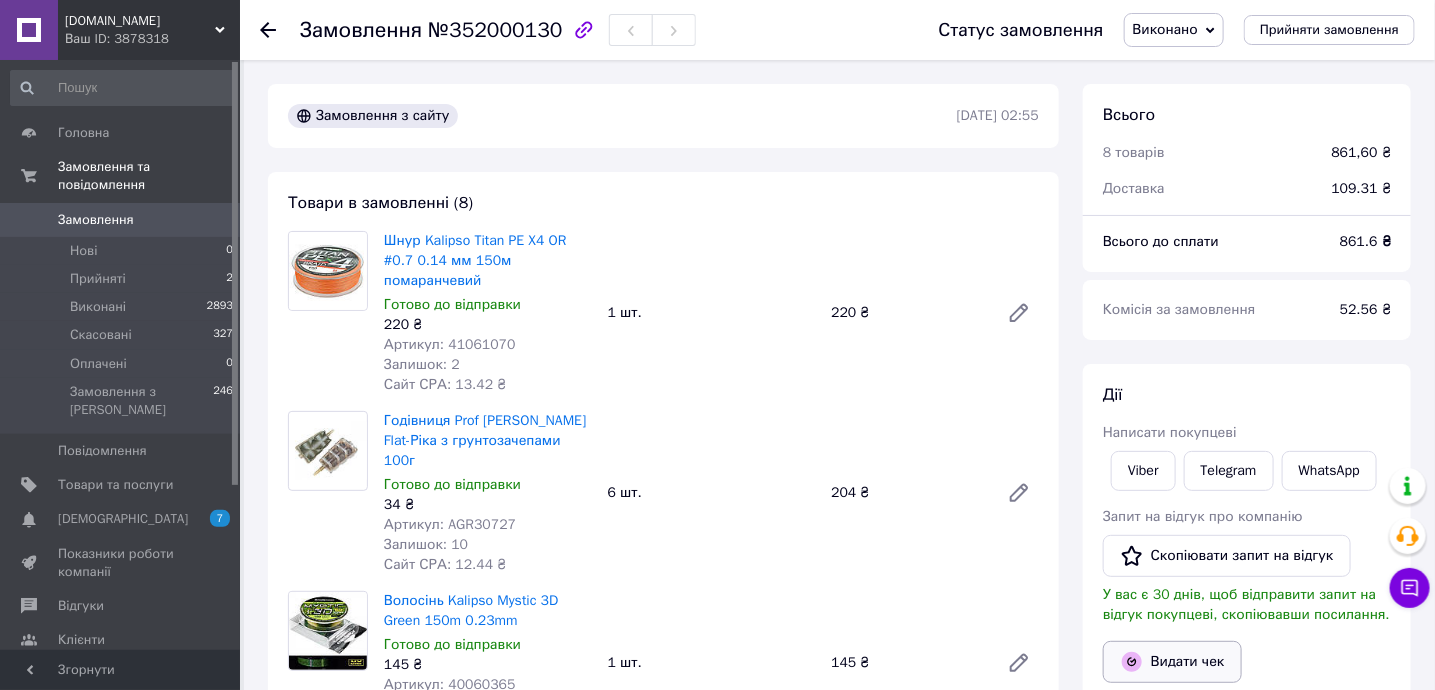 click on "Видати чек" at bounding box center (1172, 662) 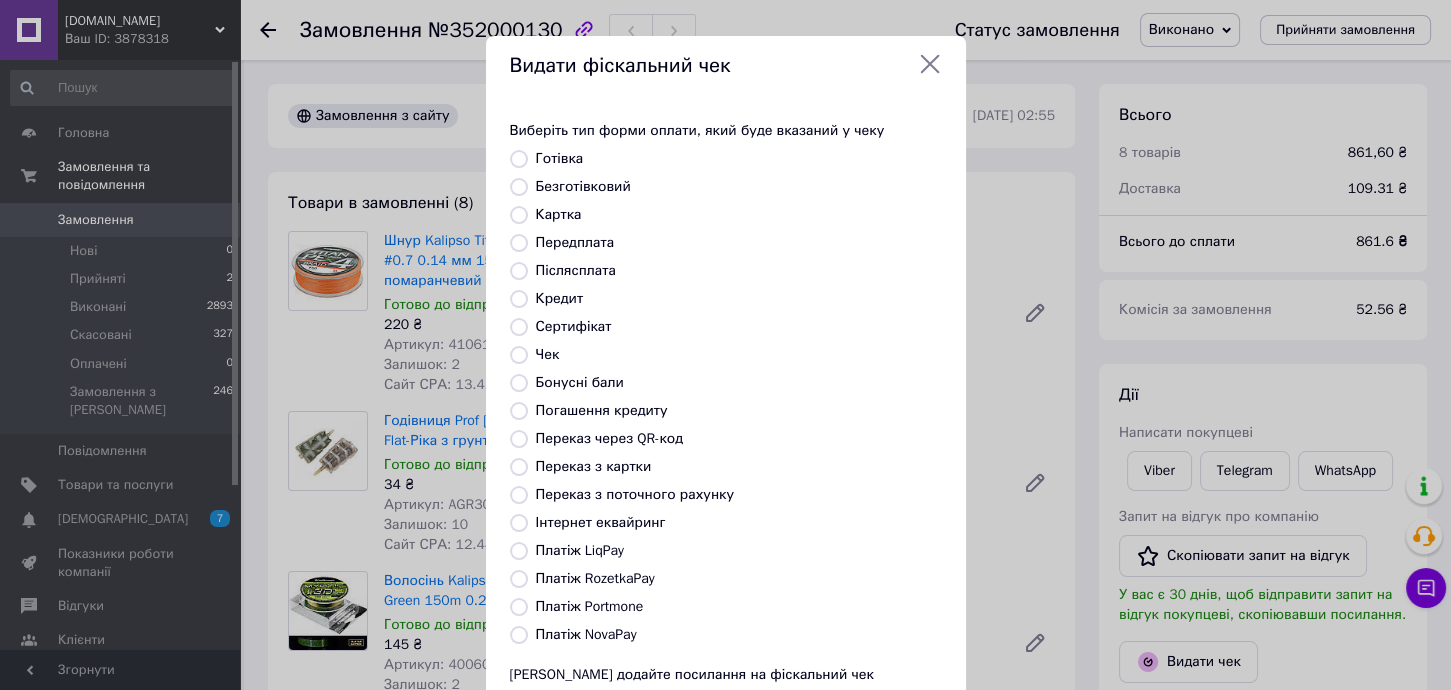 click on "Платіж NovaPay" at bounding box center (586, 634) 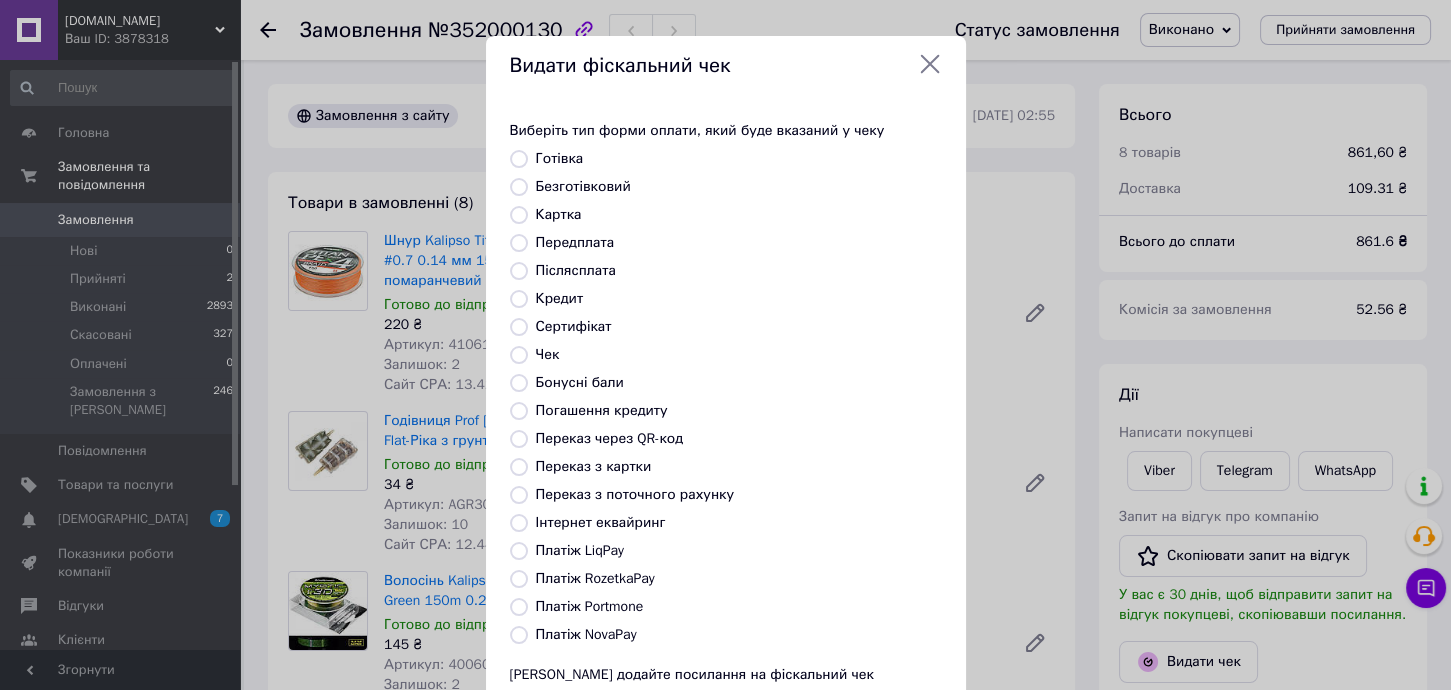 radio on "true" 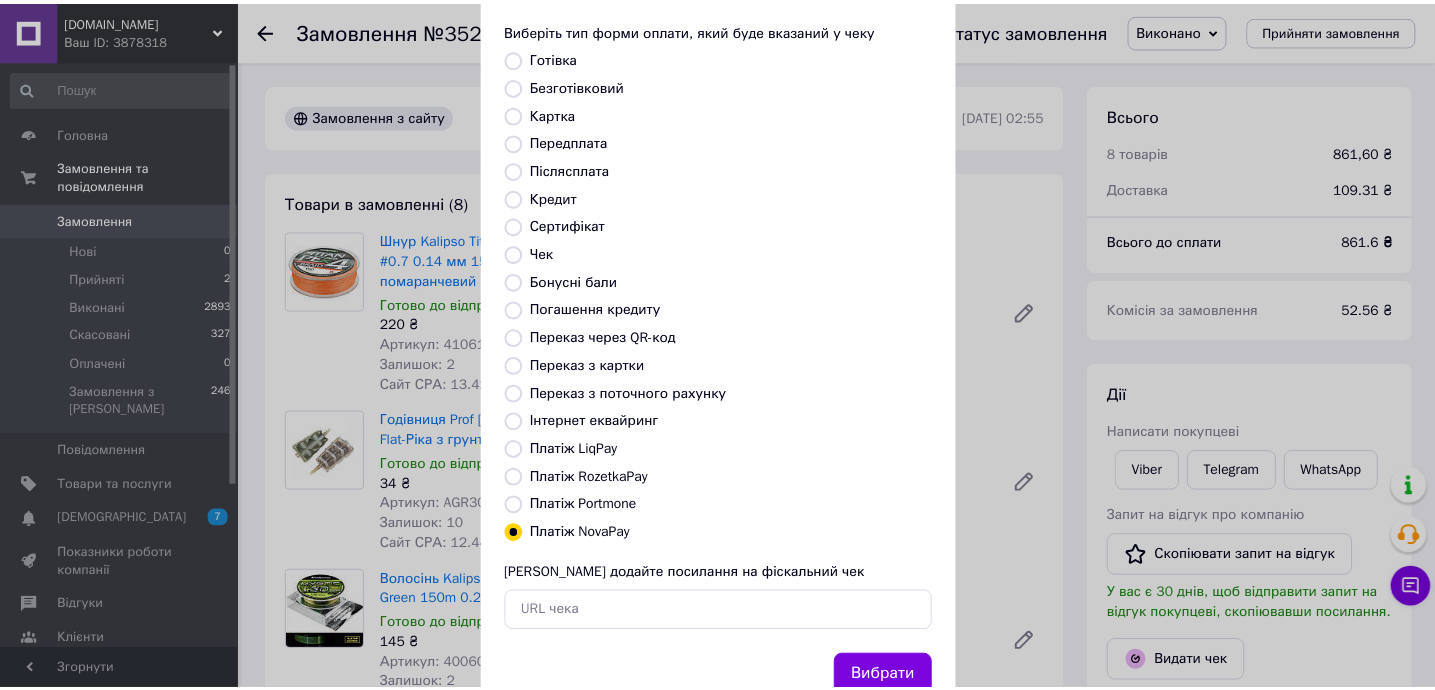 scroll, scrollTop: 169, scrollLeft: 0, axis: vertical 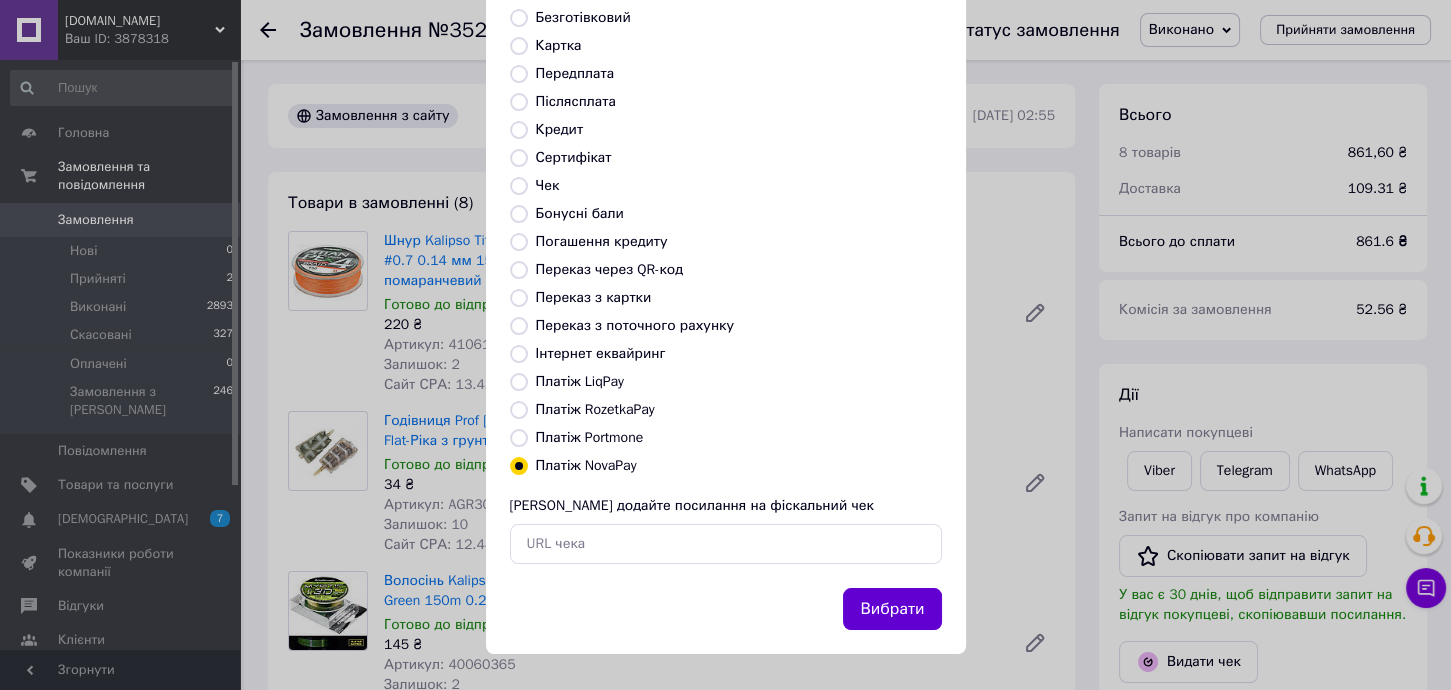 click on "Вибрати" at bounding box center (892, 609) 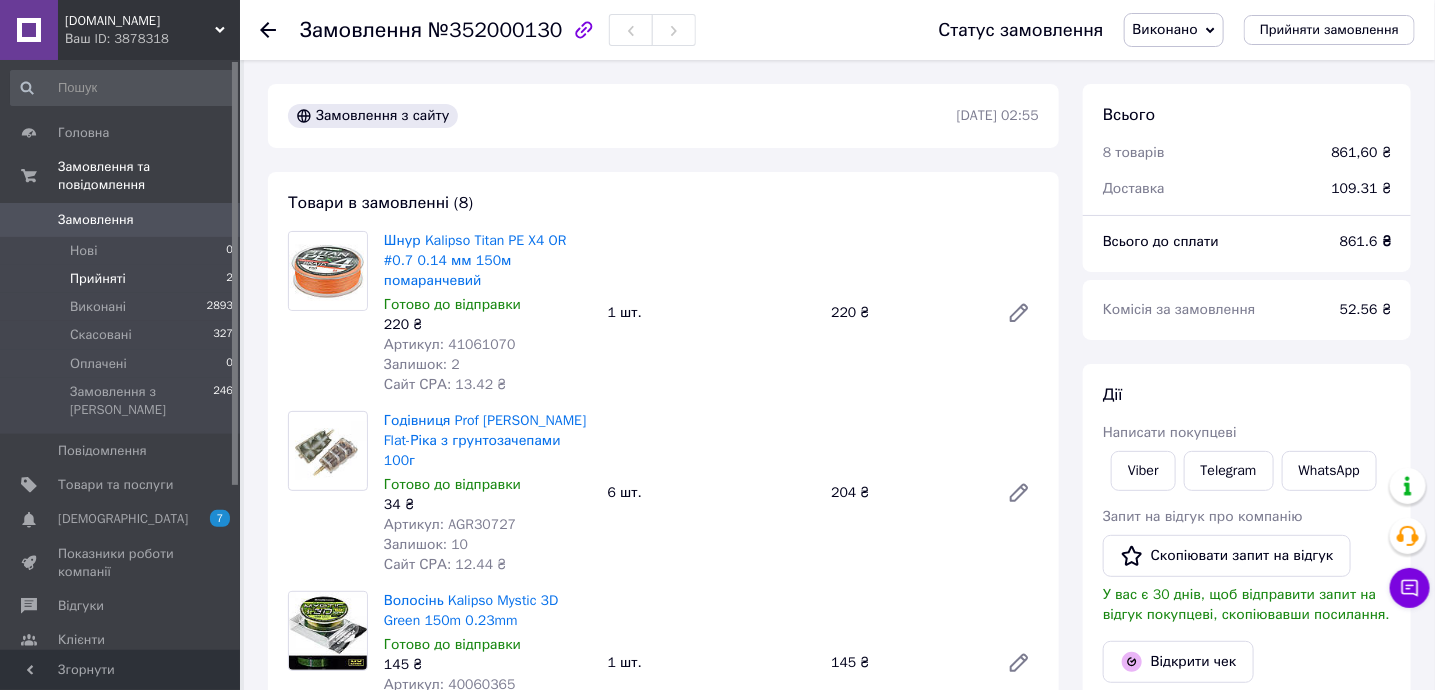 click on "Прийняті 2" at bounding box center (122, 279) 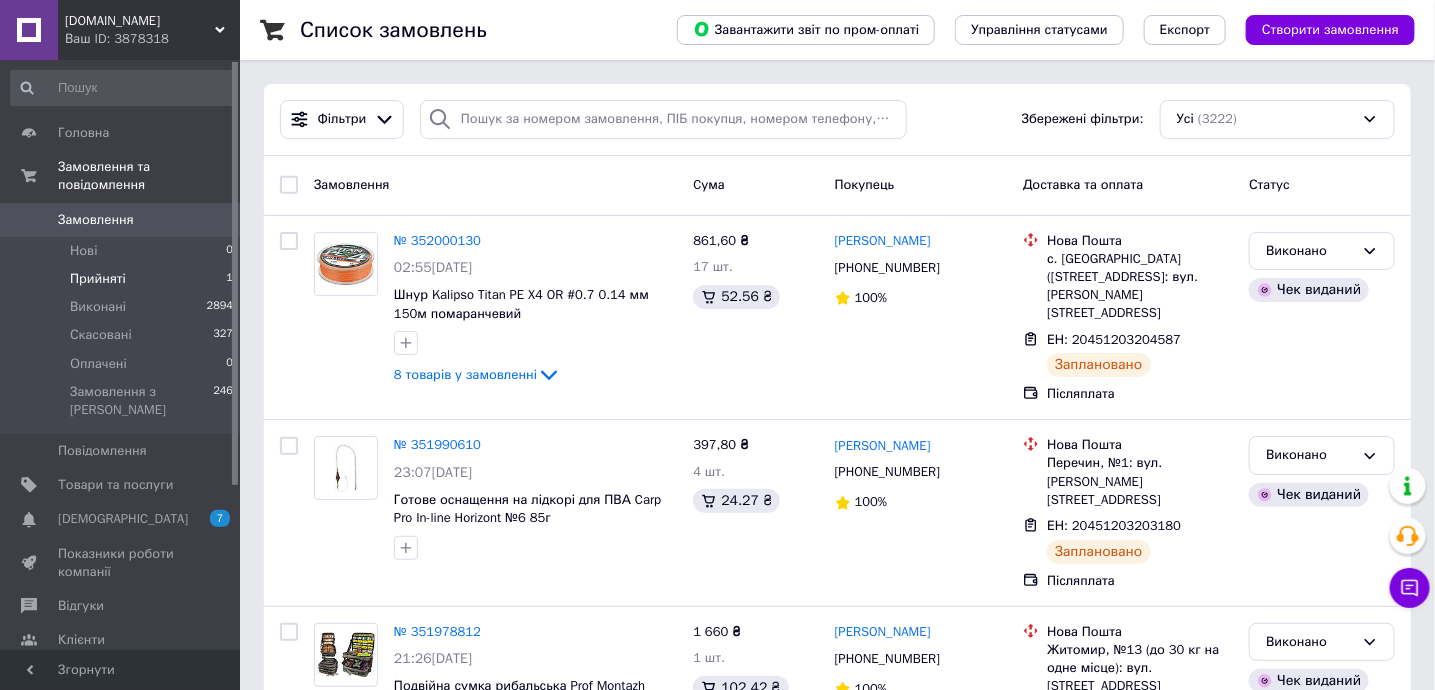 click on "Прийняті 1" at bounding box center [122, 279] 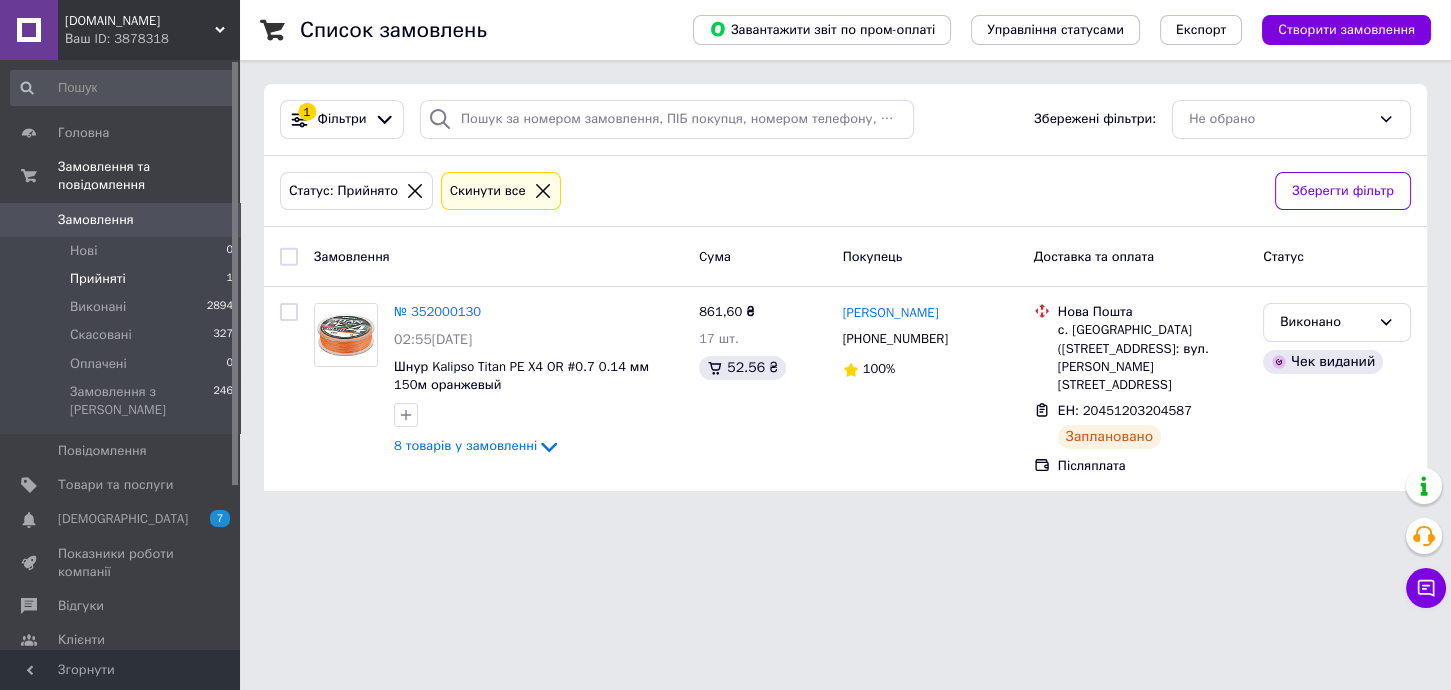 click on "Замовлення" at bounding box center (96, 220) 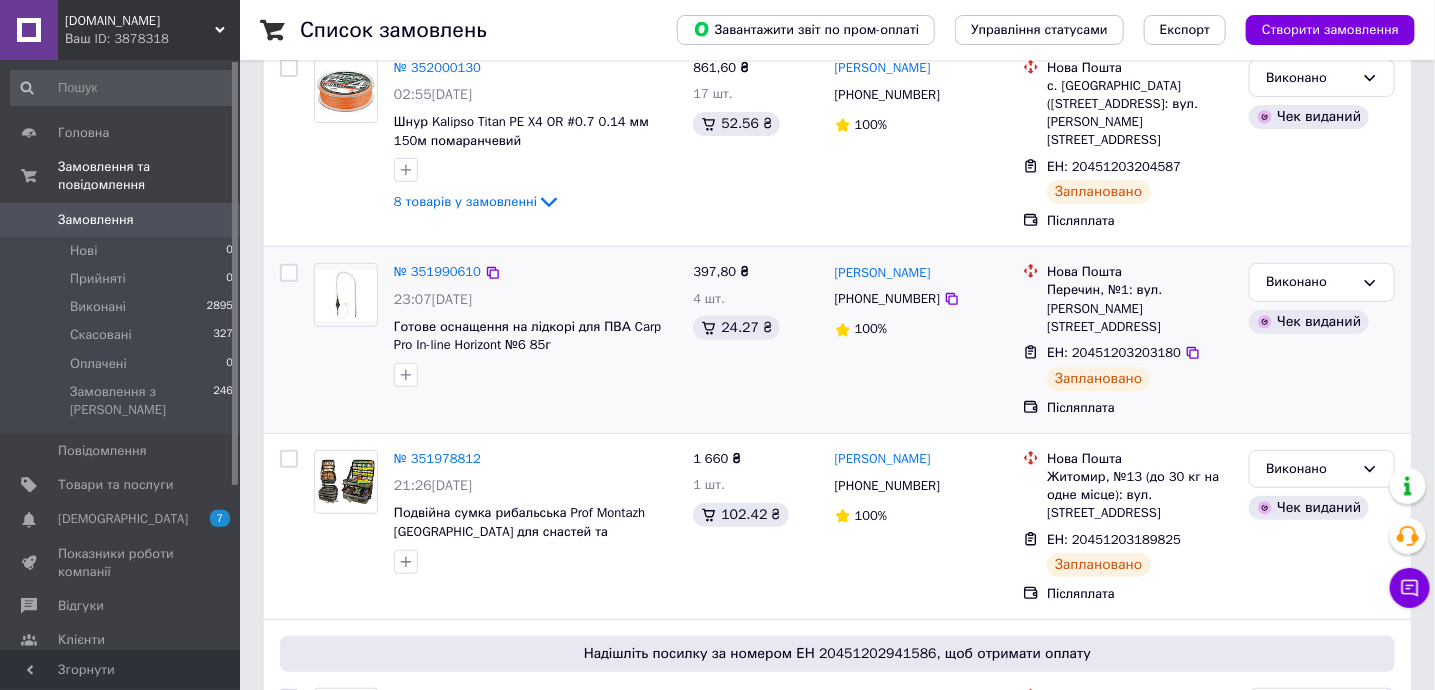 scroll, scrollTop: 133, scrollLeft: 0, axis: vertical 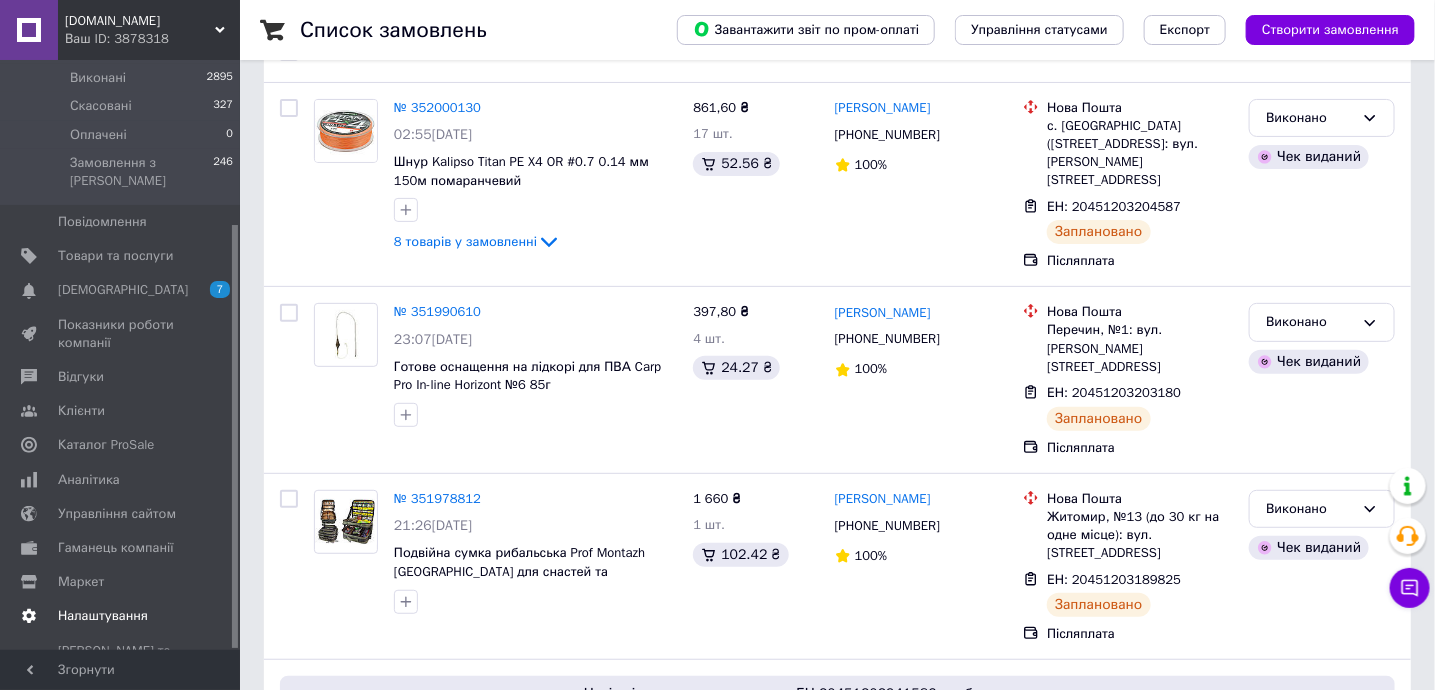 click on "Налаштування" at bounding box center (103, 616) 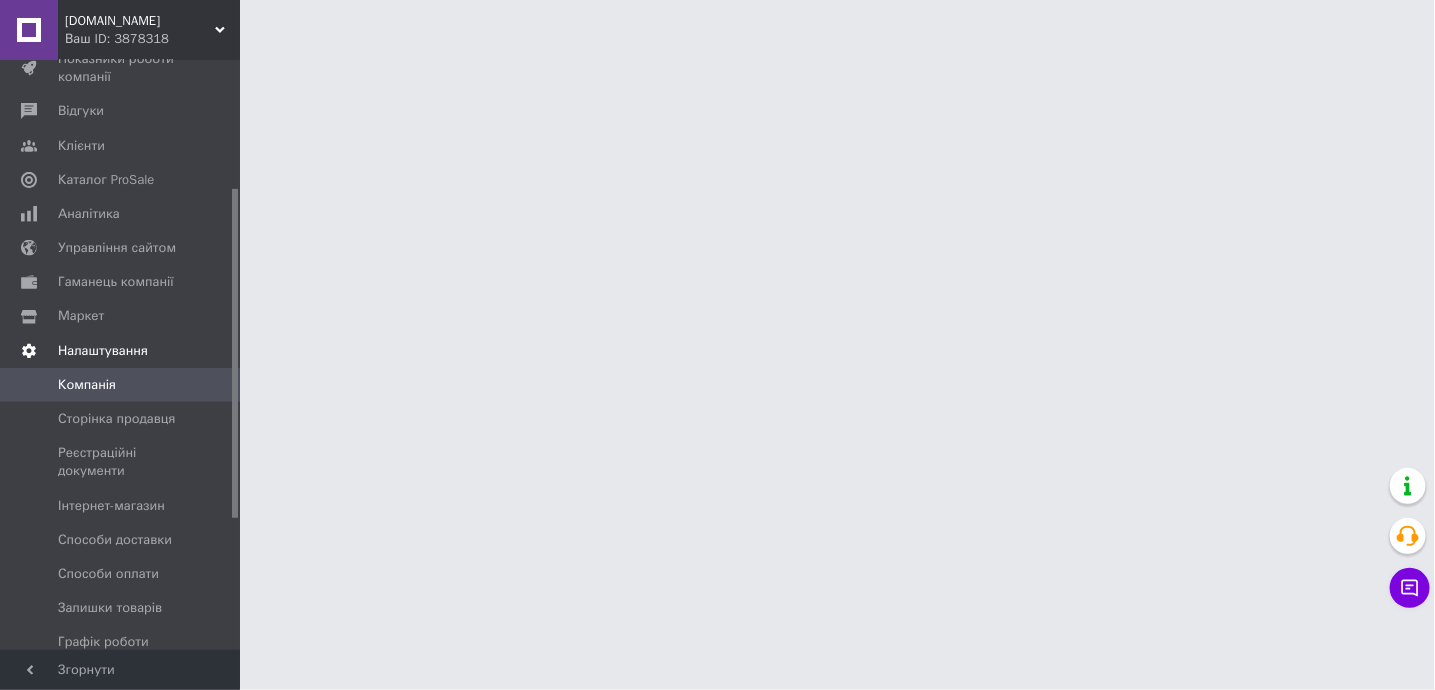 scroll, scrollTop: 0, scrollLeft: 0, axis: both 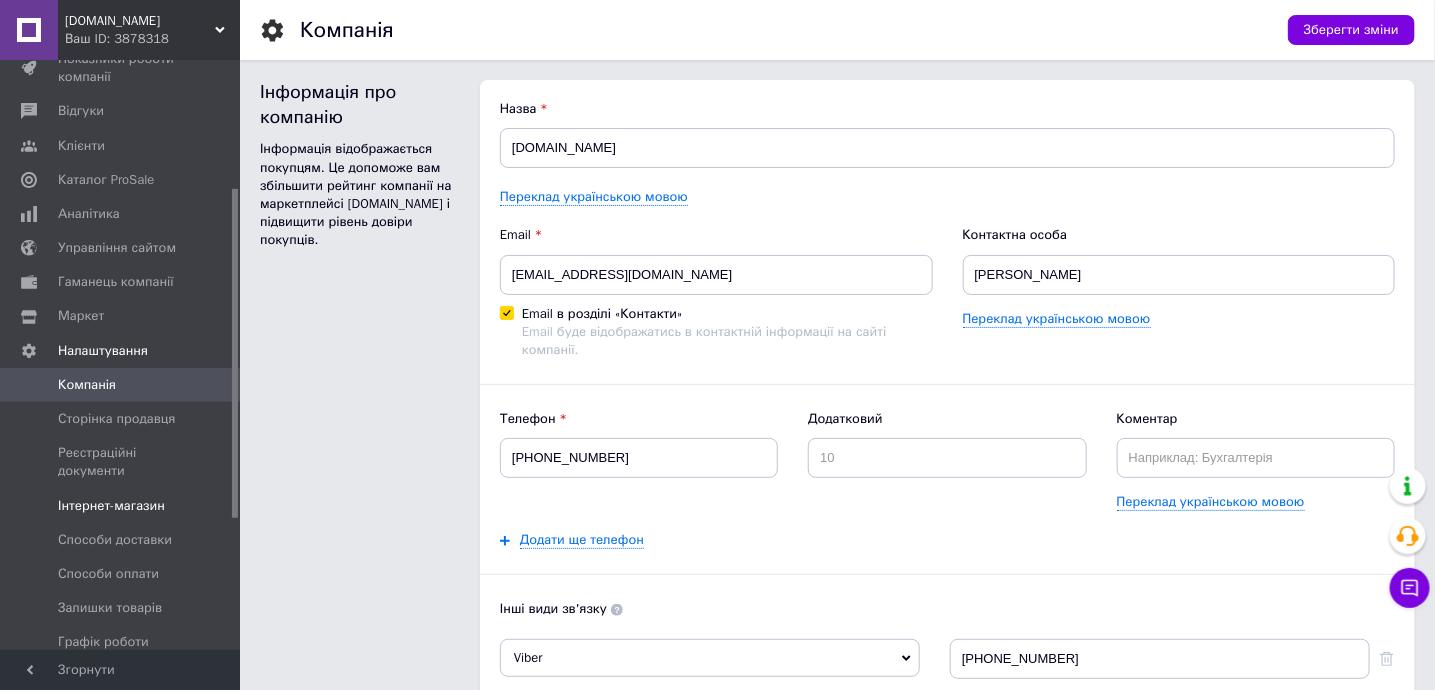 click on "Інтернет-магазин" at bounding box center [122, 506] 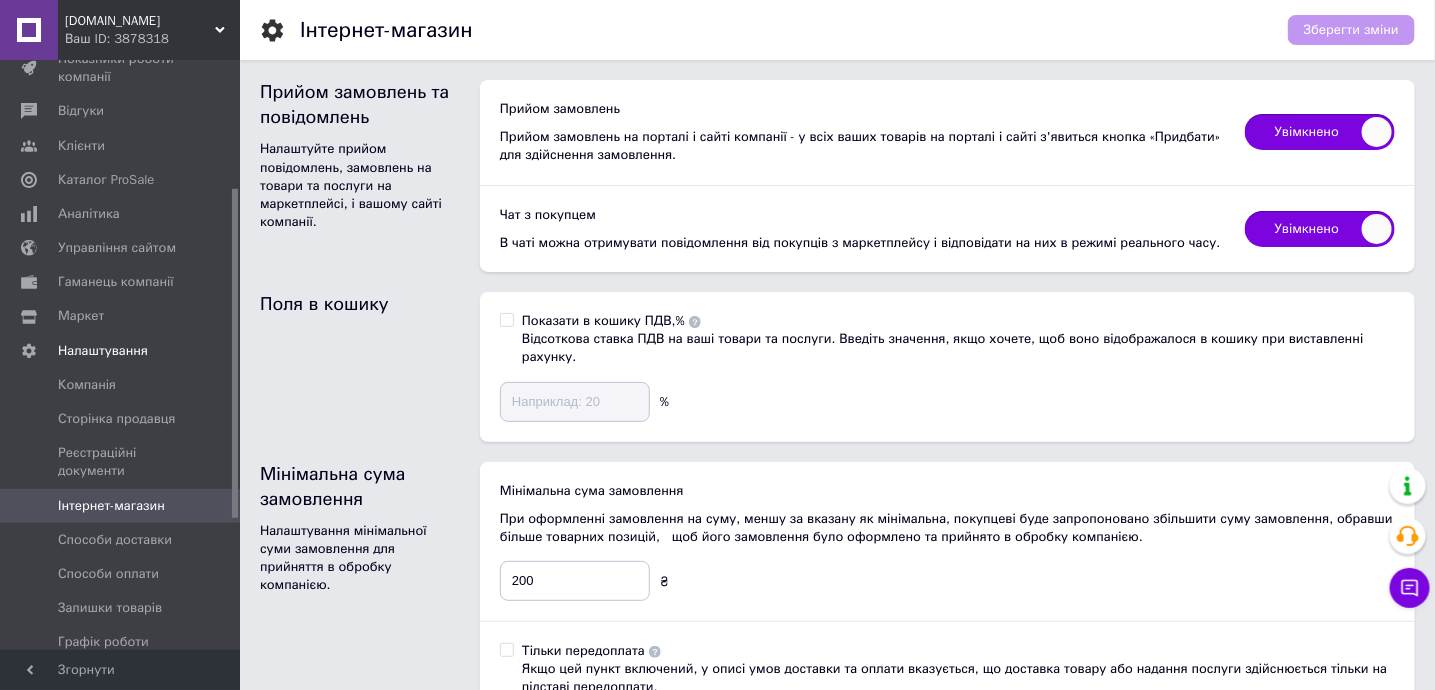 scroll, scrollTop: 133, scrollLeft: 0, axis: vertical 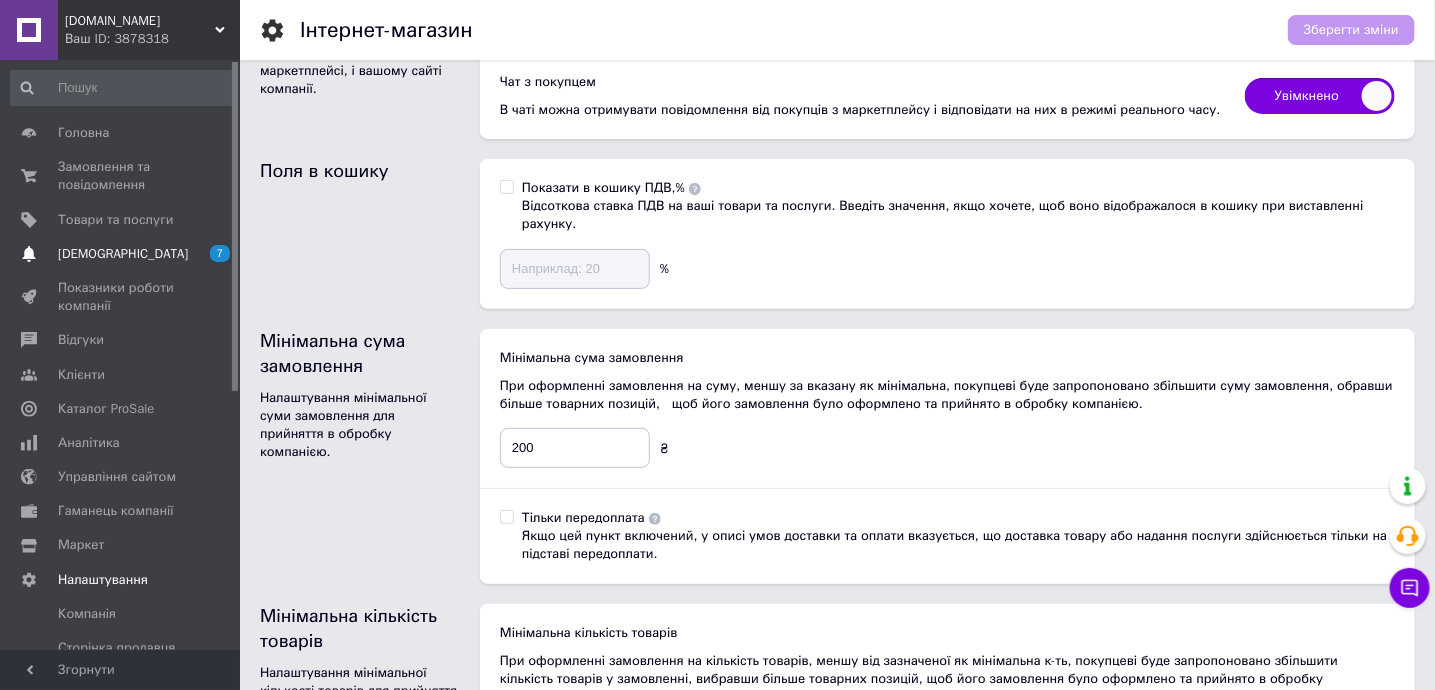 click on "[DEMOGRAPHIC_DATA]" at bounding box center (123, 254) 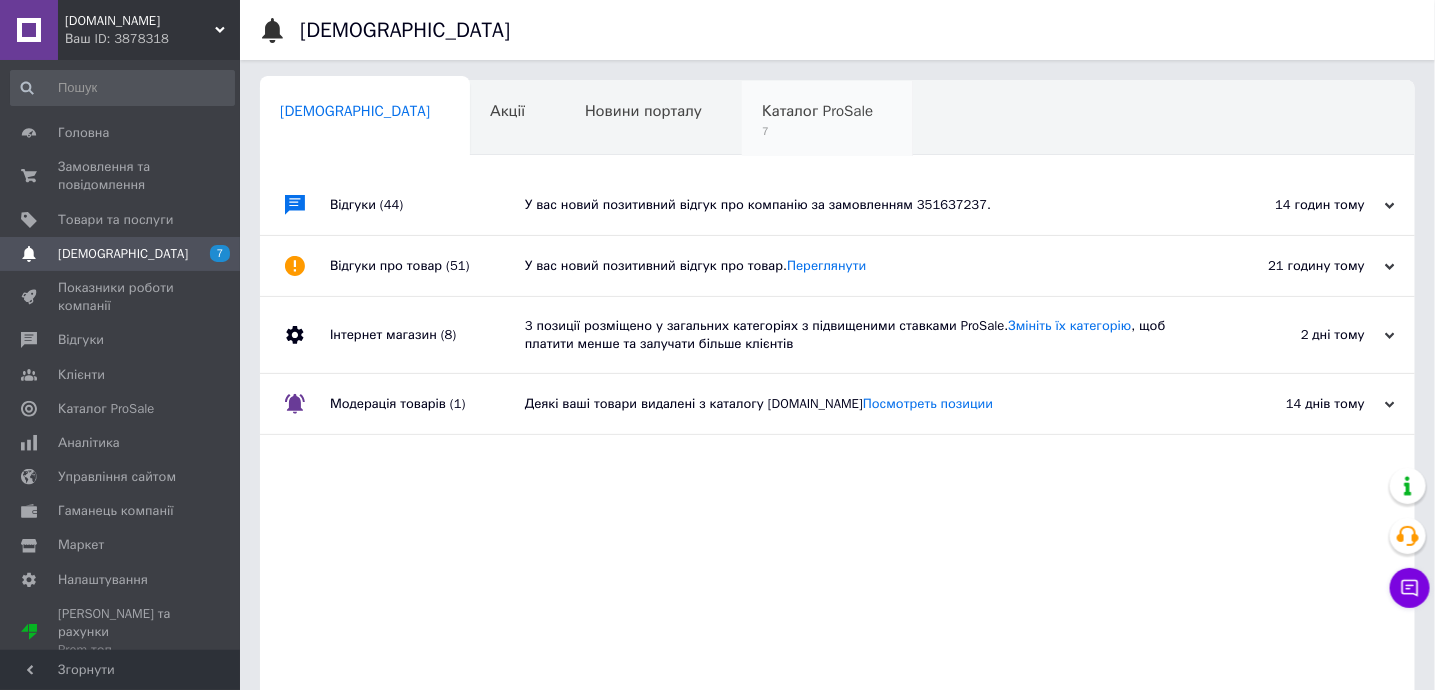 click on "7" at bounding box center [817, 131] 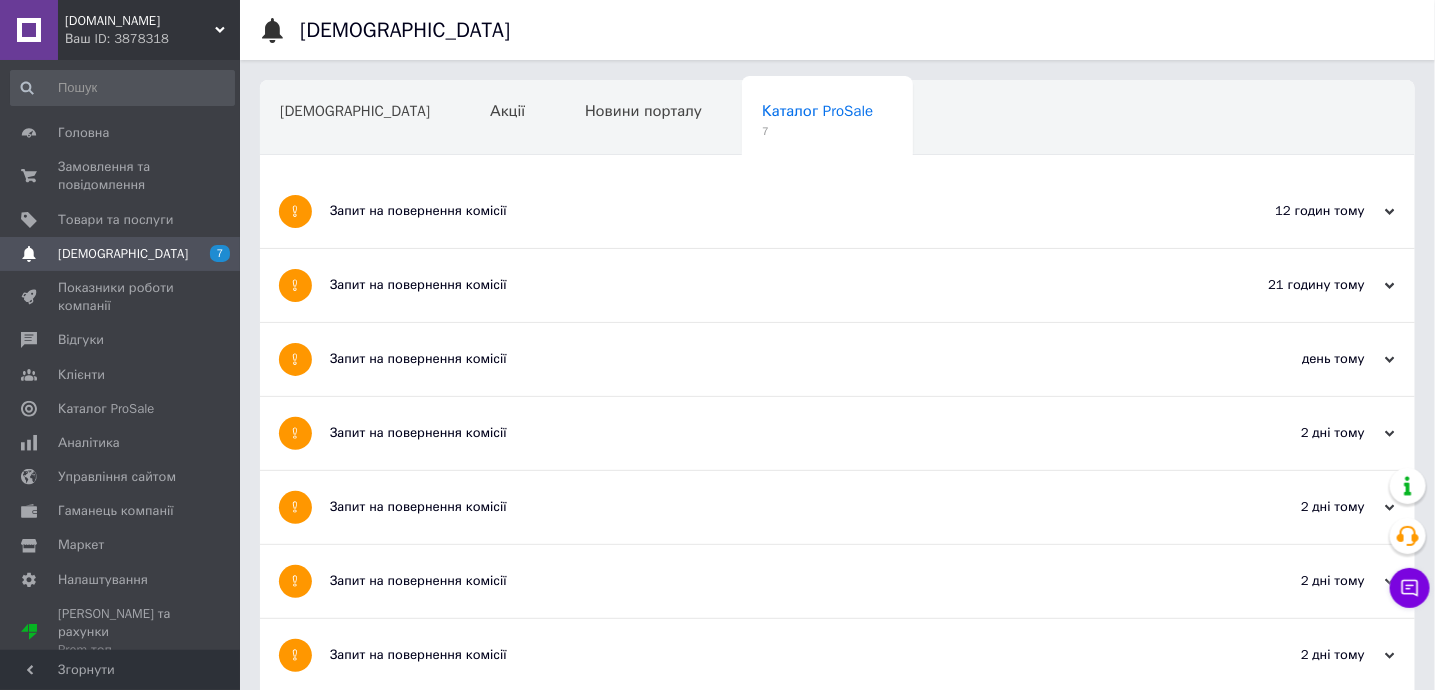 click on "Запит на повернення комісії" at bounding box center (762, 211) 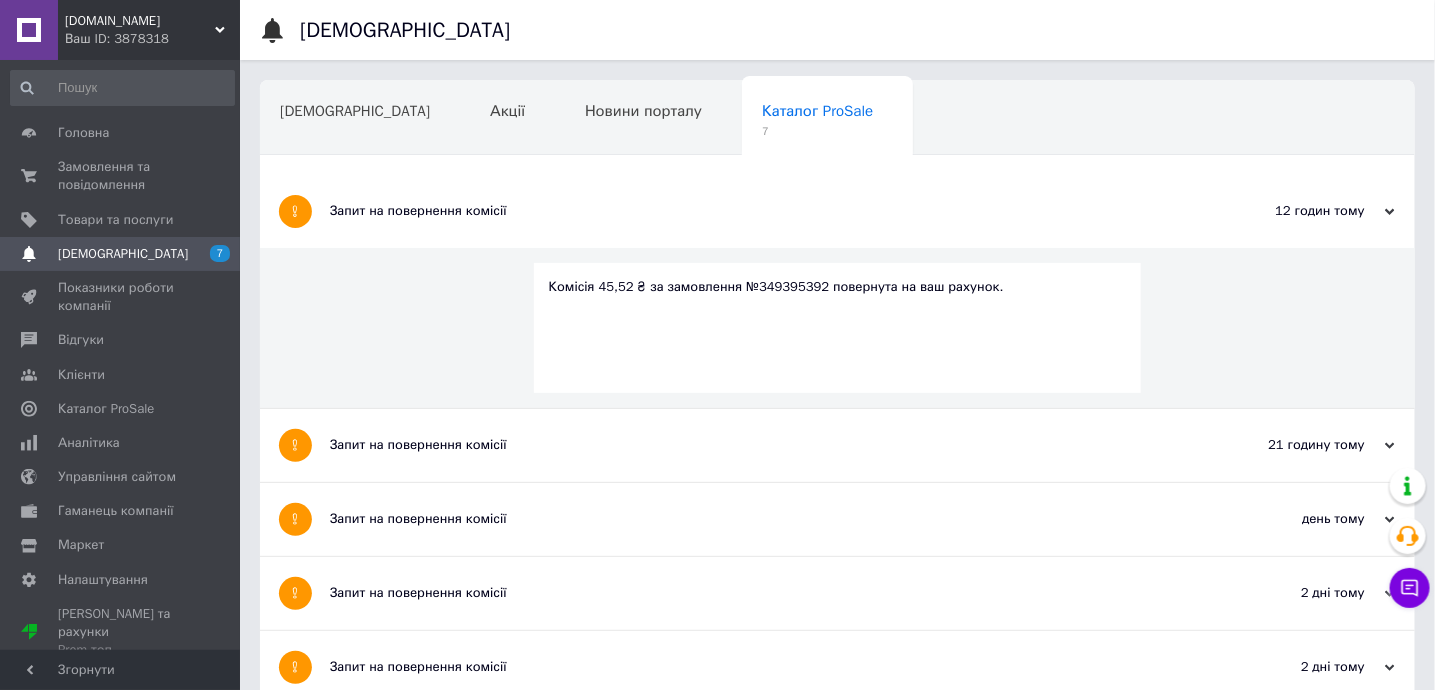 click on "Запит на повернення комісії" at bounding box center [762, 211] 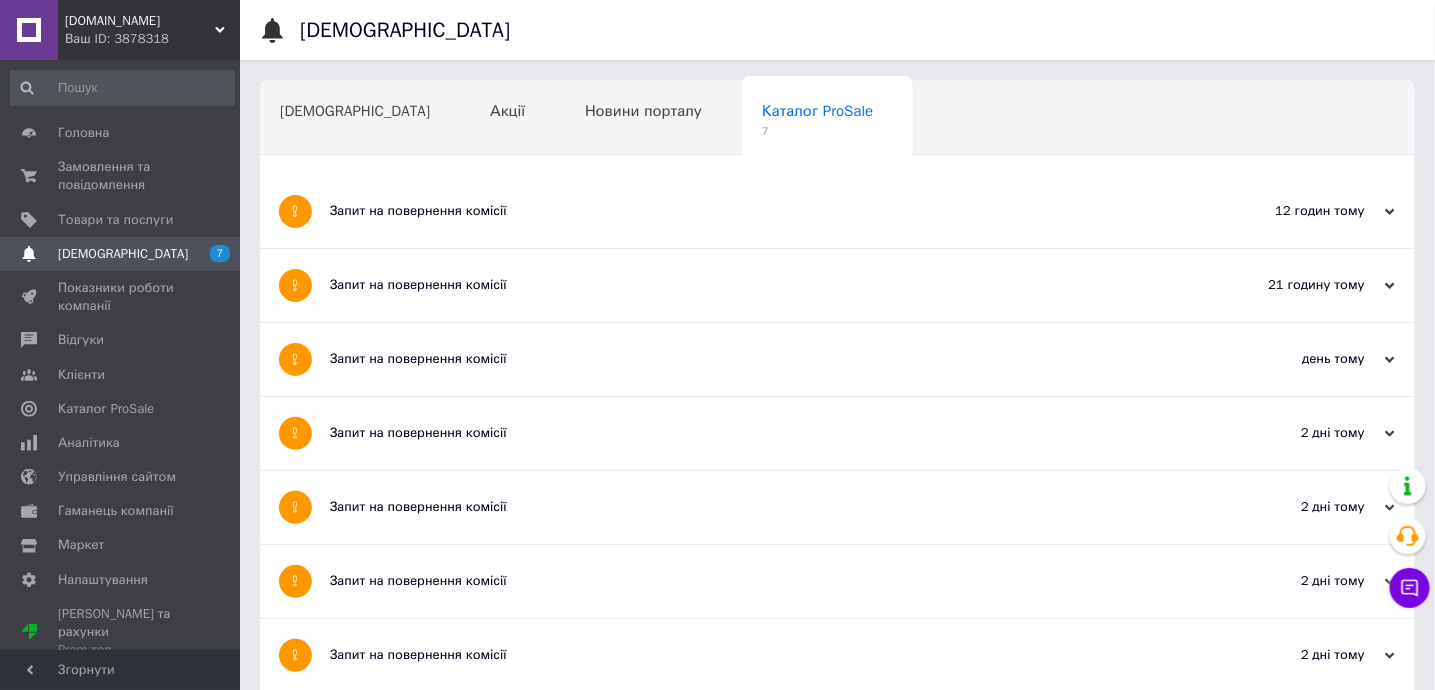 drag, startPoint x: 669, startPoint y: 268, endPoint x: 675, endPoint y: 289, distance: 21.84033 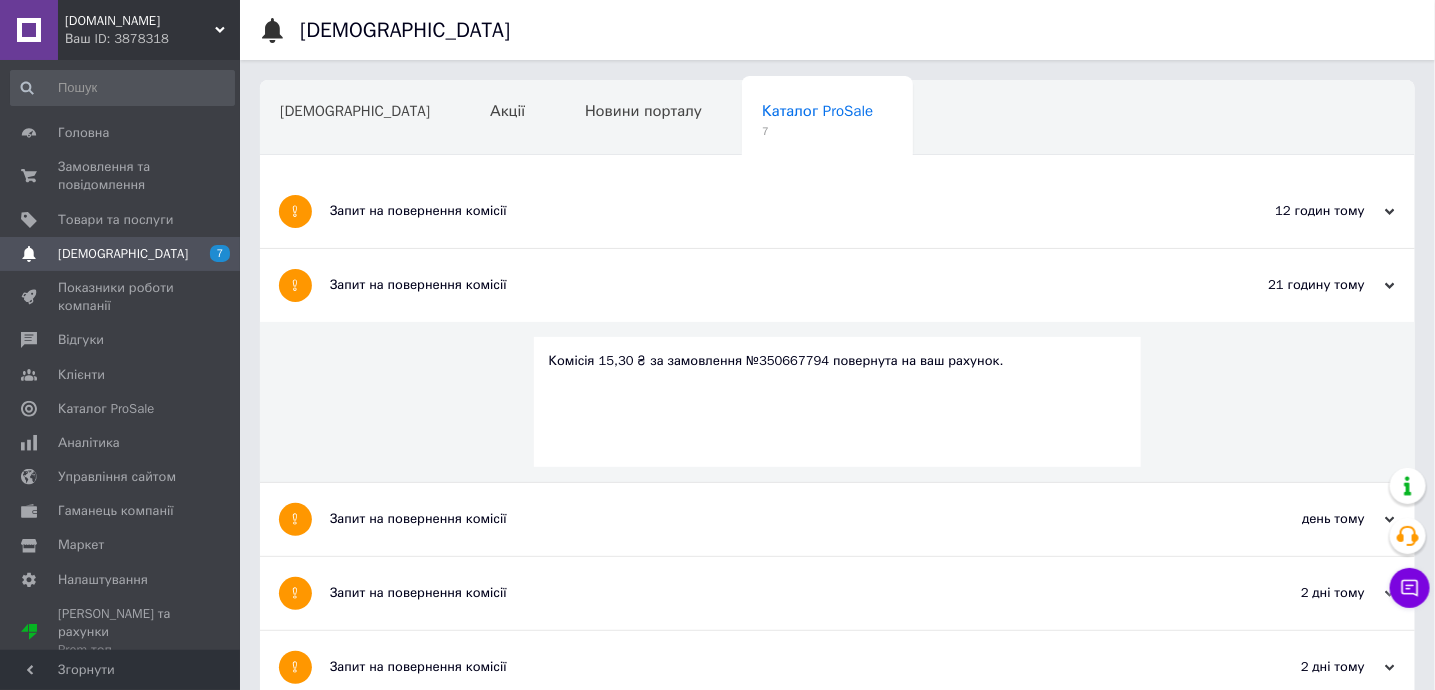 drag, startPoint x: 676, startPoint y: 302, endPoint x: 619, endPoint y: 272, distance: 64.412735 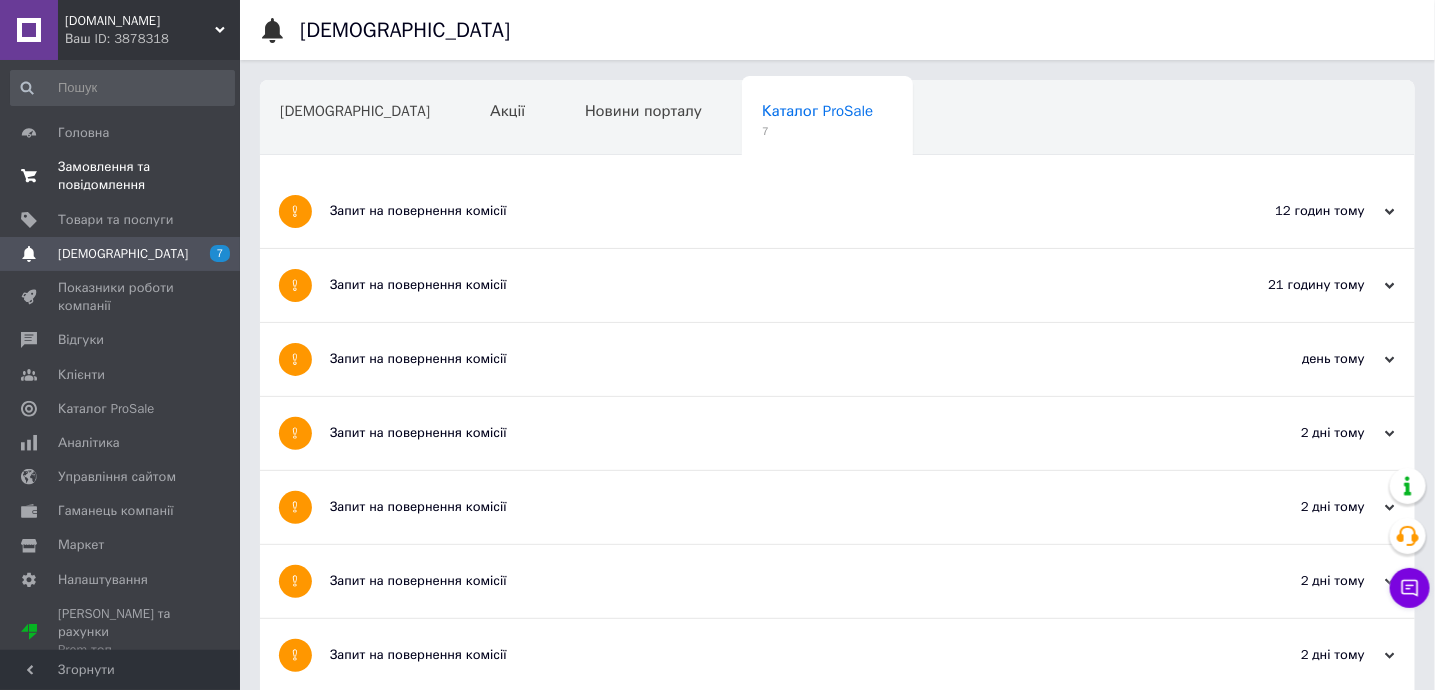 click on "Замовлення та повідомлення" at bounding box center [121, 176] 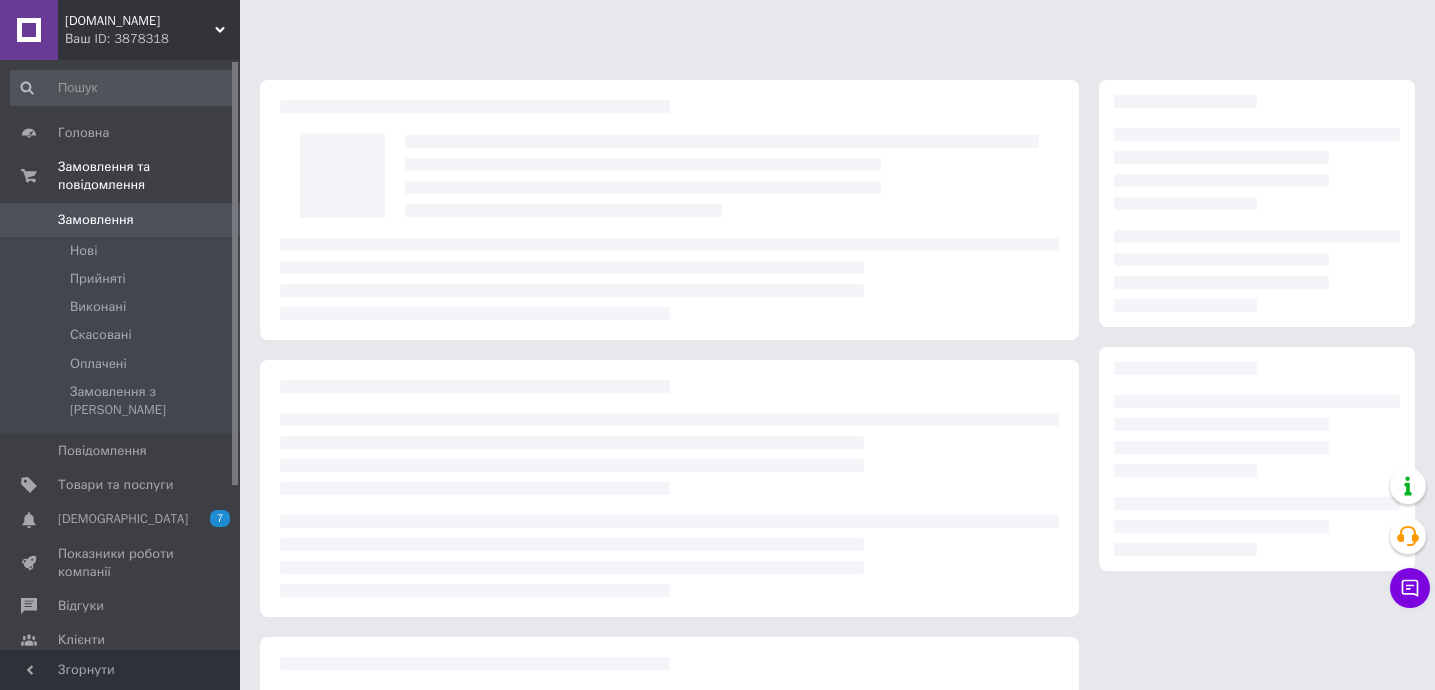 scroll, scrollTop: 0, scrollLeft: 0, axis: both 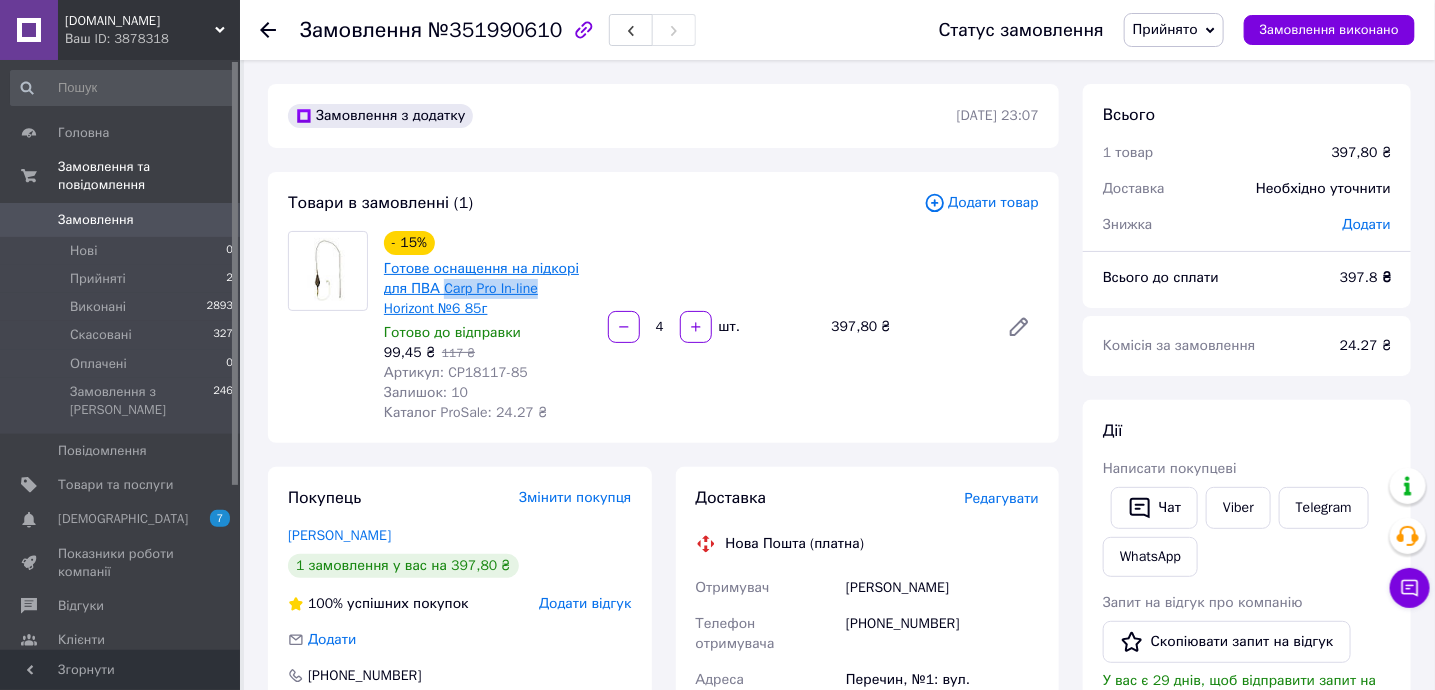 drag, startPoint x: 556, startPoint y: 285, endPoint x: 461, endPoint y: 293, distance: 95.33625 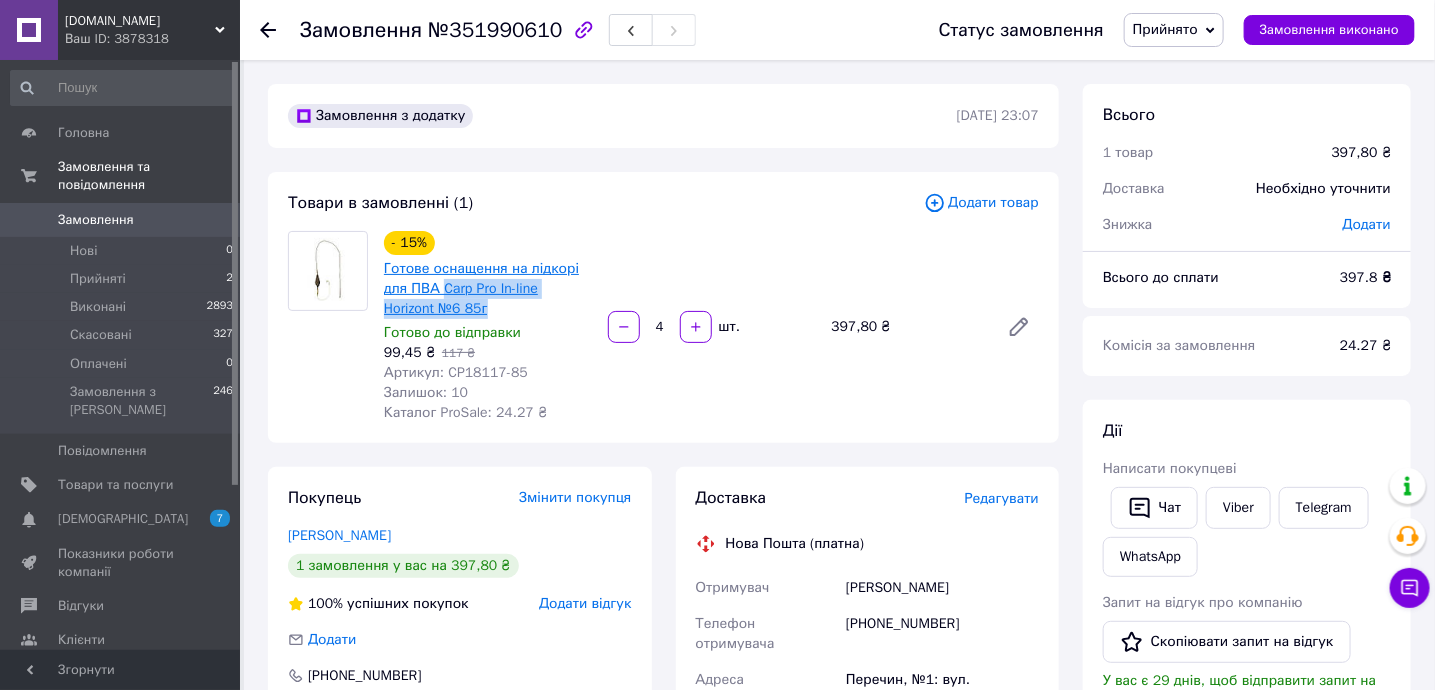drag, startPoint x: 465, startPoint y: 297, endPoint x: 444, endPoint y: 287, distance: 23.259407 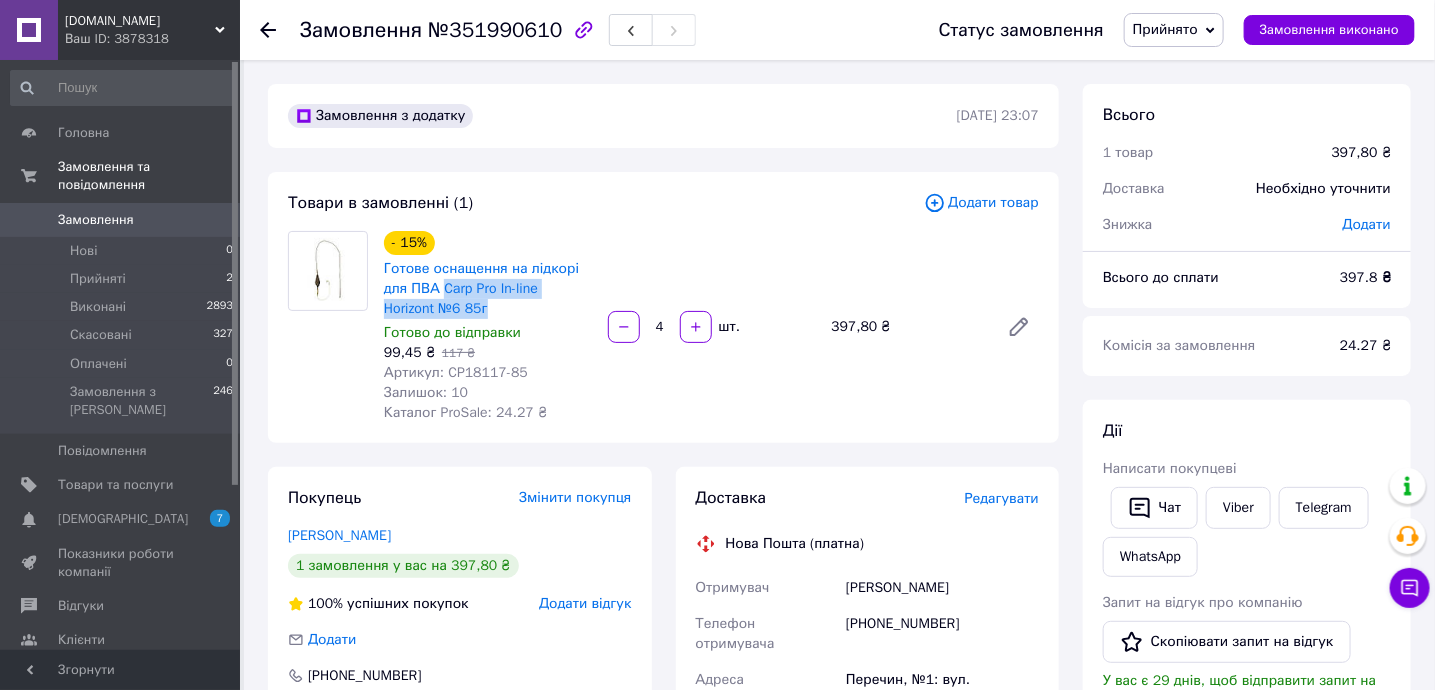 copy on "Carp Pro In-line Horizont №6 85г" 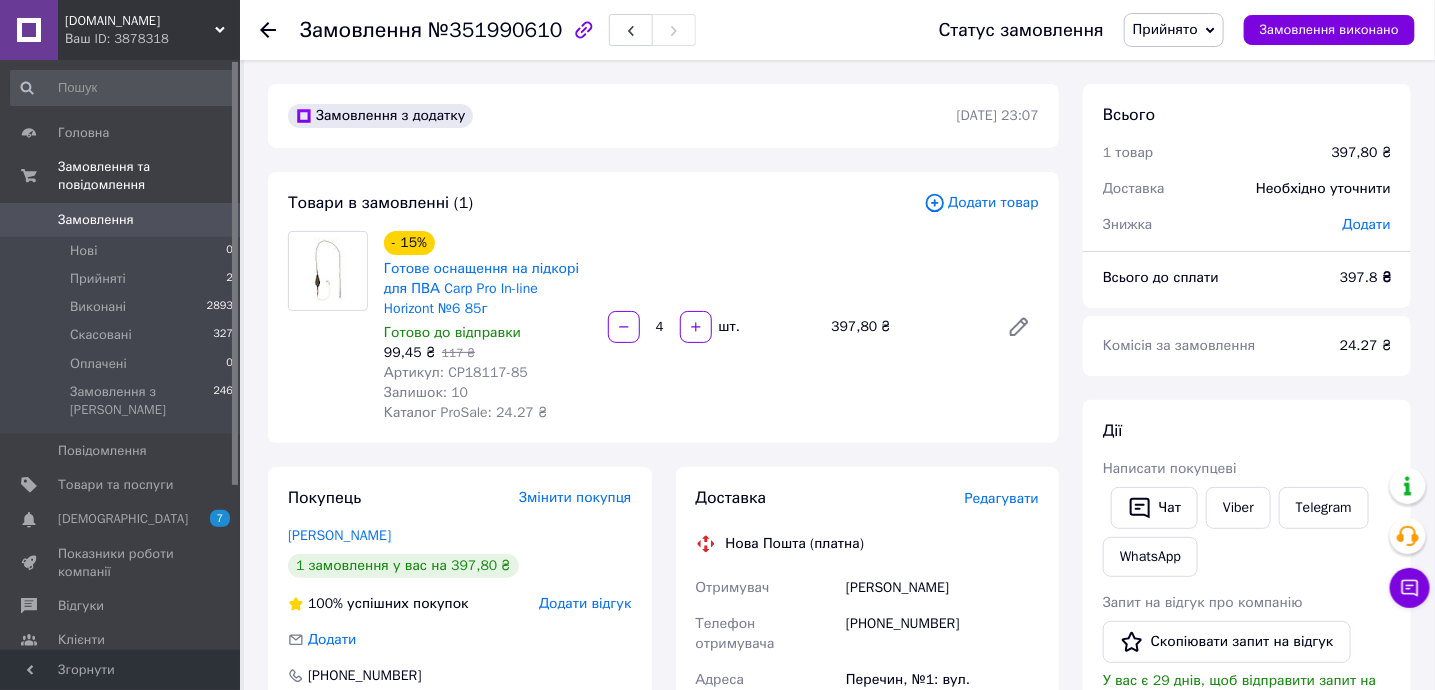 click on "Артикул: CP18117-85" at bounding box center [456, 372] 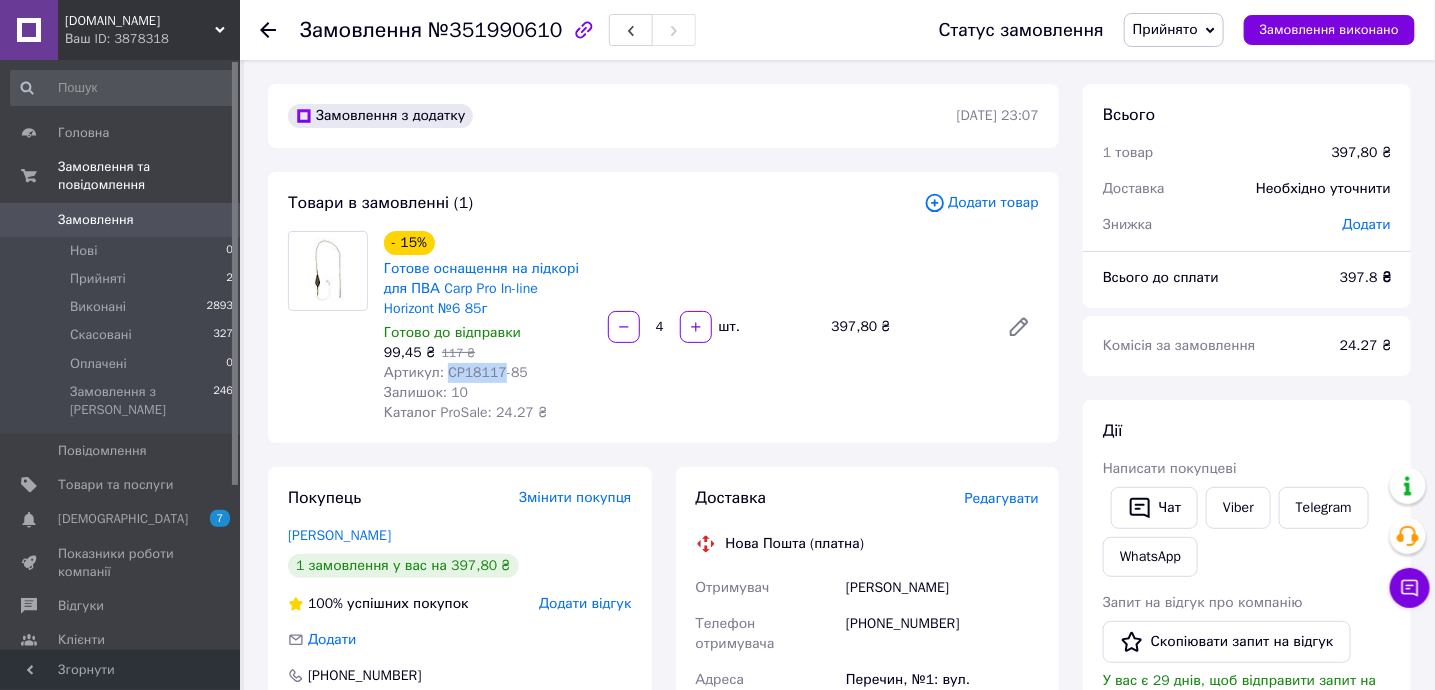 click on "Артикул: CP18117-85" at bounding box center [456, 372] 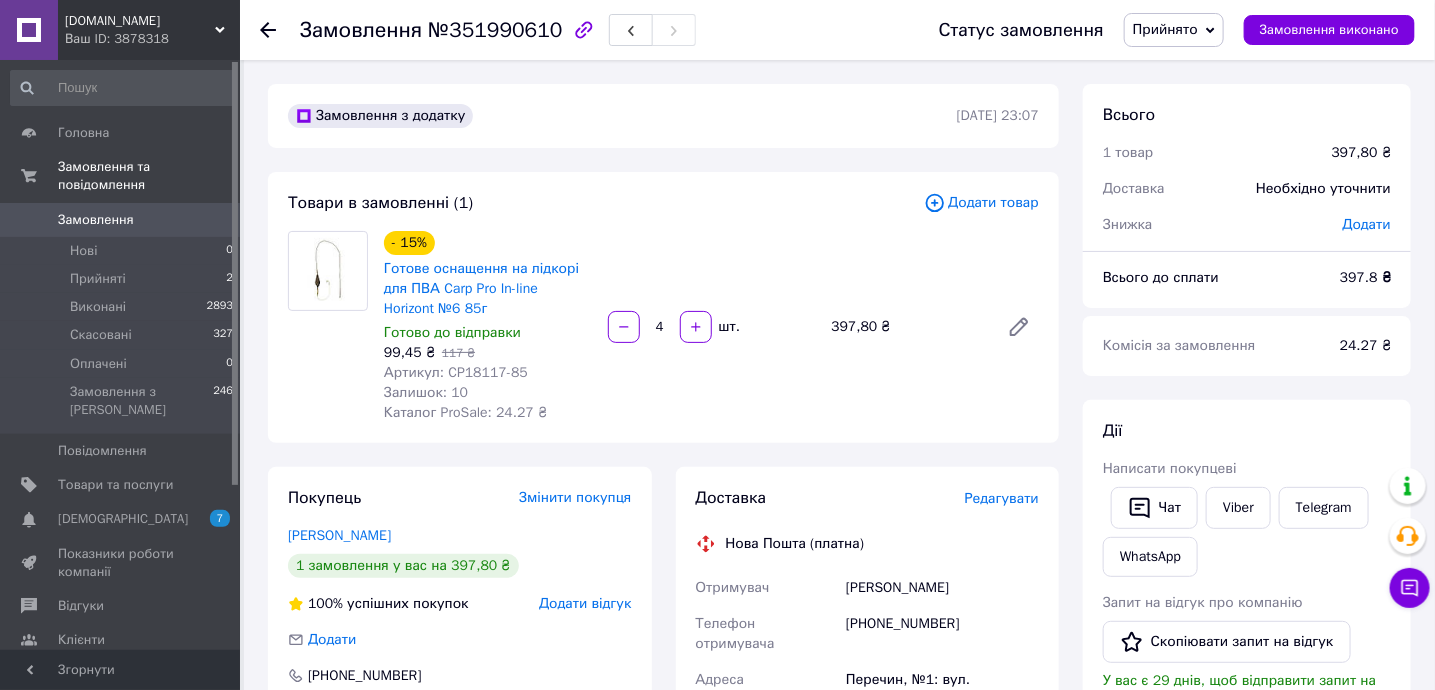 click on "Артикул: CP18117-85" at bounding box center [456, 372] 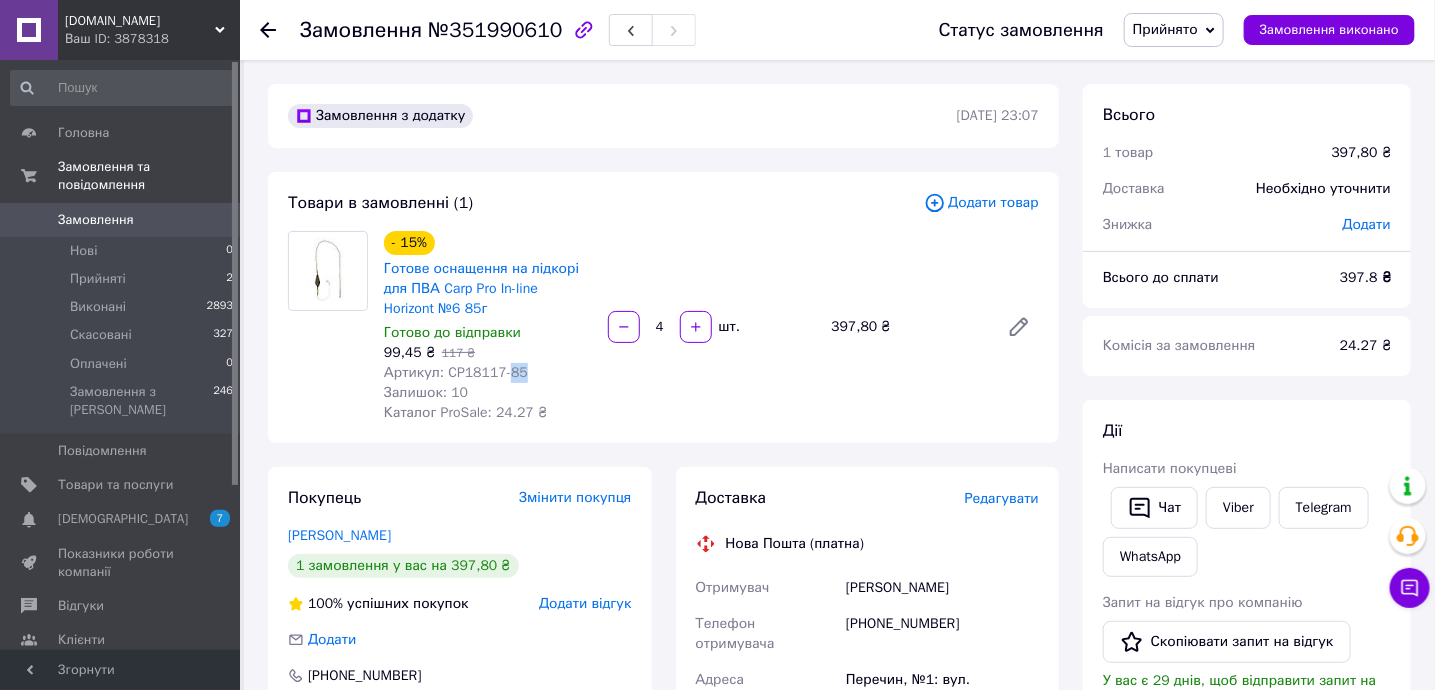 click on "Артикул: CP18117-85" at bounding box center (456, 372) 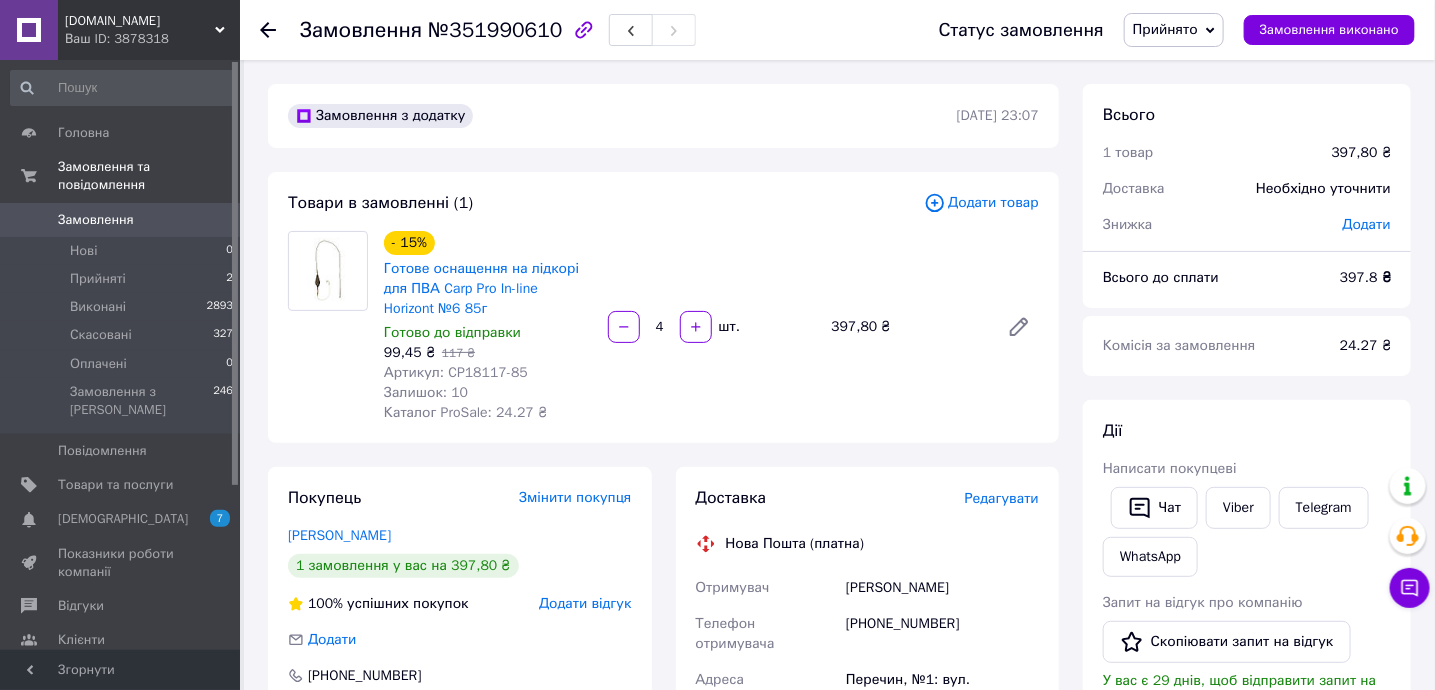 click on "Артикул: CP18117-85" at bounding box center (456, 372) 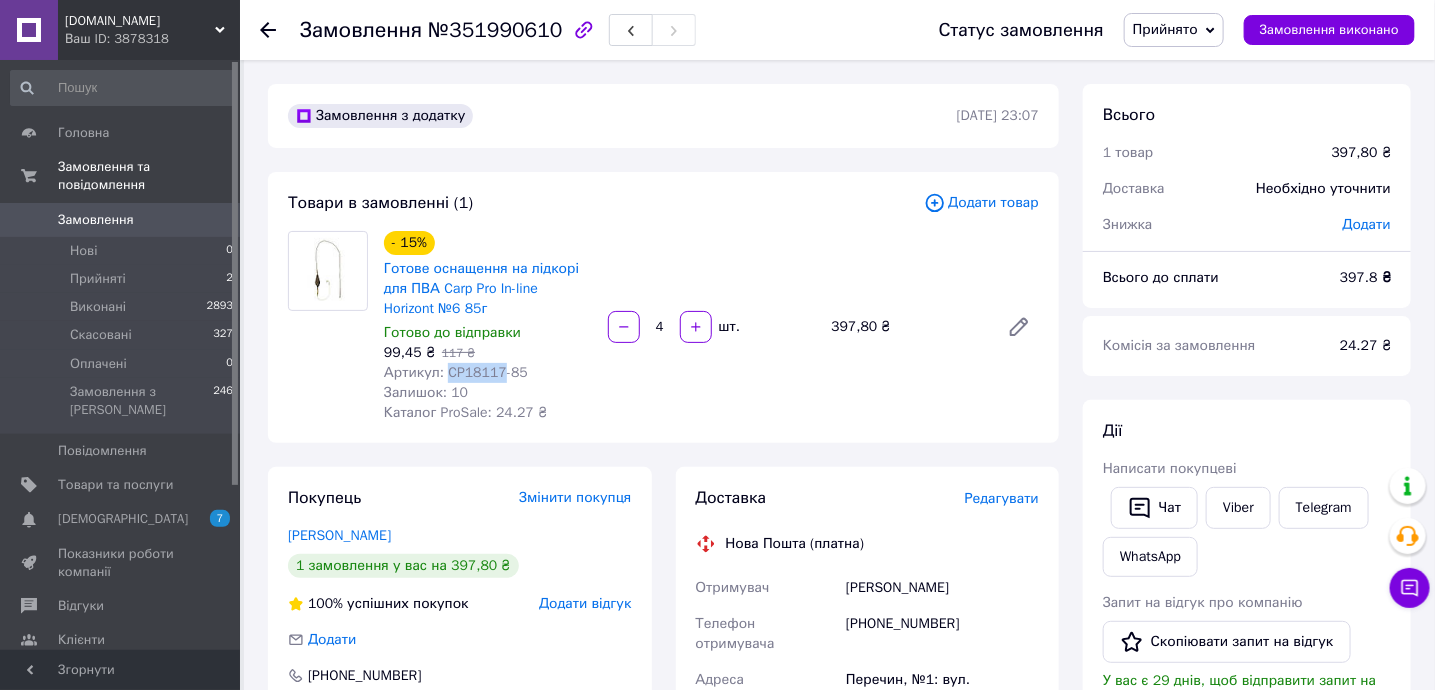 click on "Артикул: CP18117-85" at bounding box center [456, 372] 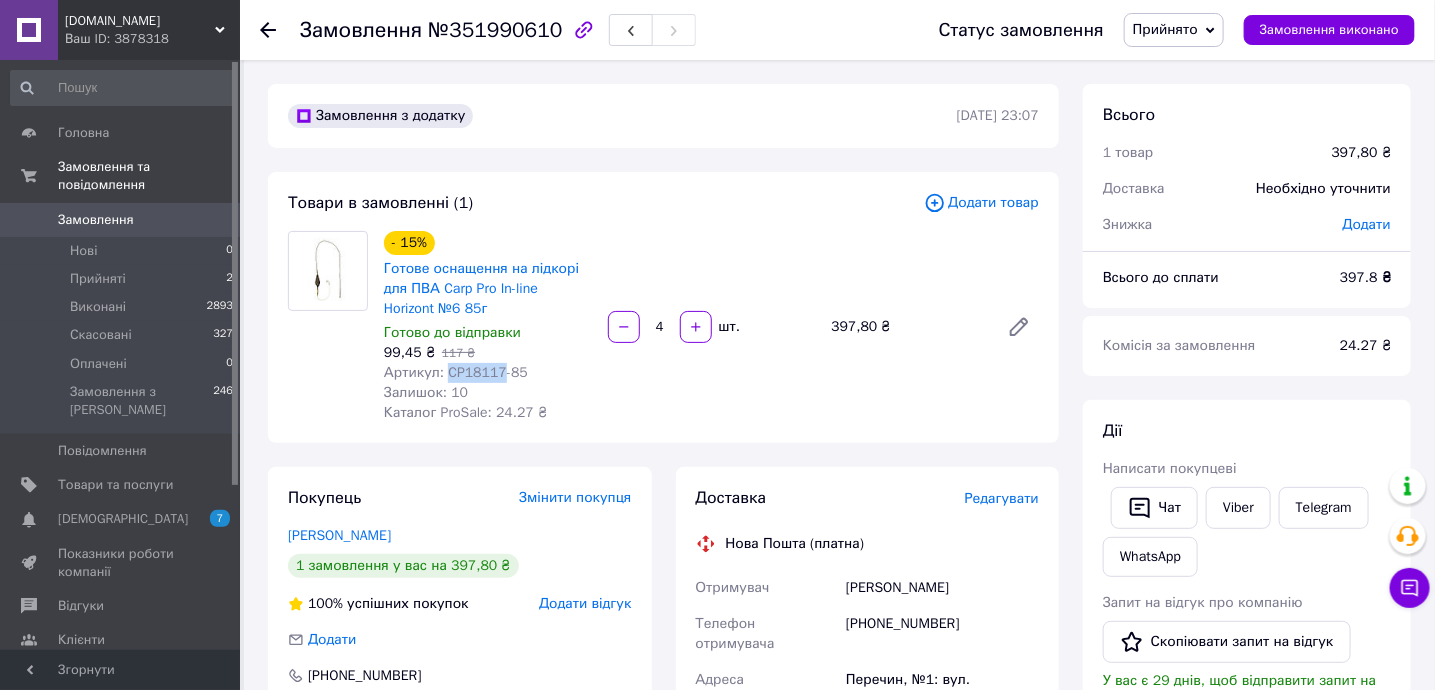 copy on "CP18117" 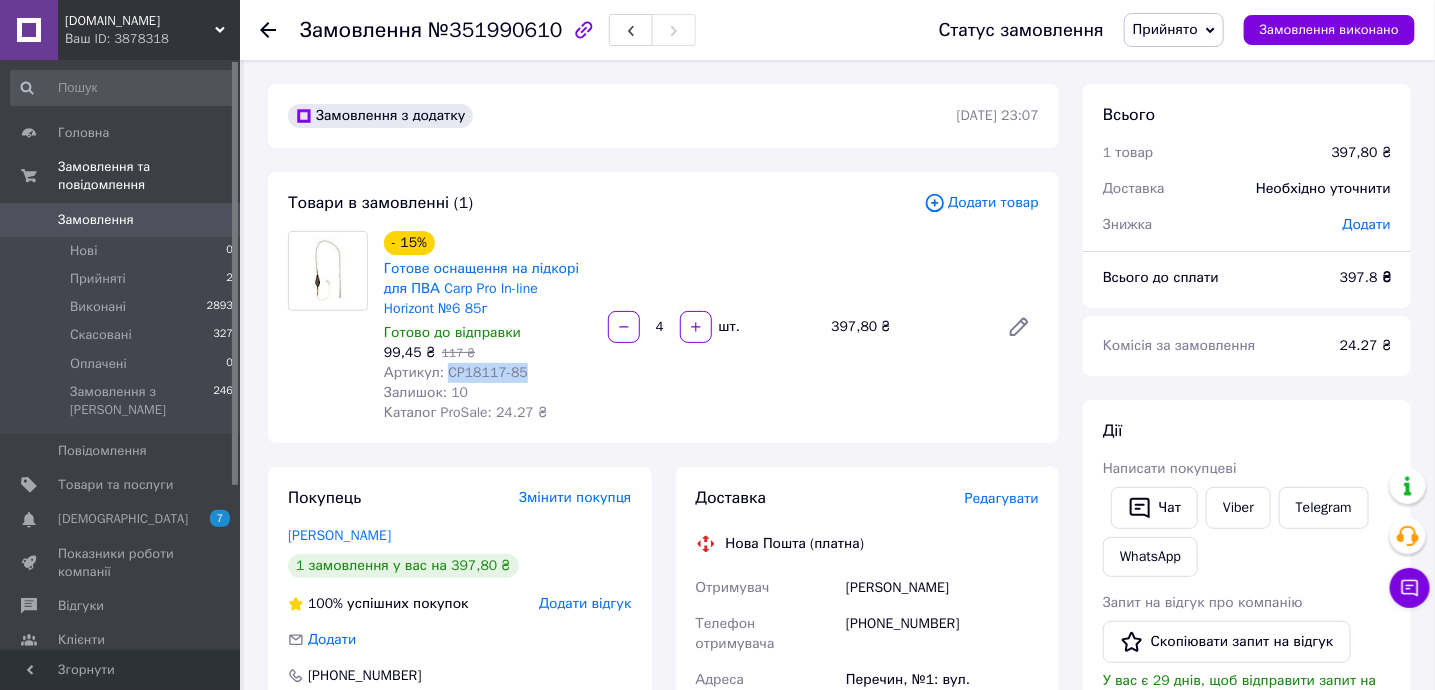 drag, startPoint x: 550, startPoint y: 375, endPoint x: 445, endPoint y: 371, distance: 105.076164 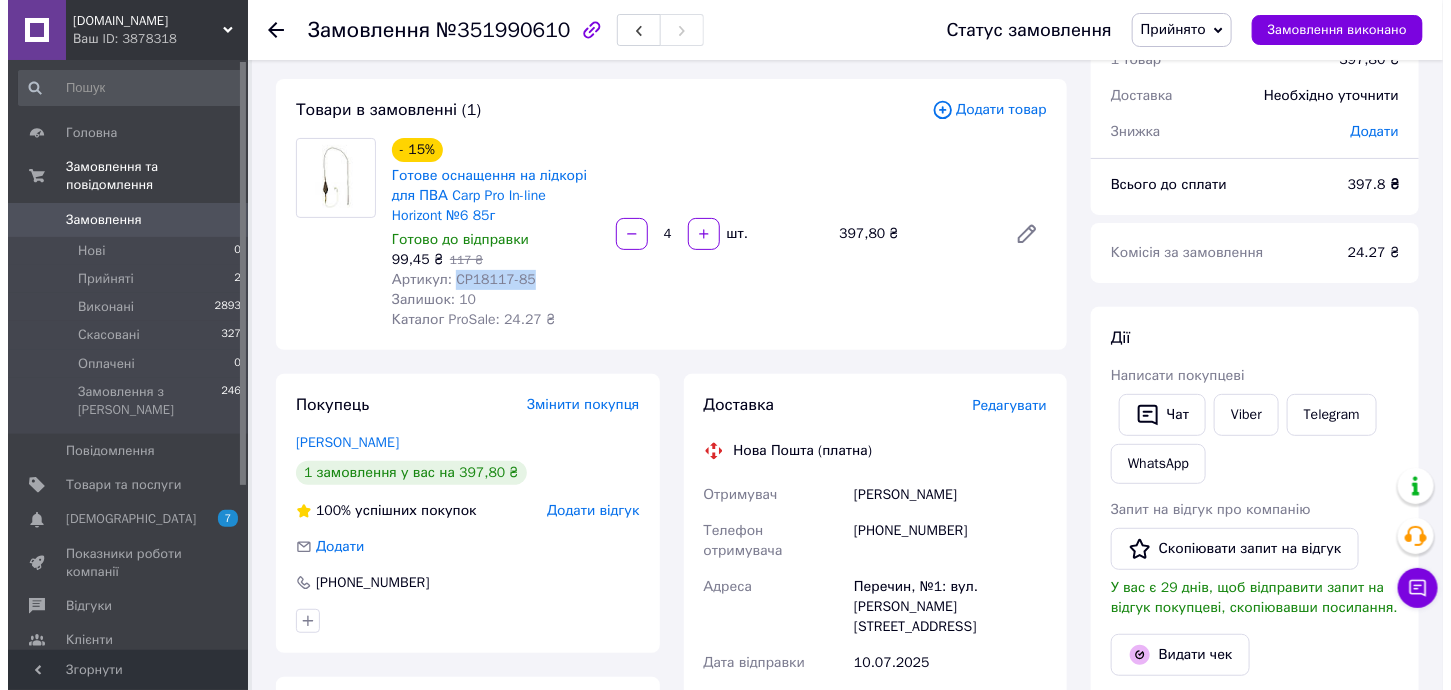 scroll, scrollTop: 133, scrollLeft: 0, axis: vertical 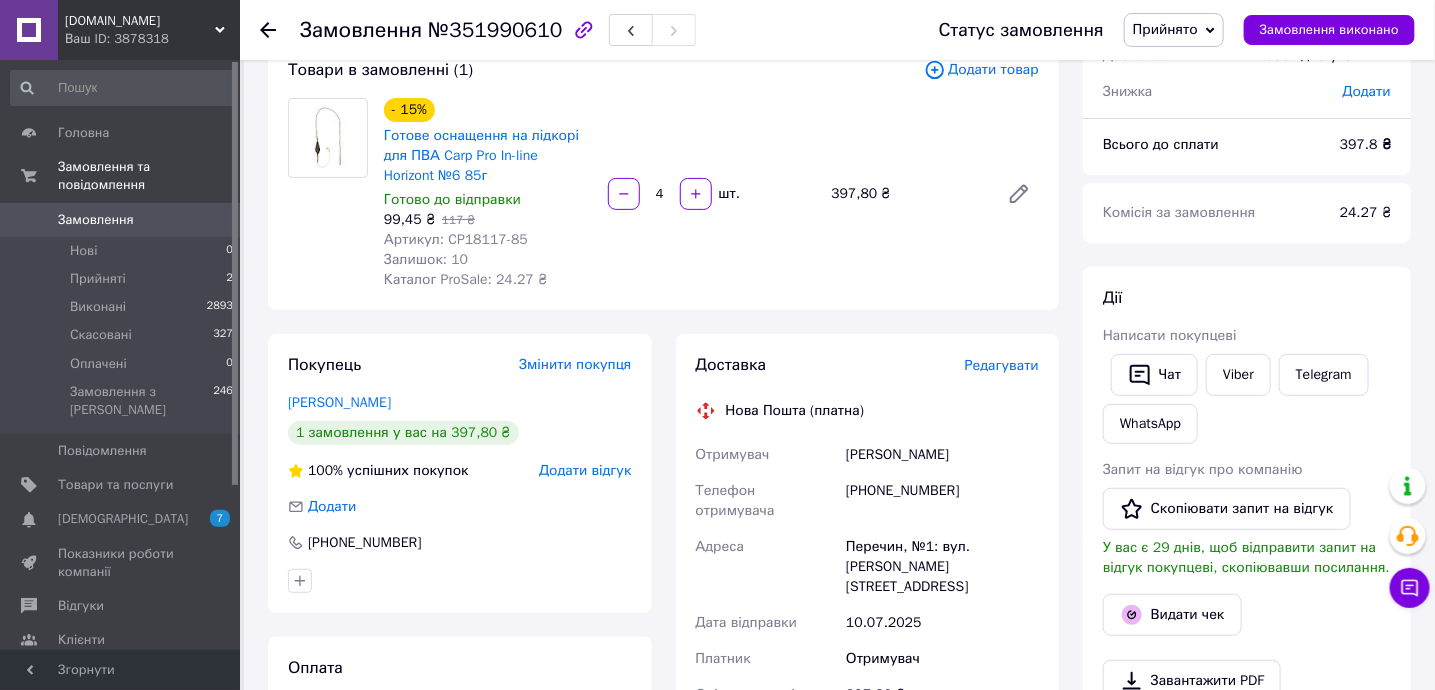 click on "Редагувати" at bounding box center (1002, 365) 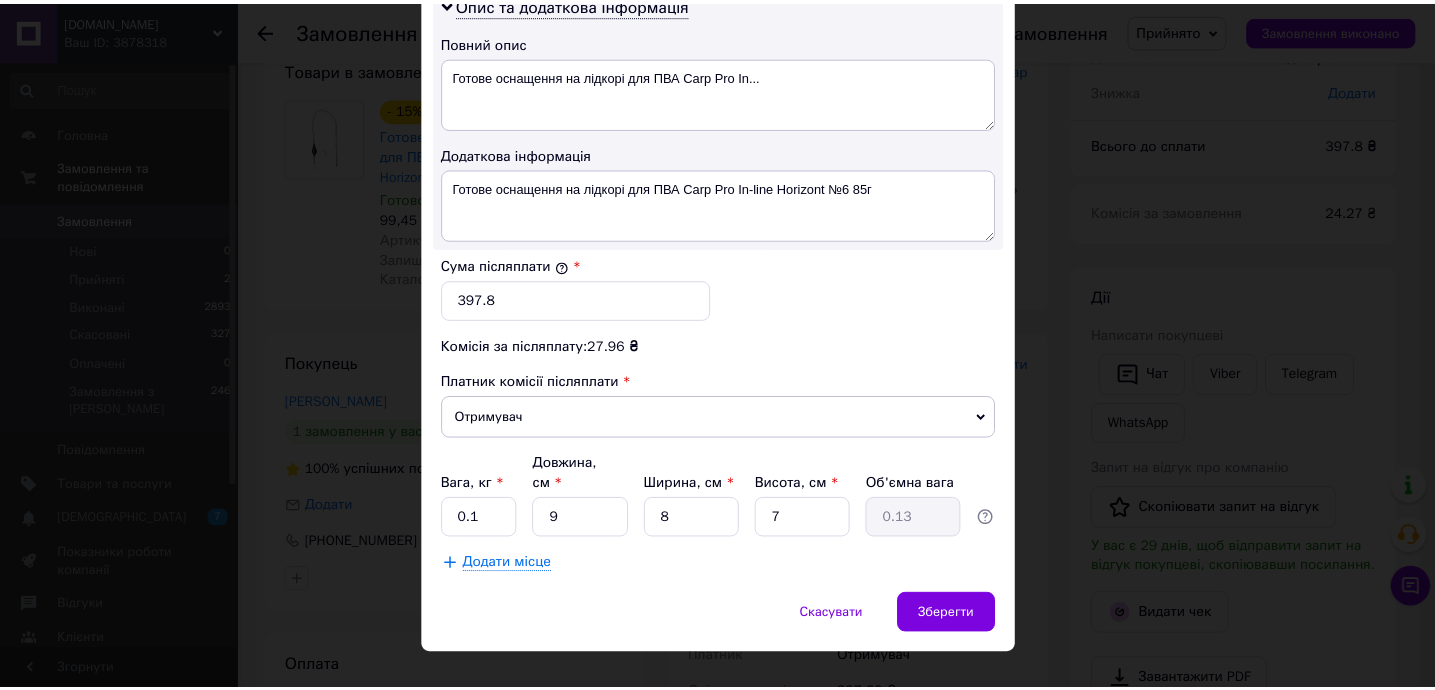 scroll, scrollTop: 1075, scrollLeft: 0, axis: vertical 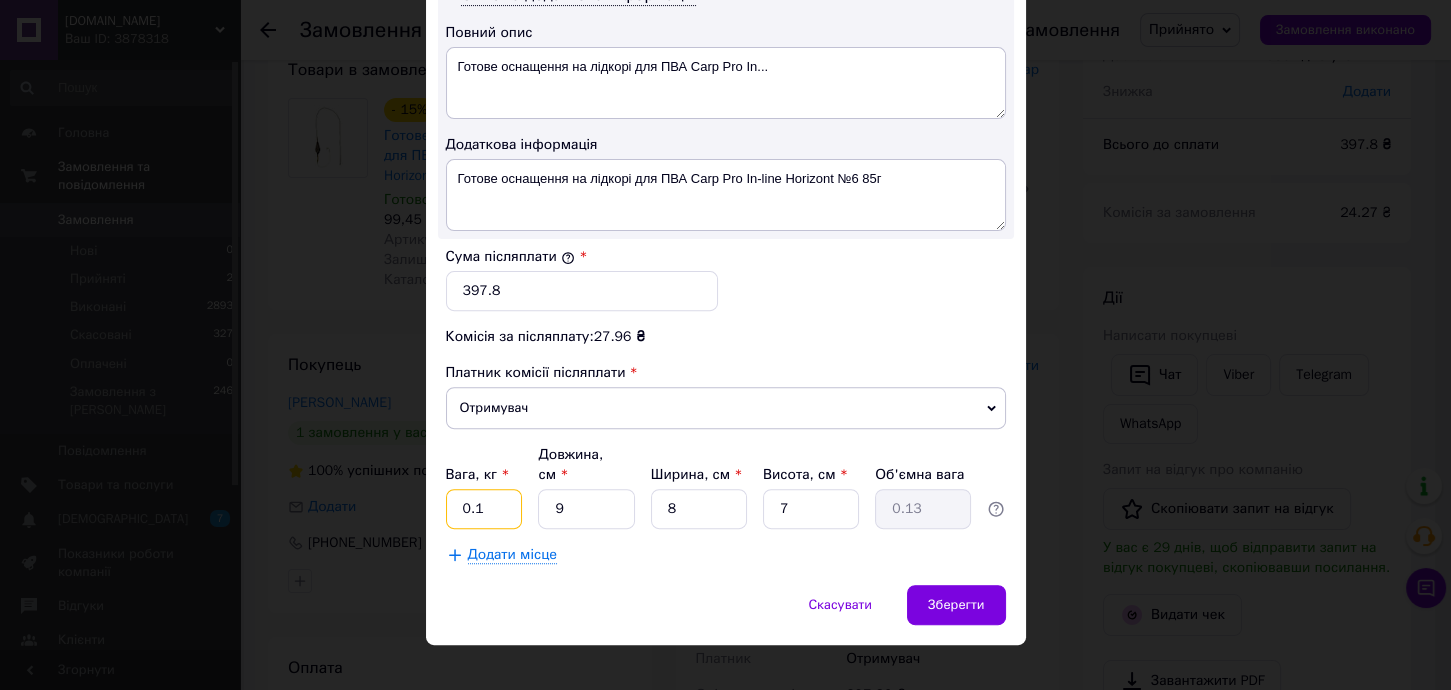 click on "0.1" at bounding box center [484, 509] 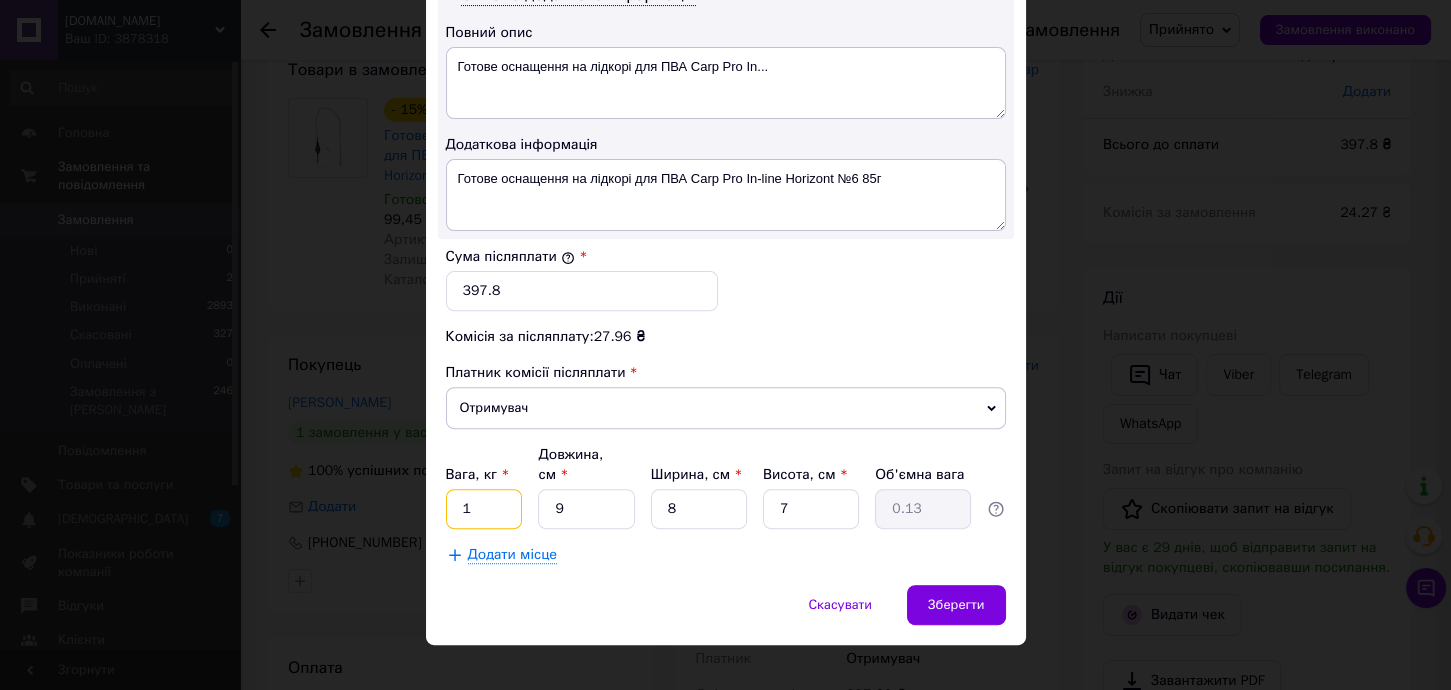 type on "1" 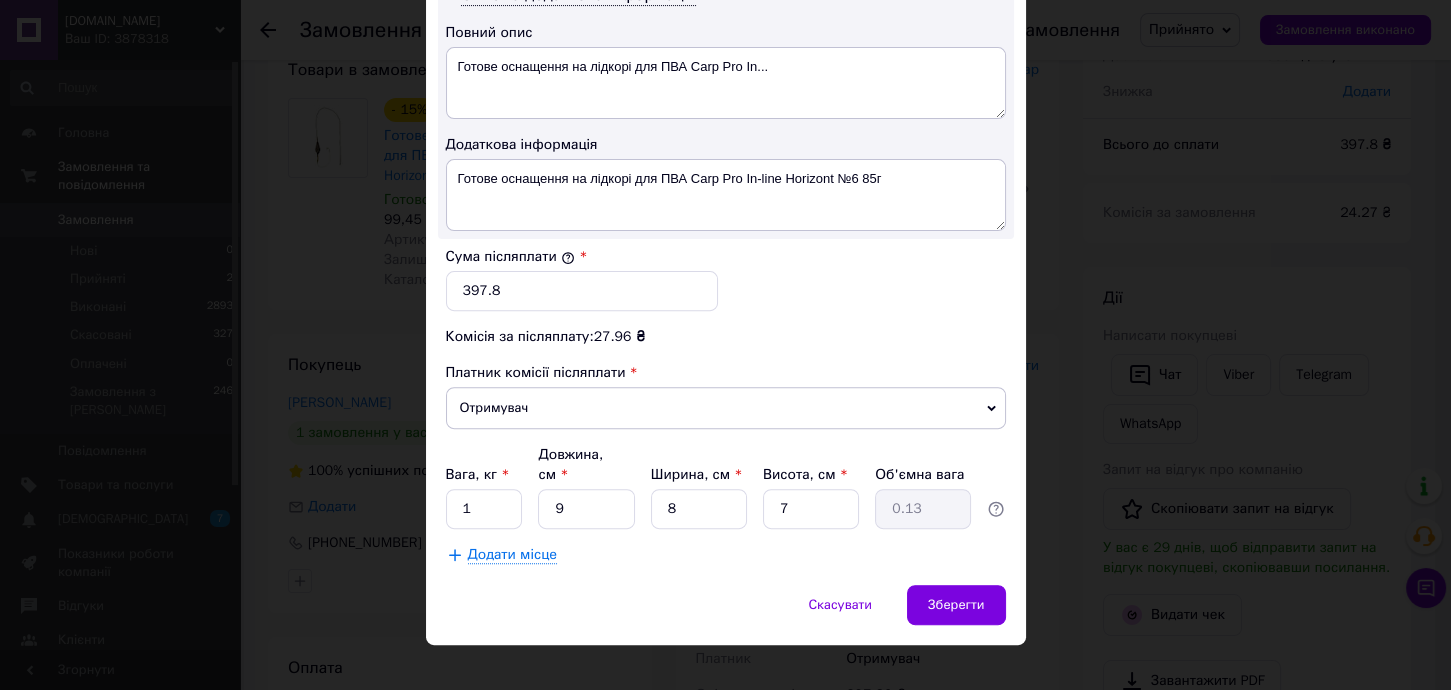 click on "Вага, кг   * 1 Довжина, см   * 9 Ширина, см   * 8 Висота, см   * 7 Об'ємна вага 0.13" at bounding box center [726, 487] 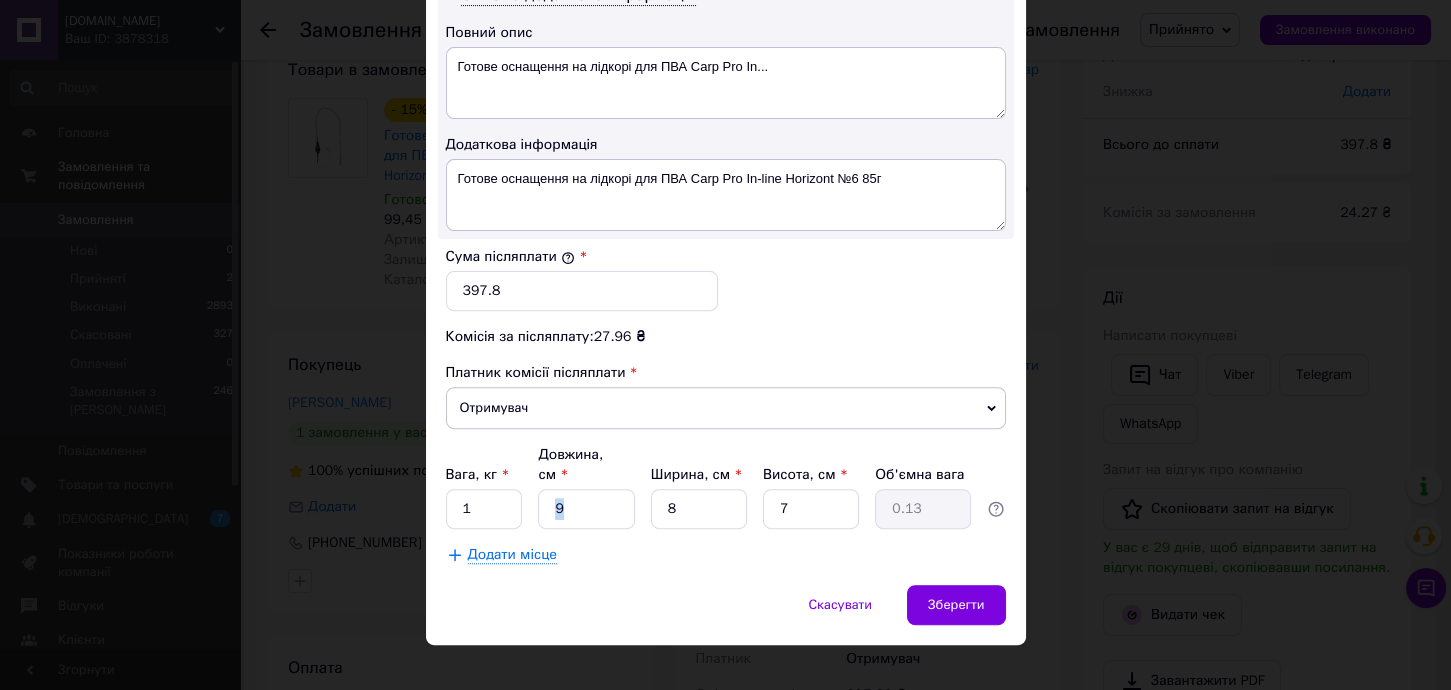 click on "Вага, кг   * 1 Довжина, см   * 9 Ширина, см   * 8 Висота, см   * 7 Об'ємна вага 0.13" at bounding box center [726, 487] 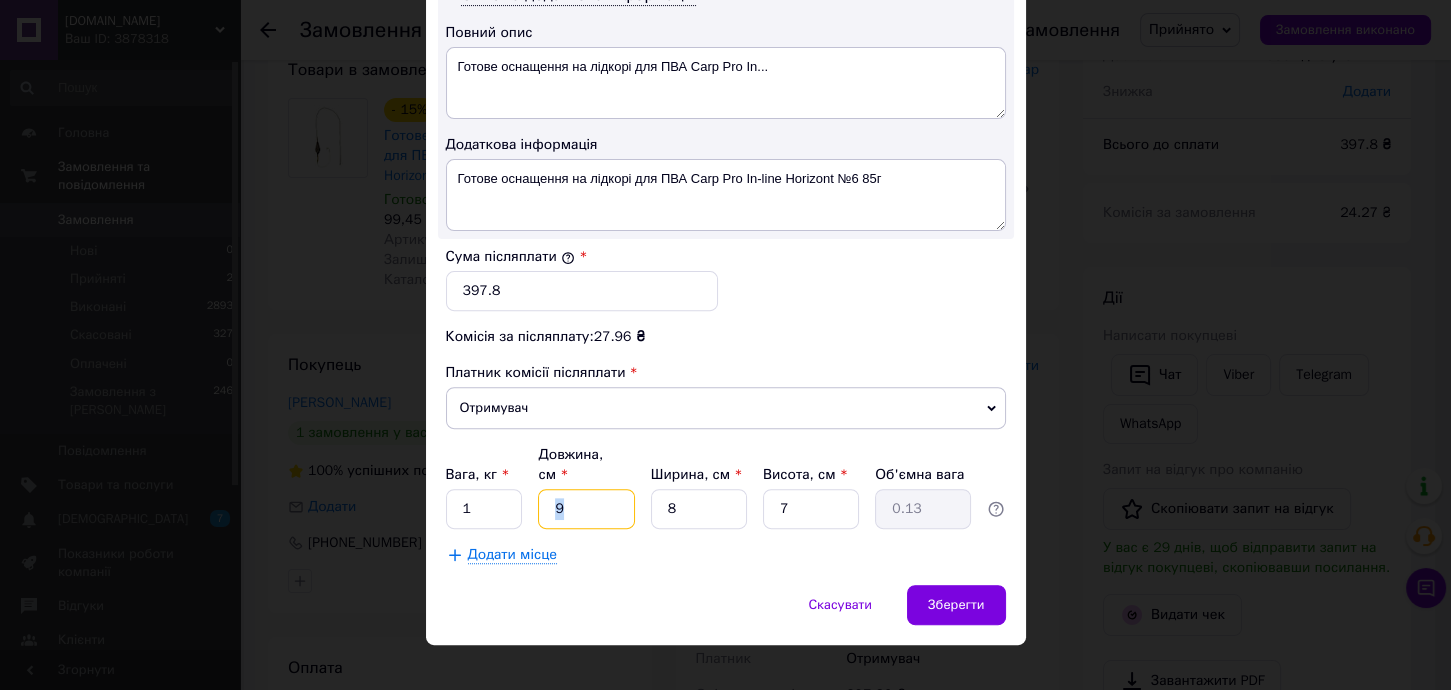 click on "9" at bounding box center (586, 509) 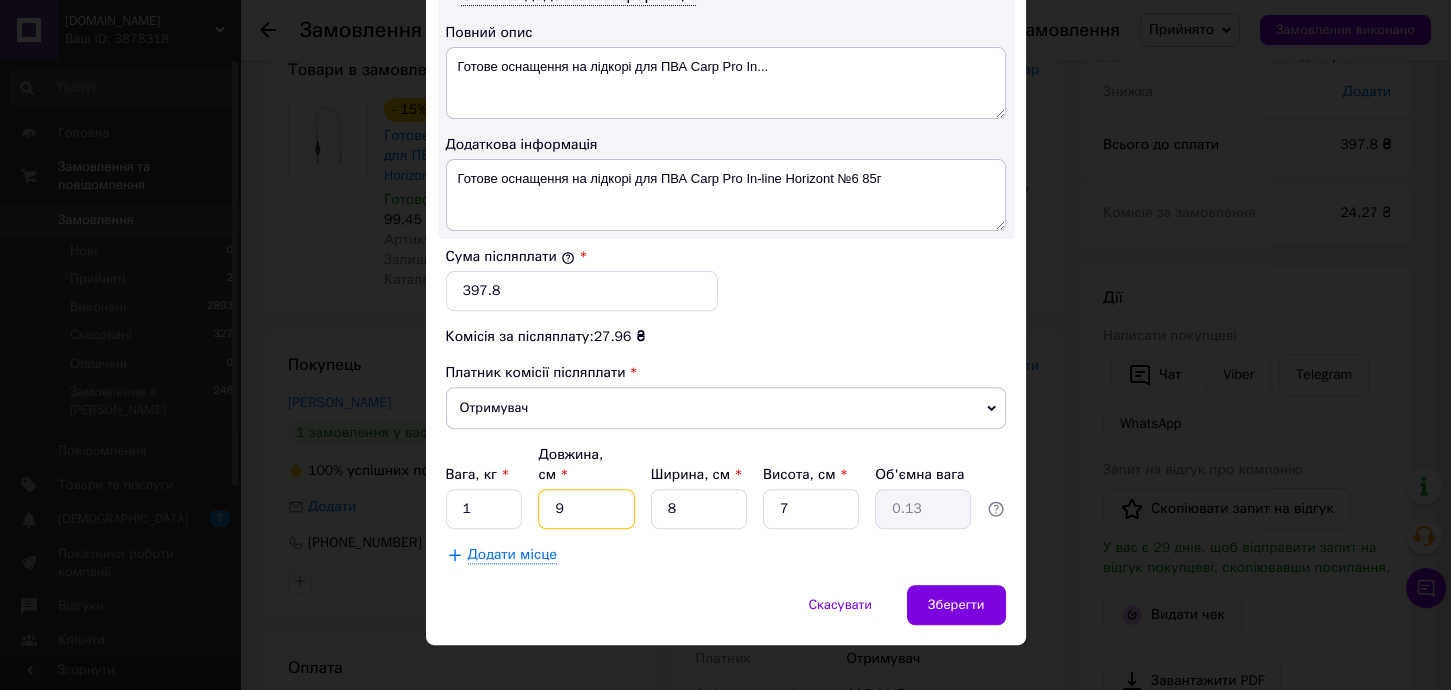 click on "9" at bounding box center [586, 509] 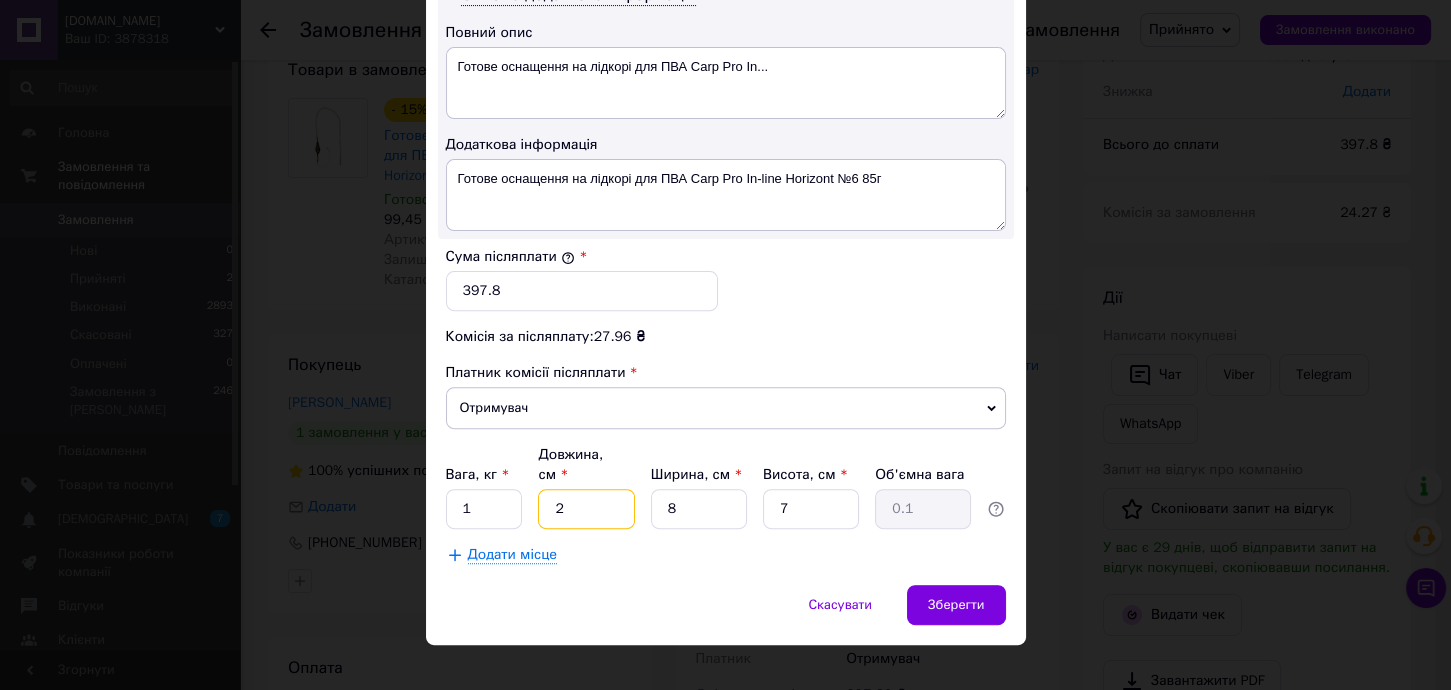 type on "20" 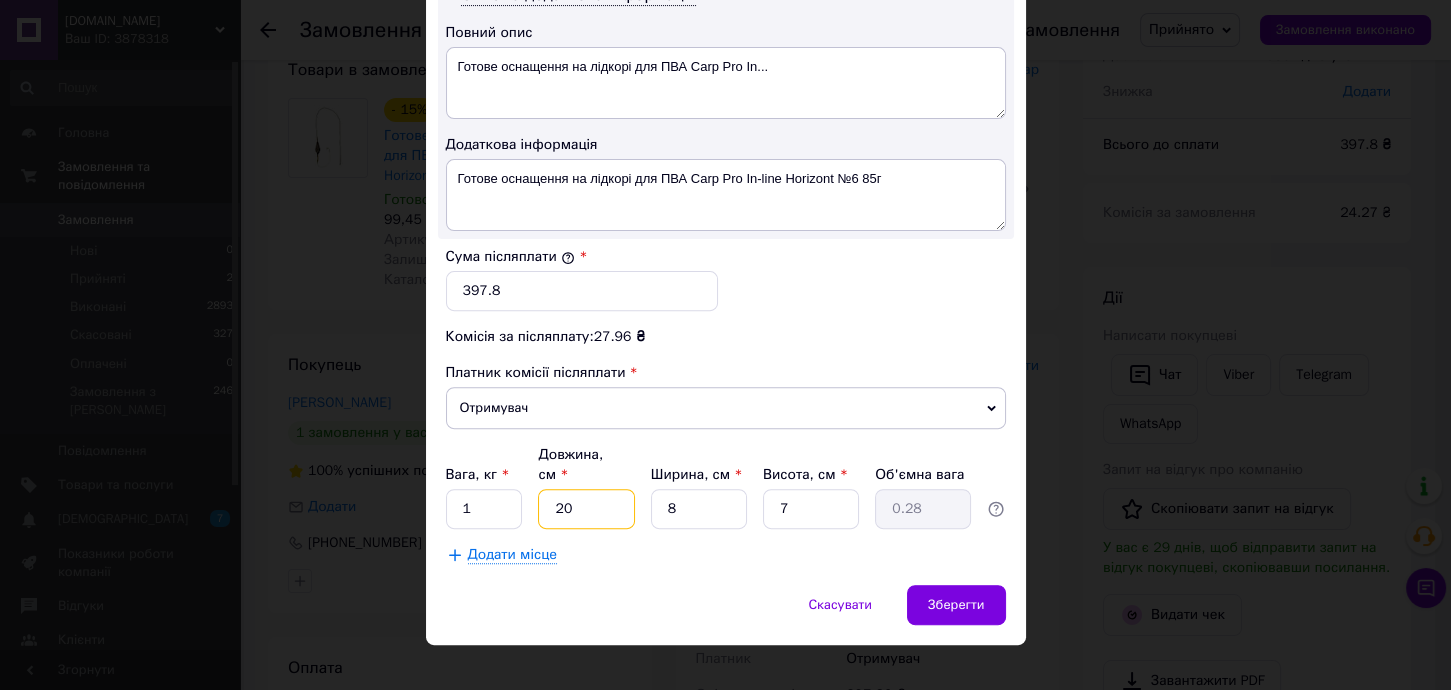type on "20" 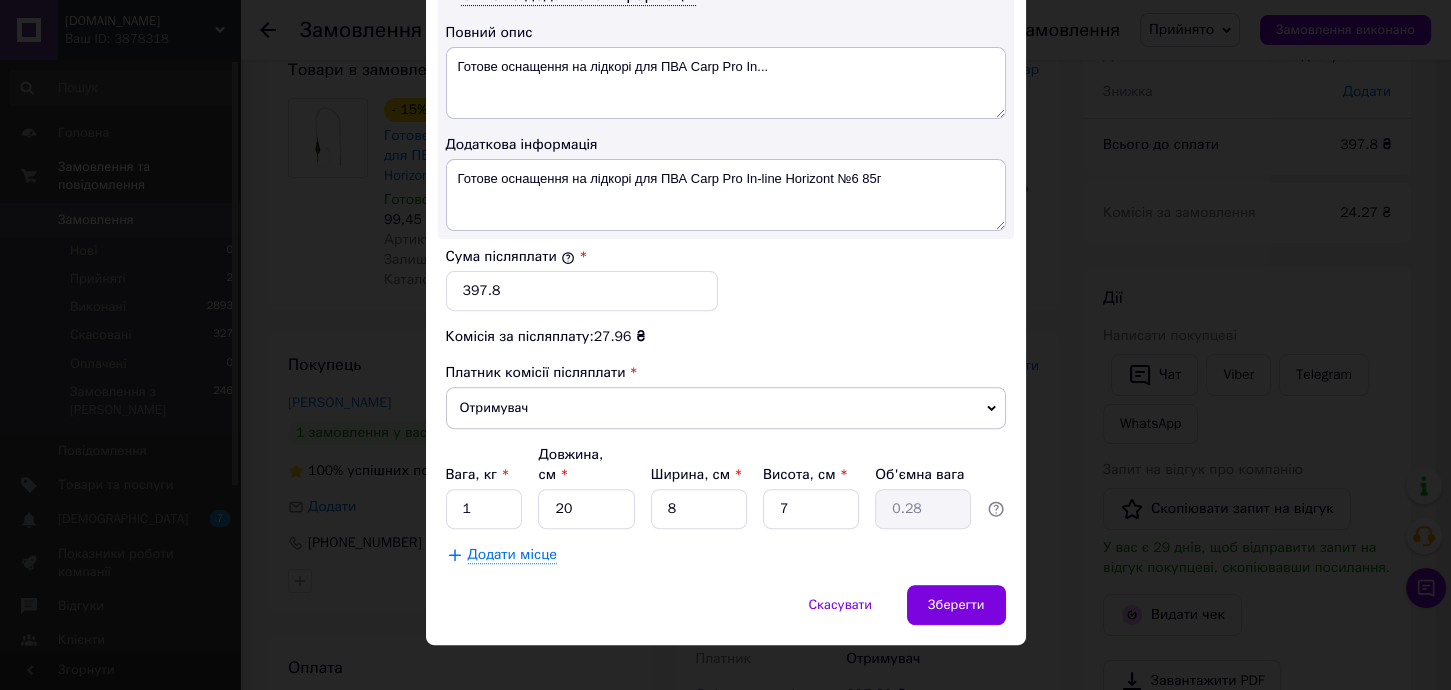 click on "Скасувати   Зберегти" at bounding box center (726, 615) 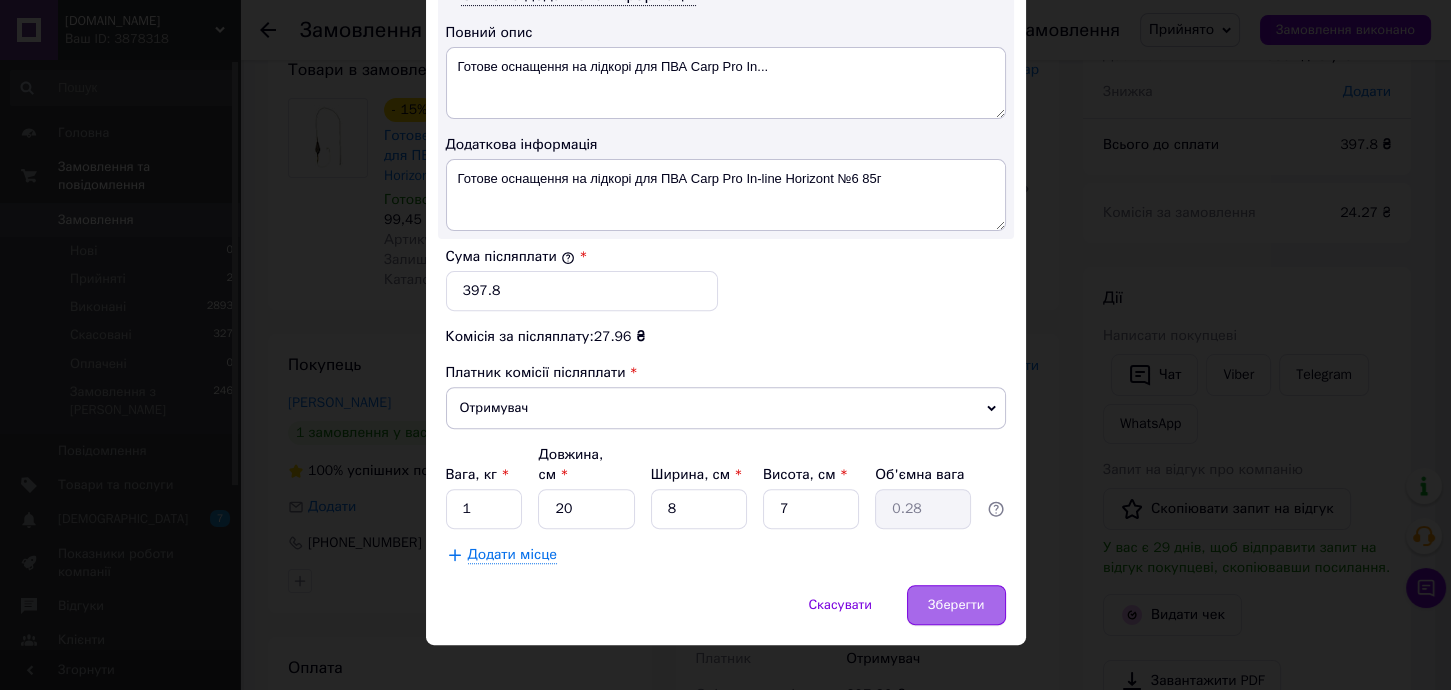 click on "Зберегти" at bounding box center (956, 605) 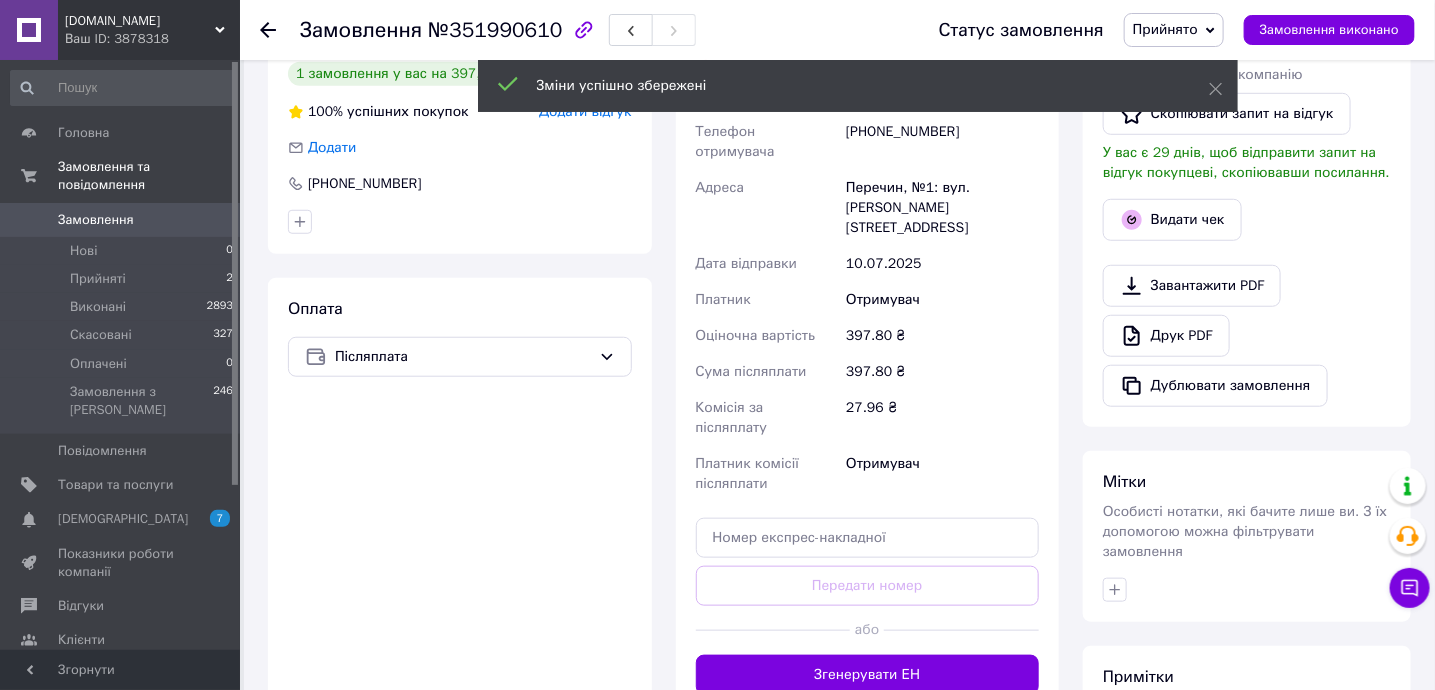 scroll, scrollTop: 533, scrollLeft: 0, axis: vertical 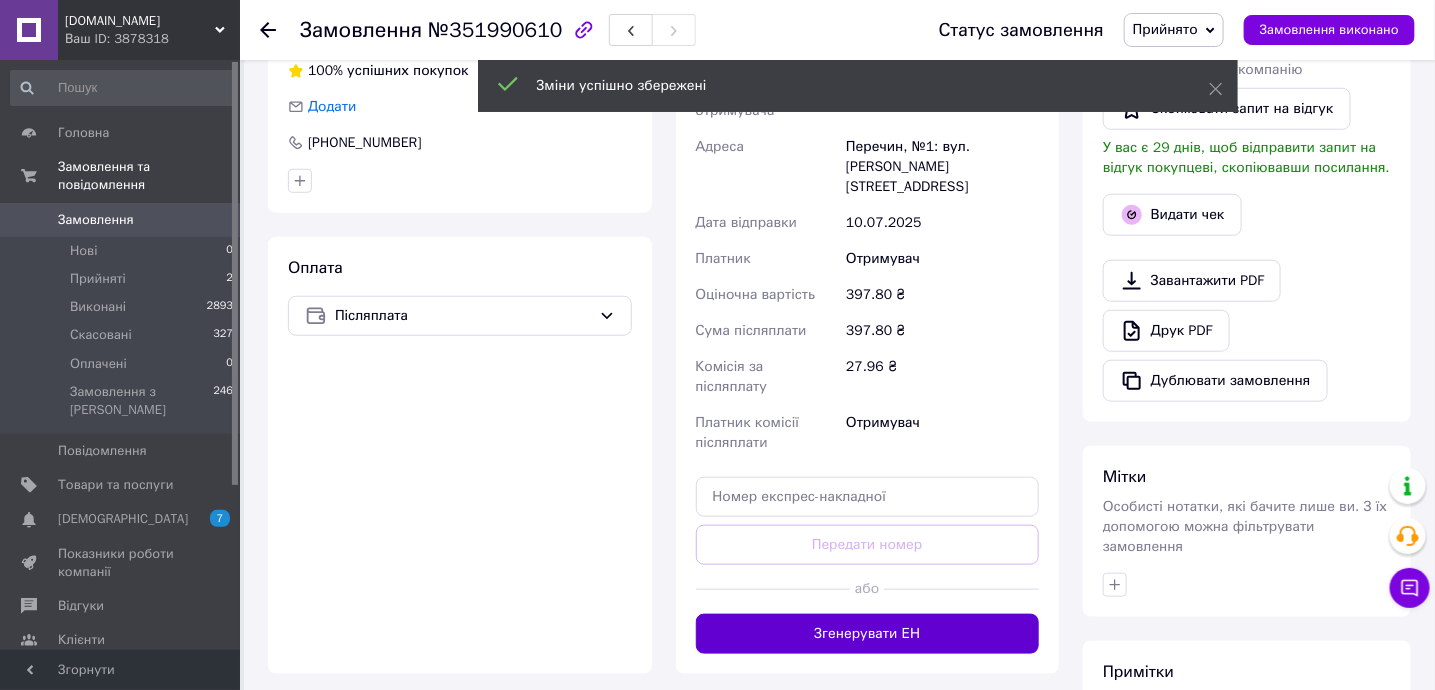 click on "Згенерувати ЕН" at bounding box center (868, 634) 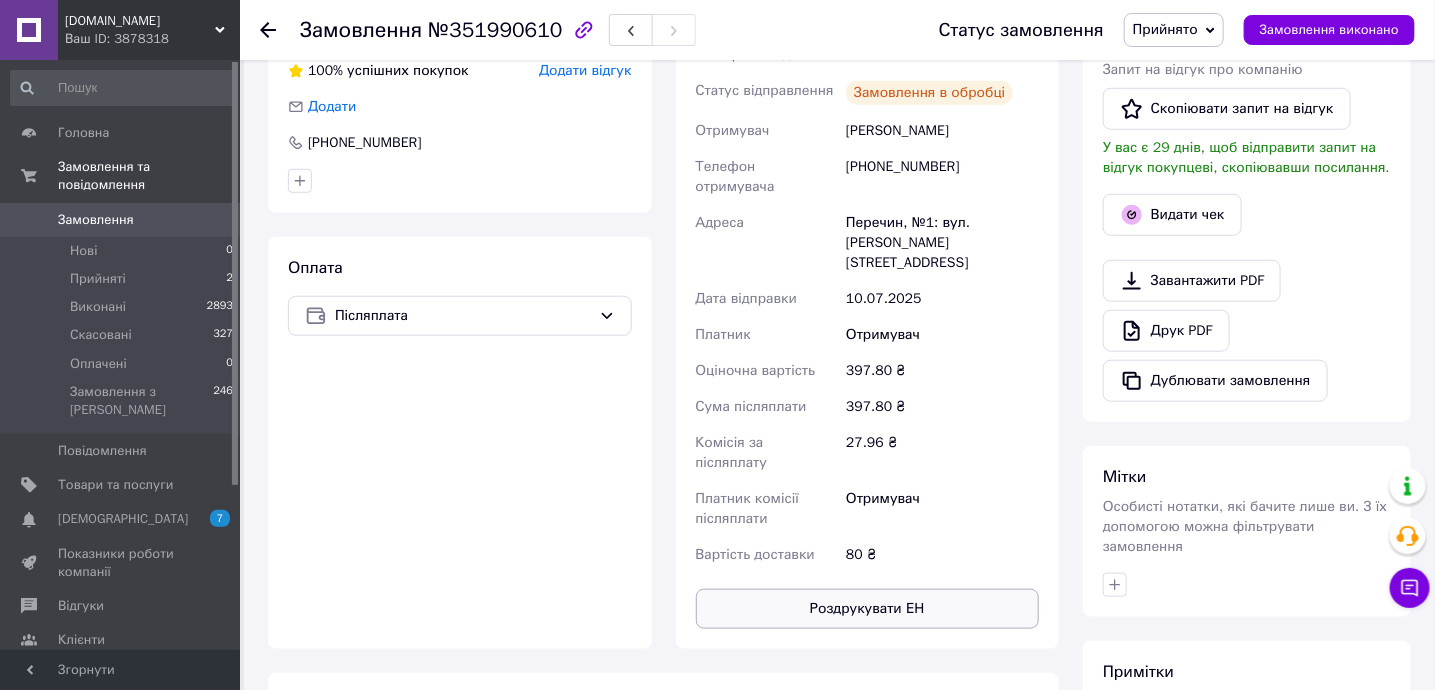click on "Роздрукувати ЕН" at bounding box center (868, 609) 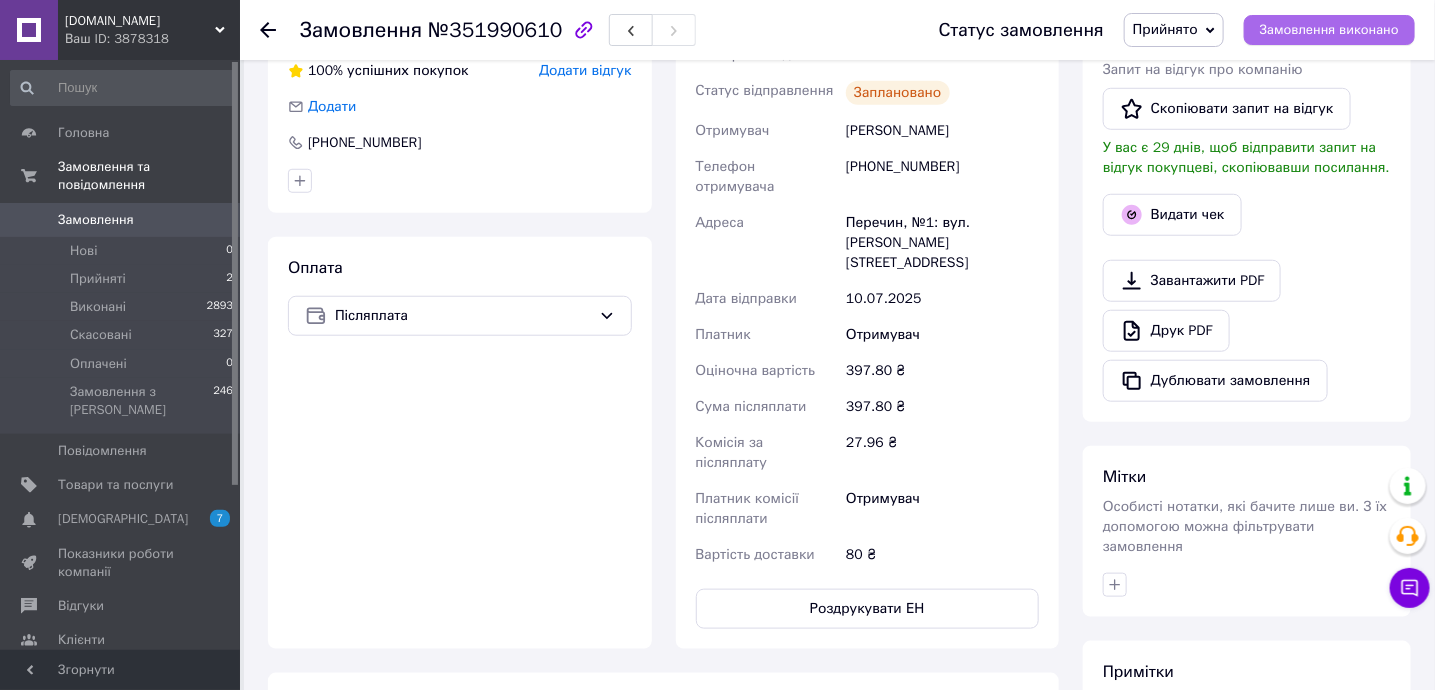 click on "Замовлення виконано" at bounding box center [1329, 30] 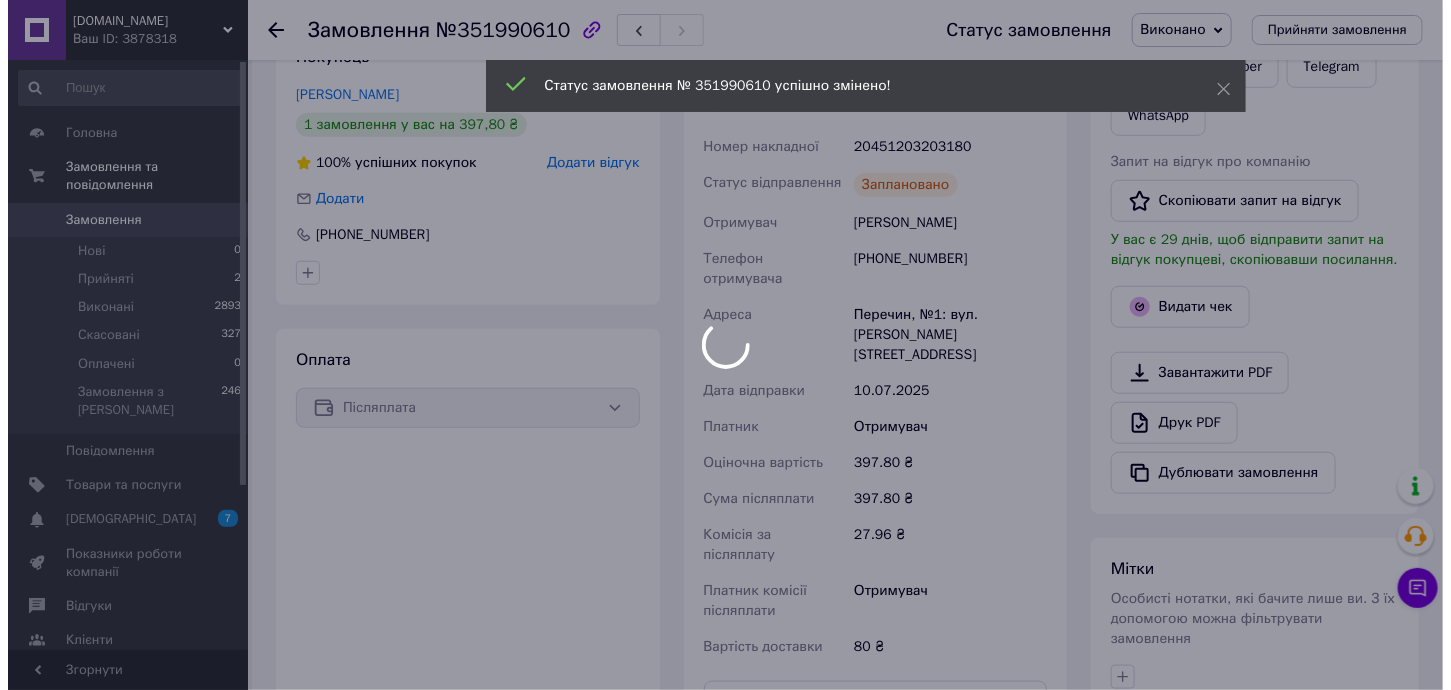 scroll, scrollTop: 400, scrollLeft: 0, axis: vertical 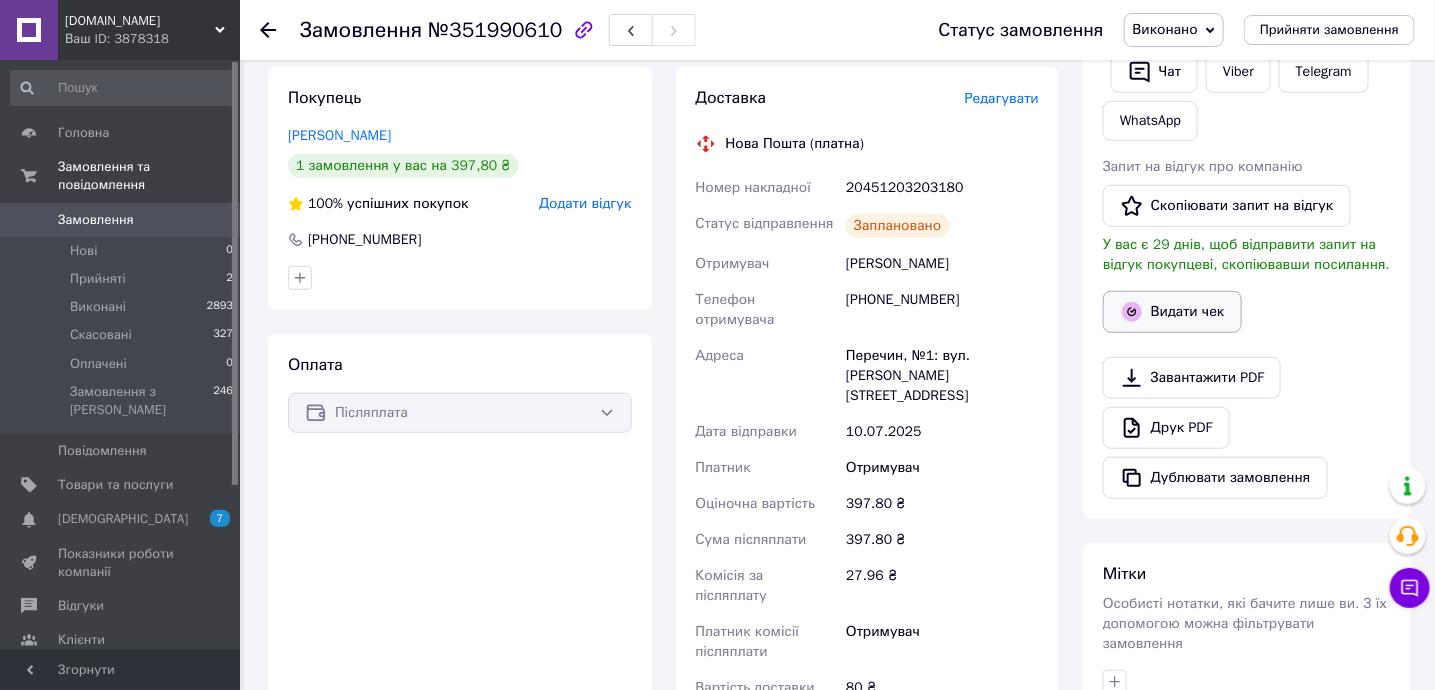click on "Видати чек" at bounding box center [1172, 312] 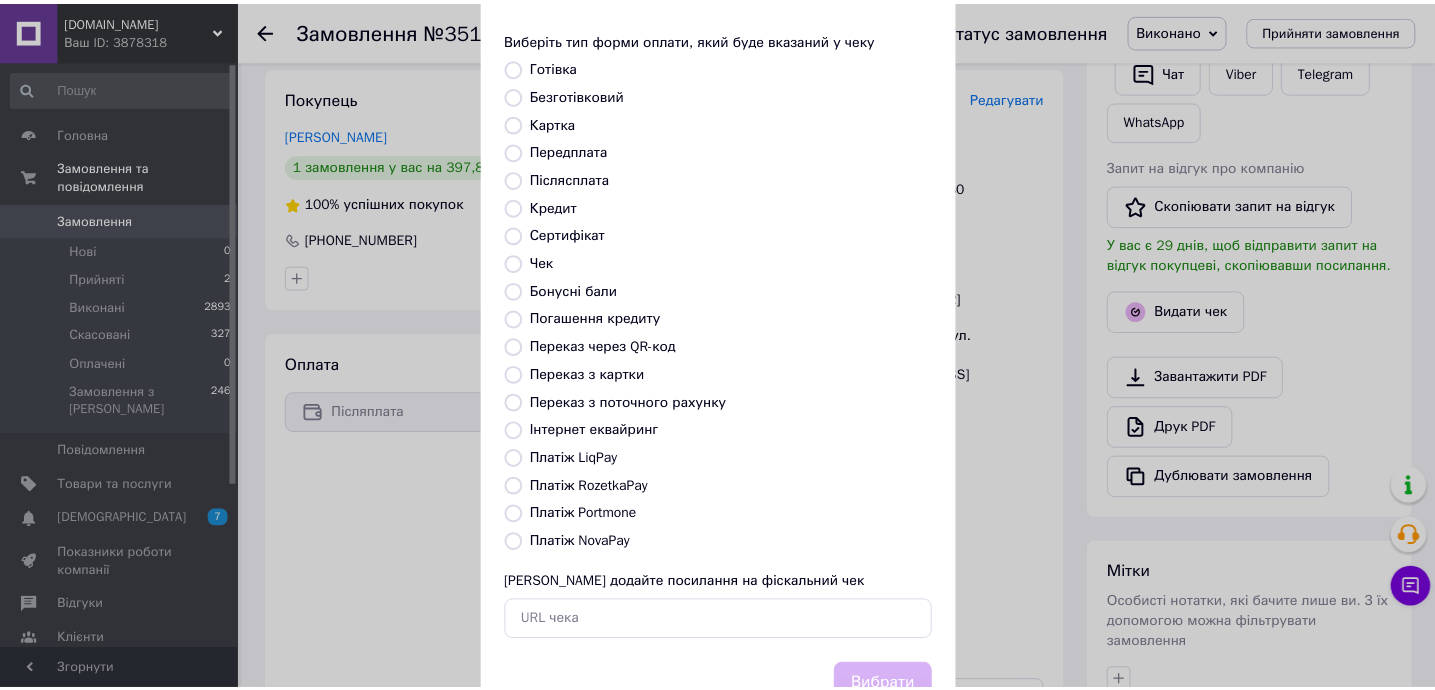scroll, scrollTop: 133, scrollLeft: 0, axis: vertical 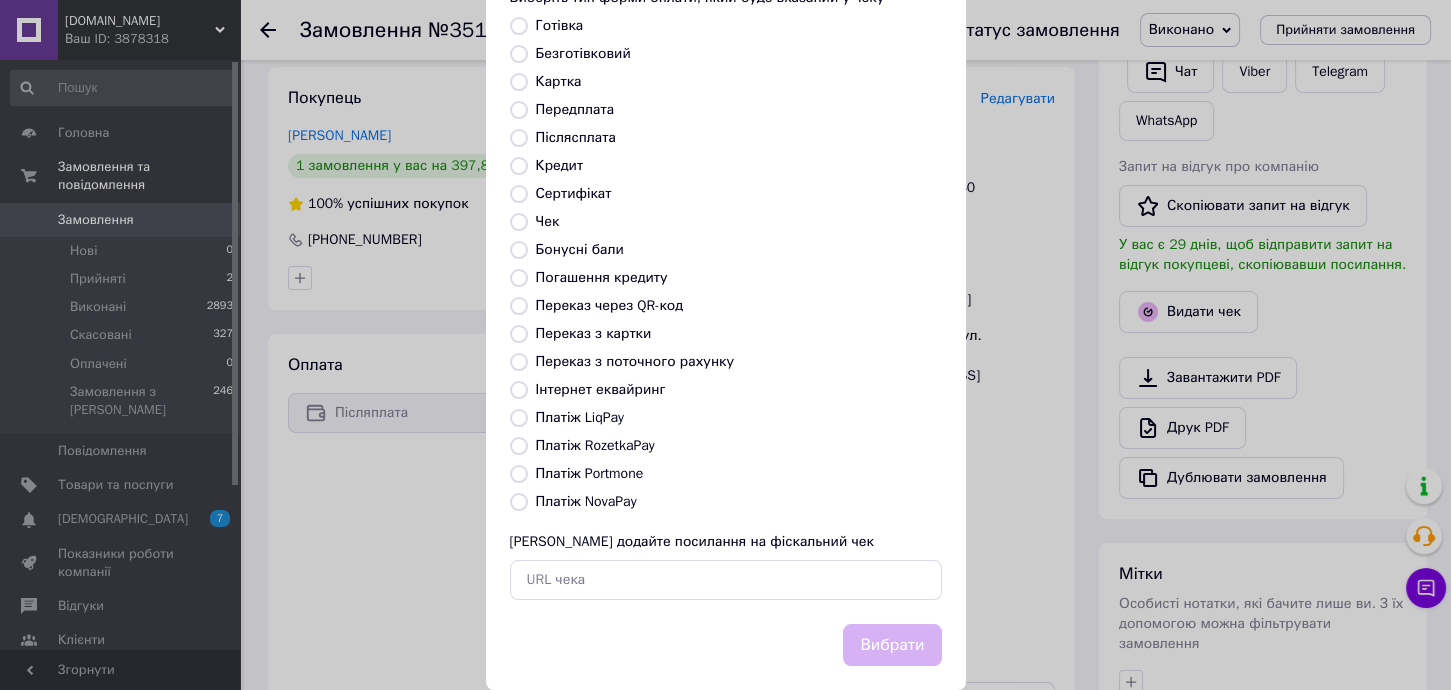 click on "Виберіть тип форми оплати, який буде вказаний у чеку Готівка Безготівковий Картка Передплата Післясплата Кредит Сертифікат Чек Бонусні бали Погашення кредиту Переказ через QR-код Переказ з картки Переказ з поточного рахунку Інтернет еквайринг Платіж LiqPay Платіж RozetkaPay Платіж Portmone Платіж NovaPay Або додайте посилання на фіскальний чек" at bounding box center (726, 294) 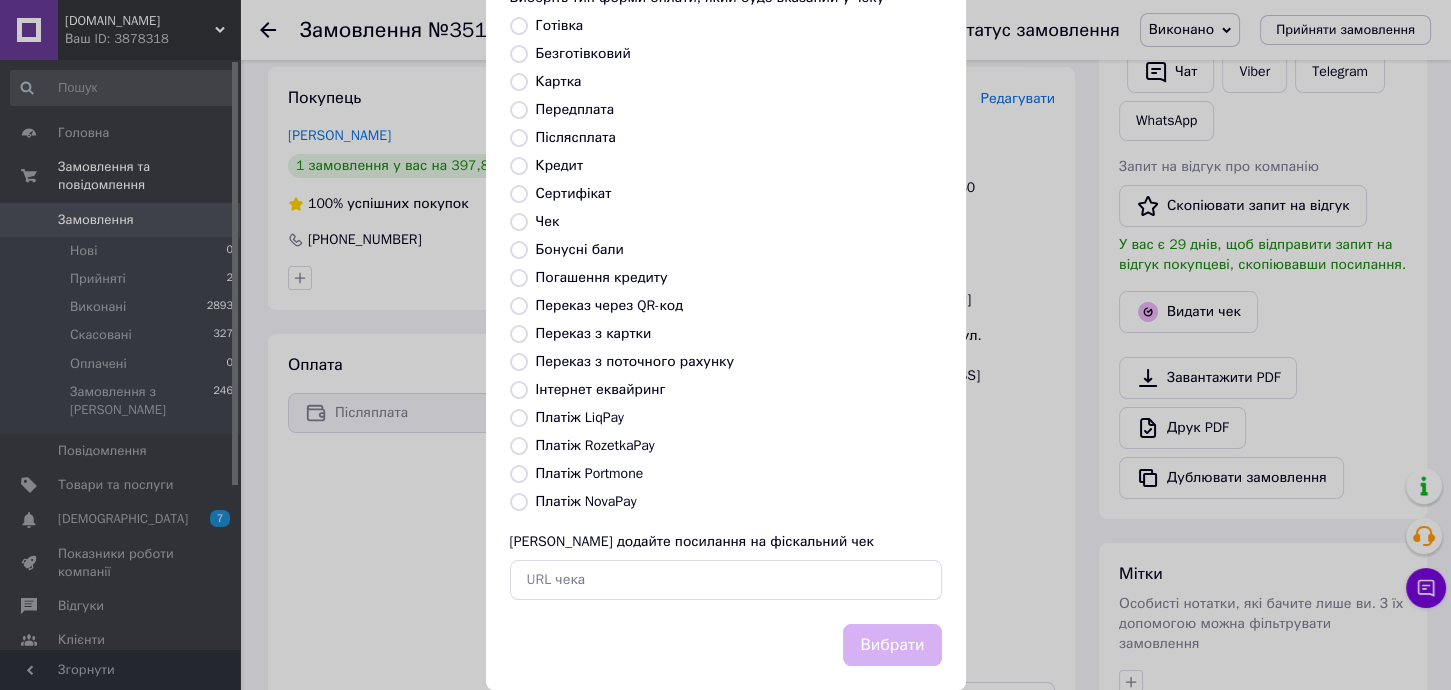 click on "Платіж NovaPay" at bounding box center (586, 501) 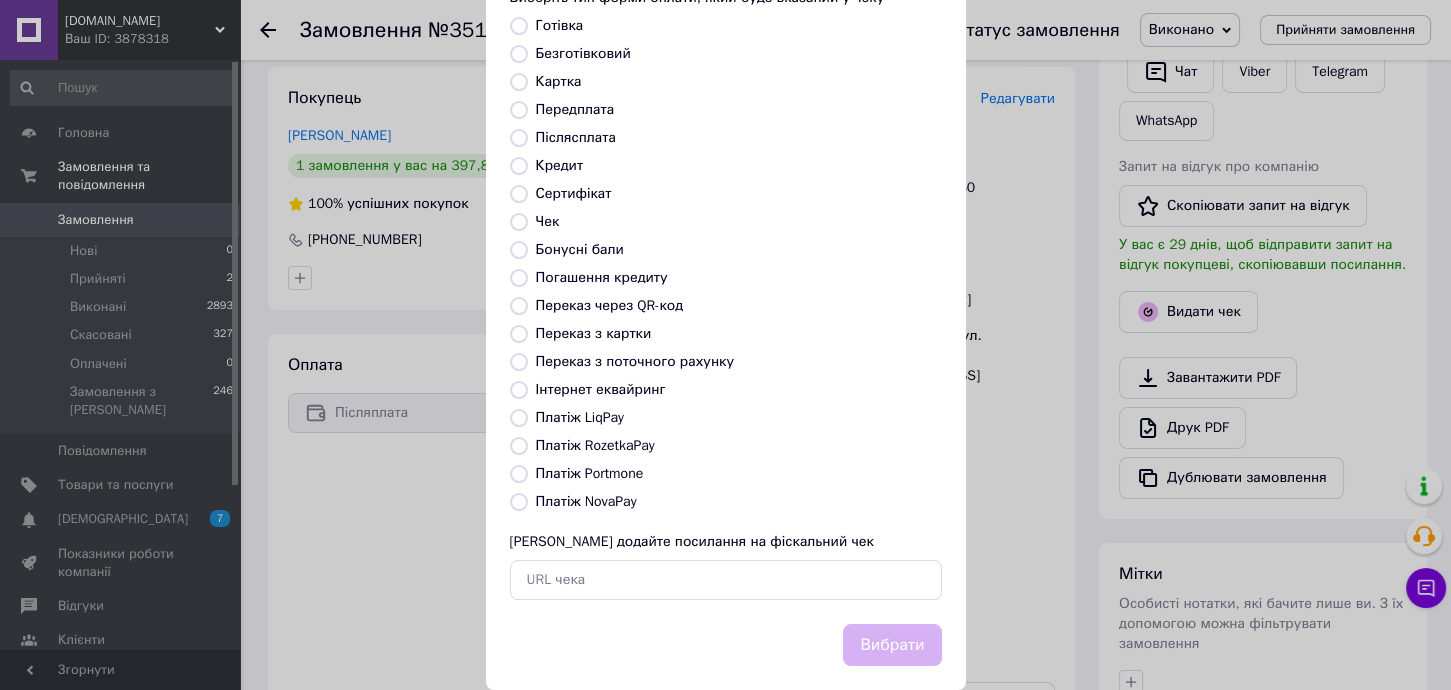 radio on "true" 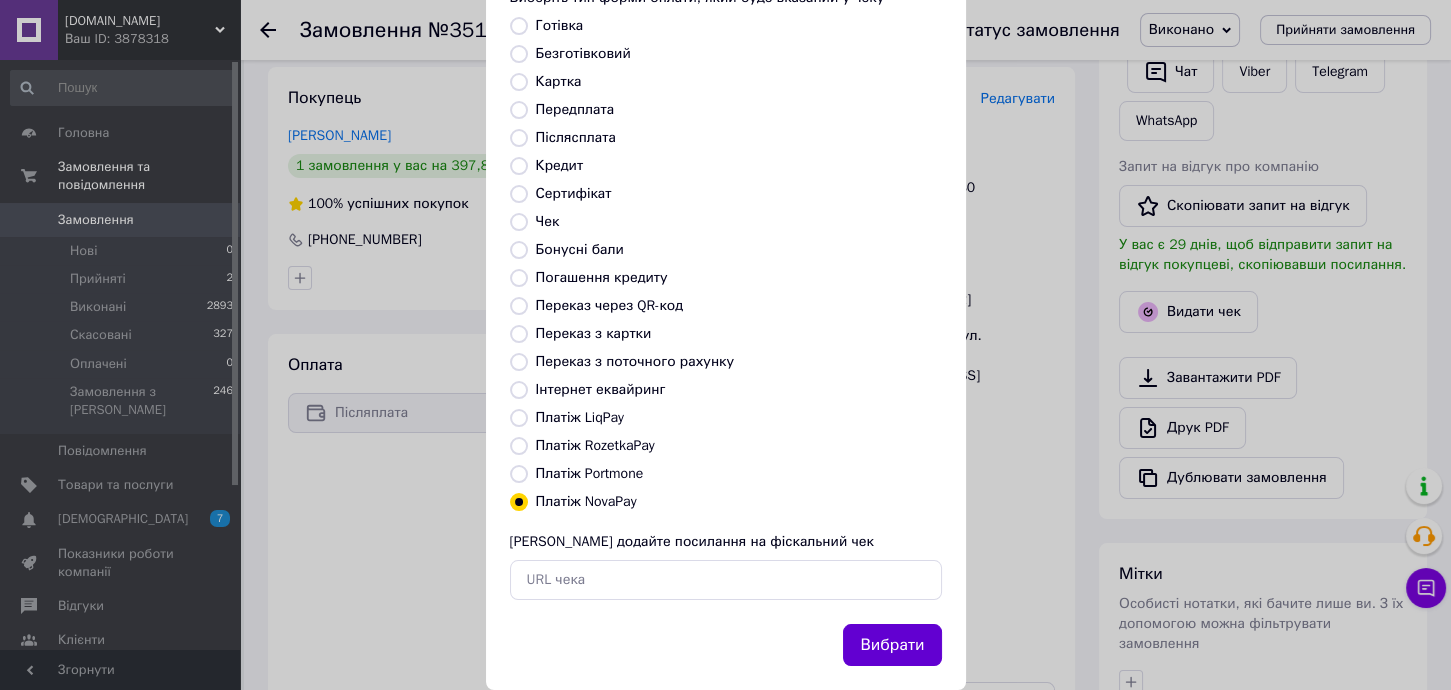 click on "Вибрати" at bounding box center [892, 645] 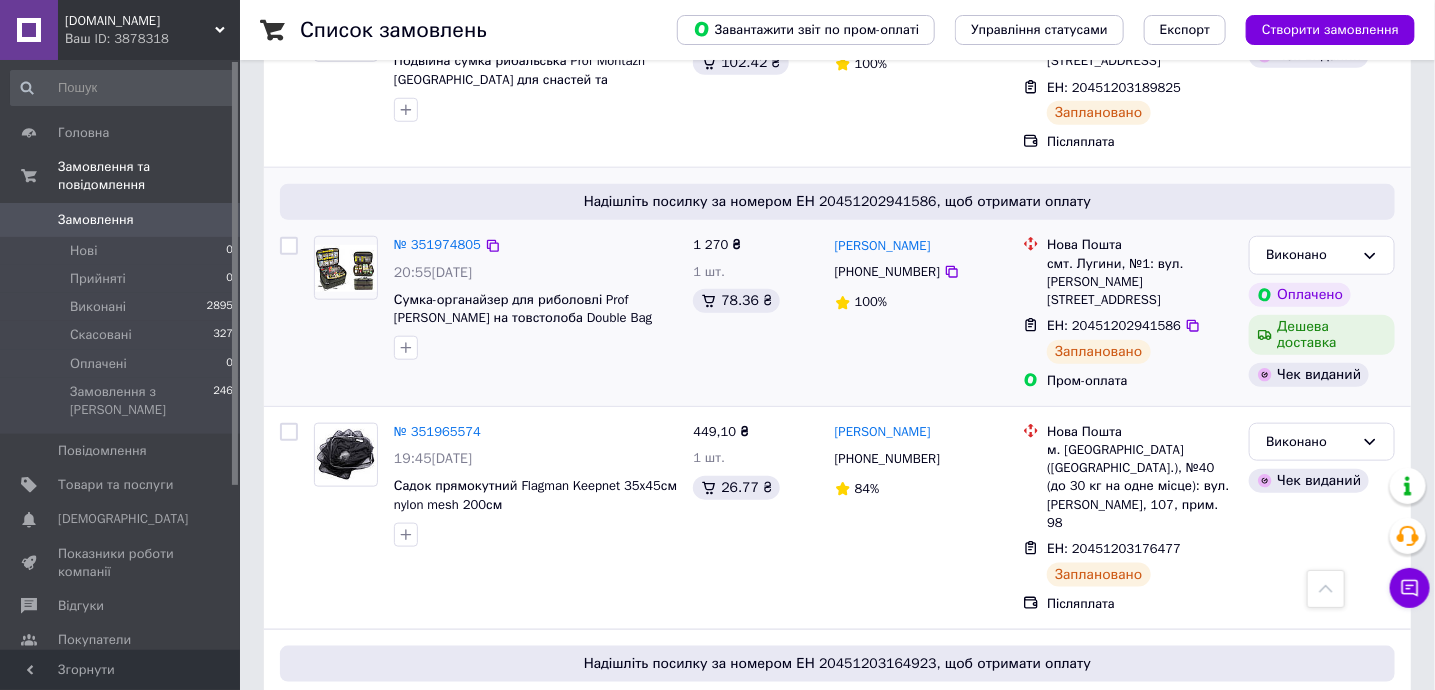 scroll, scrollTop: 666, scrollLeft: 0, axis: vertical 